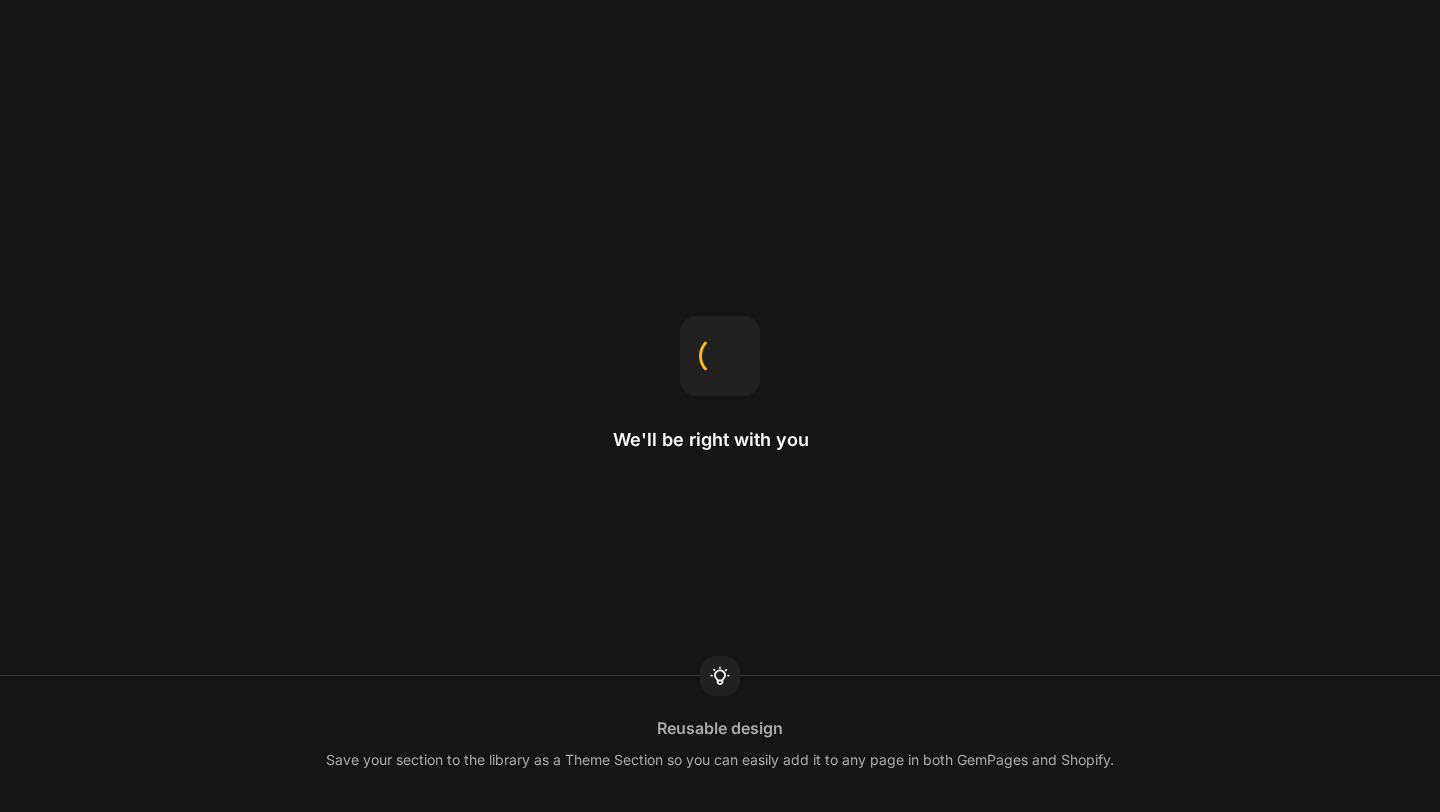 scroll, scrollTop: 0, scrollLeft: 0, axis: both 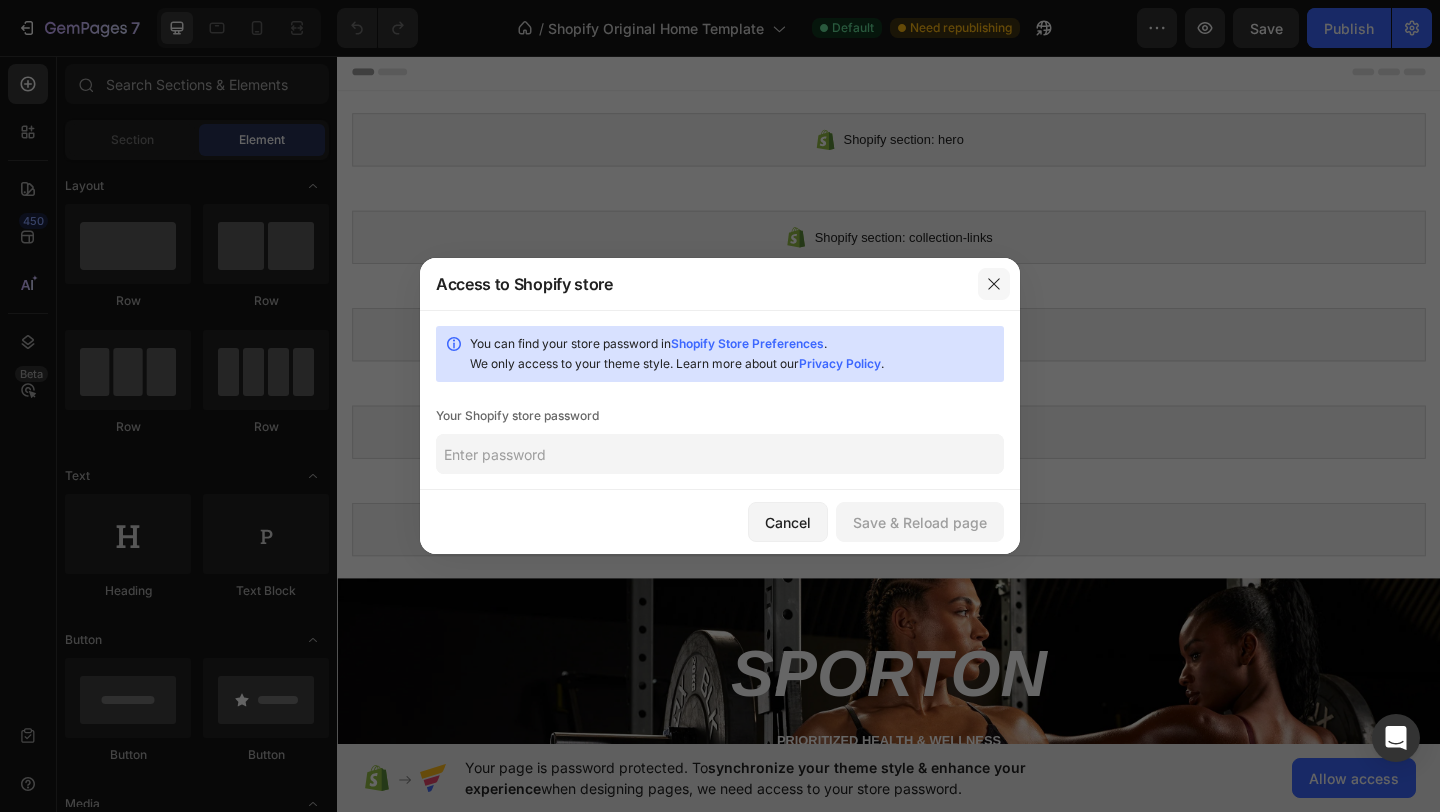 click 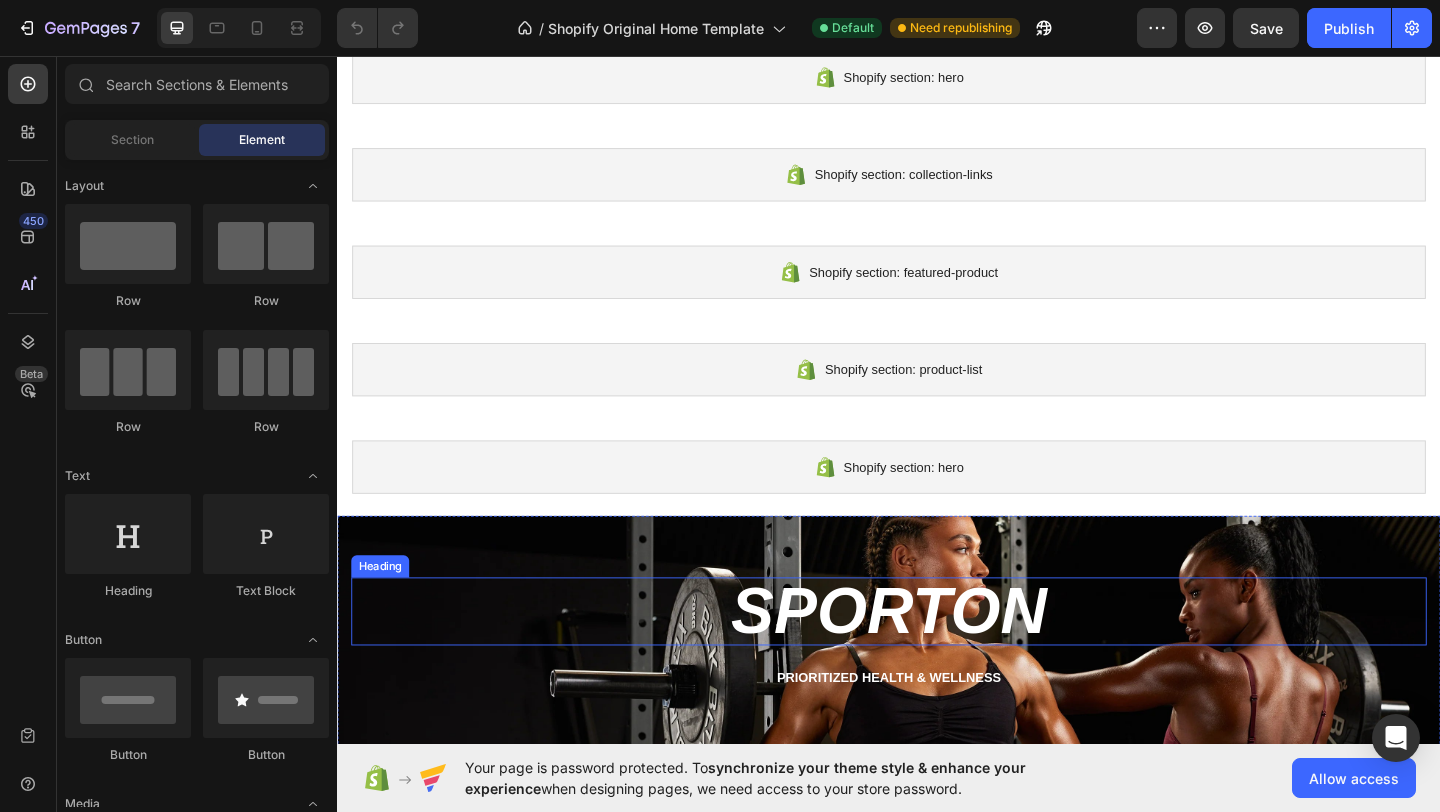 scroll, scrollTop: 106, scrollLeft: 0, axis: vertical 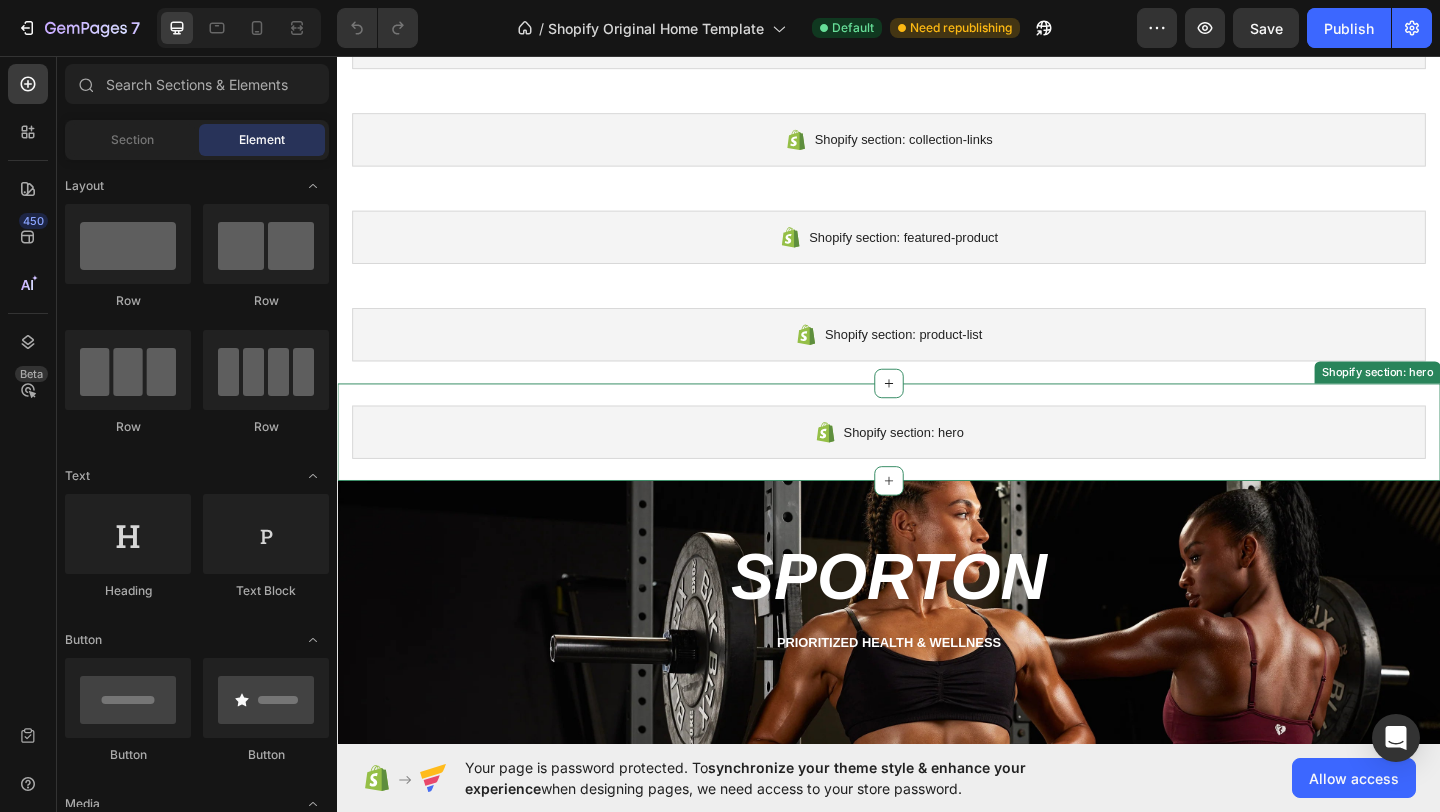 click on "Shopify section: hero" at bounding box center [953, 465] 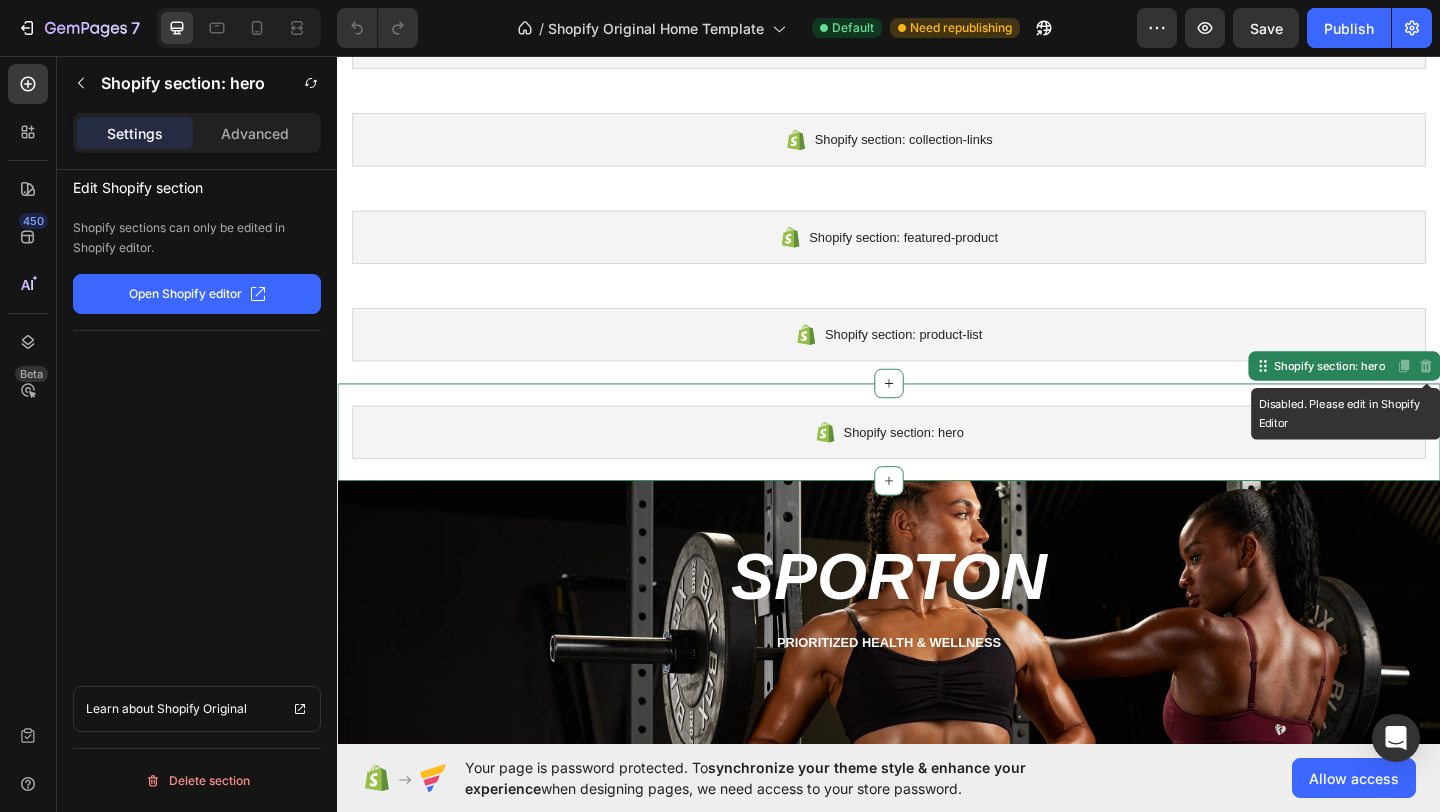 click 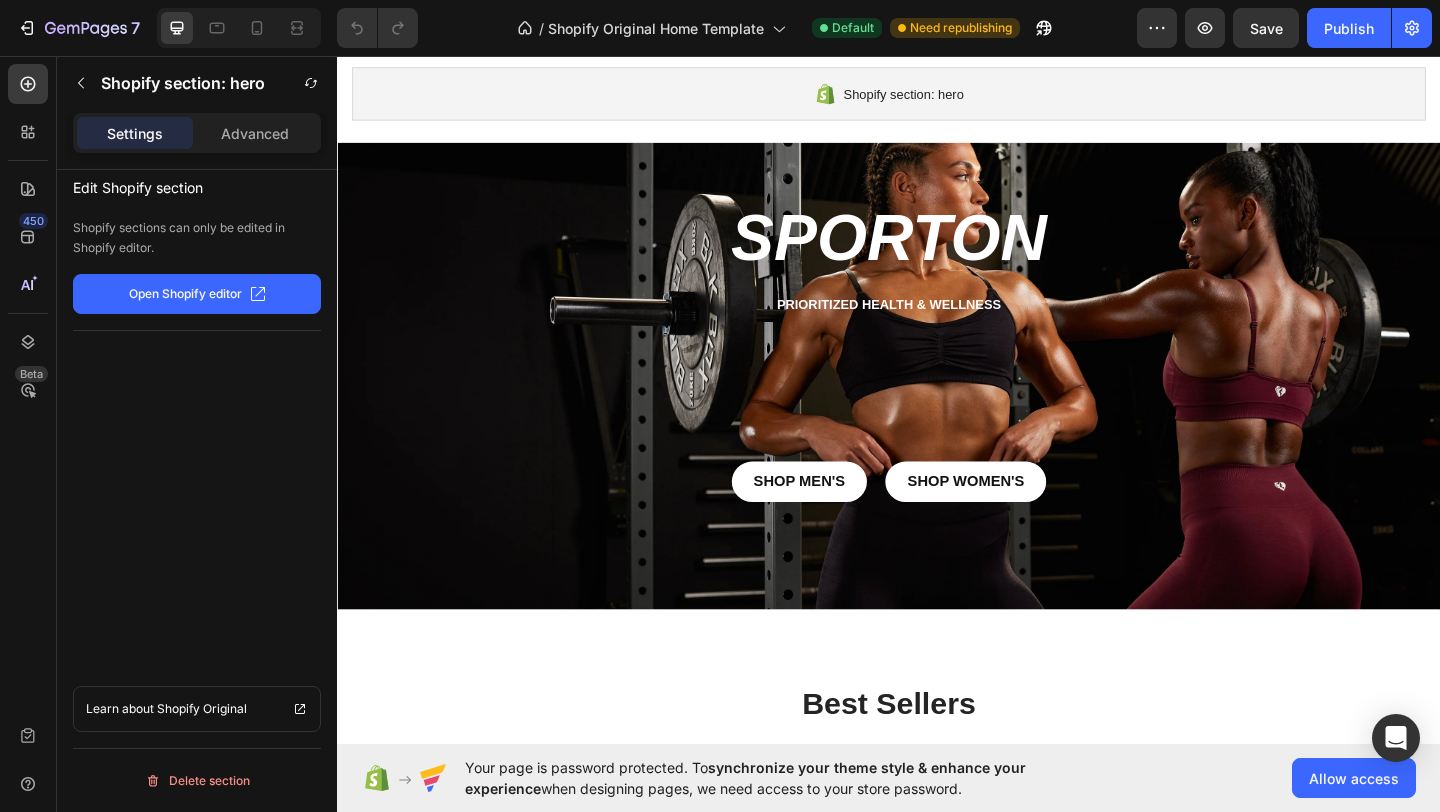 scroll, scrollTop: 0, scrollLeft: 0, axis: both 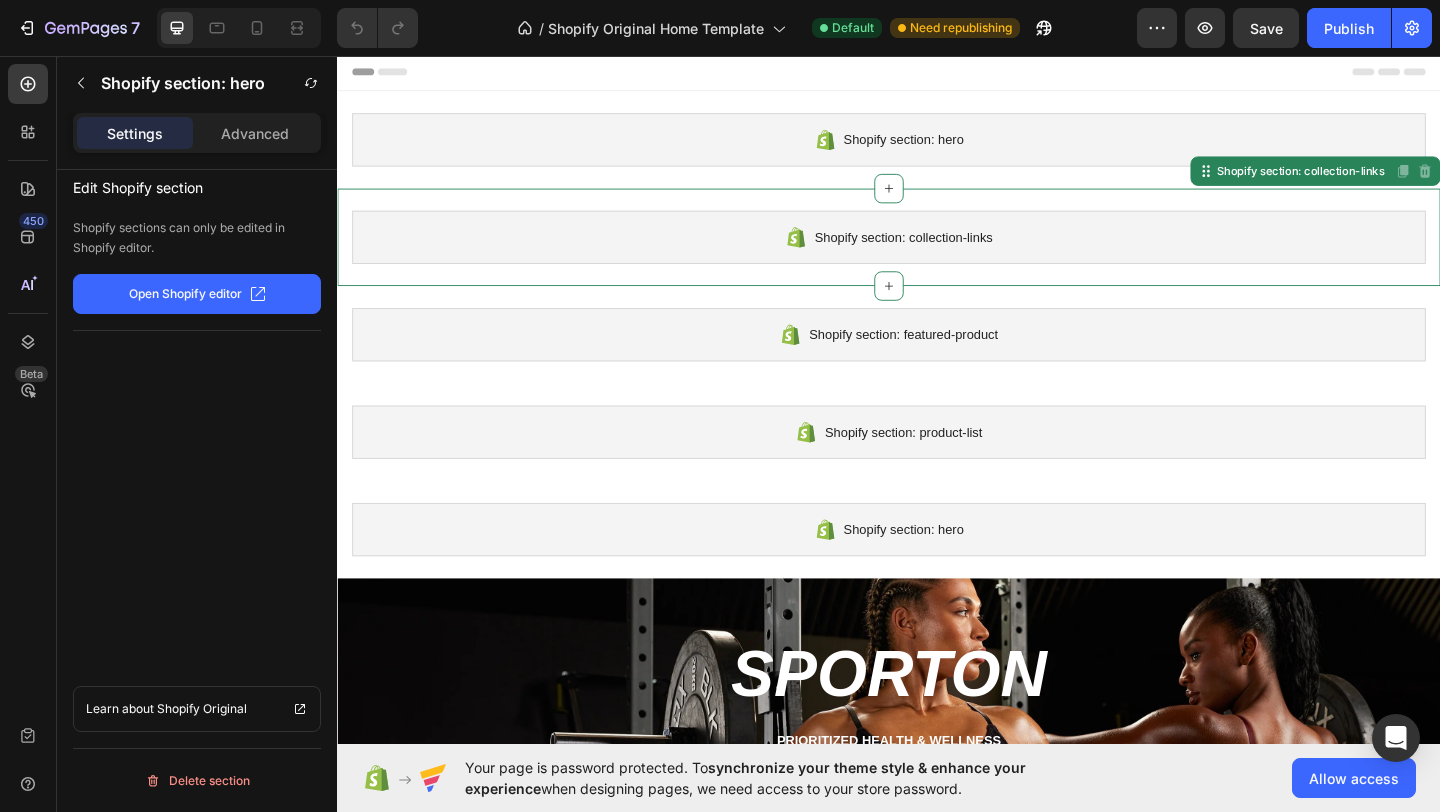 click on "Shopify section: collection-links" at bounding box center [937, 253] 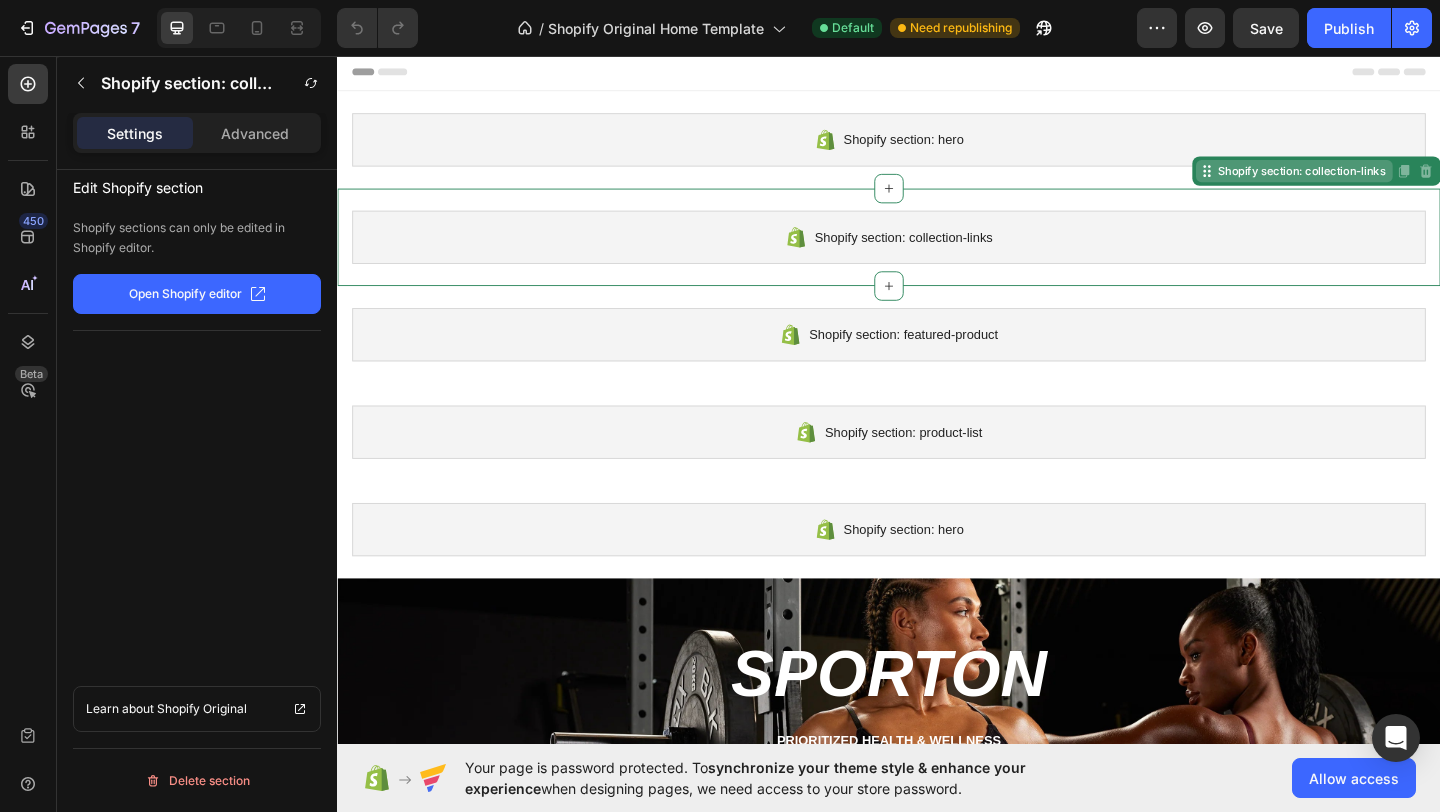 click on "Shopify section: collection-links" at bounding box center [1378, 181] 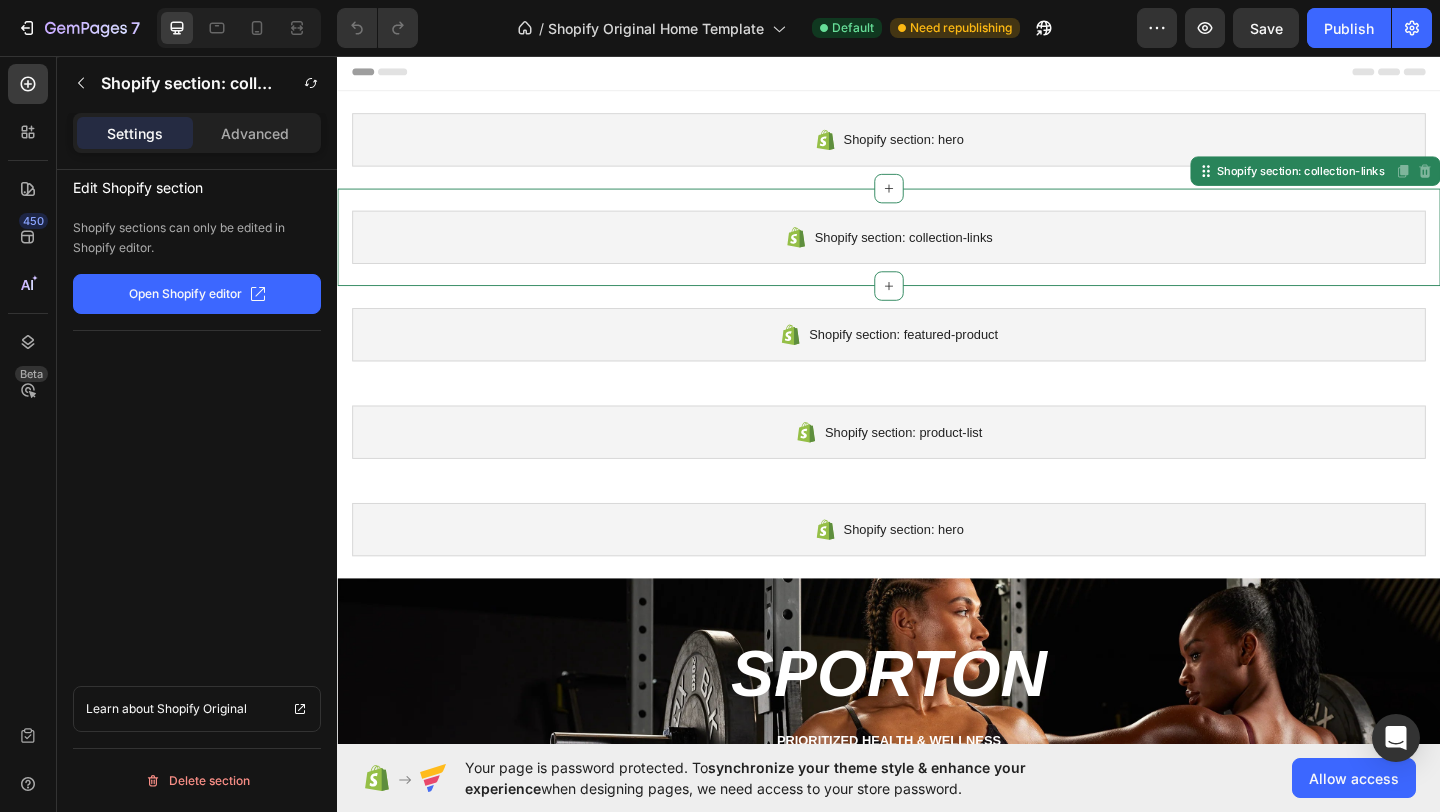 click on "Open Shopify editor" 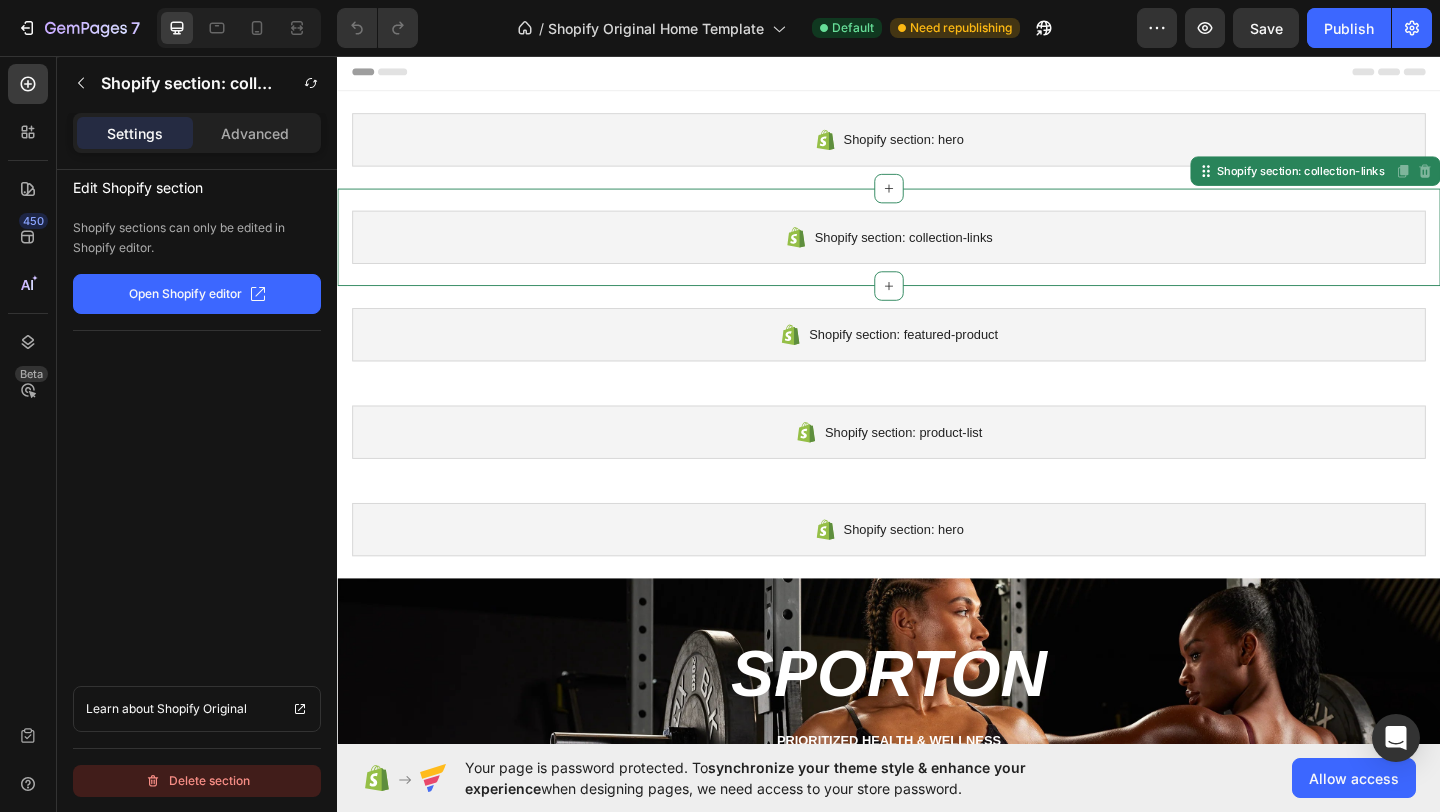 click on "Delete section" at bounding box center [197, 781] 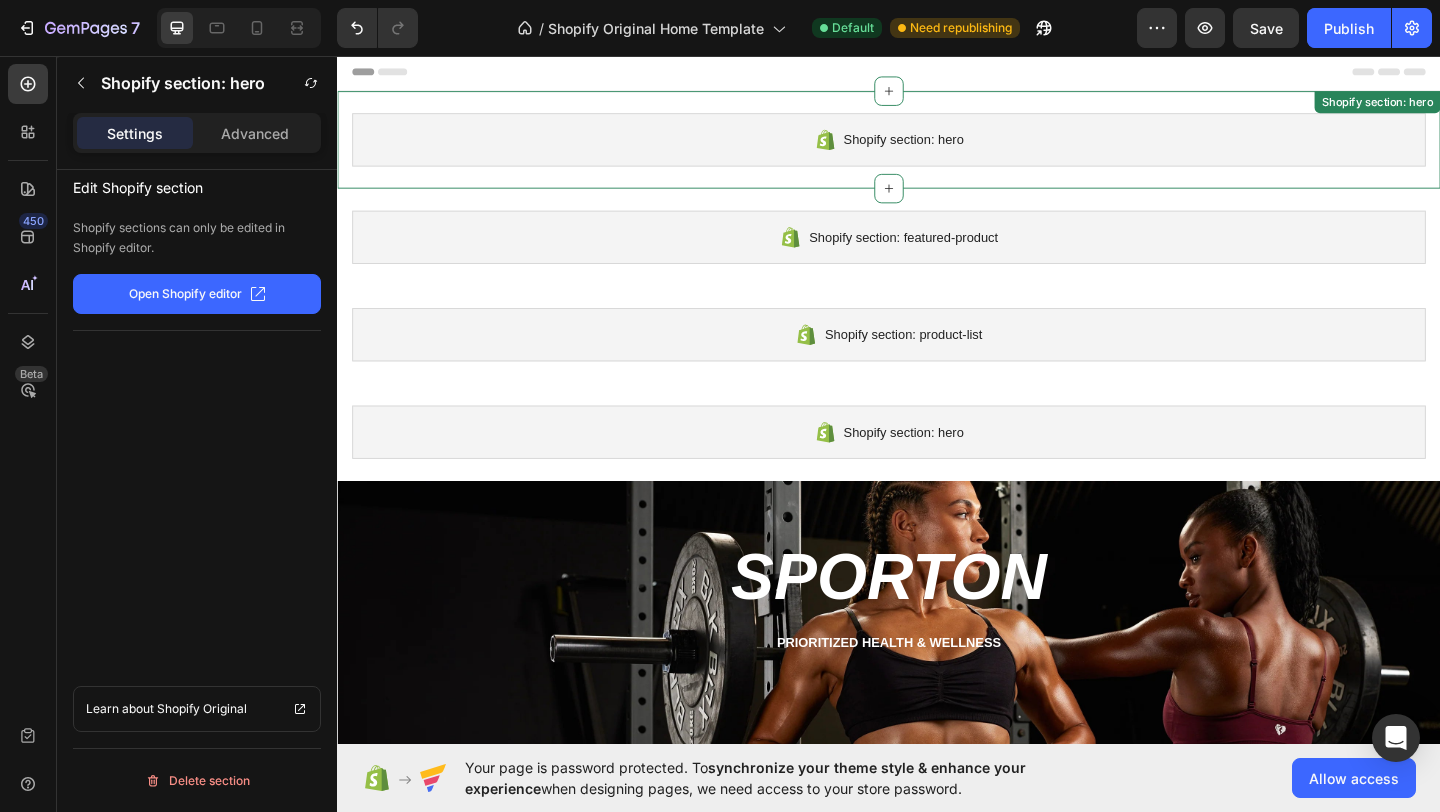 click on "Shopify section: hero" at bounding box center (937, 147) 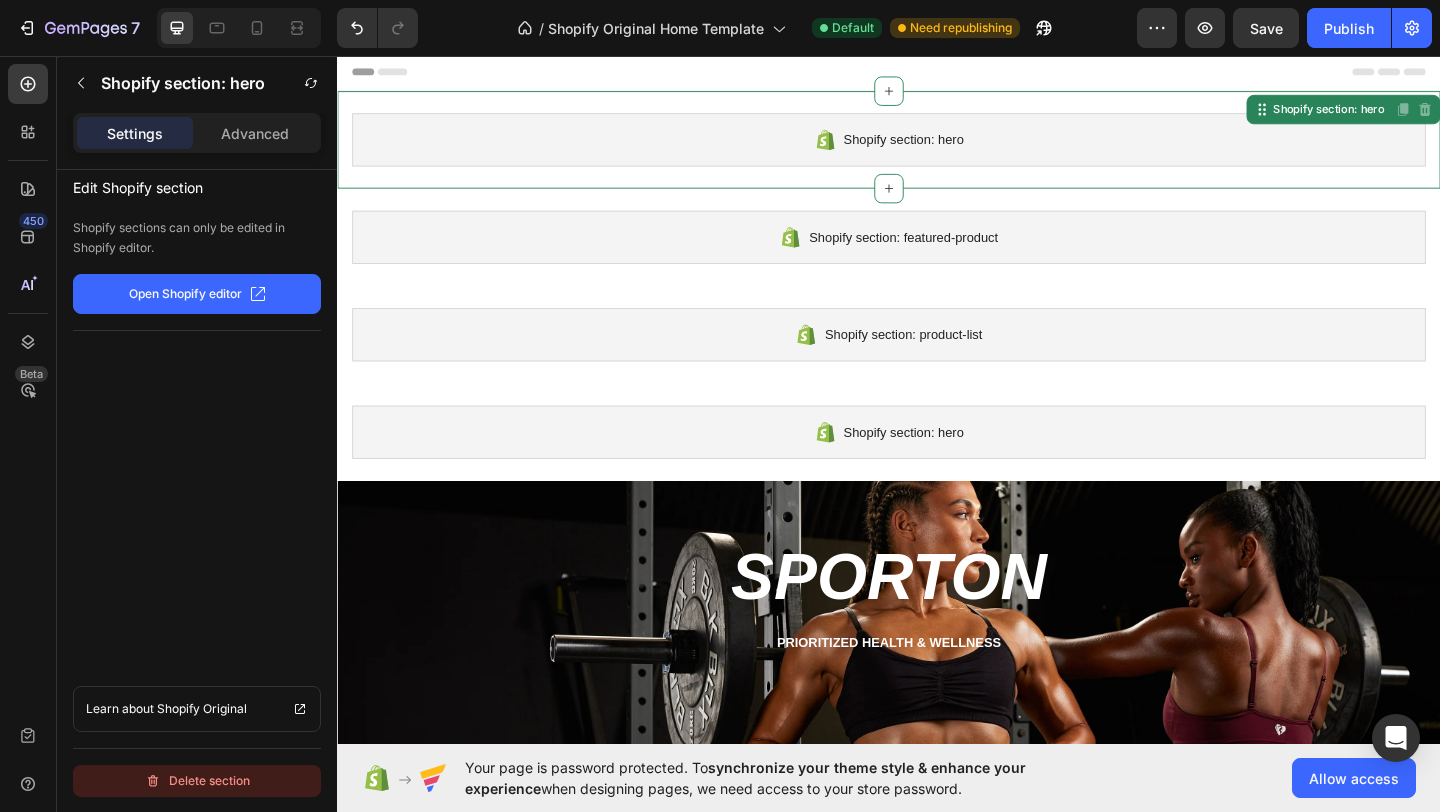 click on "Delete section" at bounding box center (197, 781) 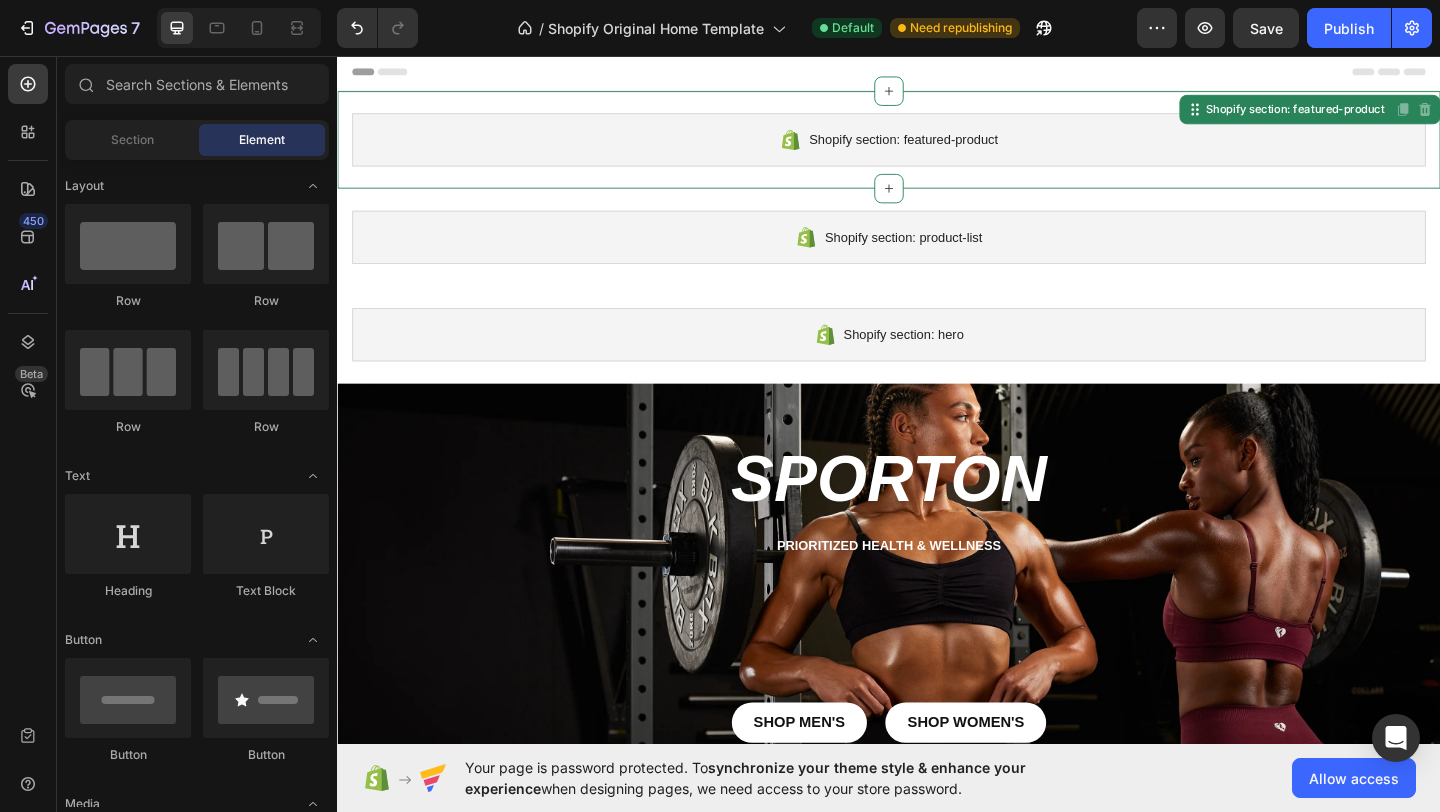 click on "Shopify section: featured-product" at bounding box center [937, 147] 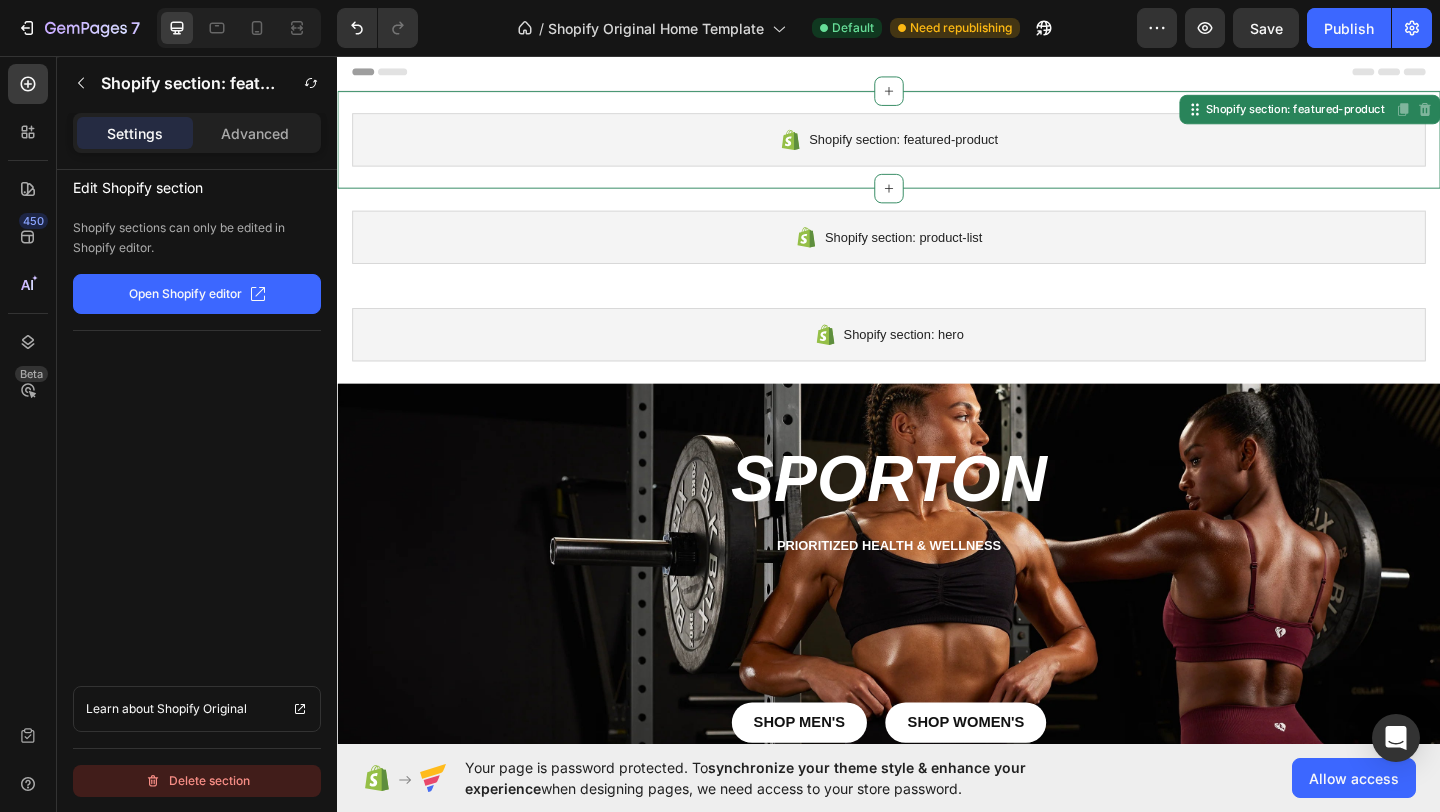 click on "Delete section" at bounding box center (197, 781) 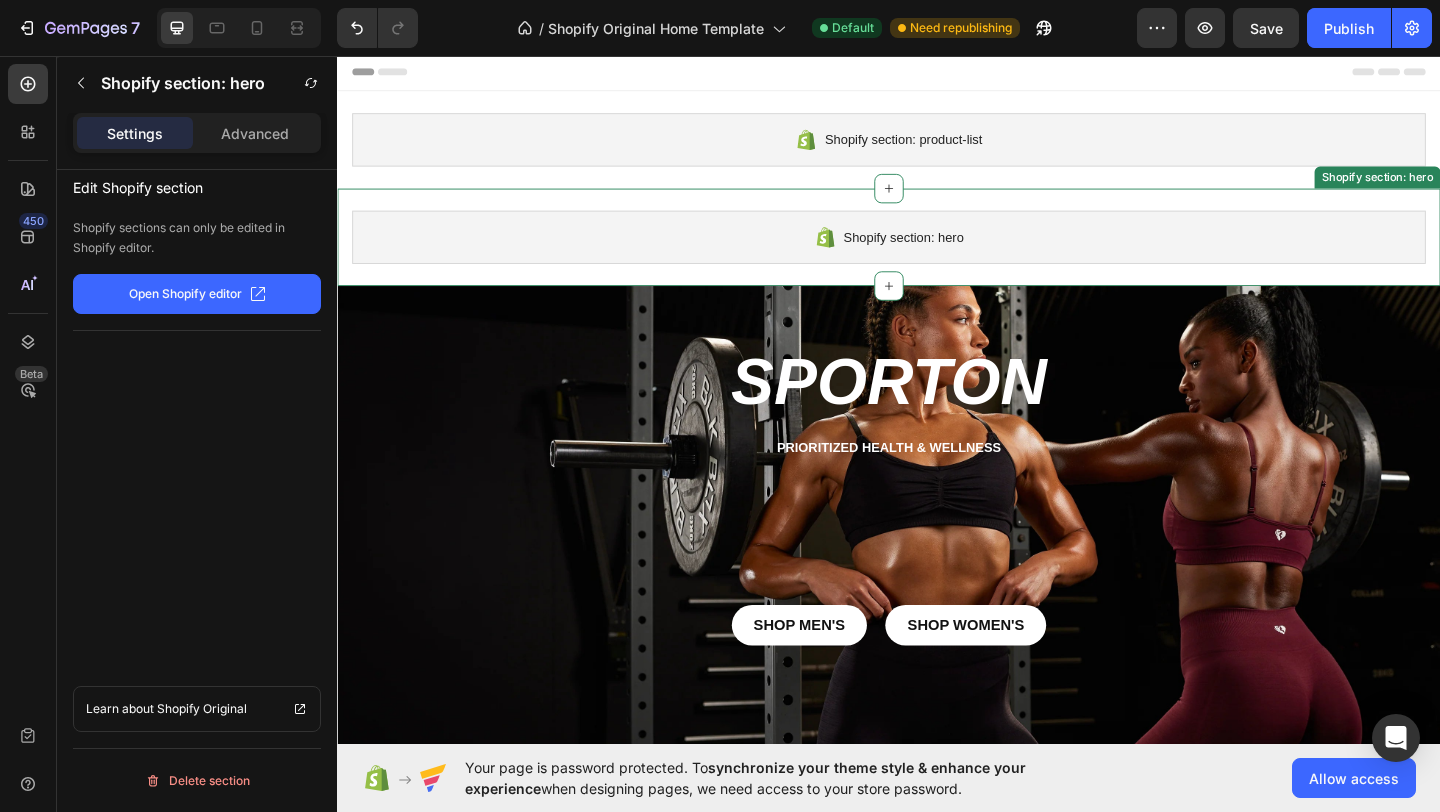 click on "Shopify section: hero" at bounding box center (937, 253) 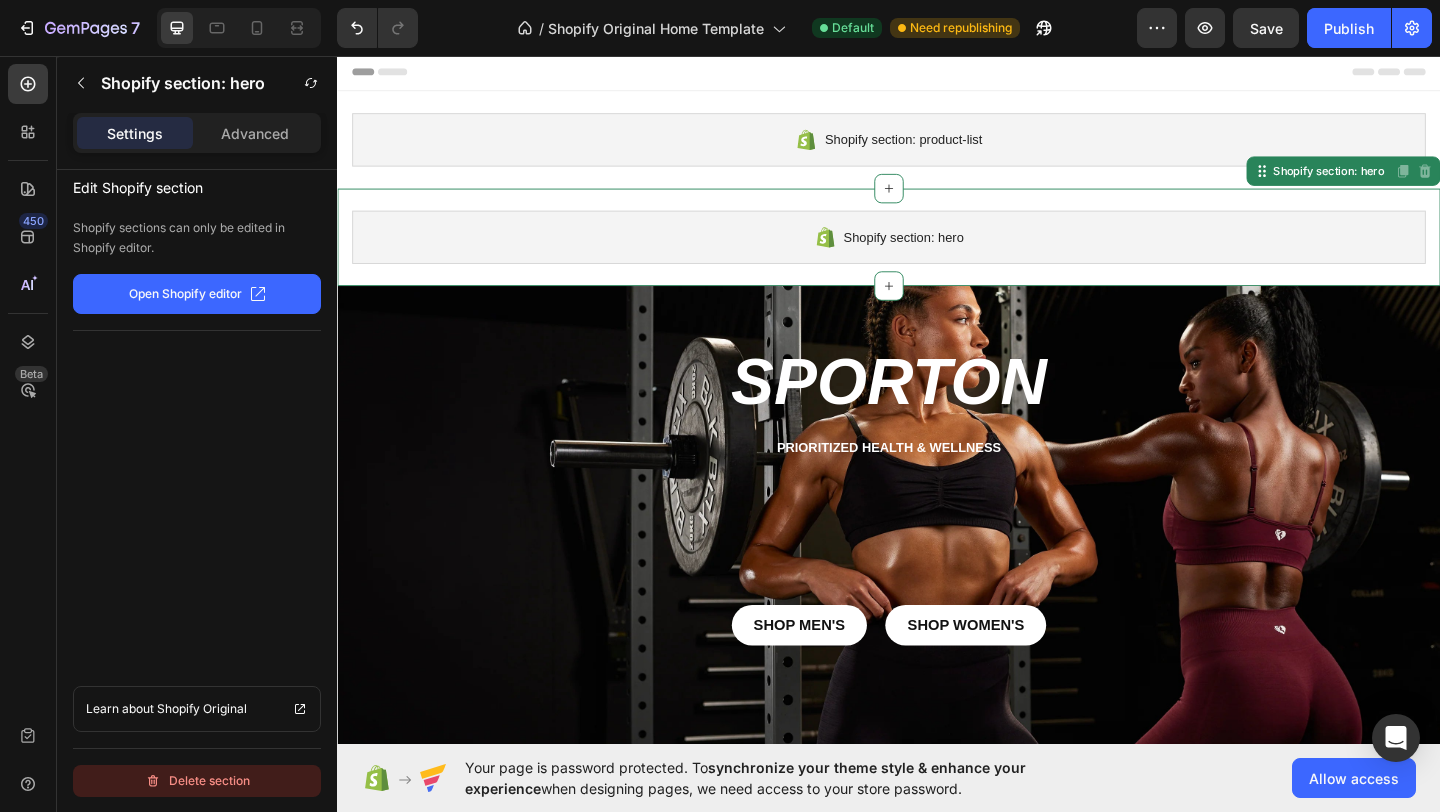 click on "Delete section" at bounding box center (197, 781) 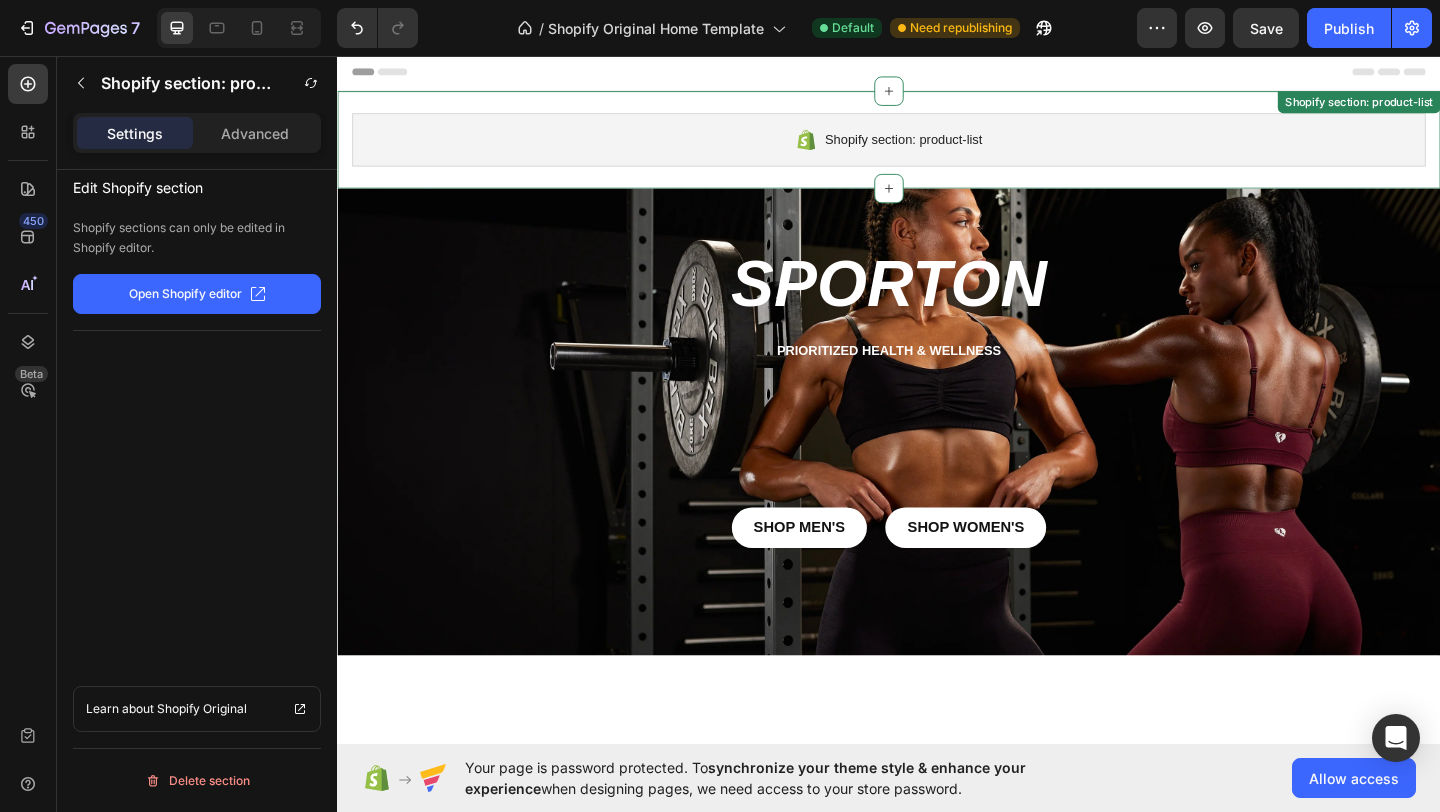 click on "Shopify section: product-list" at bounding box center (937, 147) 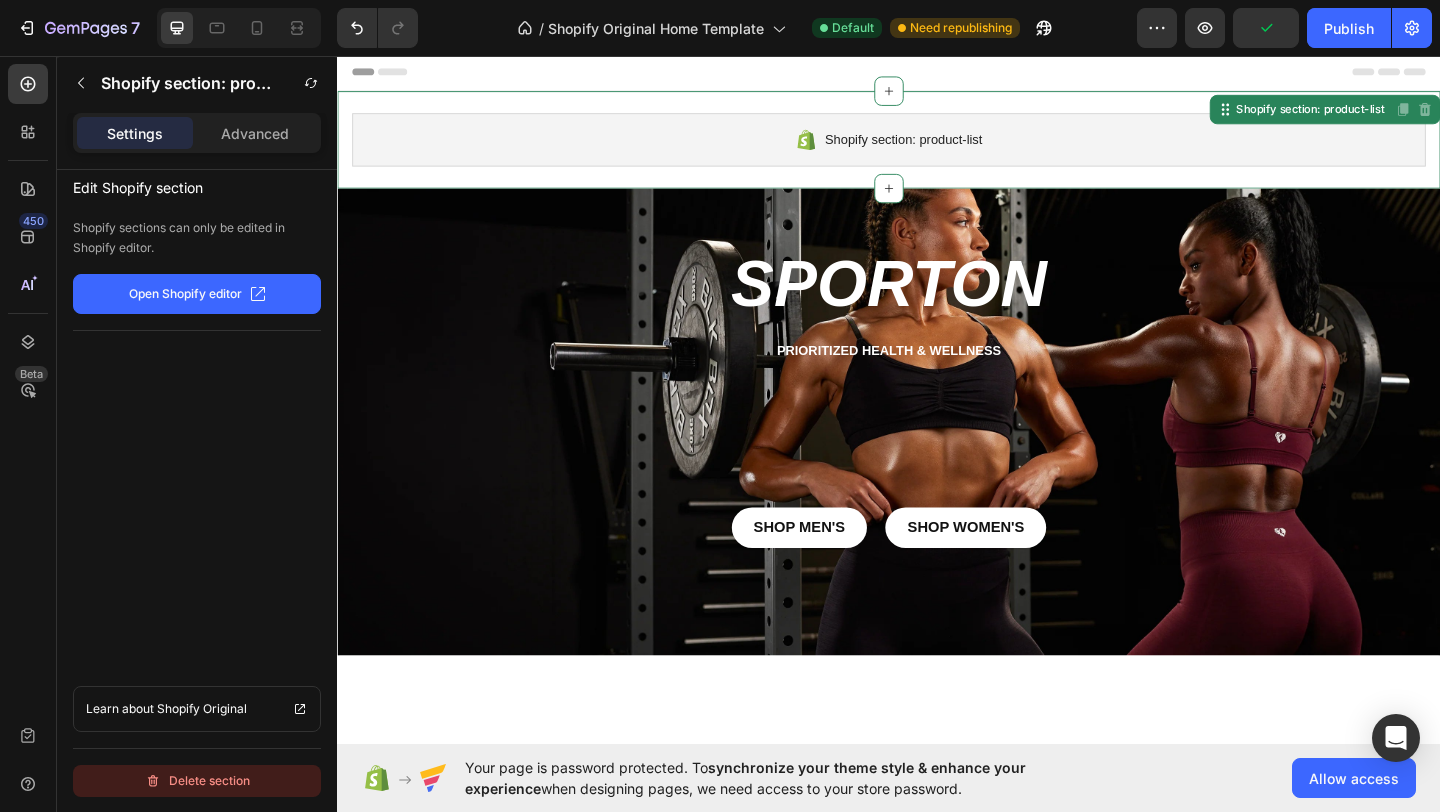 click on "Delete section" at bounding box center (197, 781) 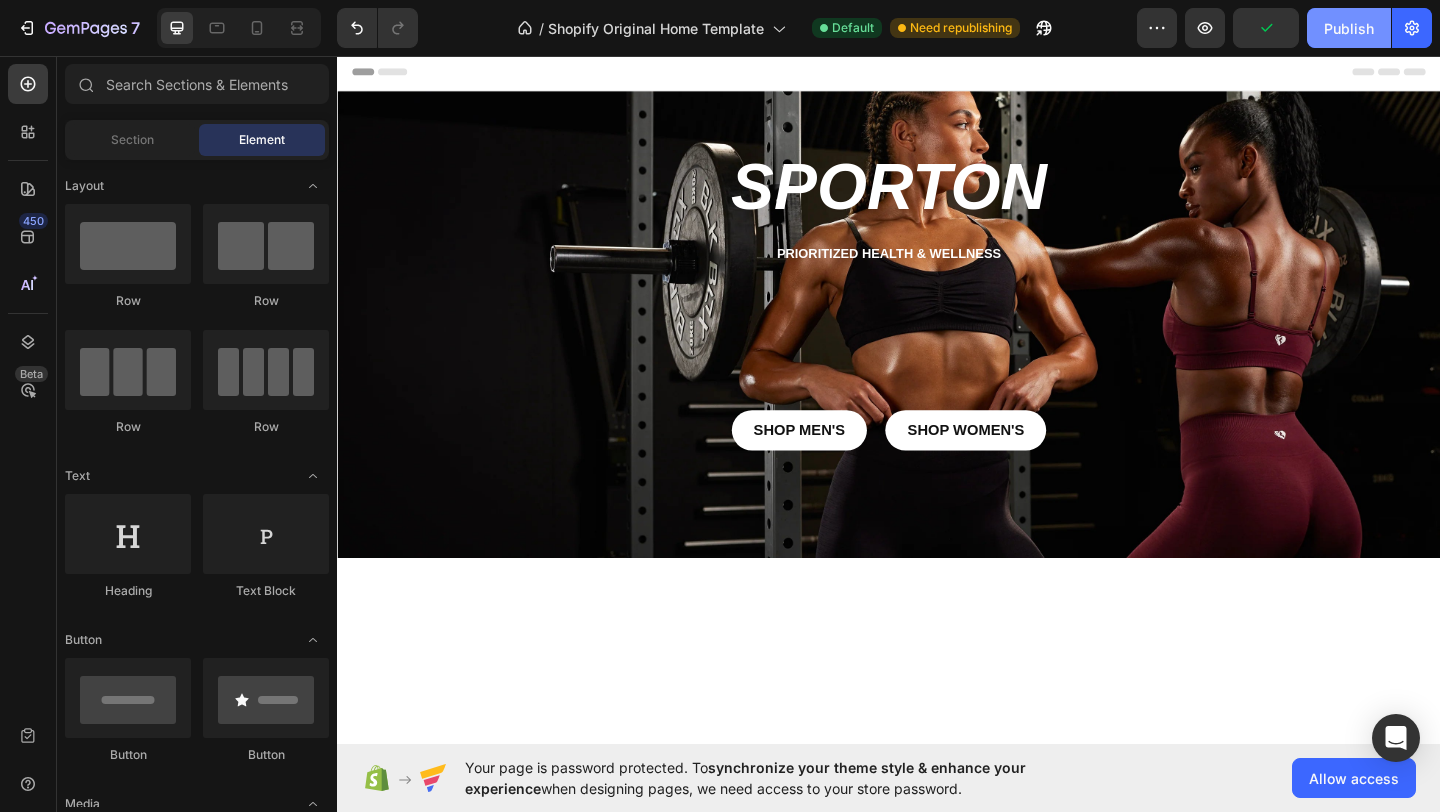 click on "Publish" at bounding box center [1349, 28] 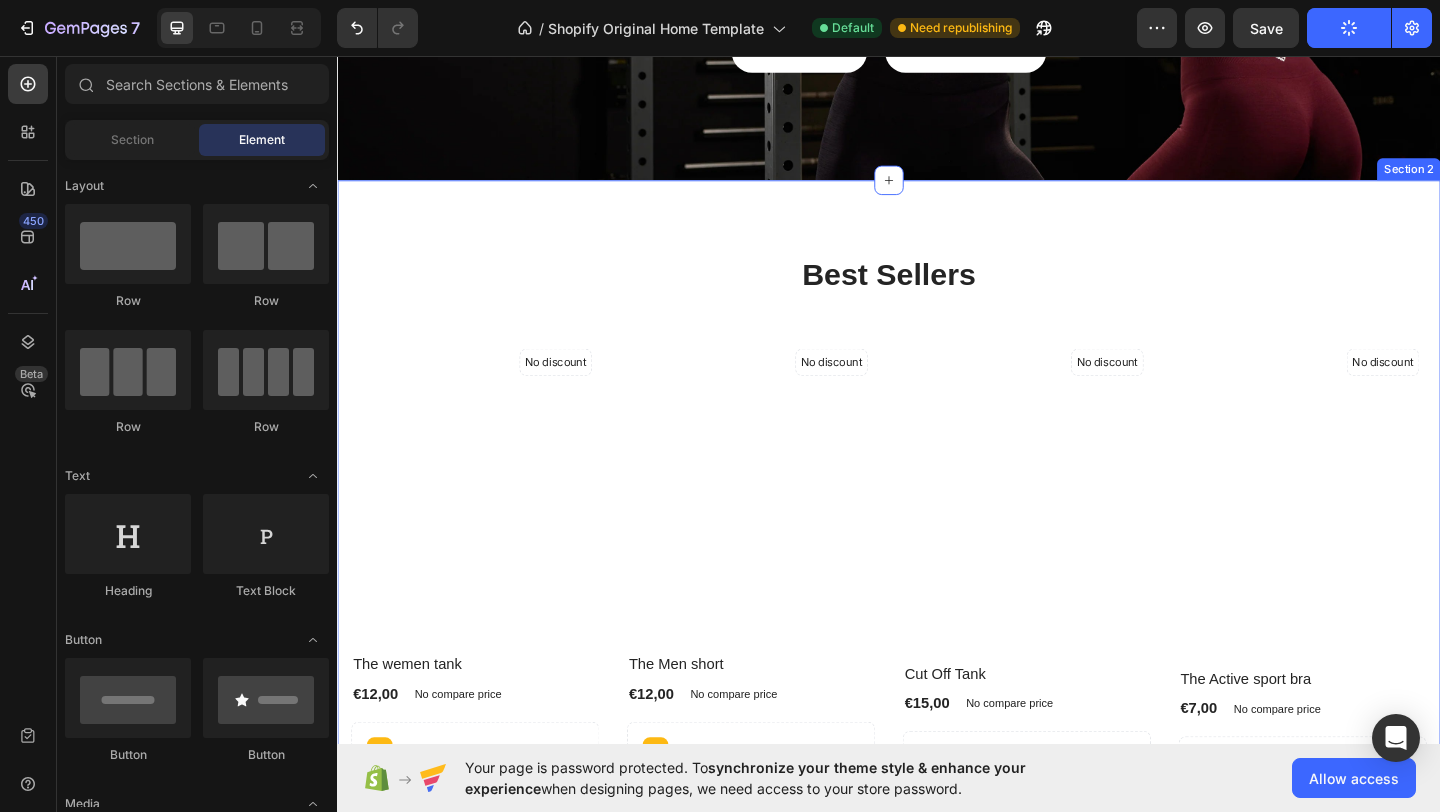 scroll, scrollTop: 0, scrollLeft: 0, axis: both 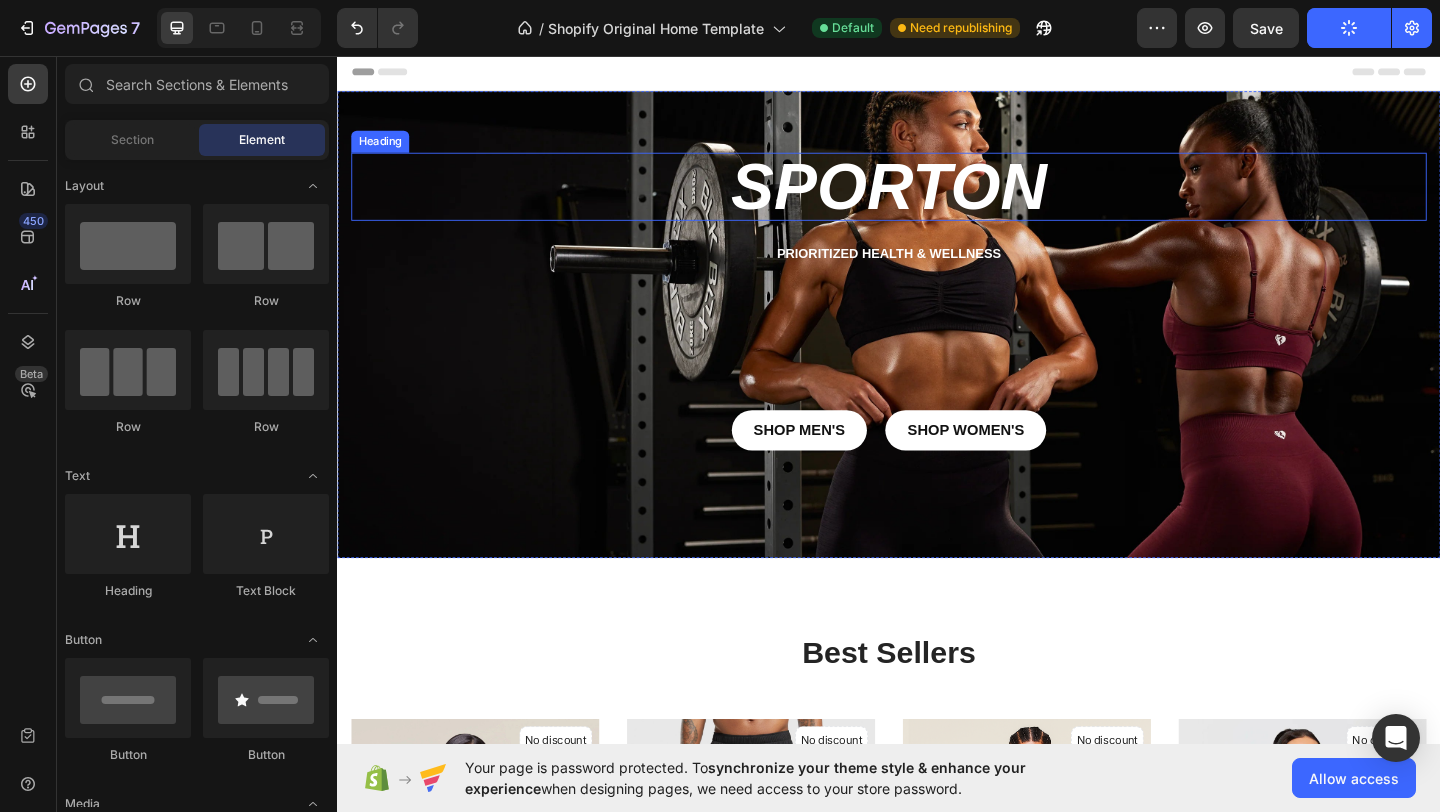 click on "Sporton" at bounding box center (937, 198) 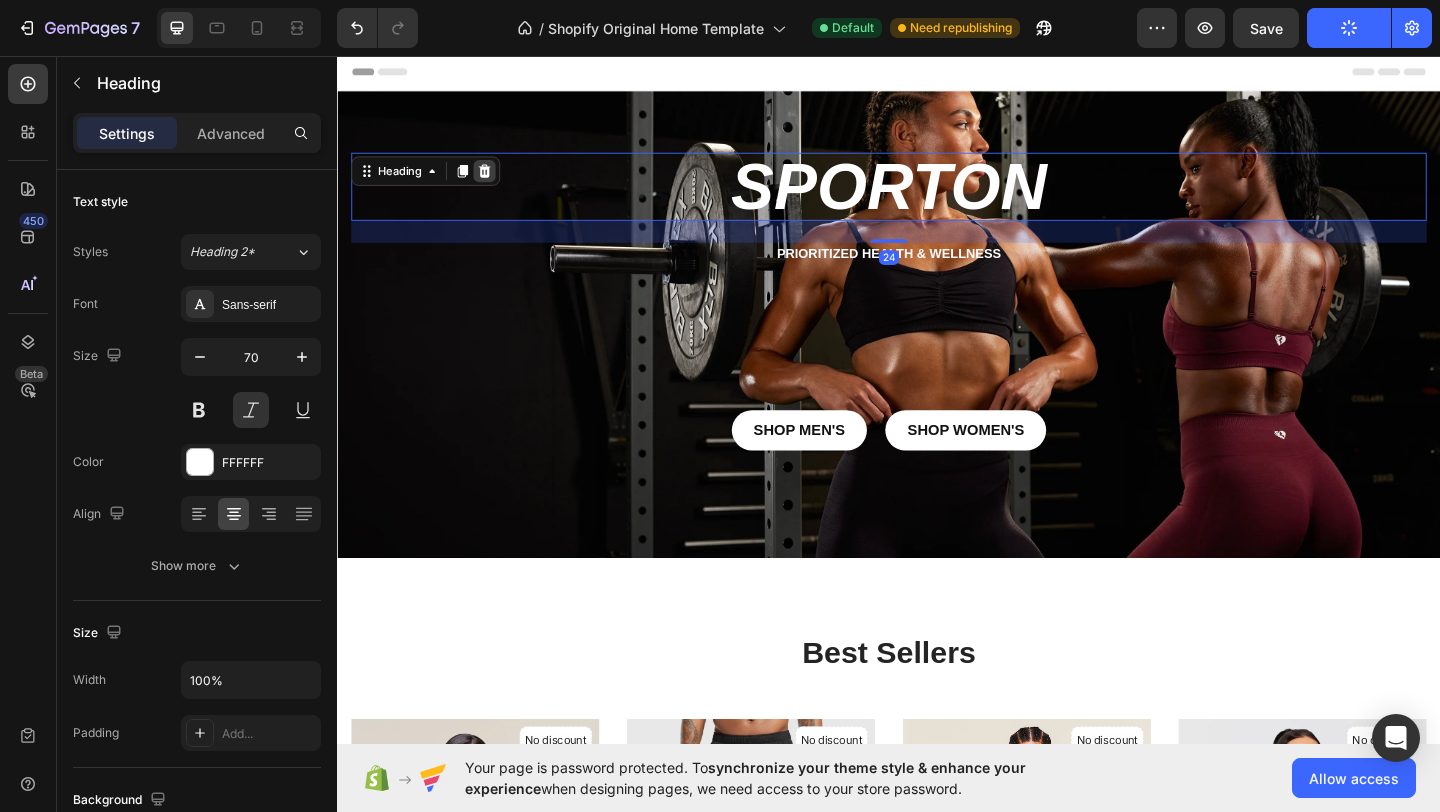 click 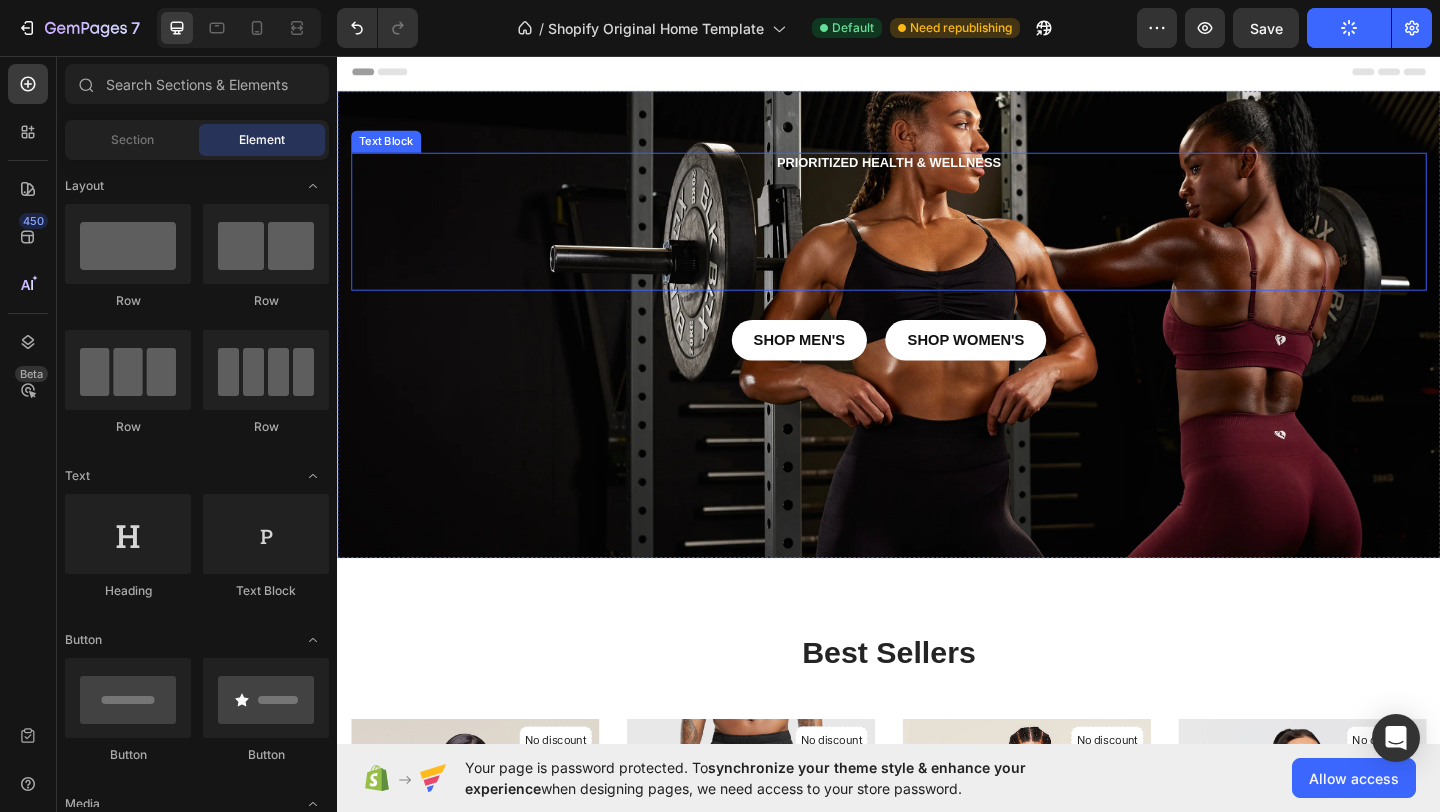 click at bounding box center (937, 263) 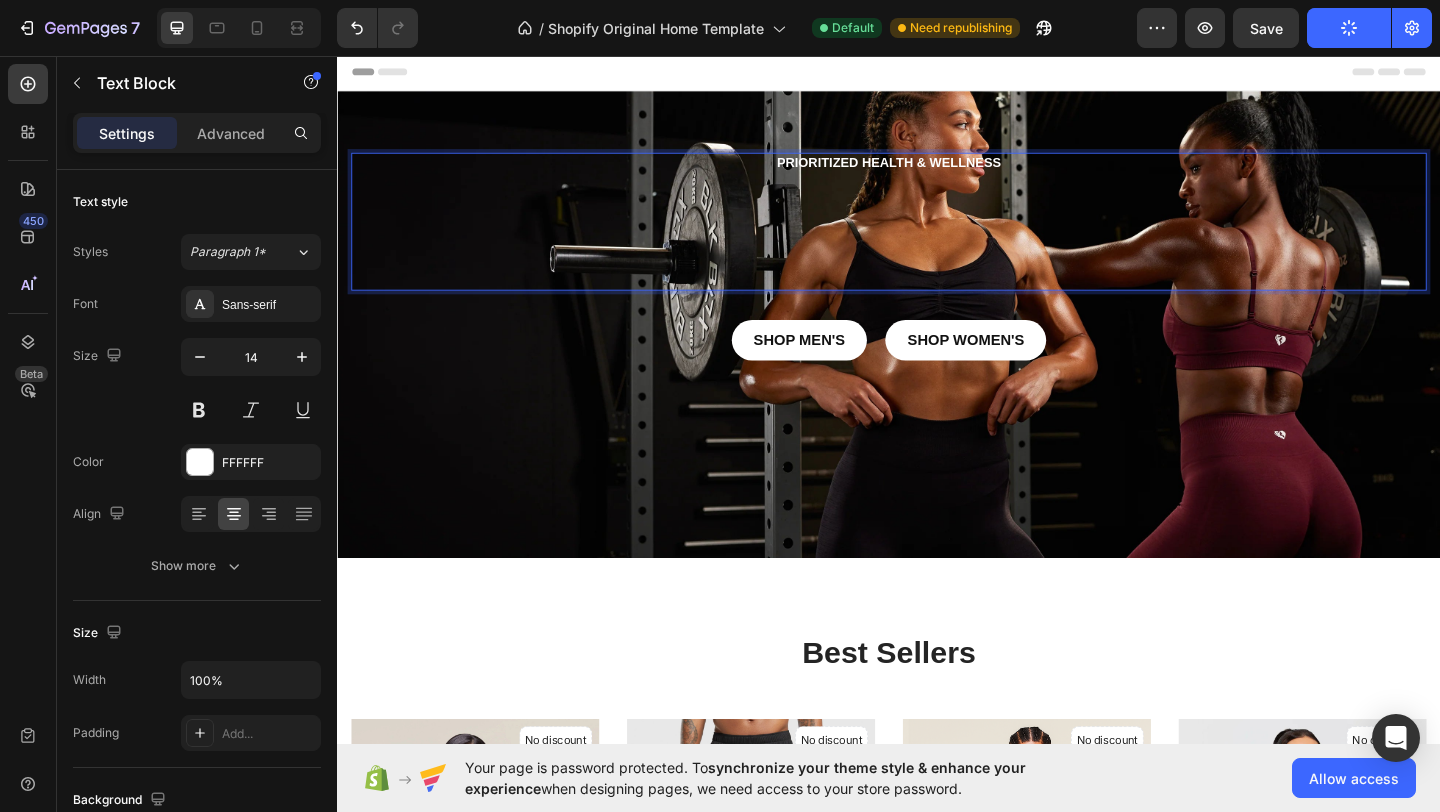 click at bounding box center (937, 263) 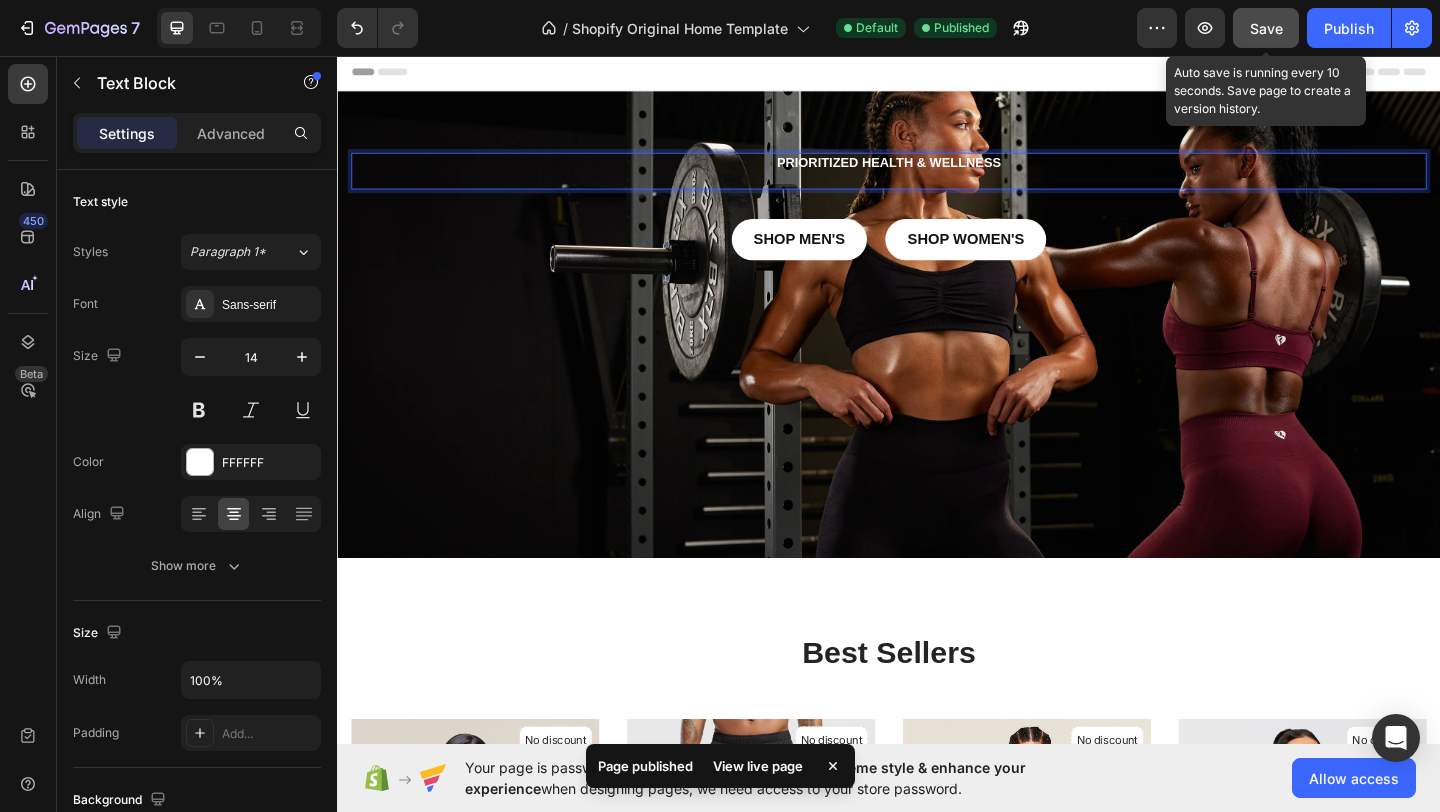 click on "Save" at bounding box center (1266, 28) 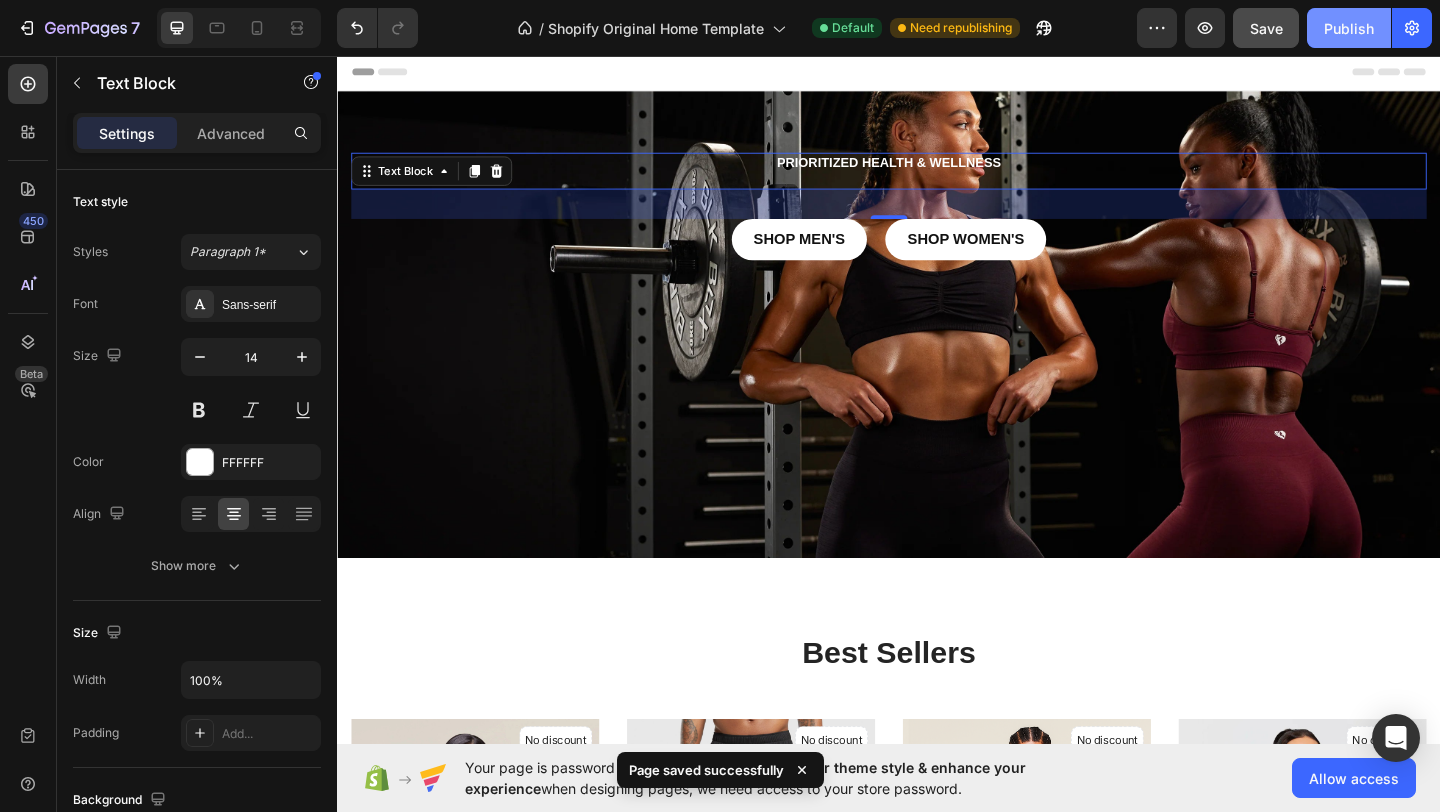 click on "Publish" at bounding box center (1349, 28) 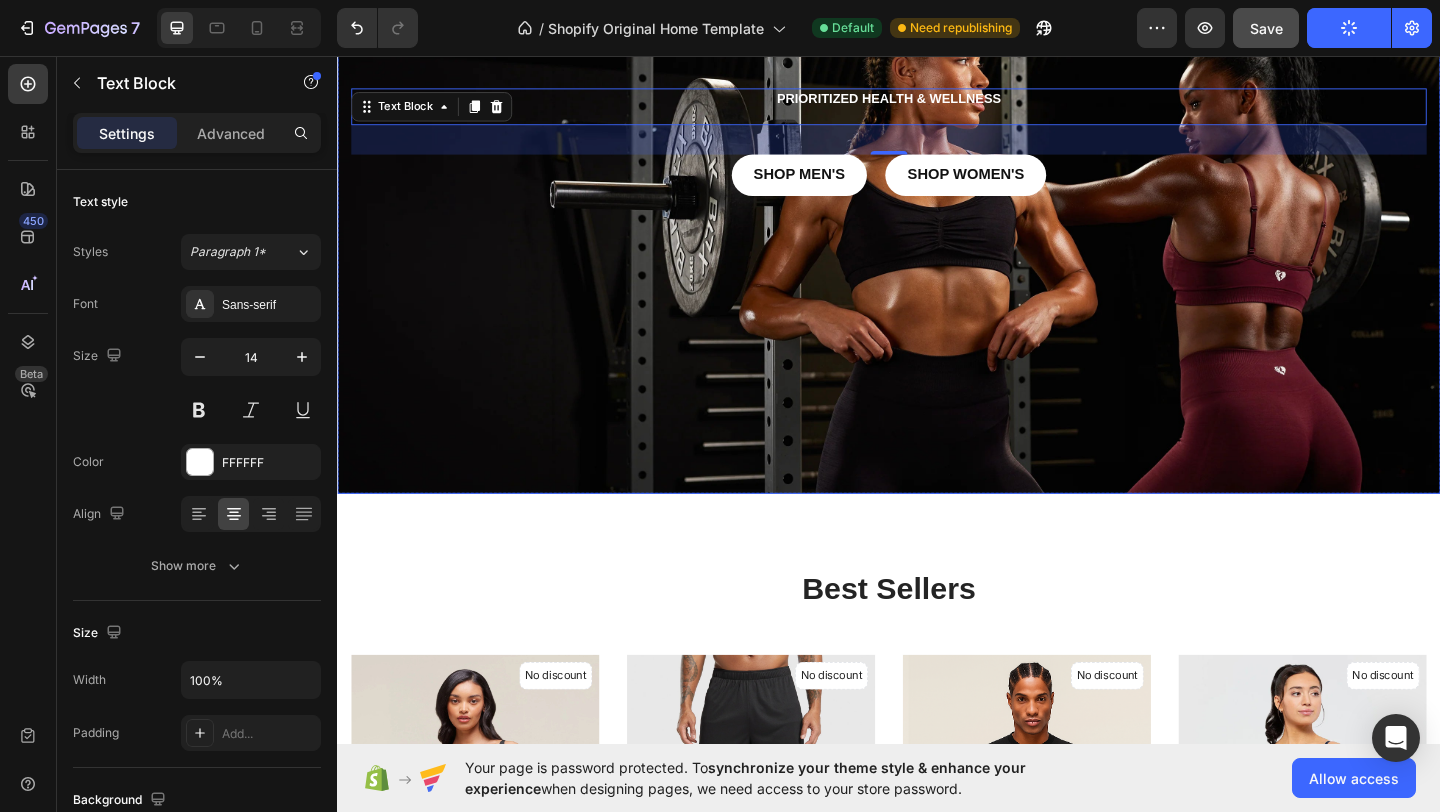 scroll, scrollTop: 0, scrollLeft: 0, axis: both 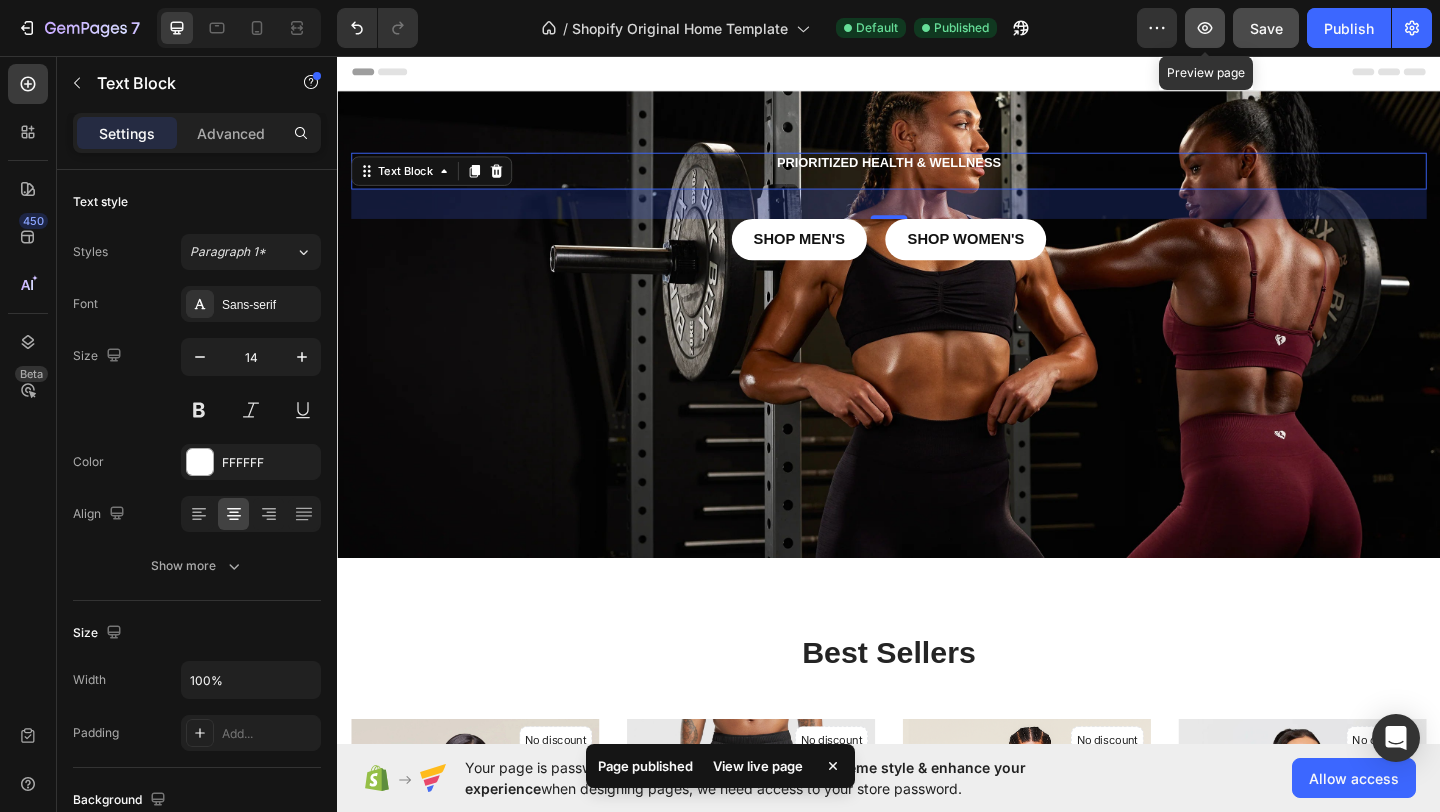 click 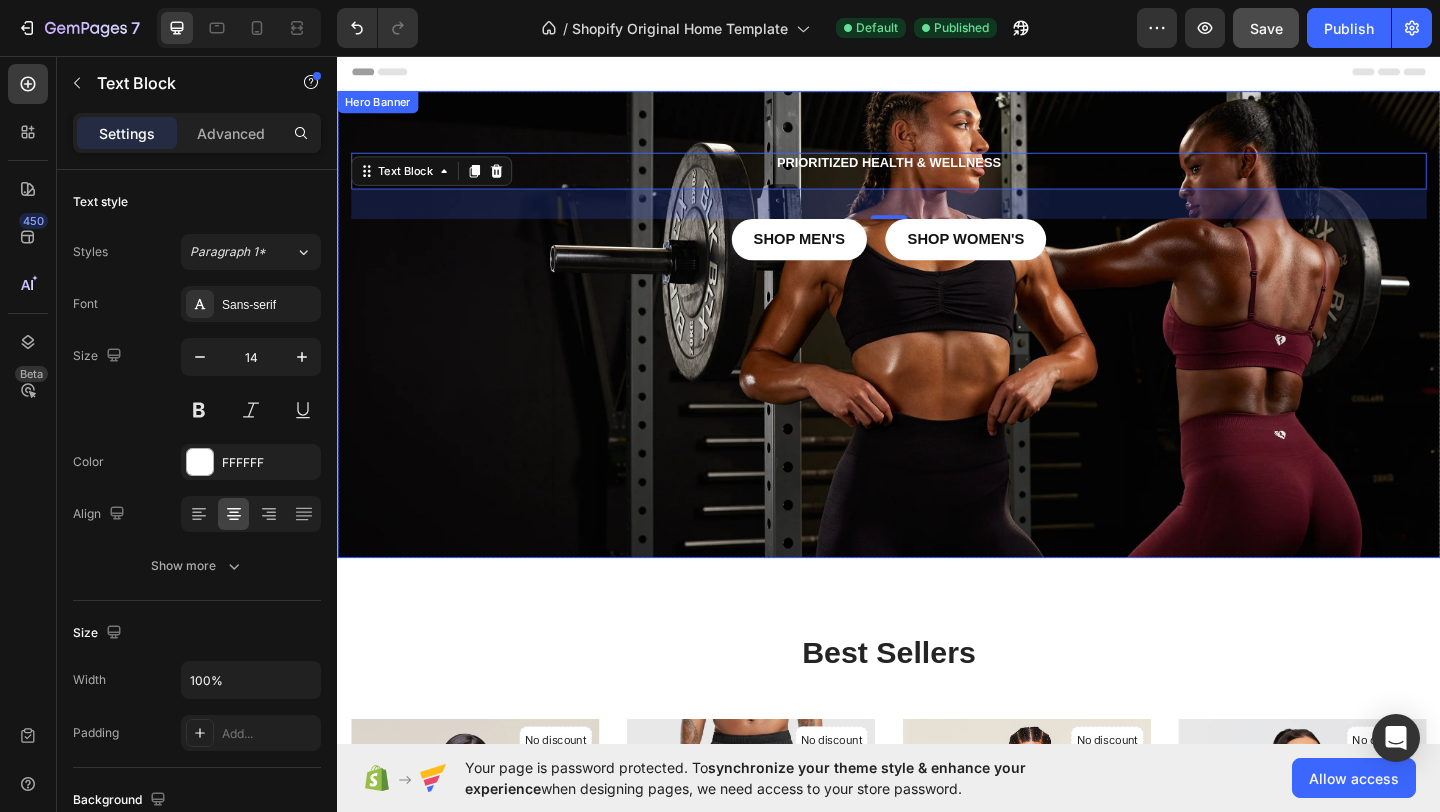 click on "PrioritiZed health & wellness  Text Block   32 shop Men's    Button shop women's Button Row" at bounding box center (937, 218) 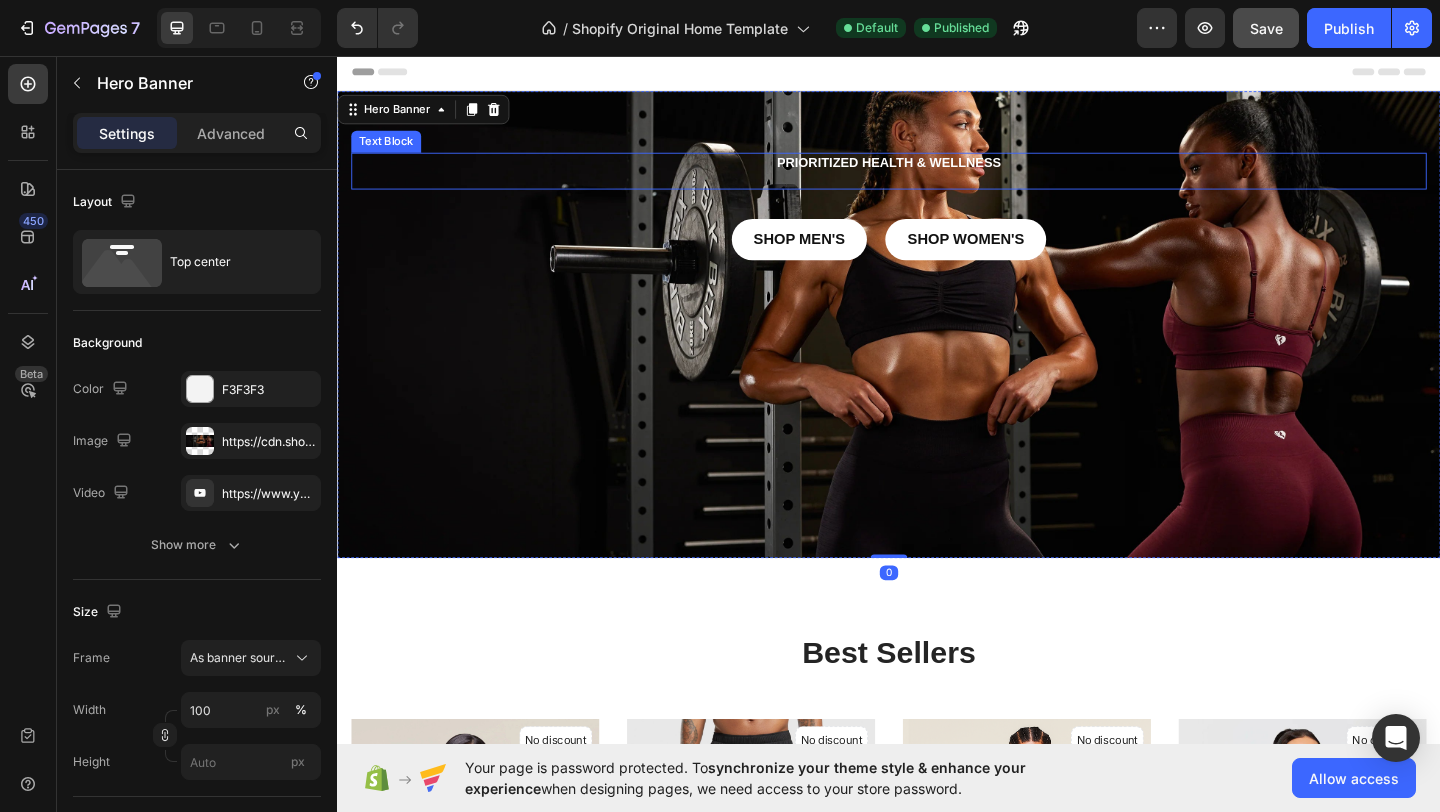 click on "PrioritiZed health & wellness" at bounding box center (937, 172) 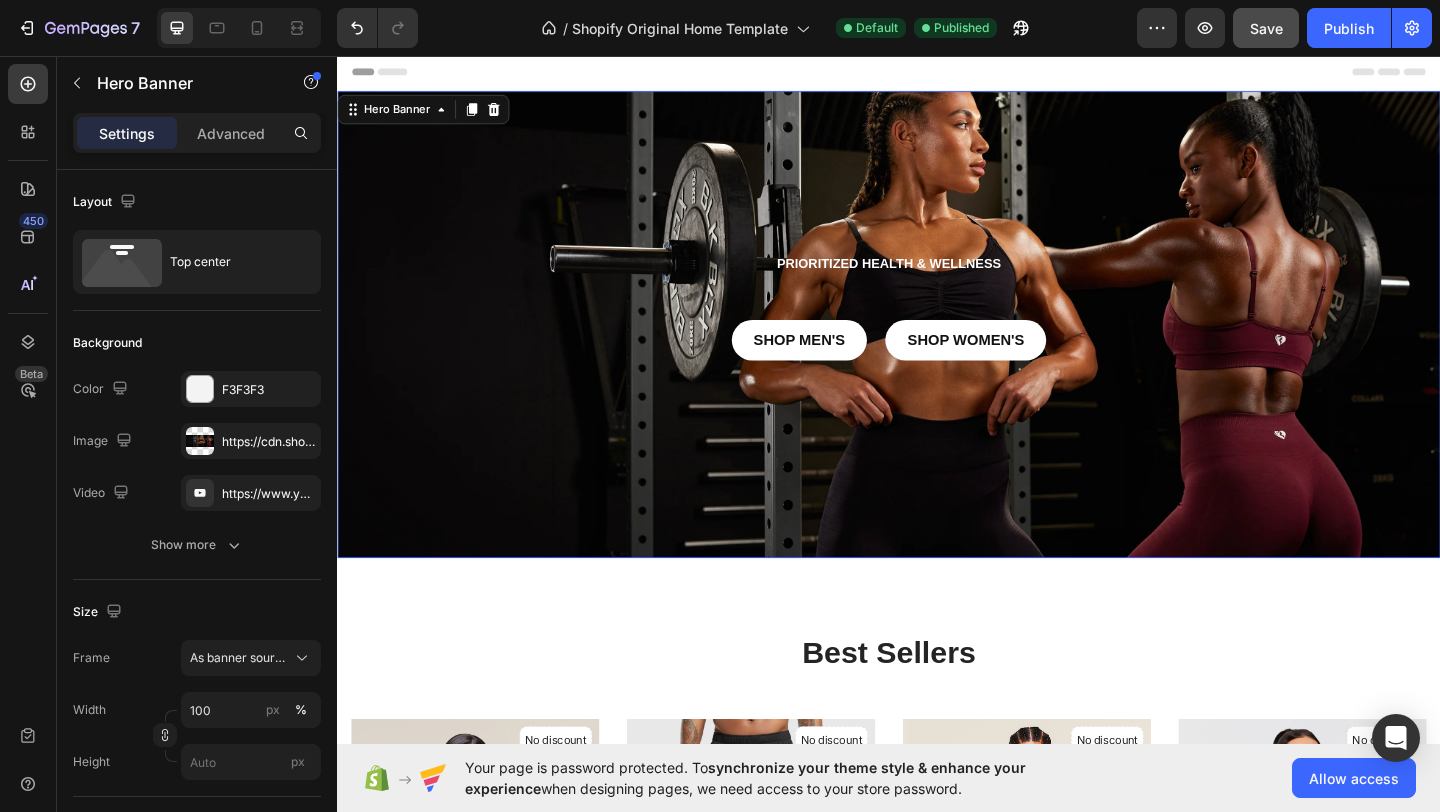 click on "PrioritiZed health & wellness  Text Block shop Men's    Button shop women's Button Row" at bounding box center [937, 272] 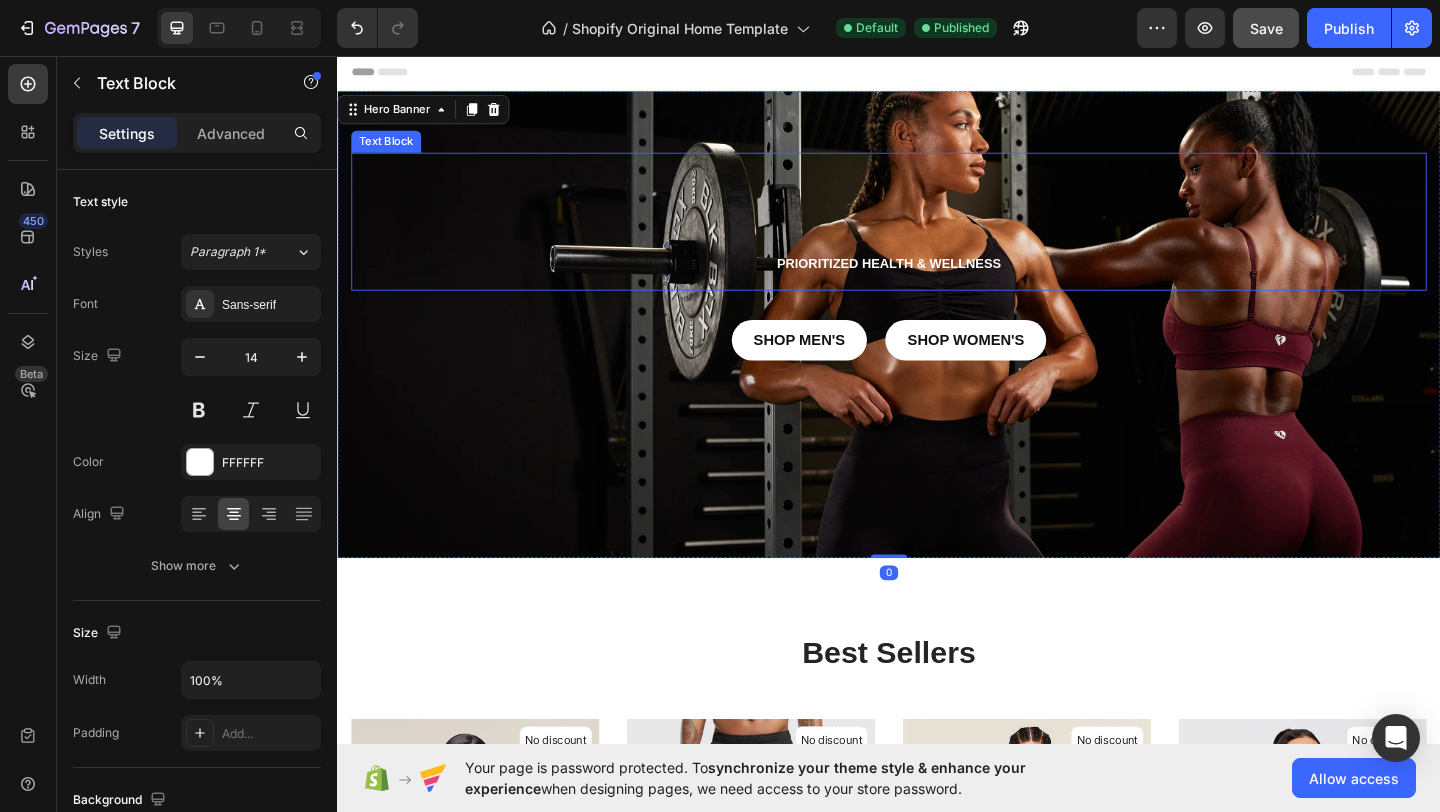 click at bounding box center [937, 190] 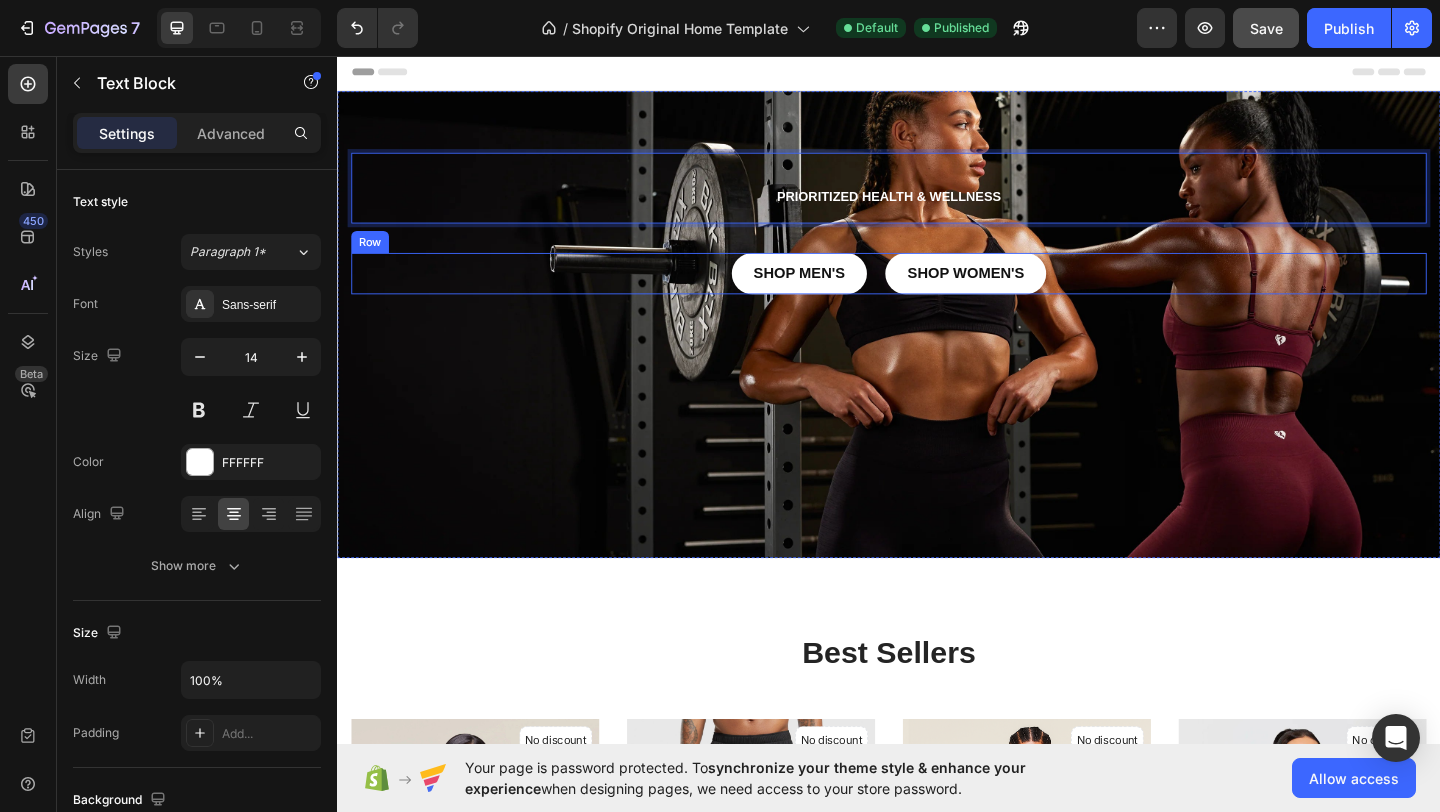 click on "shop Men's    Button shop women's Button Row" at bounding box center (937, 292) 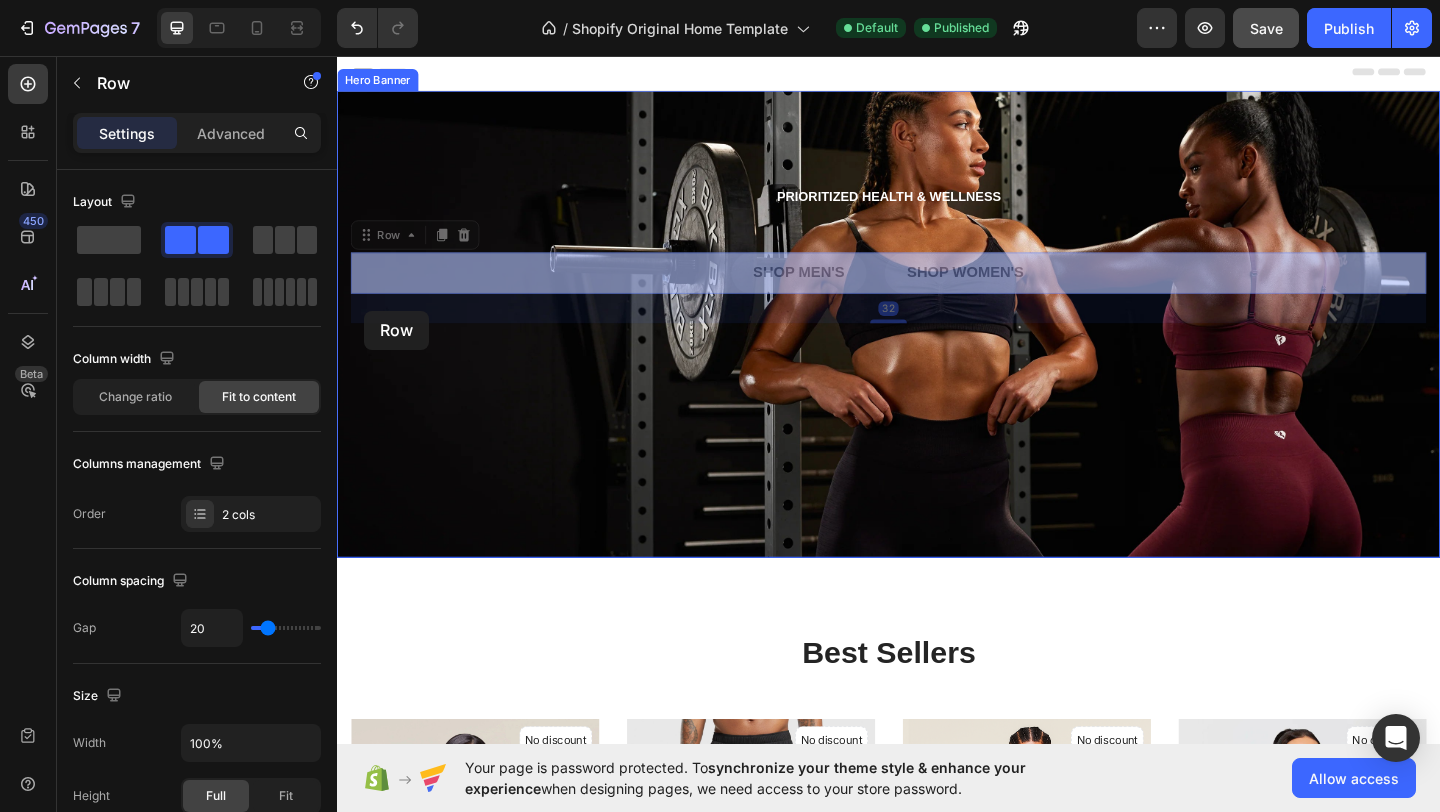 drag, startPoint x: 371, startPoint y: 251, endPoint x: 366, endPoint y: 333, distance: 82.1523 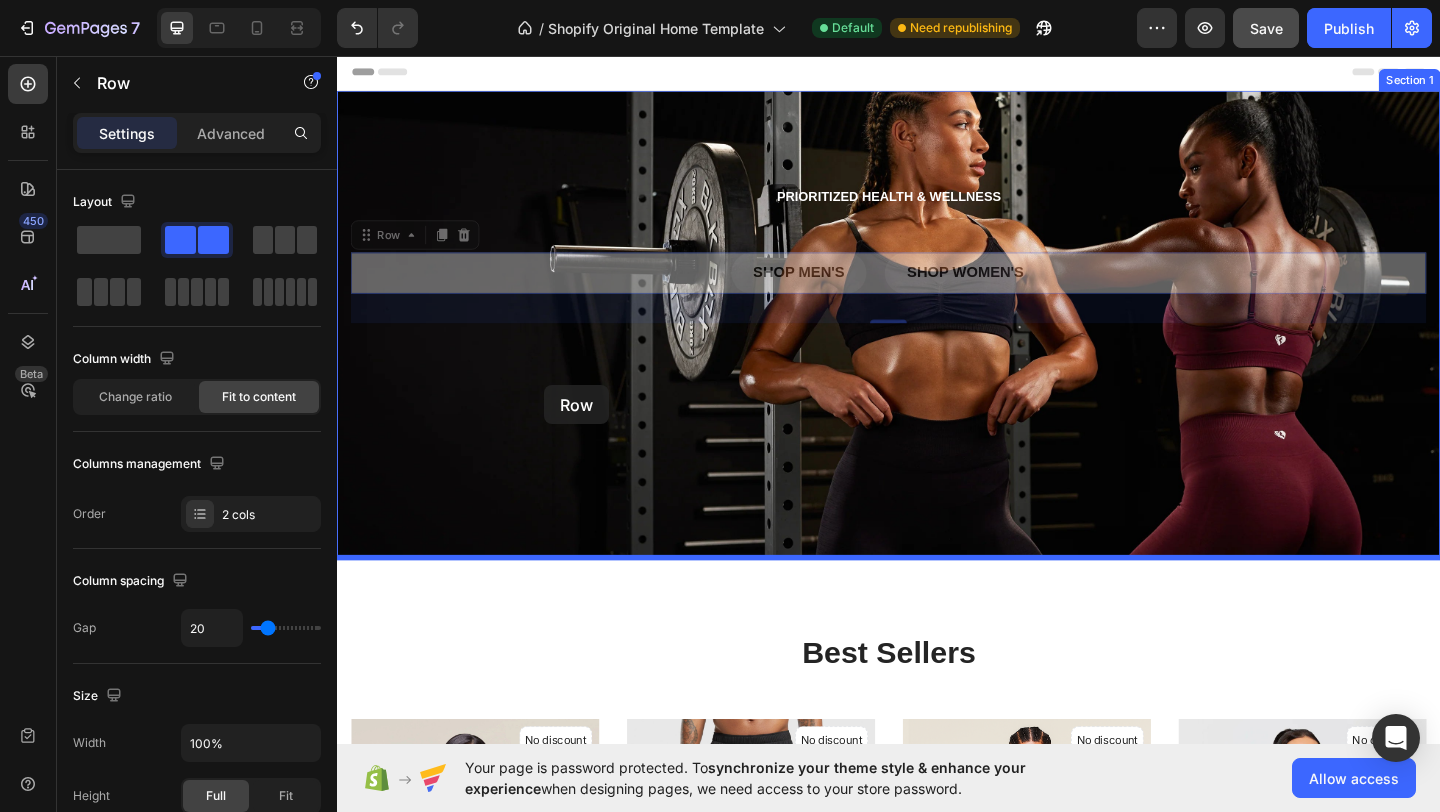 drag, startPoint x: 365, startPoint y: 250, endPoint x: 504, endPoint y: 425, distance: 223.48602 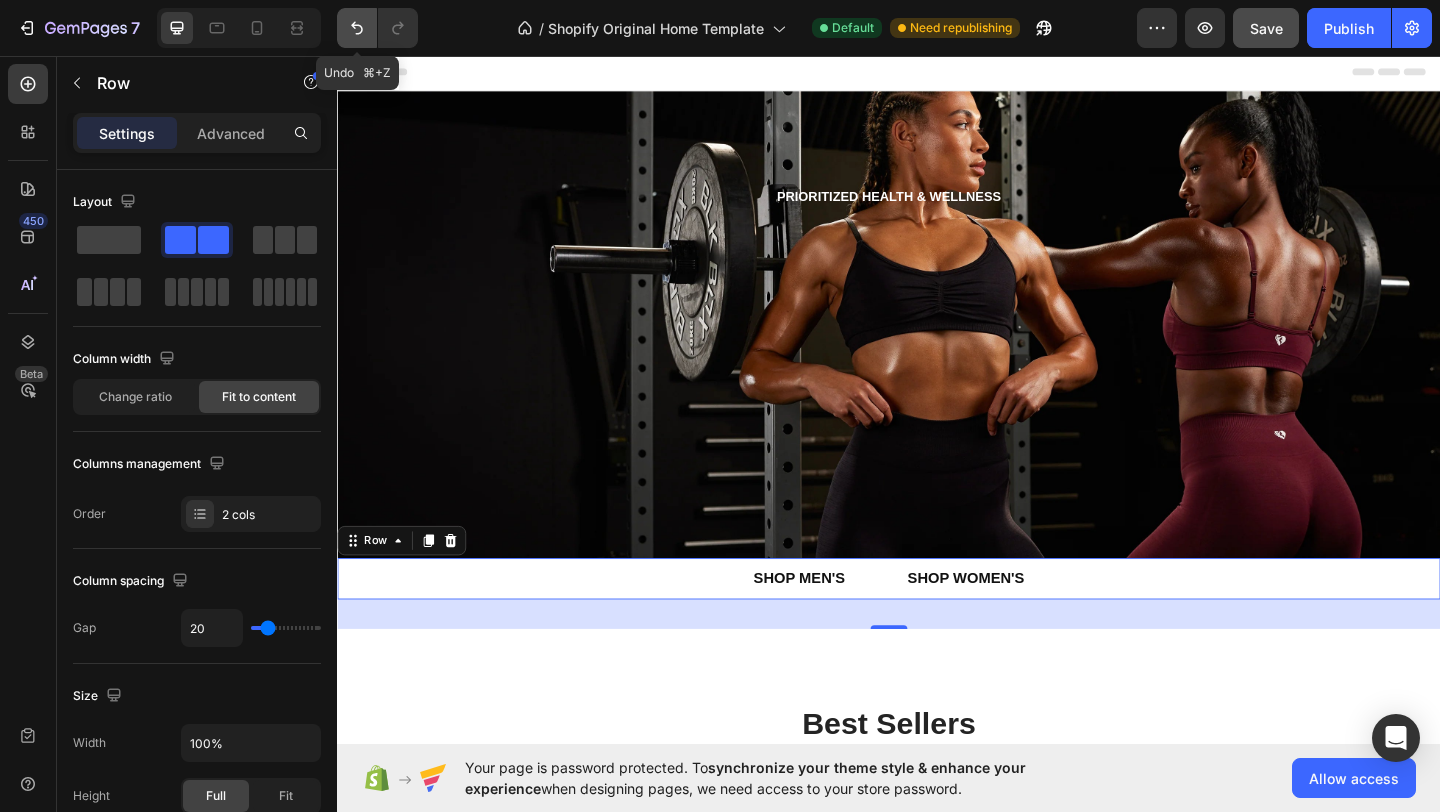 click 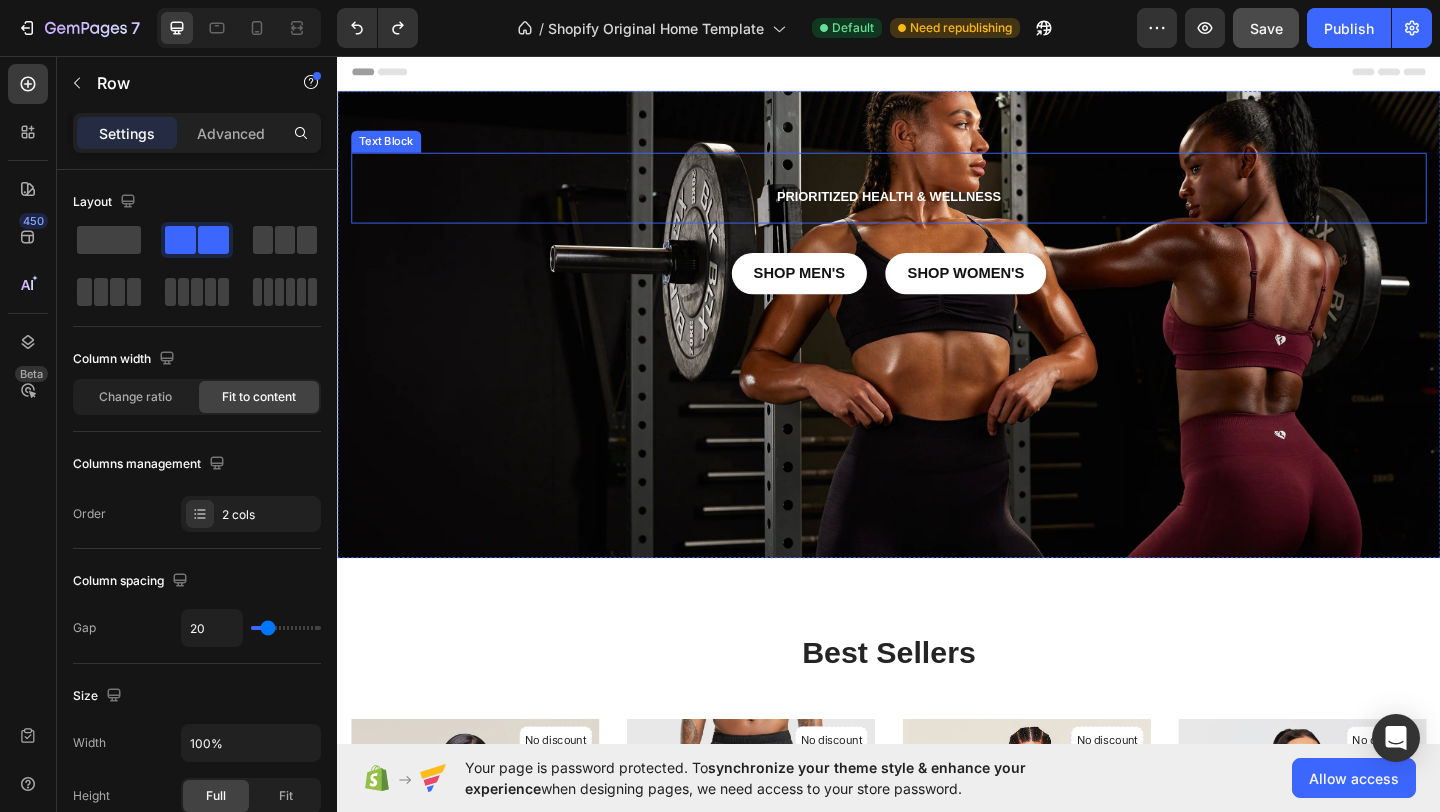 click at bounding box center (937, 190) 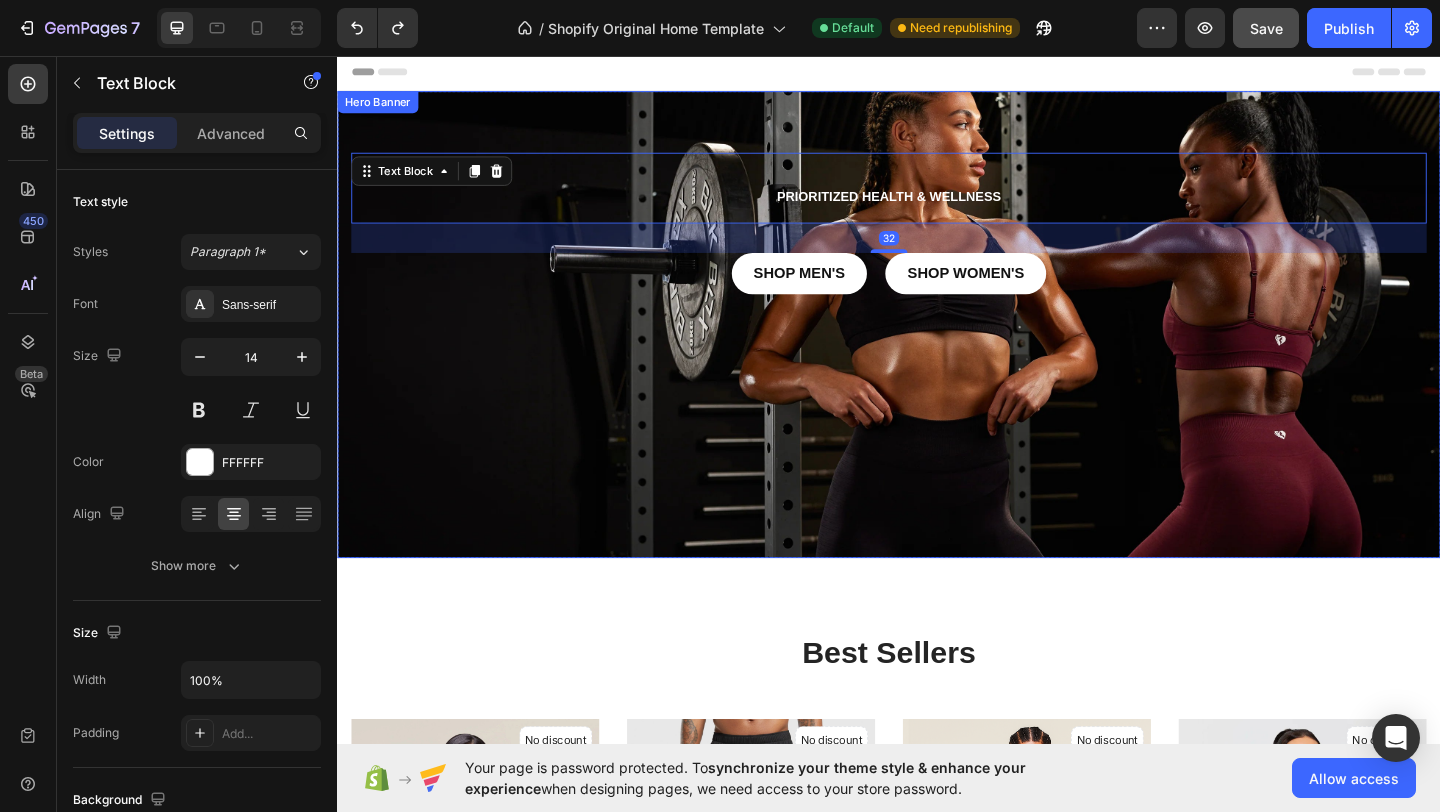 click on "PrioritiZed health & wellness  Text Block   32 shop Men's    Button shop women's Button Row" at bounding box center (937, 236) 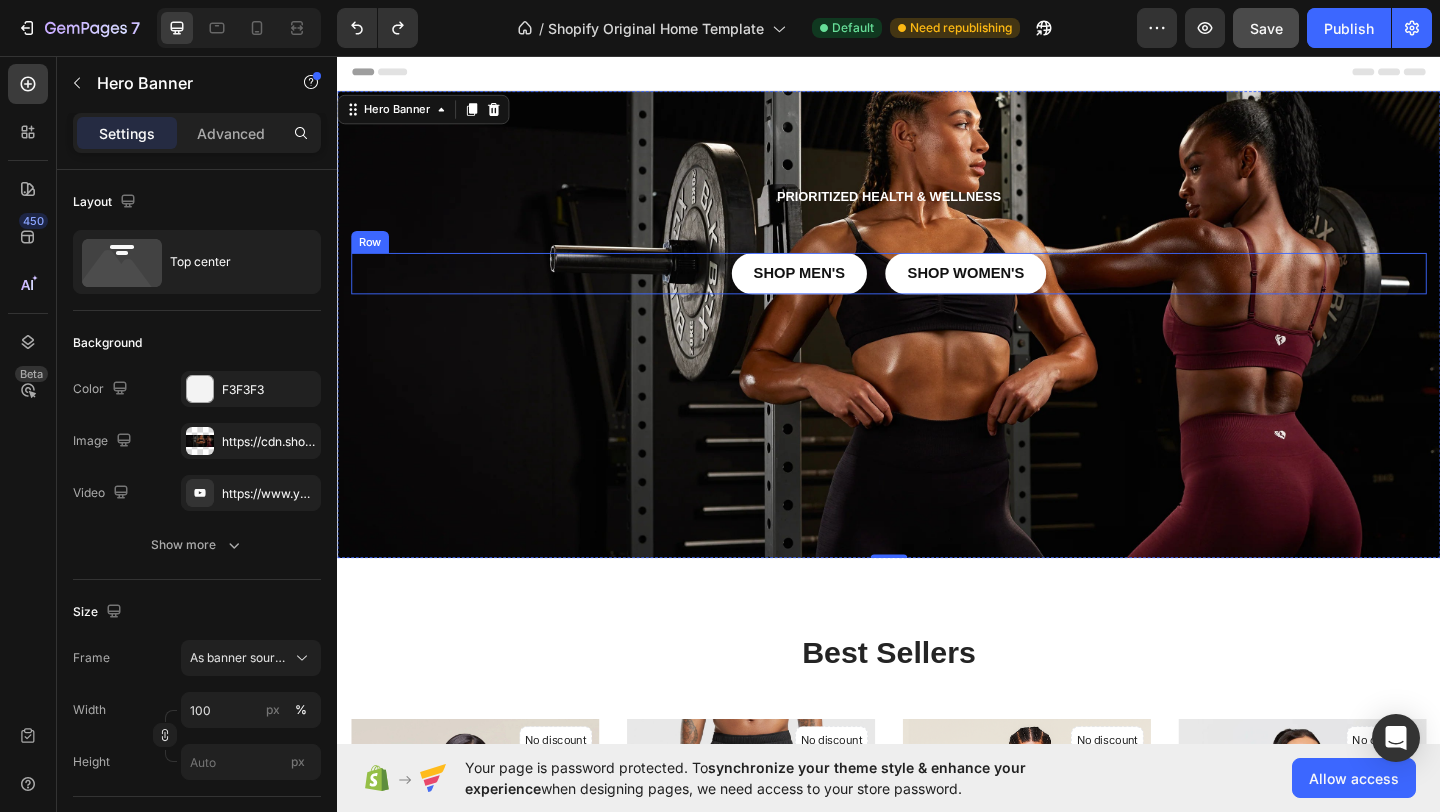 click on "shop Men's    Button shop women's Button Row" at bounding box center (937, 292) 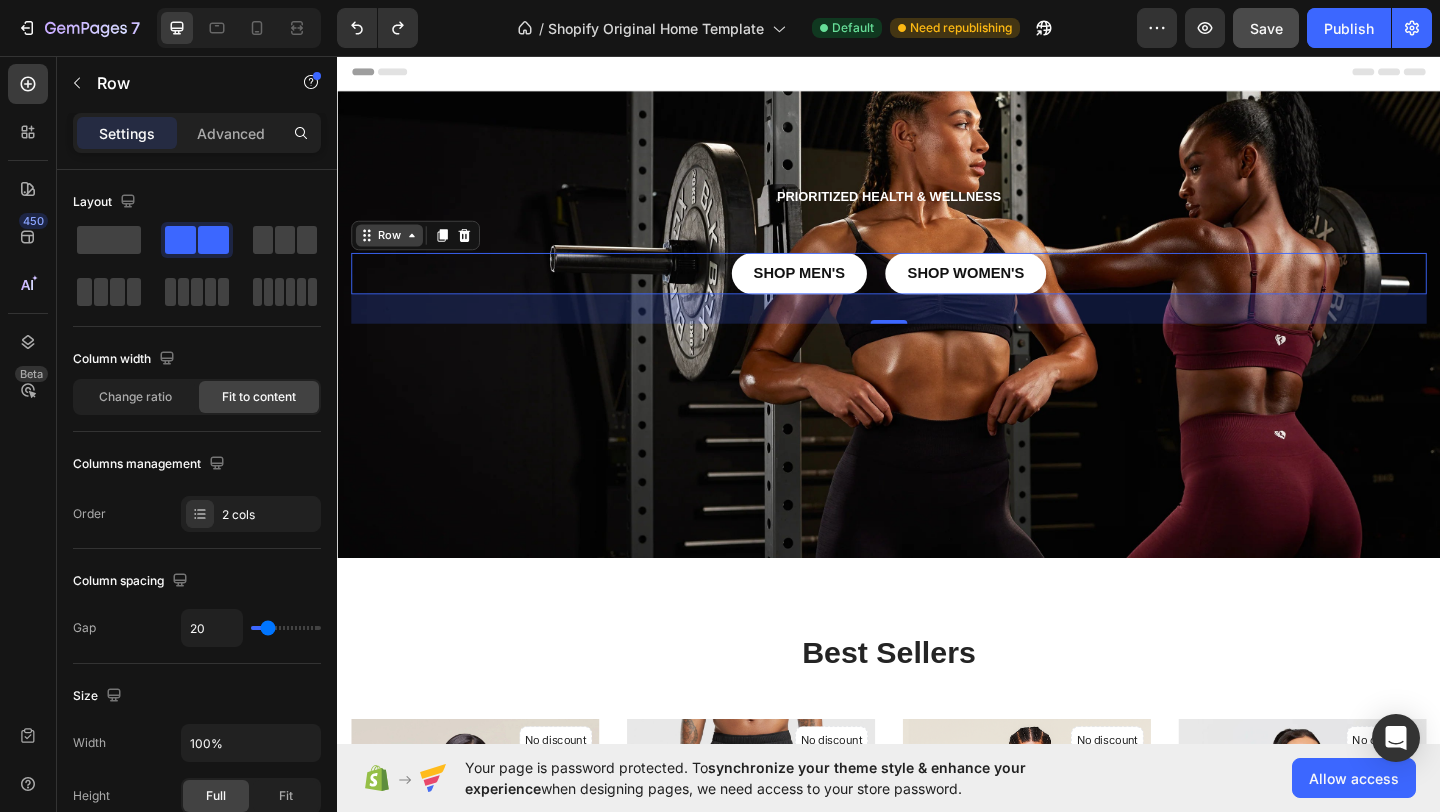 click 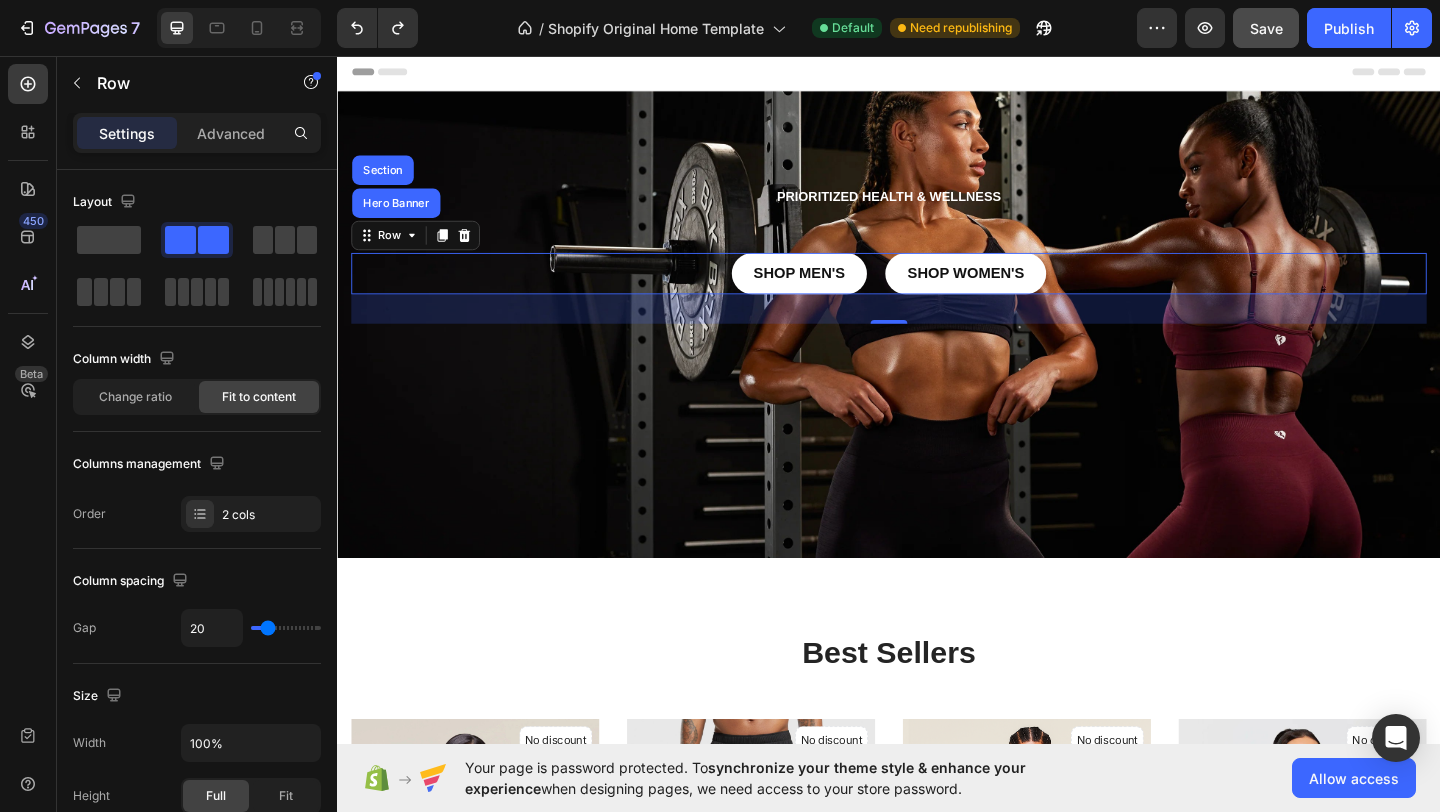 click on "shop Men's    Button shop women's Button Row Hero Banner Section   32" at bounding box center (937, 292) 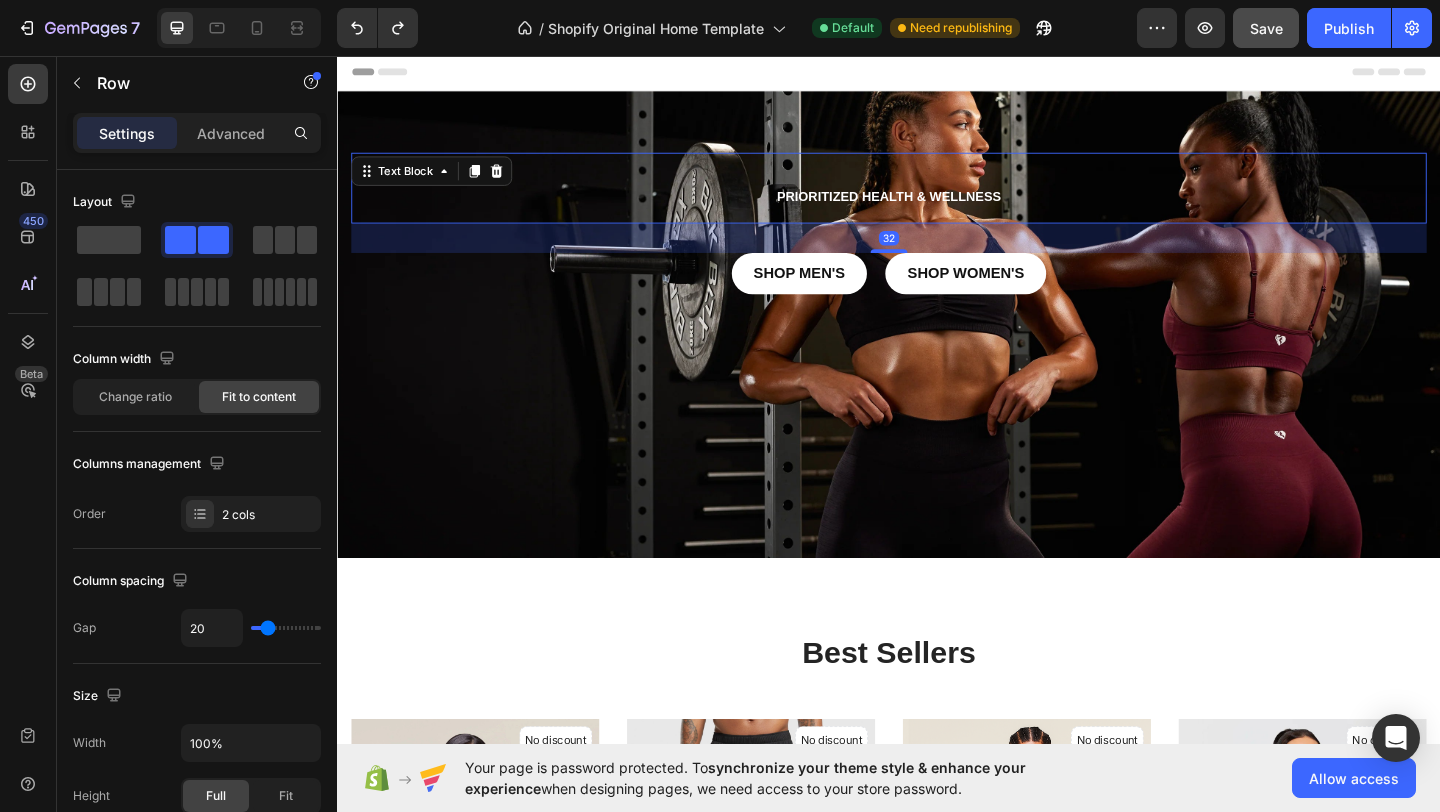 click at bounding box center (937, 190) 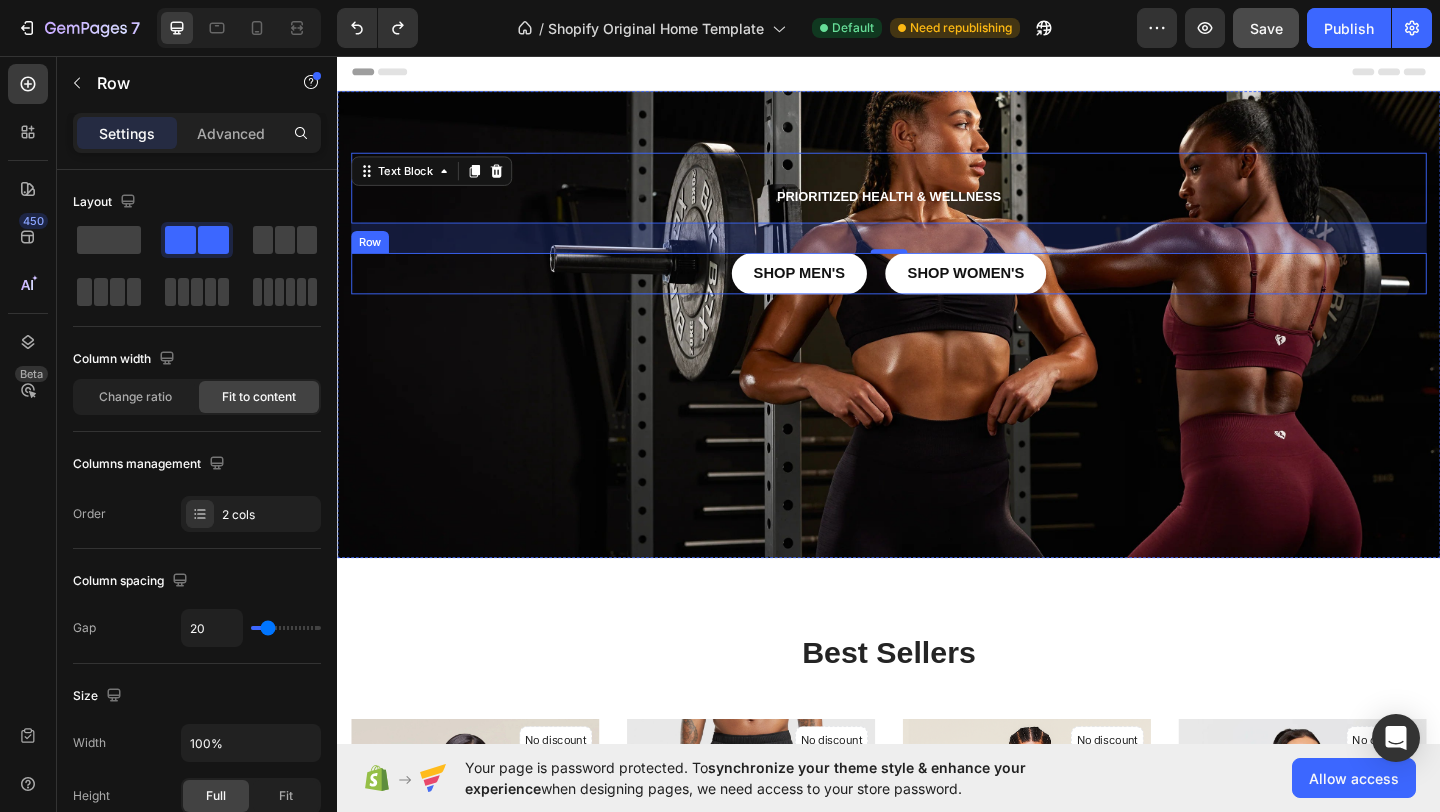 click on "shop Men's    Button shop women's Button Row" at bounding box center (937, 292) 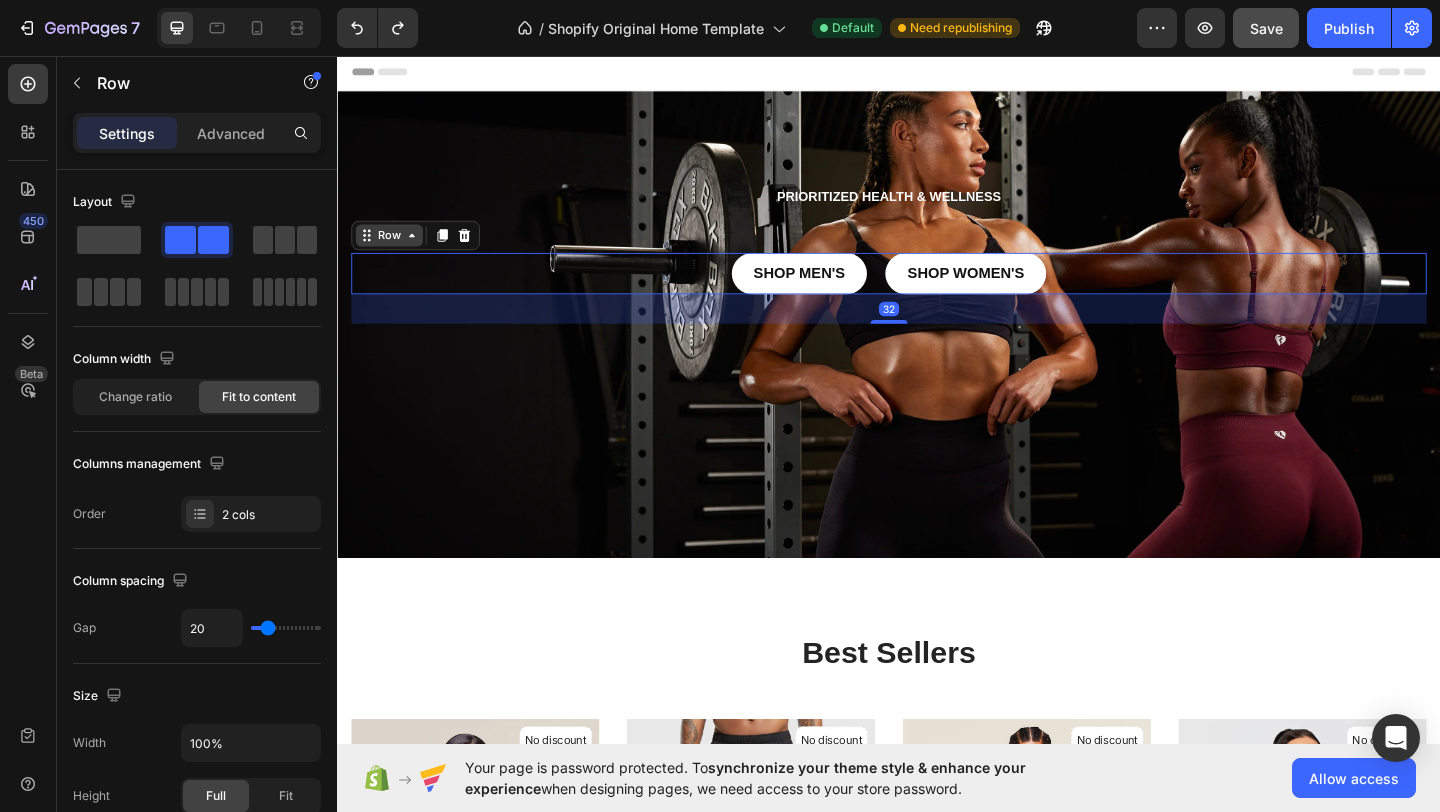 click 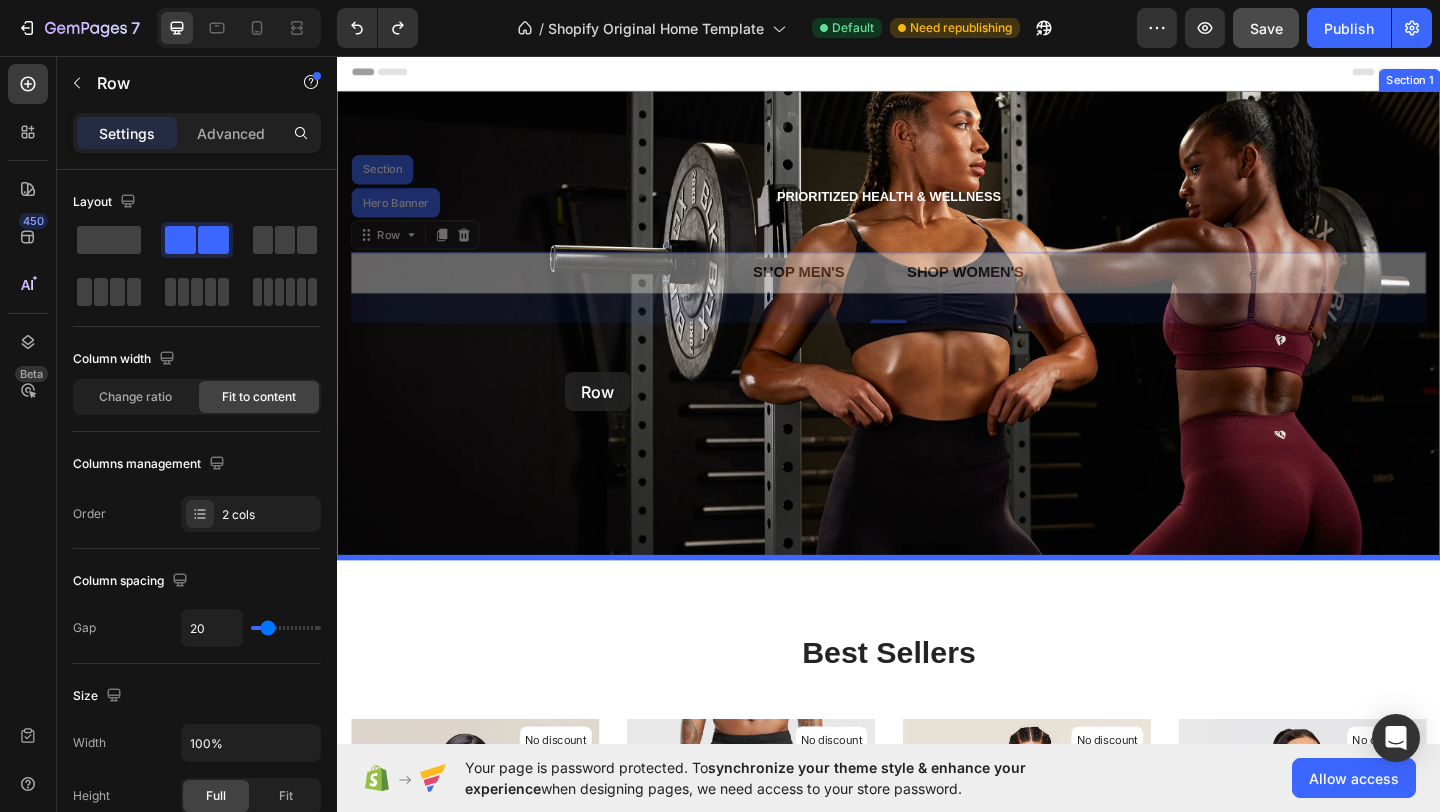 drag, startPoint x: 366, startPoint y: 257, endPoint x: 525, endPoint y: 407, distance: 218.58865 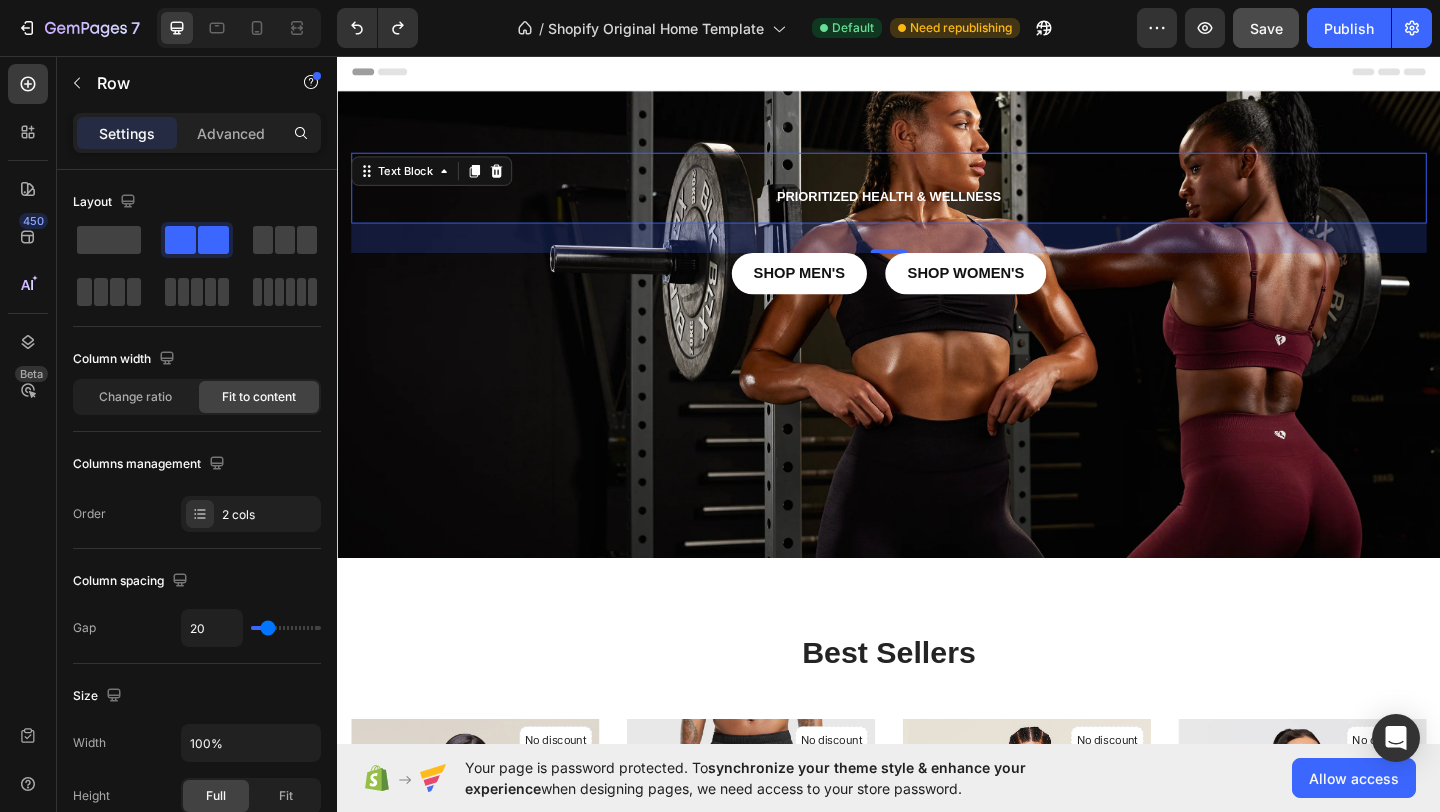 click at bounding box center [937, 227] 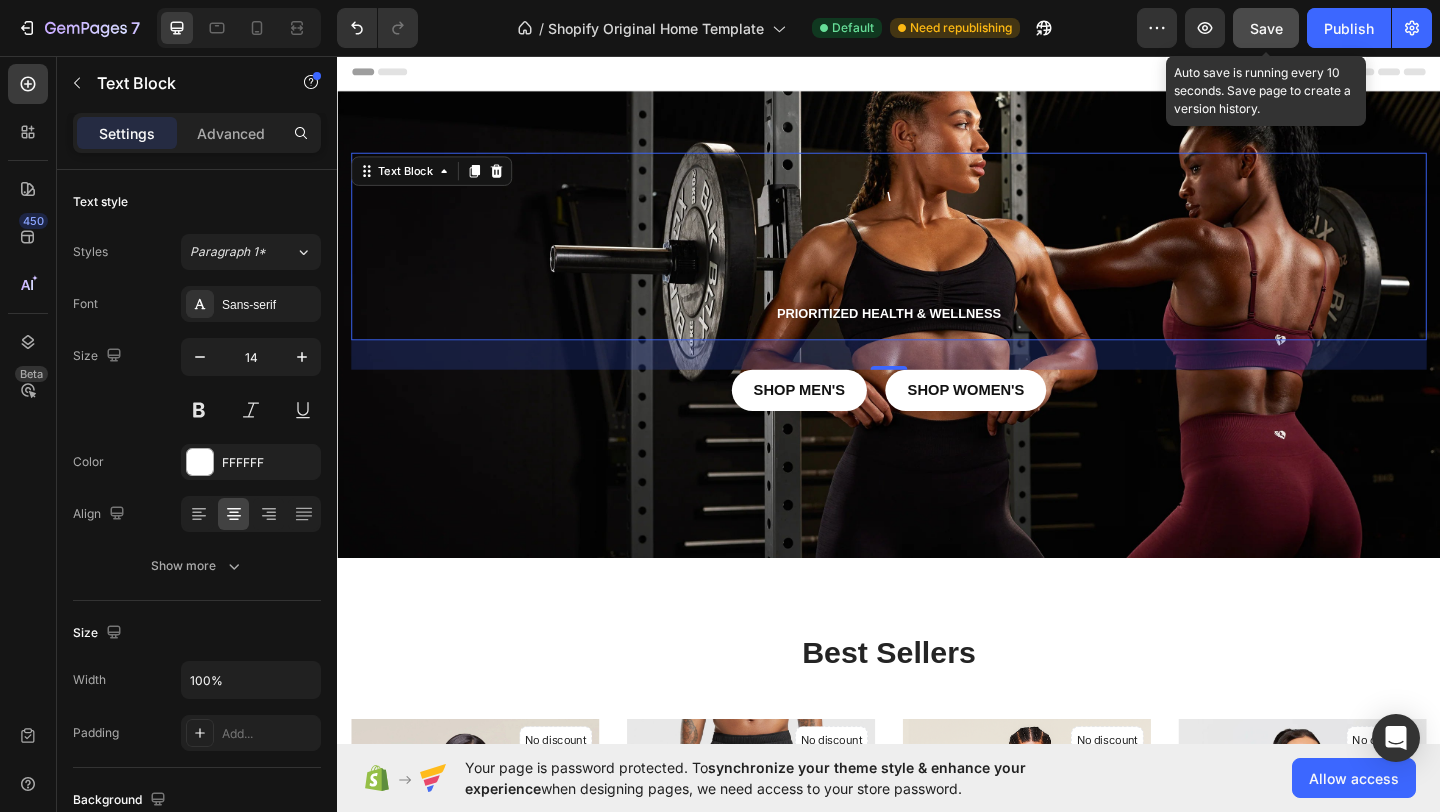 click on "Save" at bounding box center (1266, 28) 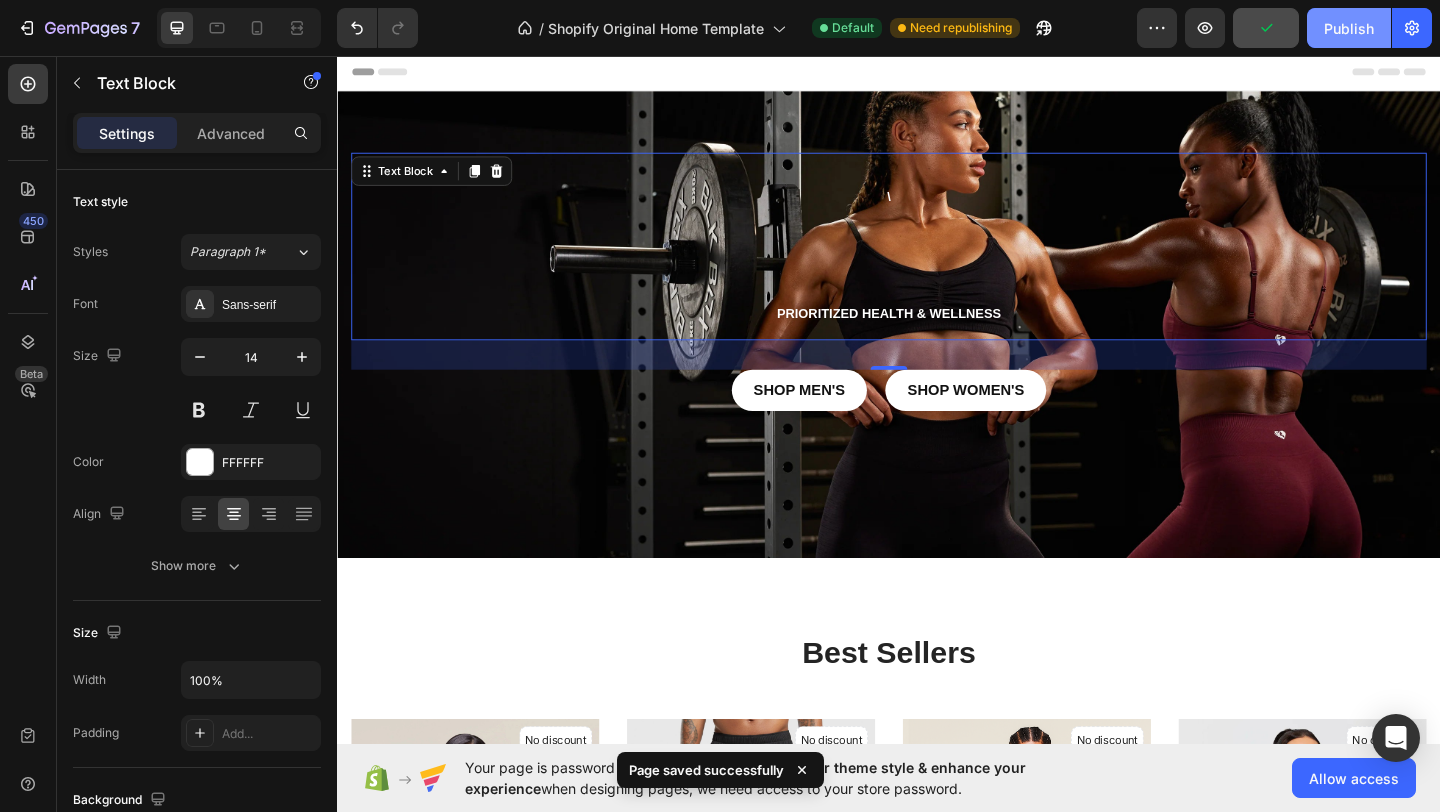 click on "Publish" at bounding box center (1349, 28) 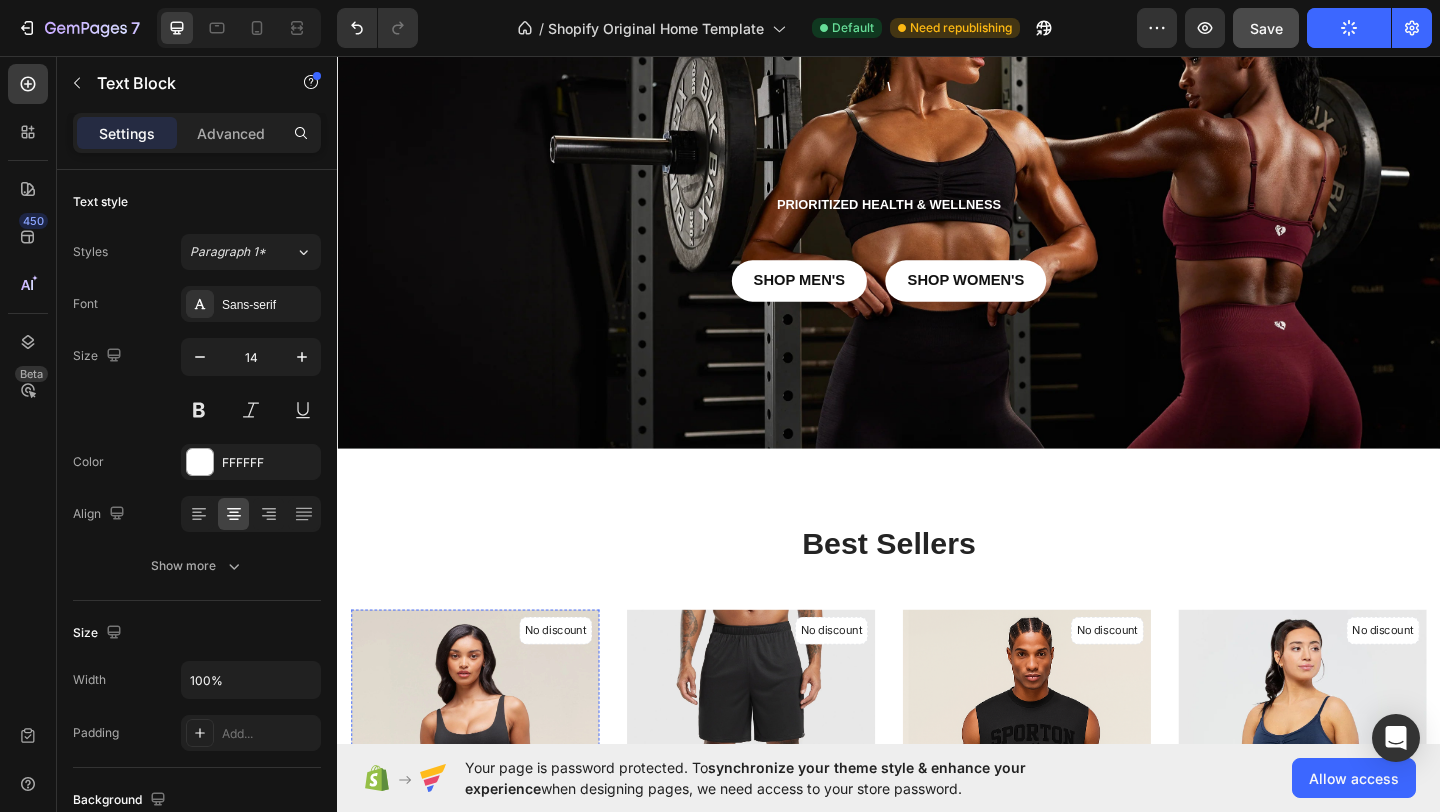 scroll, scrollTop: 0, scrollLeft: 0, axis: both 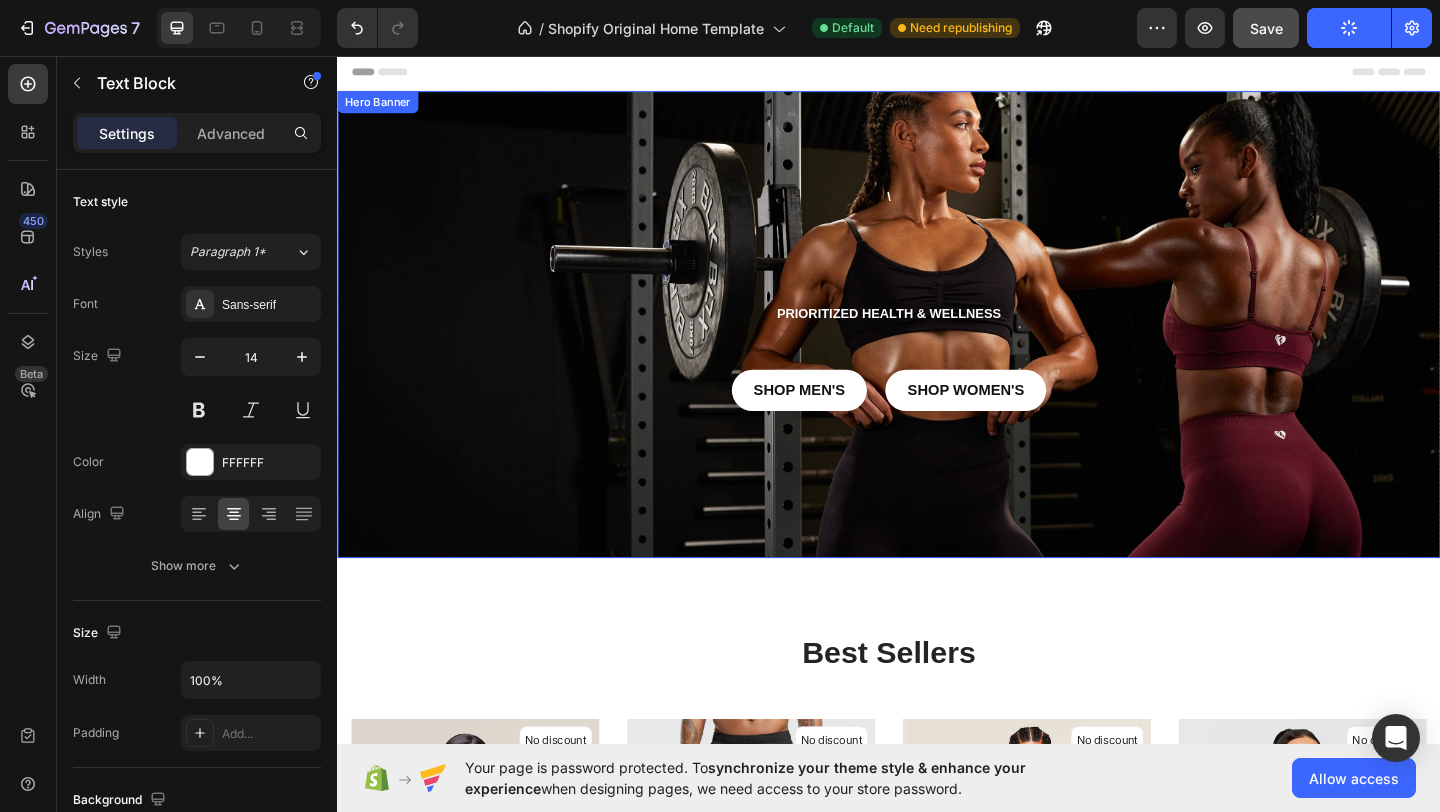 click at bounding box center [937, 348] 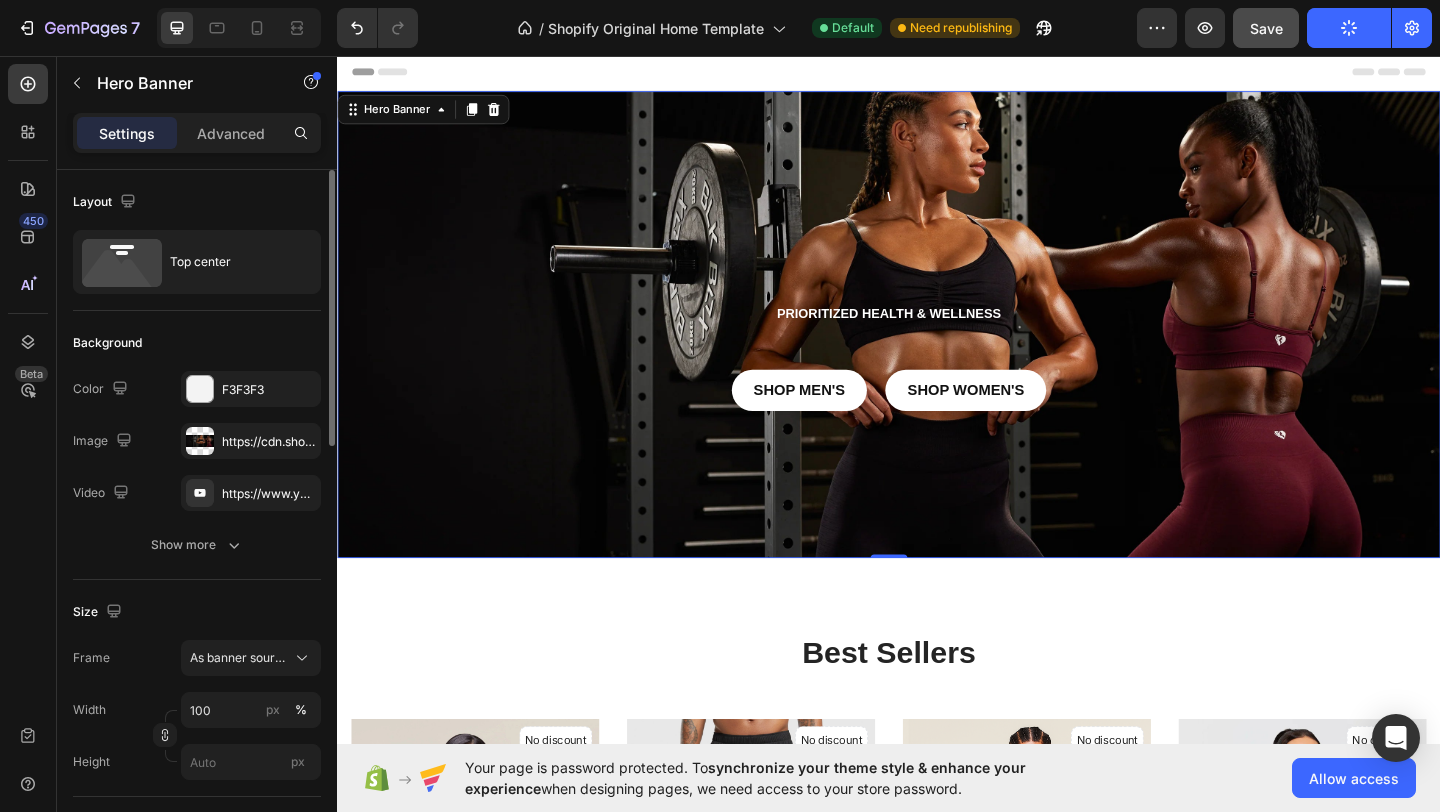 scroll, scrollTop: 10, scrollLeft: 0, axis: vertical 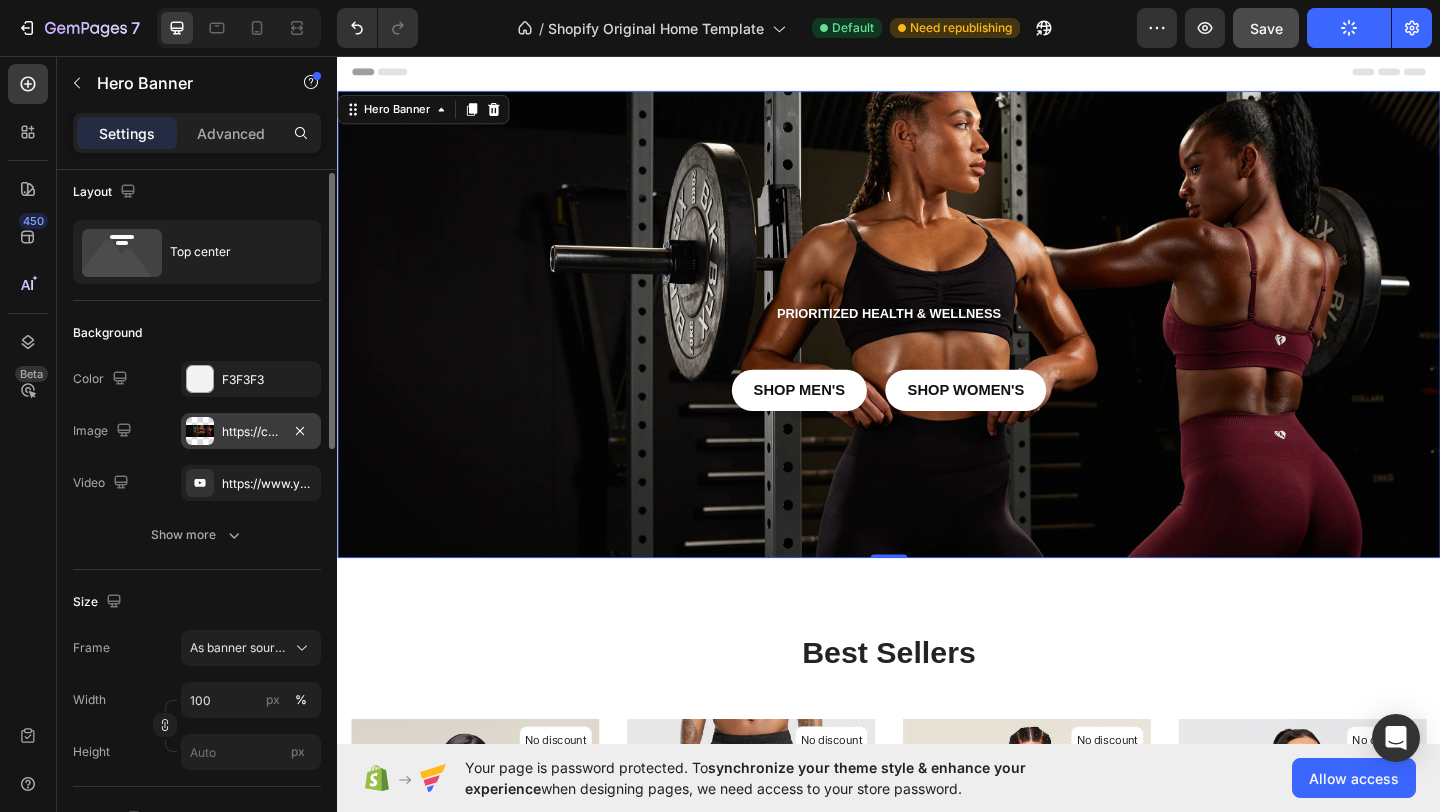 click on "https://cdn.shopify.com/s/files/1/0934/6308/5386/files/gempages_568203340287050833-b8cda9a7-0148-4636-81cb-d289670b2e6a.webp" at bounding box center (251, 432) 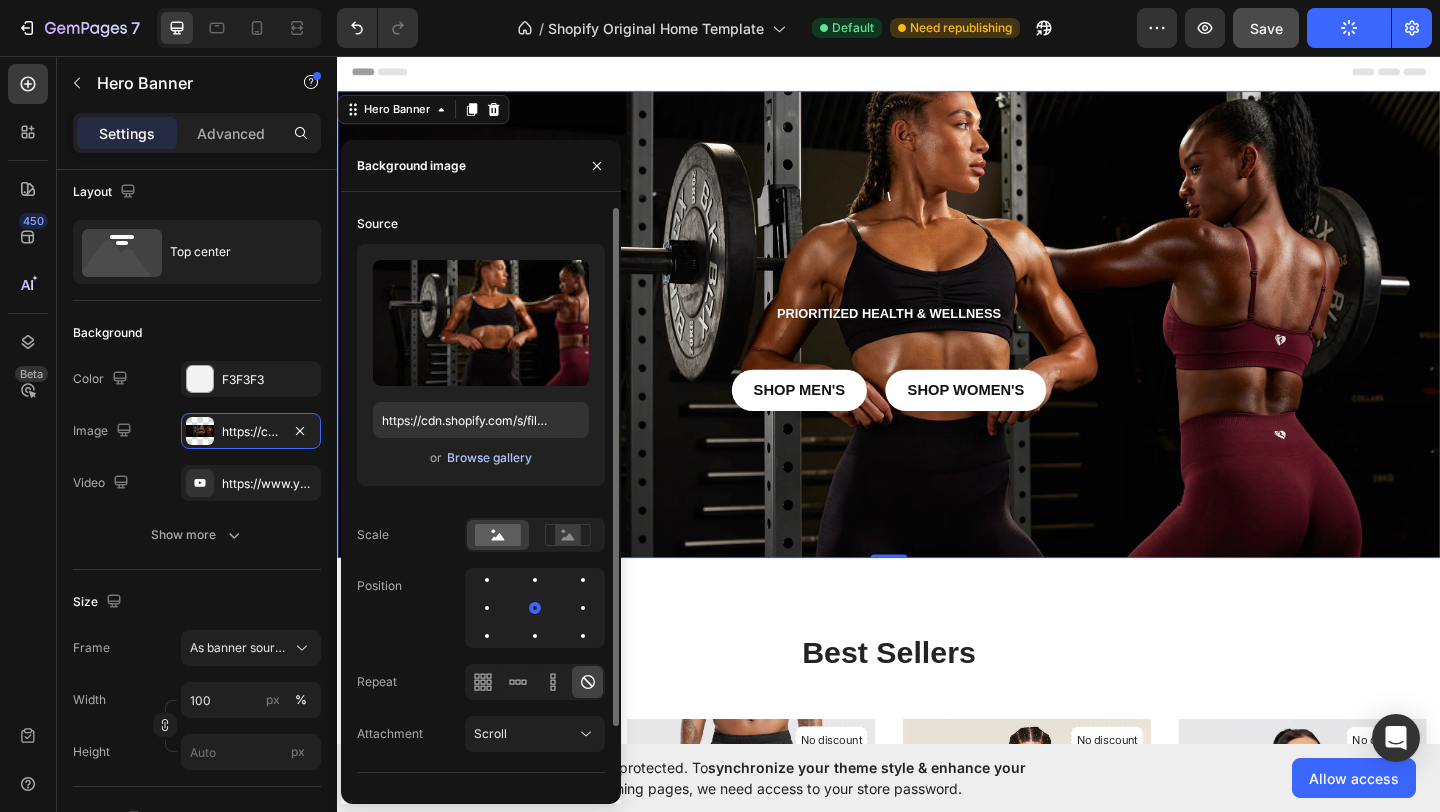 click on "Browse gallery" at bounding box center (489, 458) 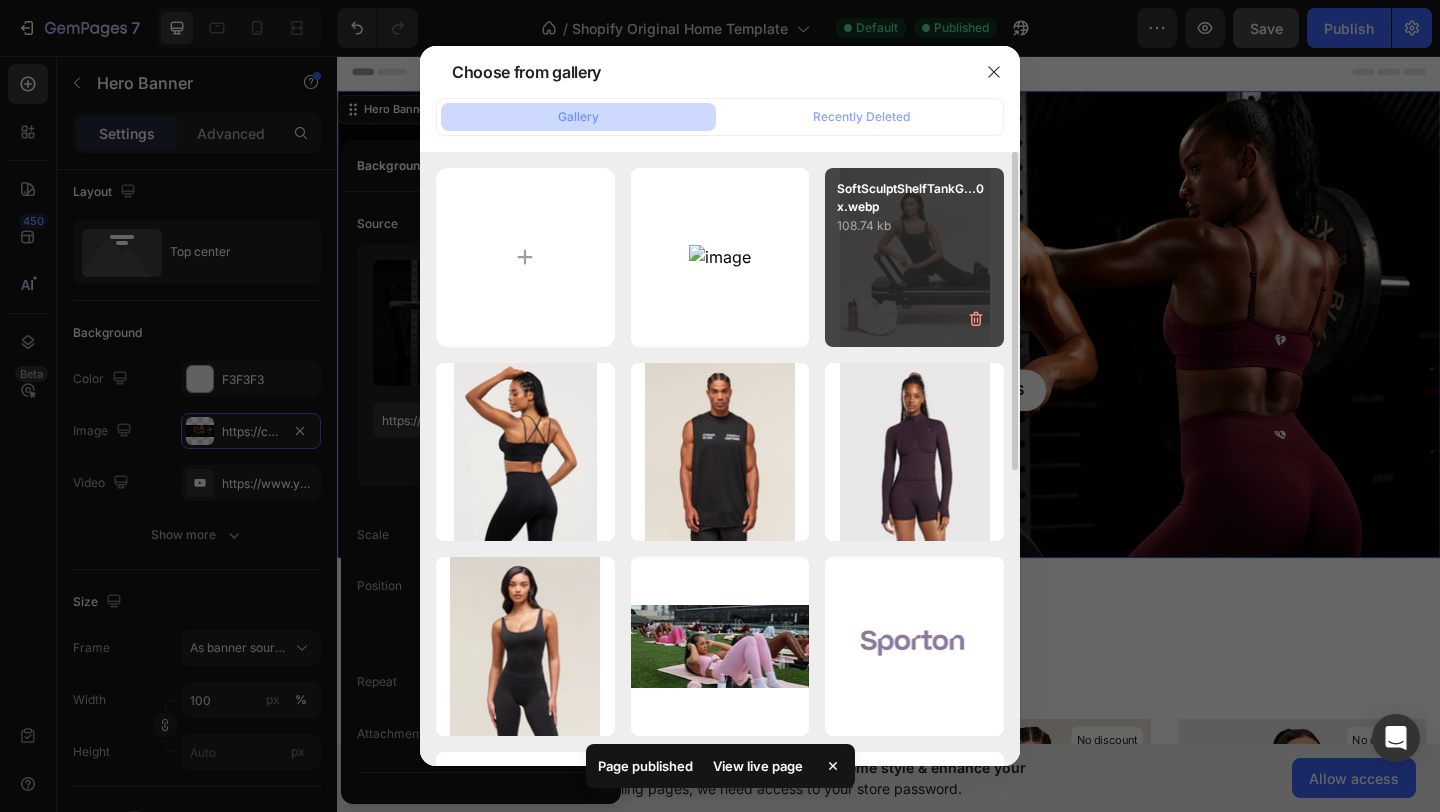 click on "SoftSculptShelfTankG...0x.webp" at bounding box center (914, 198) 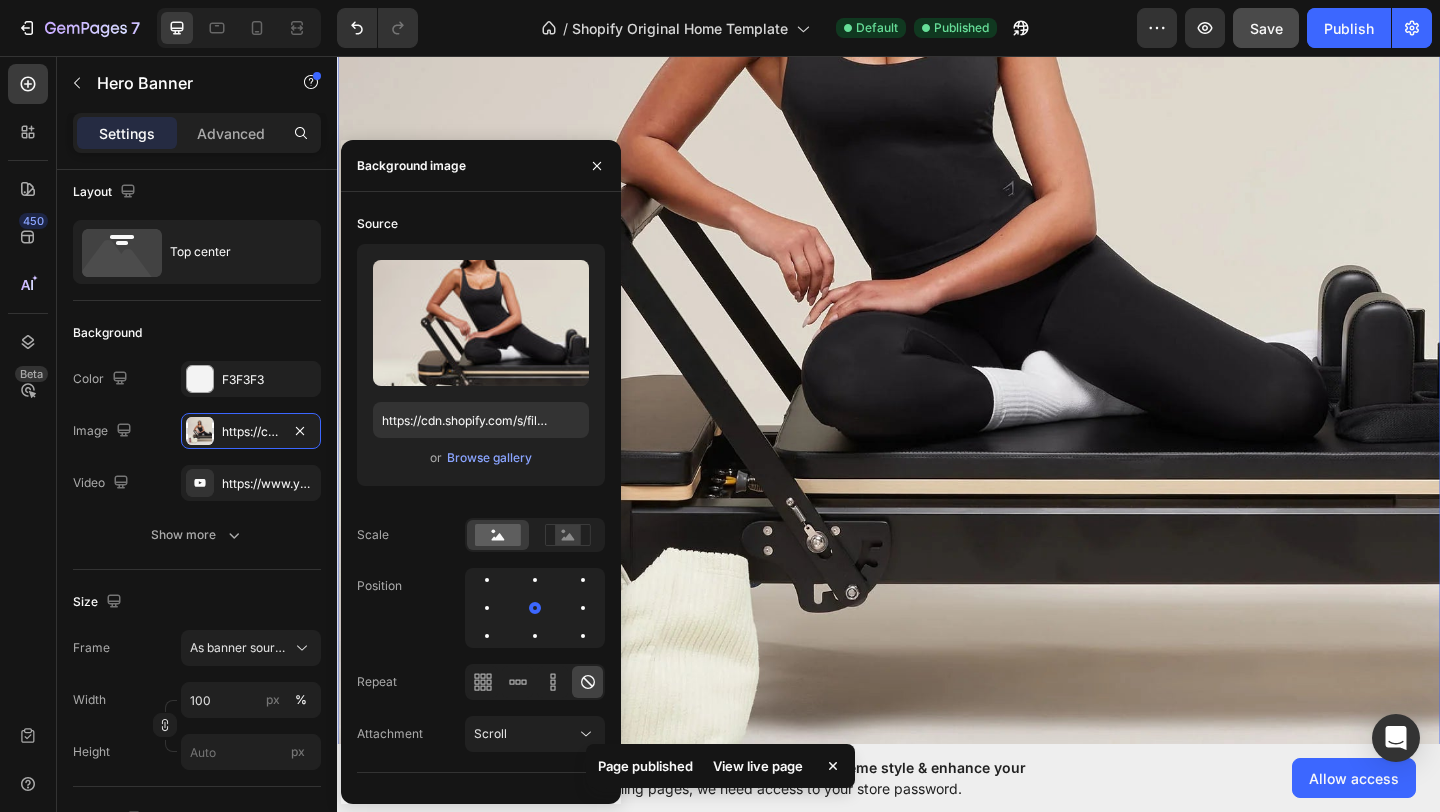 scroll, scrollTop: 551, scrollLeft: 0, axis: vertical 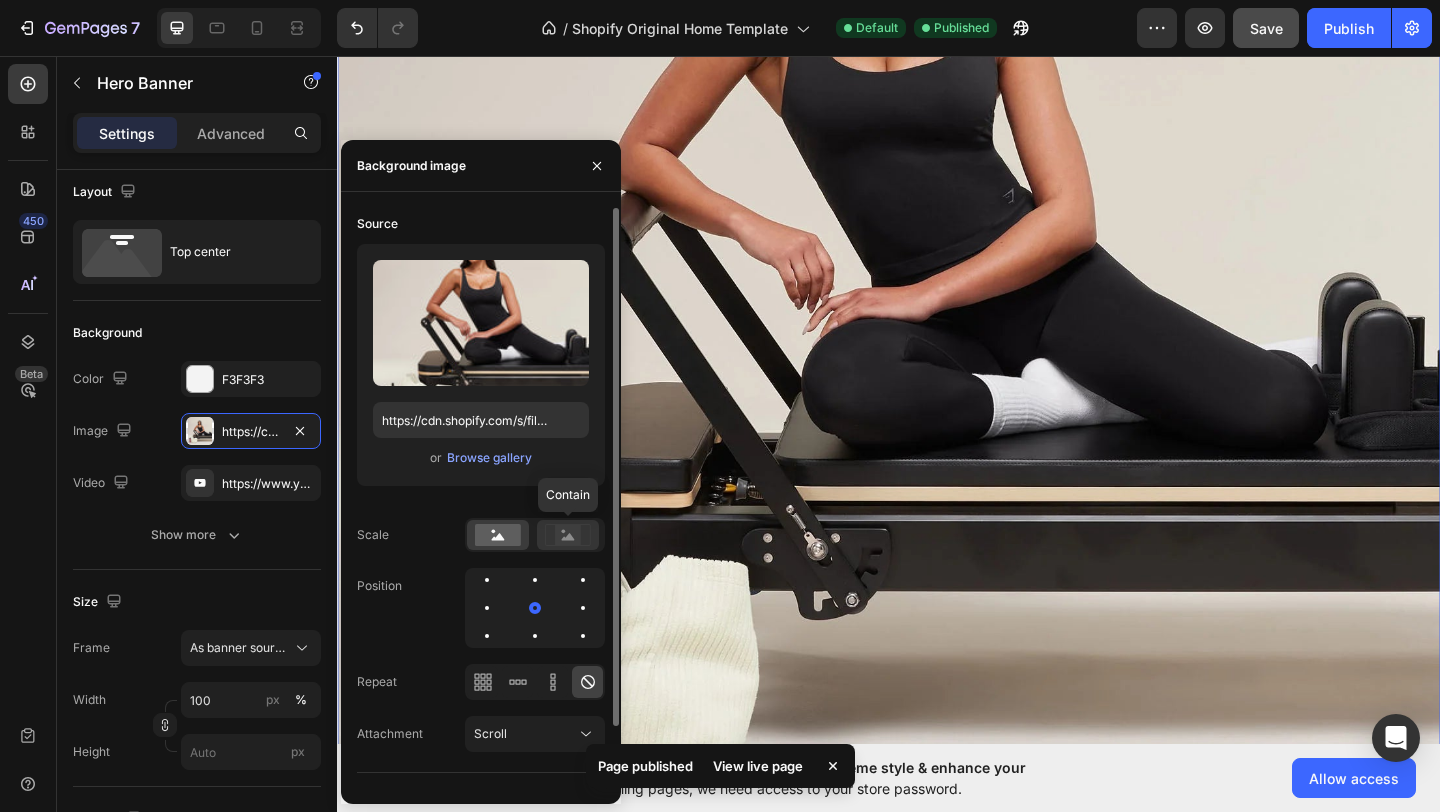 click 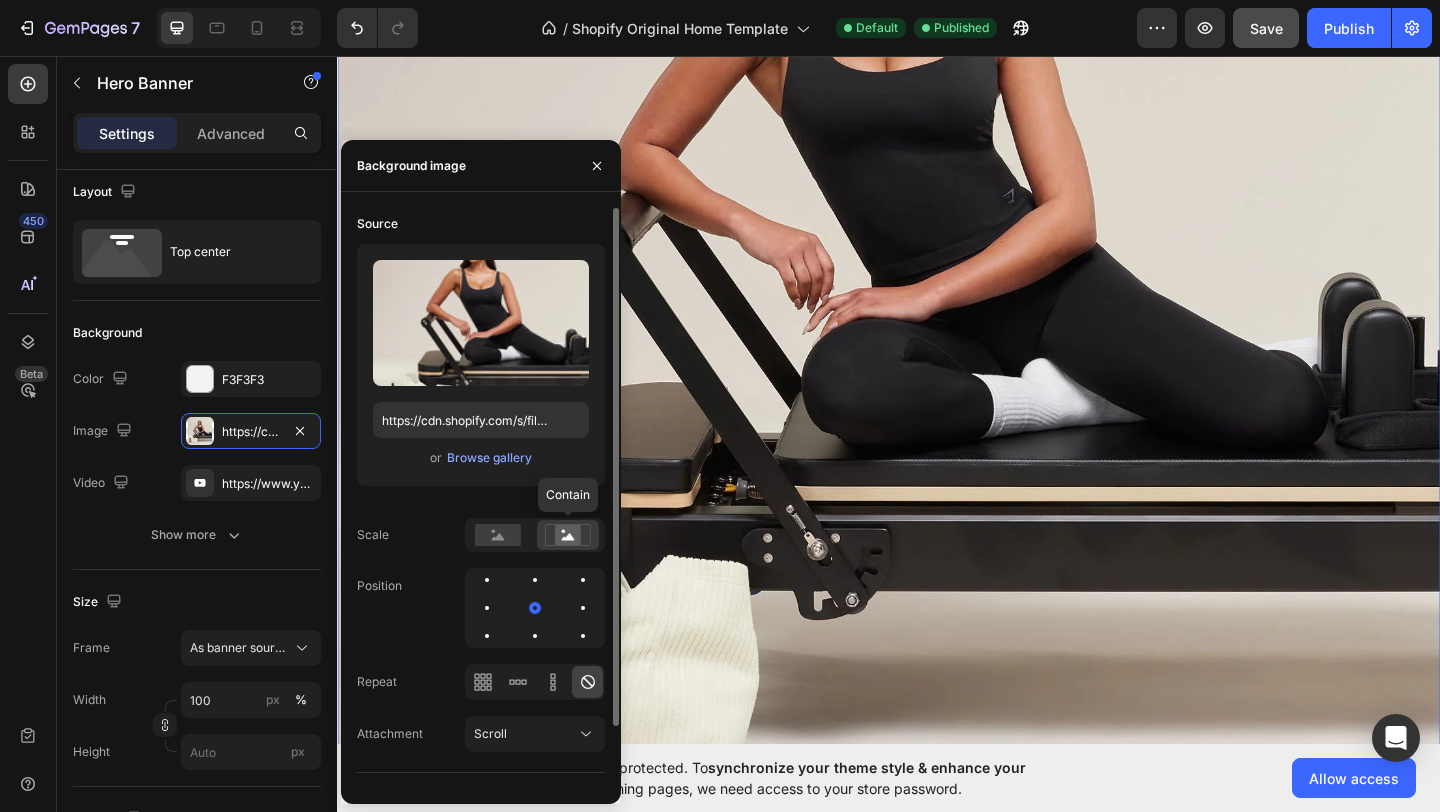 click 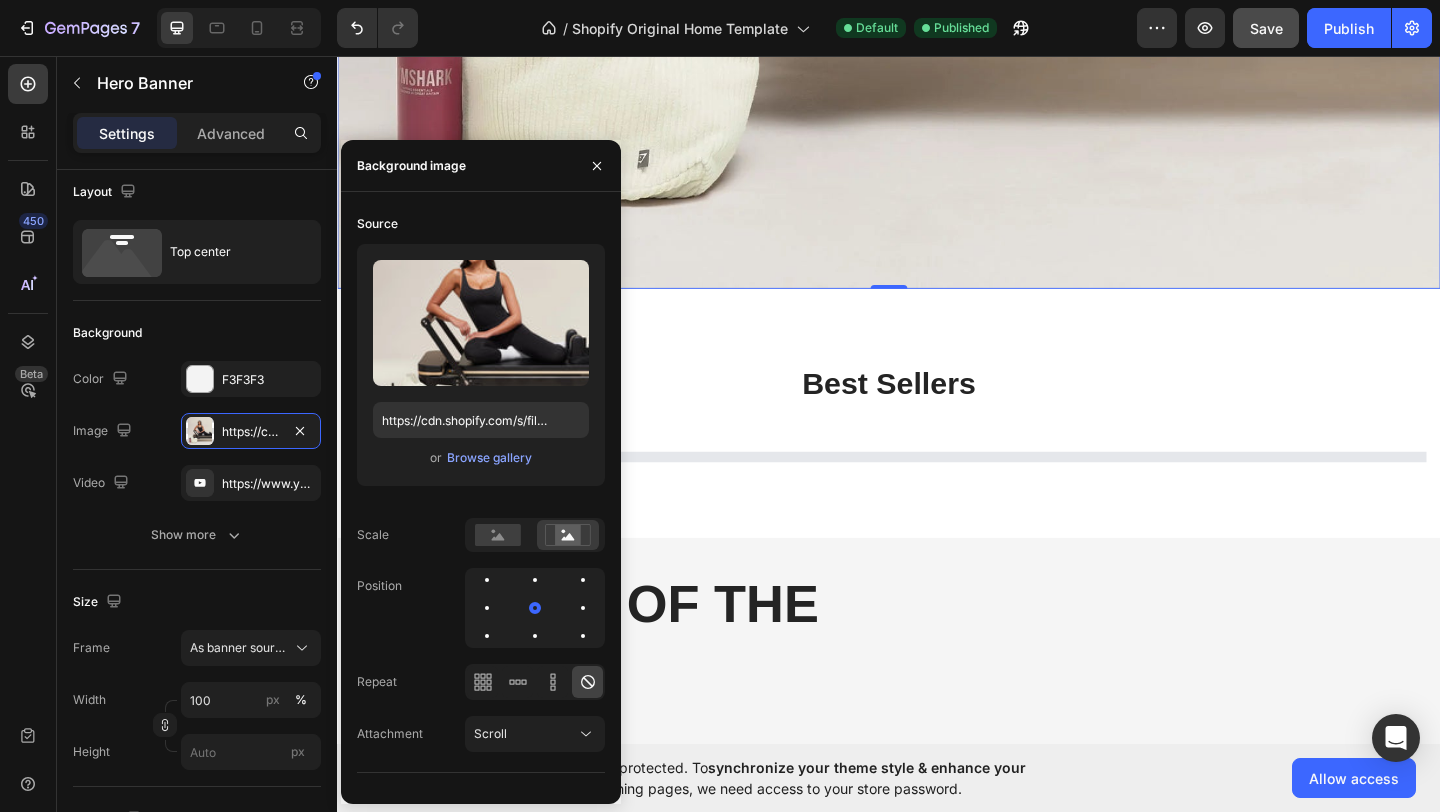 scroll, scrollTop: 1006, scrollLeft: 0, axis: vertical 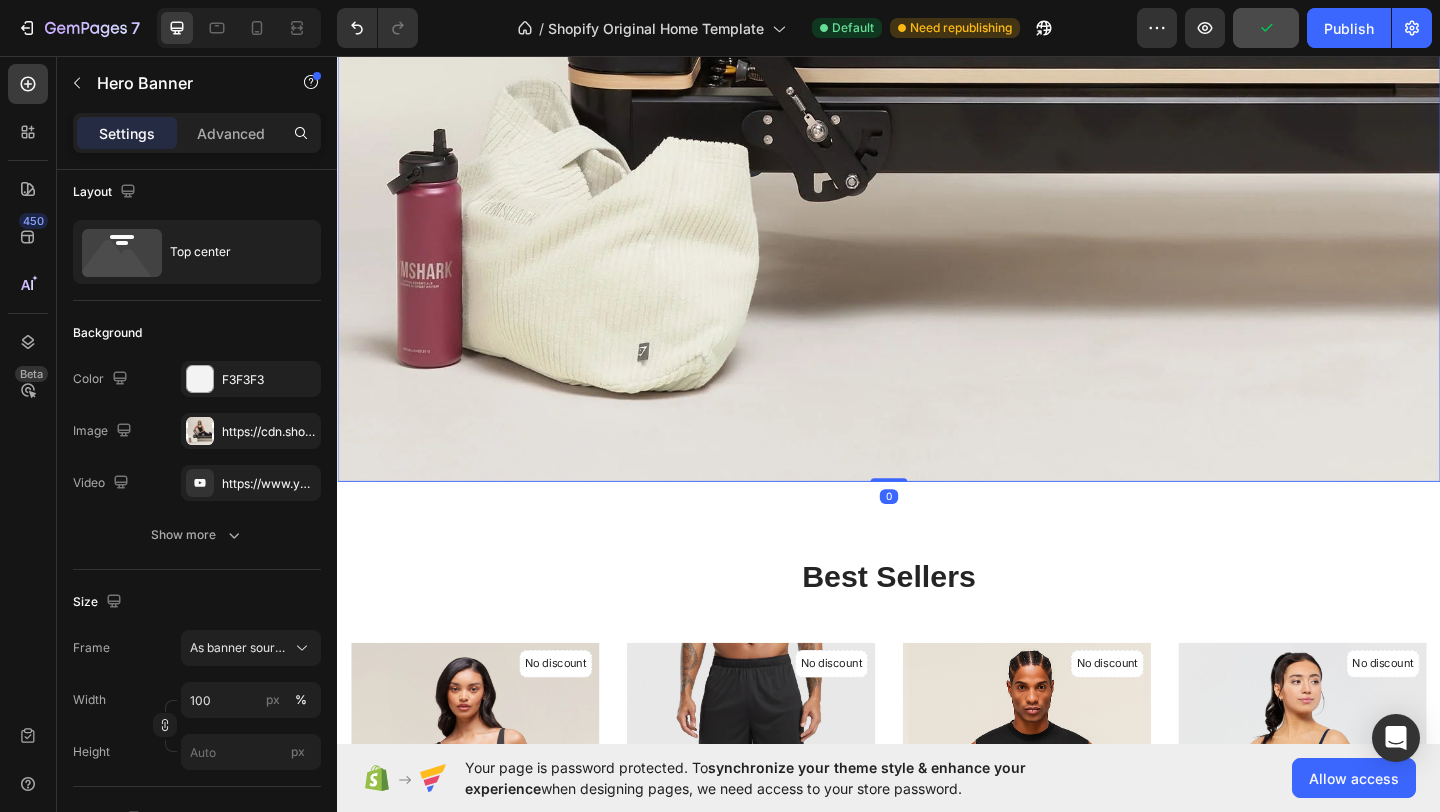 drag, startPoint x: 941, startPoint y: 517, endPoint x: 940, endPoint y: 374, distance: 143.0035 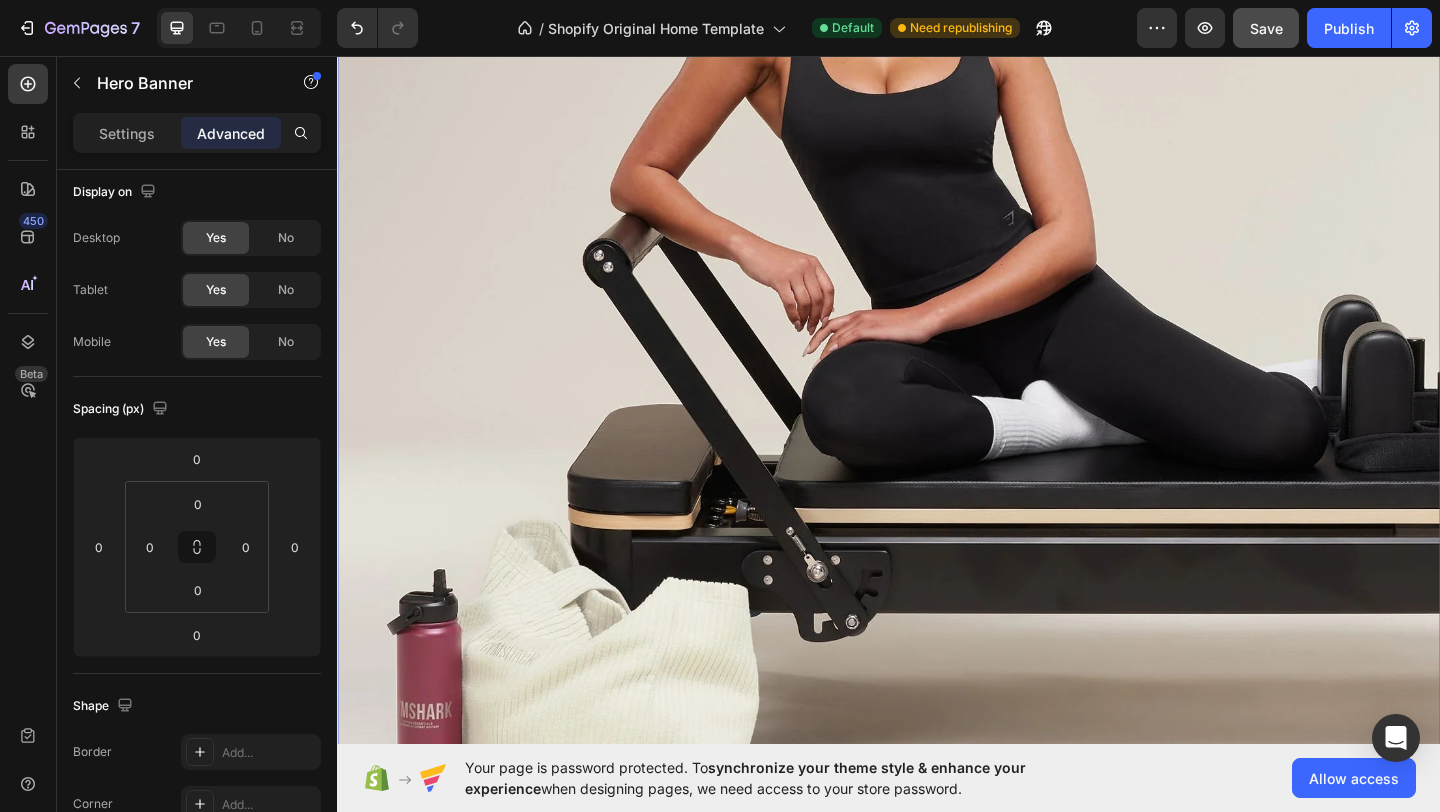 scroll, scrollTop: 706, scrollLeft: 0, axis: vertical 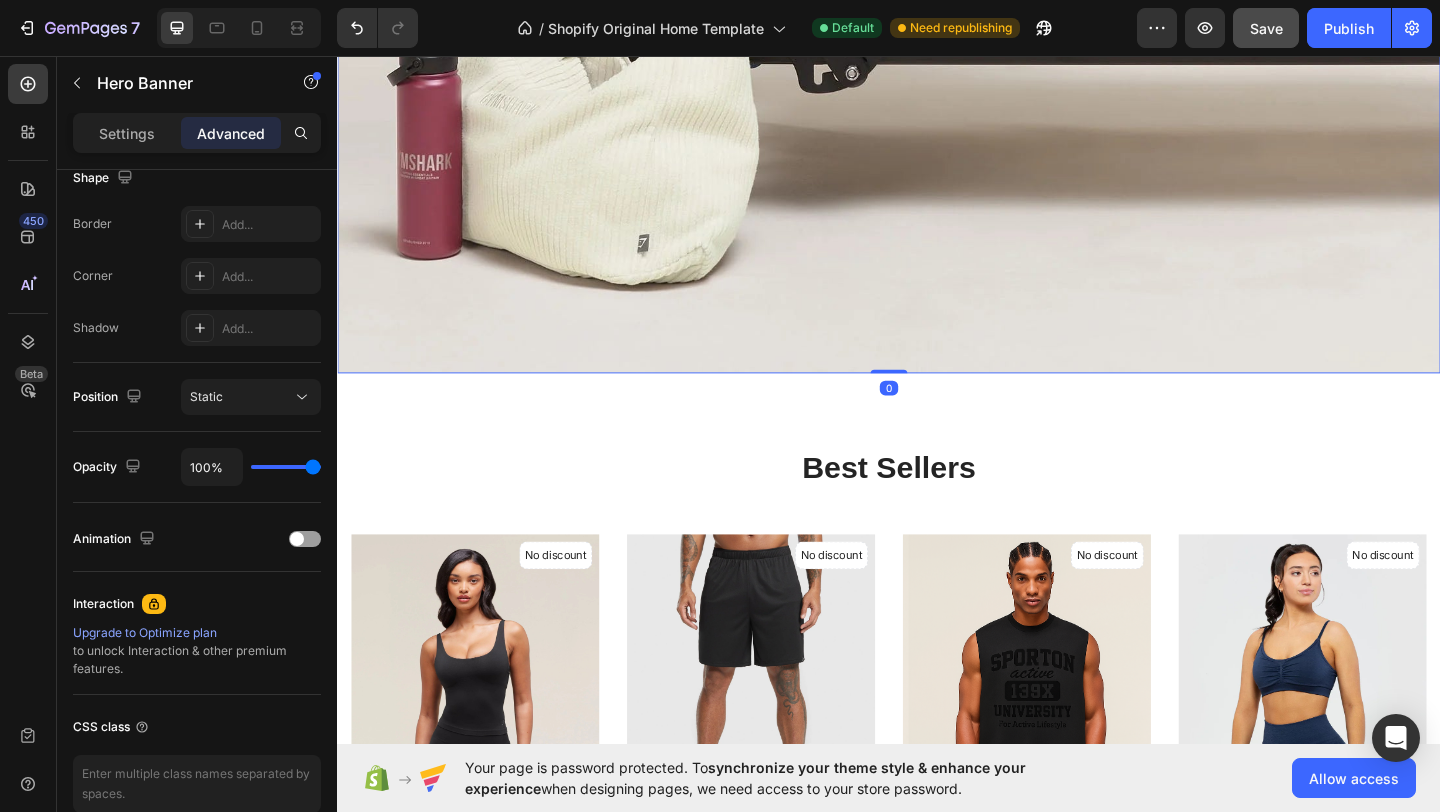drag, startPoint x: 943, startPoint y: 397, endPoint x: 945, endPoint y: 256, distance: 141.01419 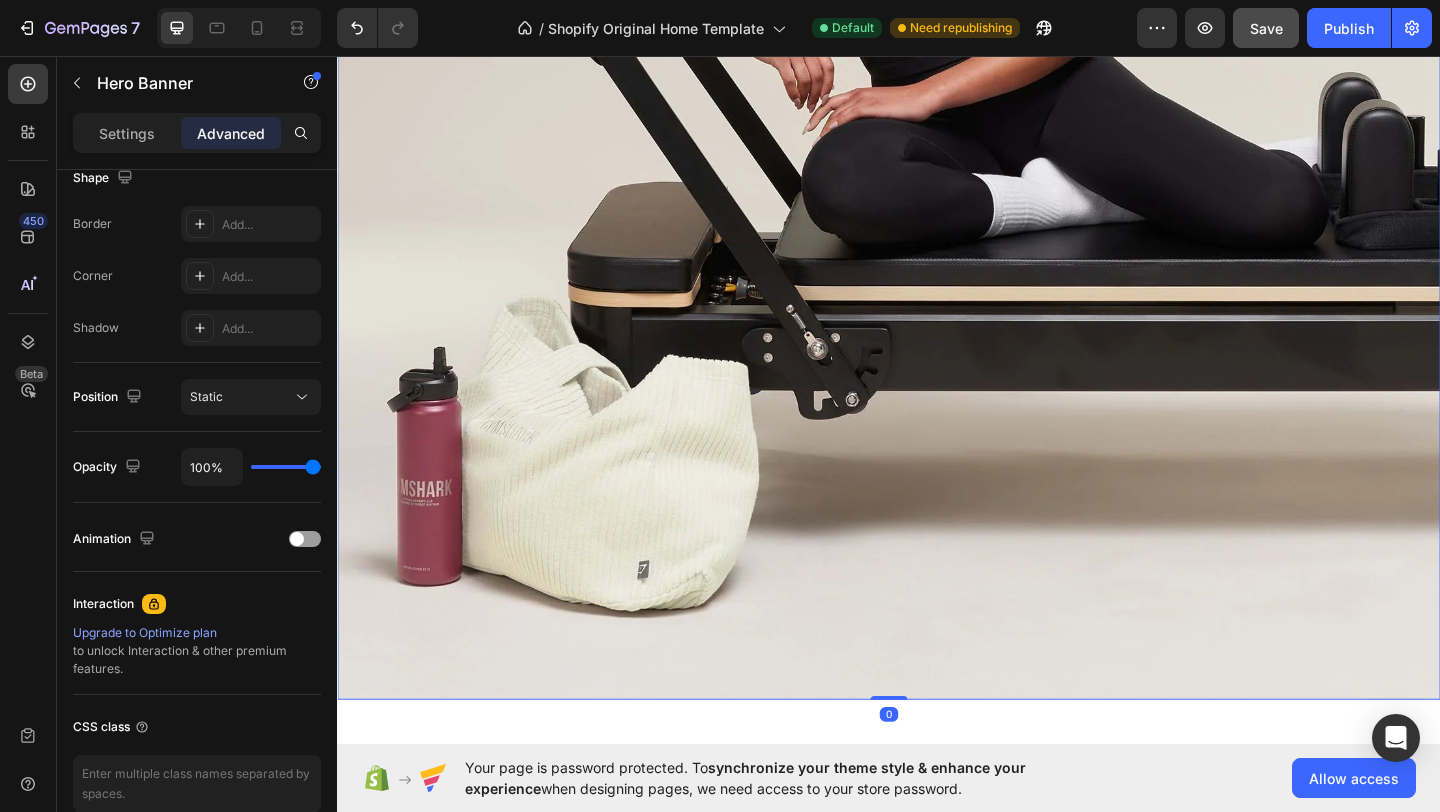 scroll, scrollTop: 708, scrollLeft: 0, axis: vertical 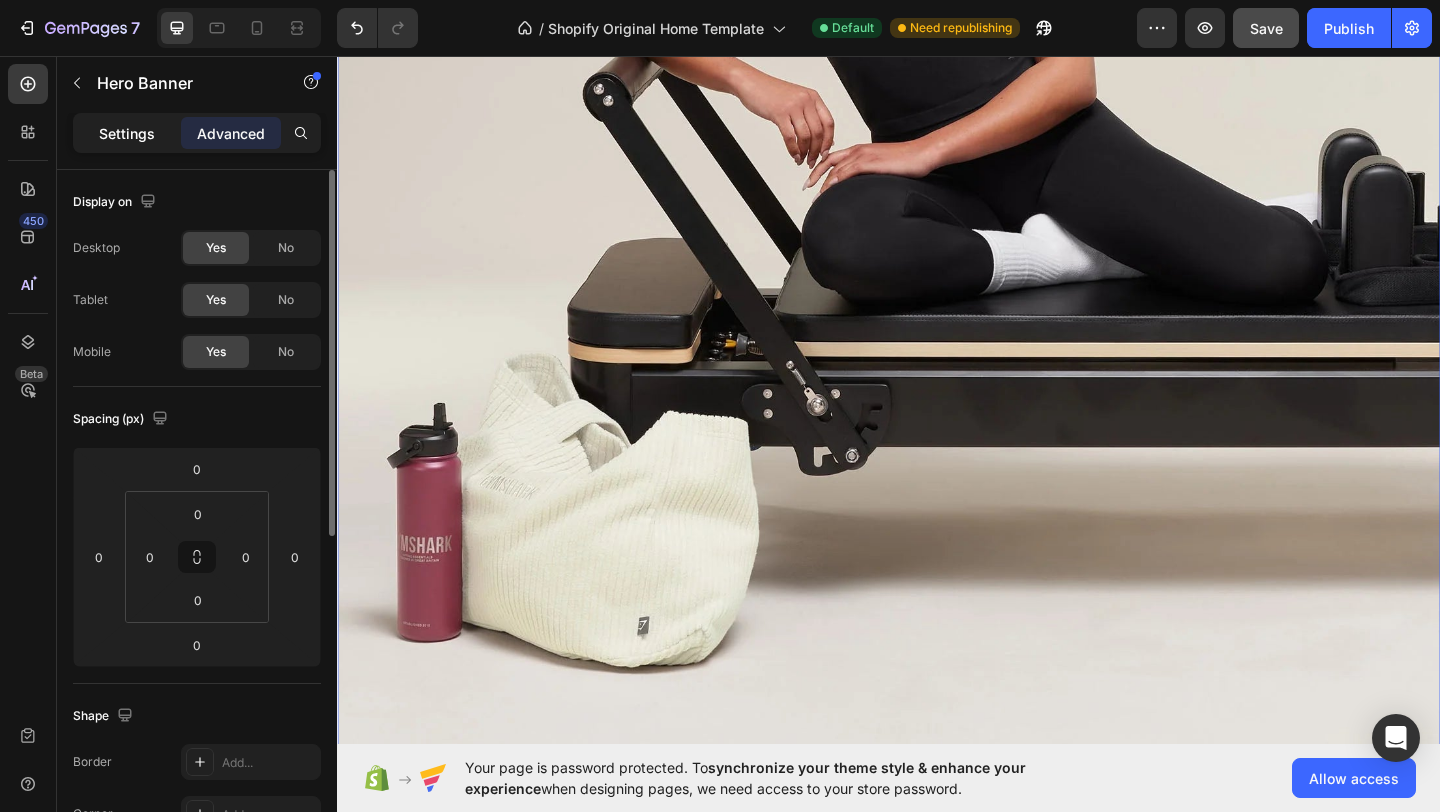 click on "Settings" at bounding box center (127, 133) 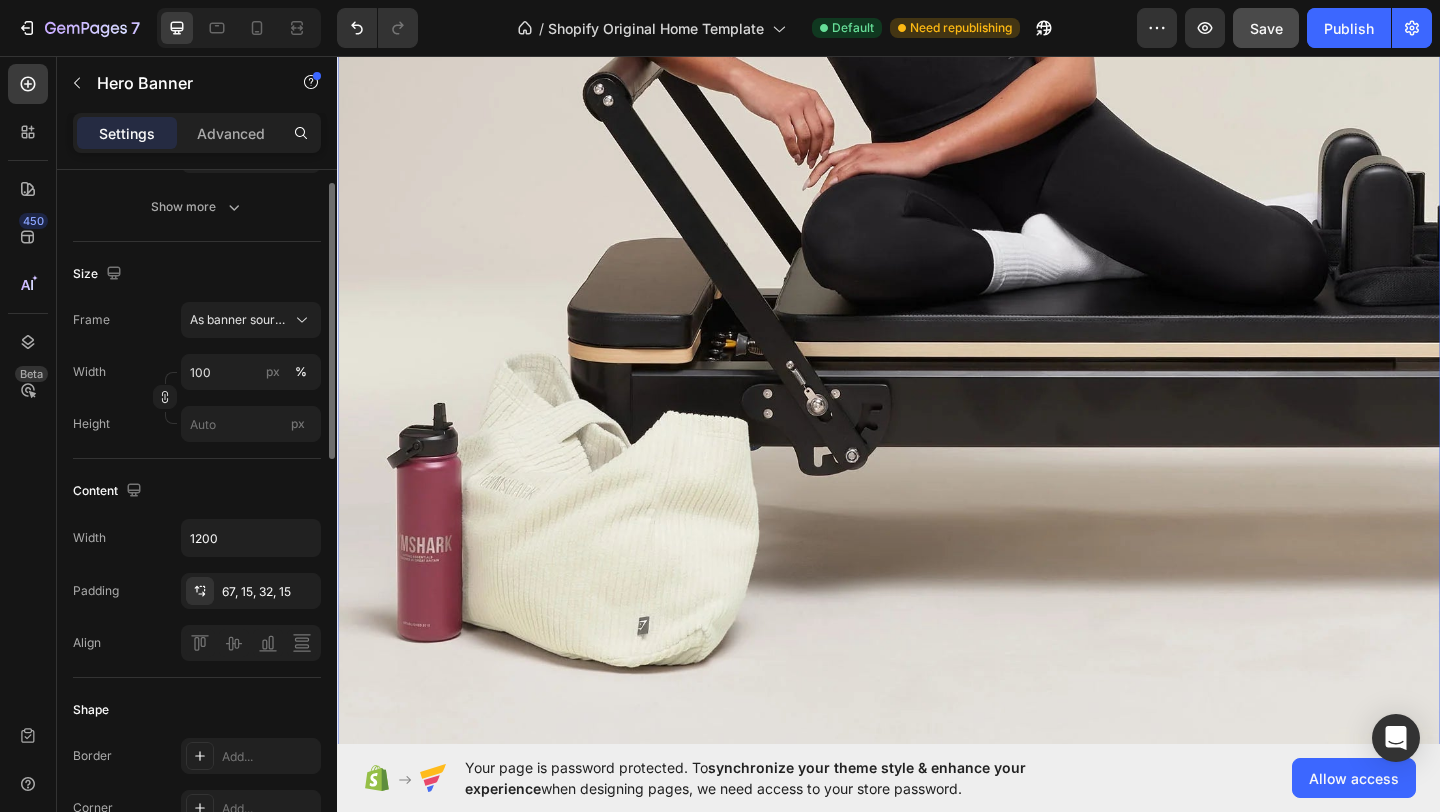 scroll, scrollTop: 345, scrollLeft: 0, axis: vertical 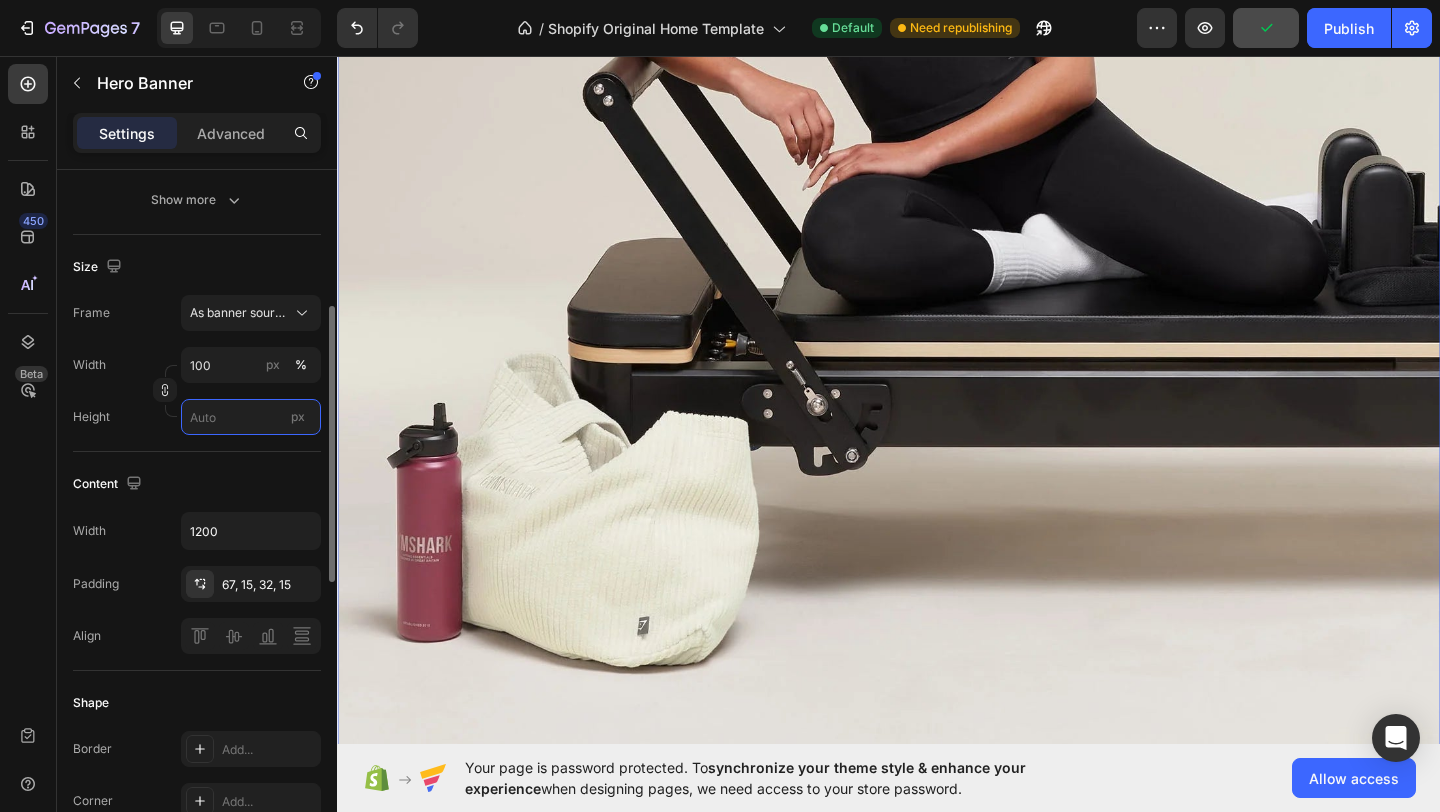 click on "px" at bounding box center [251, 417] 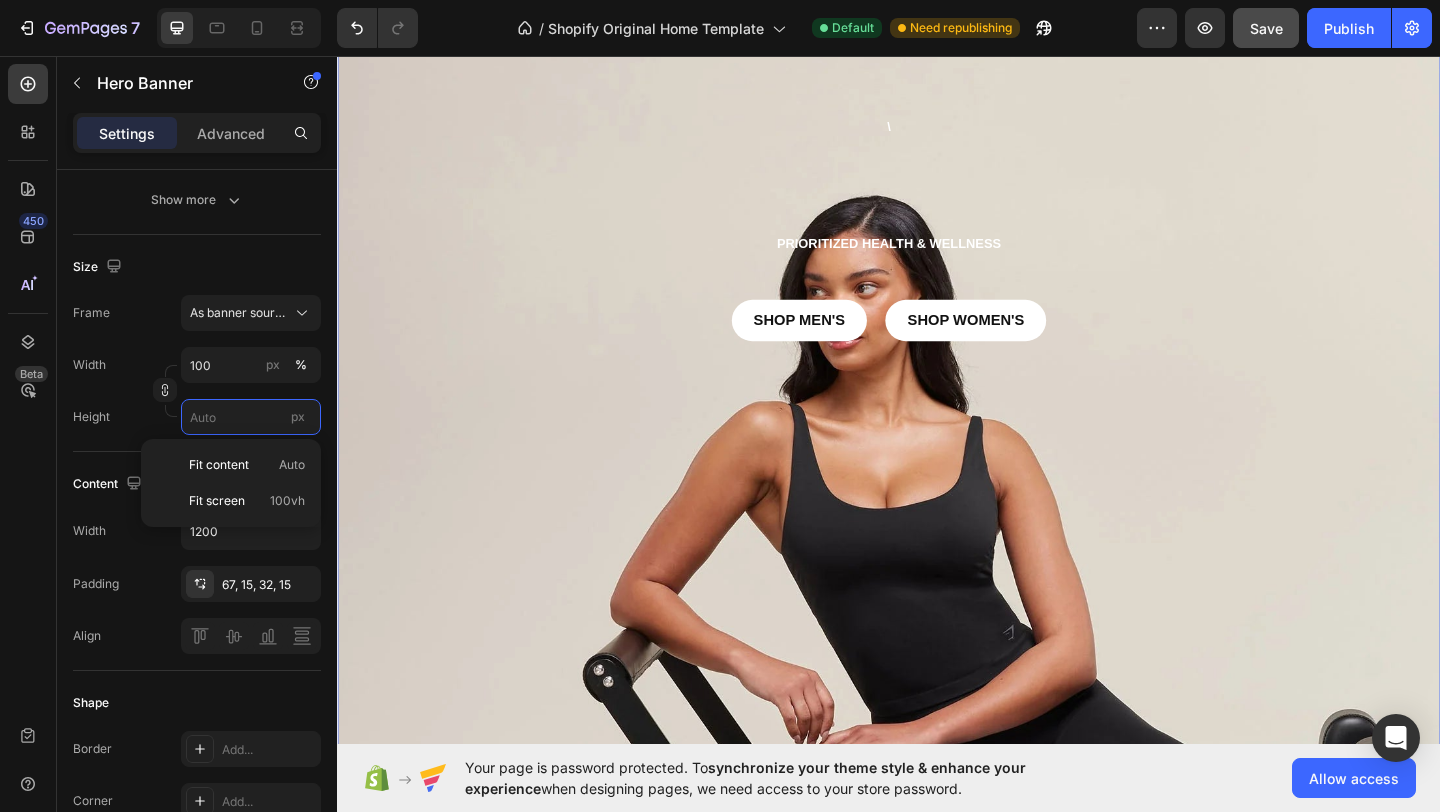 scroll, scrollTop: 0, scrollLeft: 0, axis: both 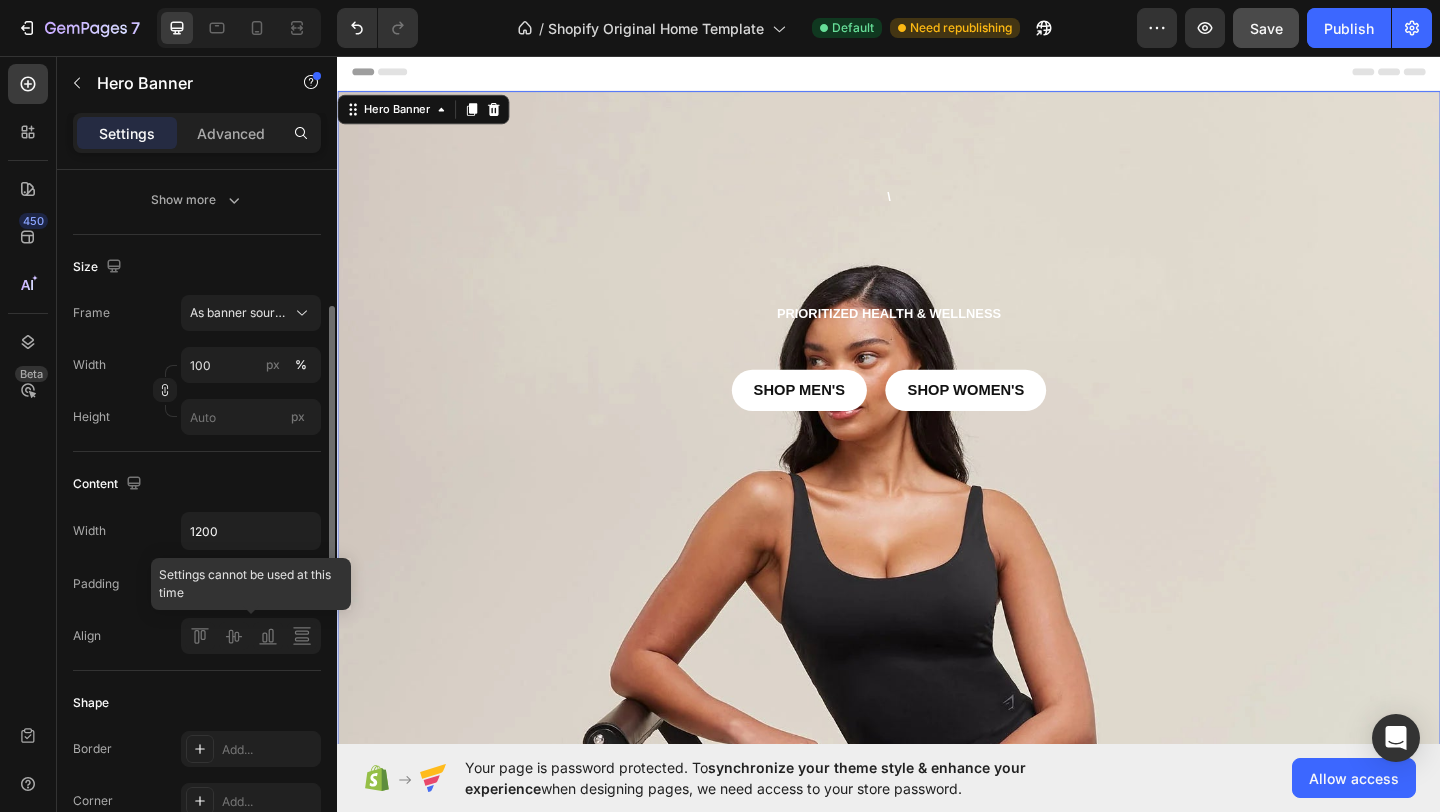 click 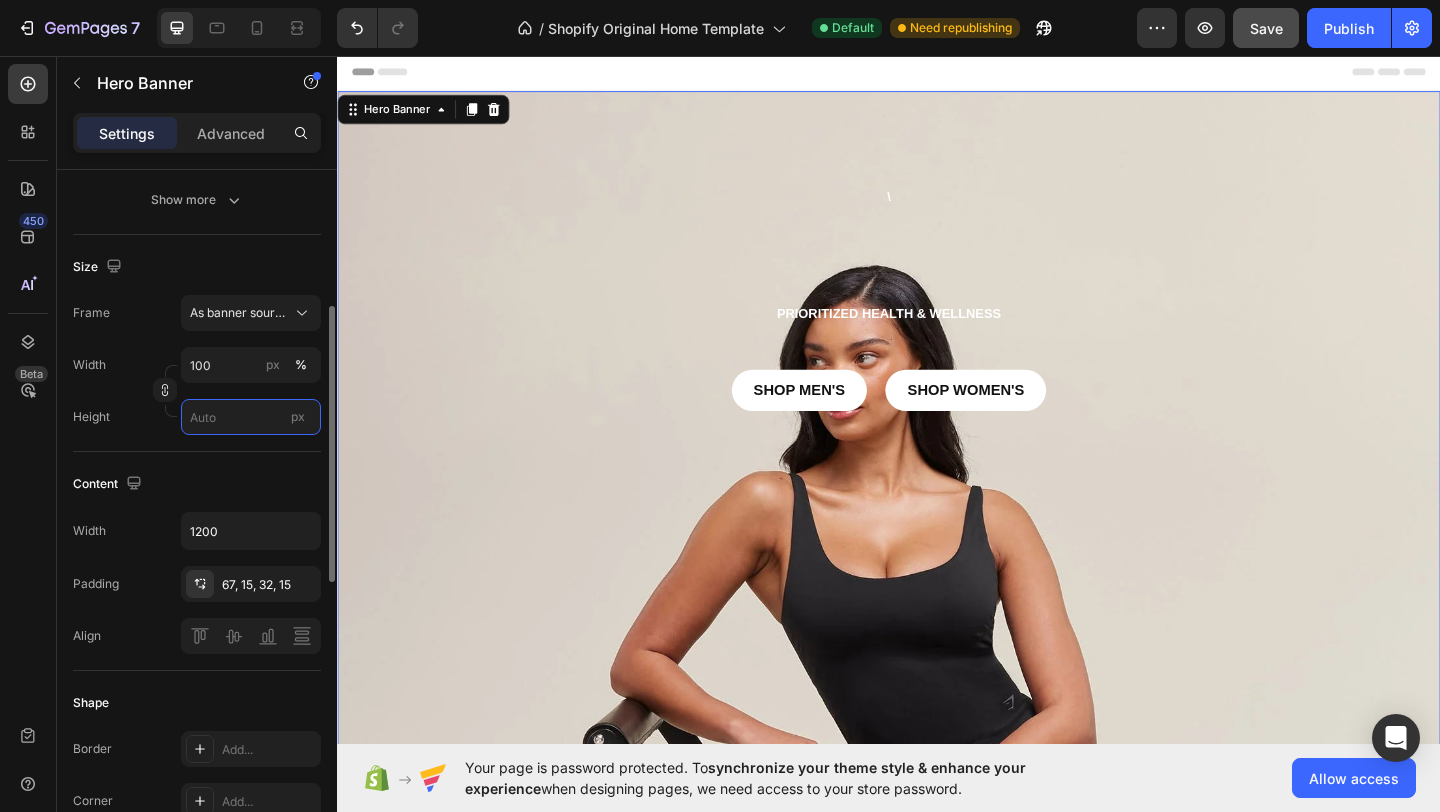click on "px" at bounding box center (251, 417) 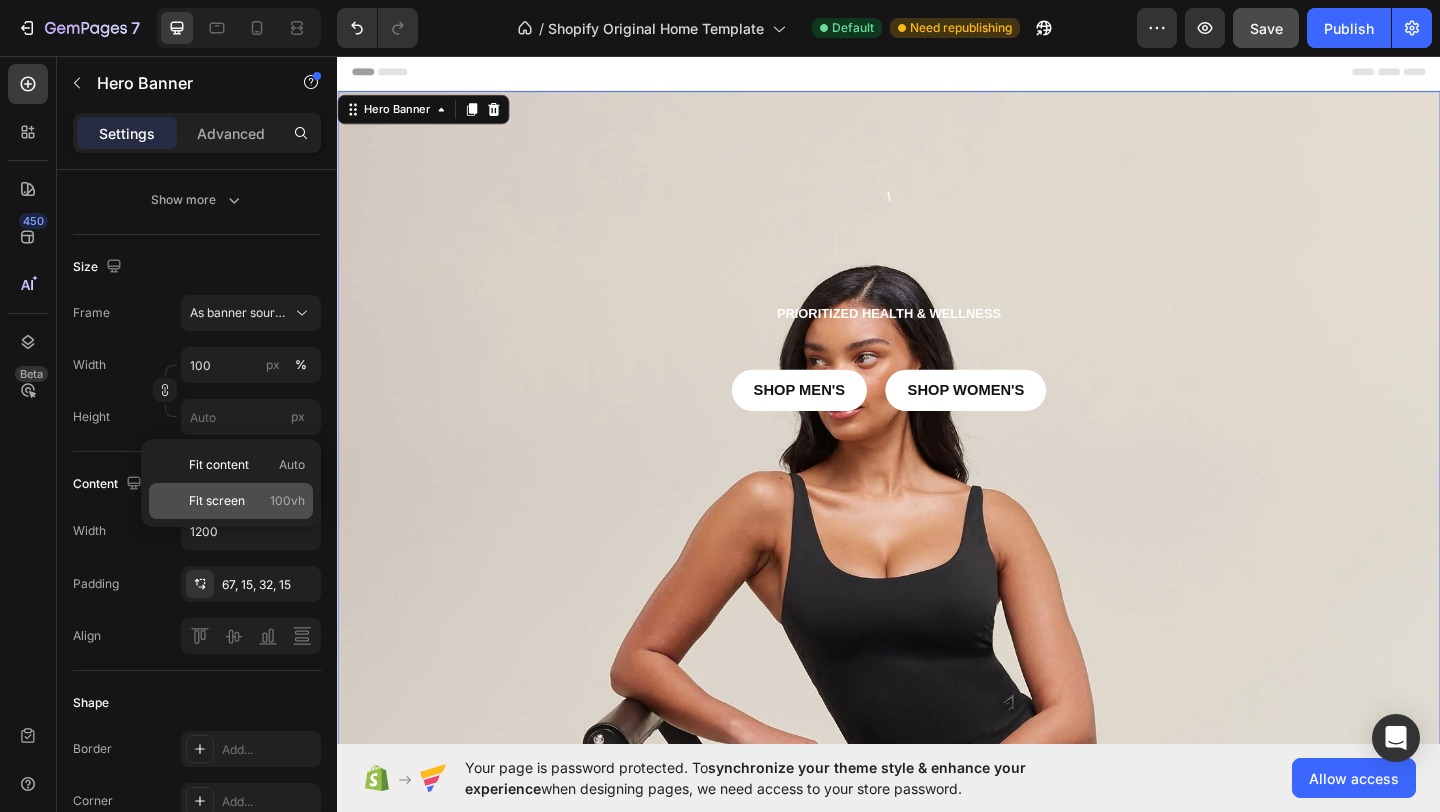click on "Fit screen 100vh" at bounding box center [247, 501] 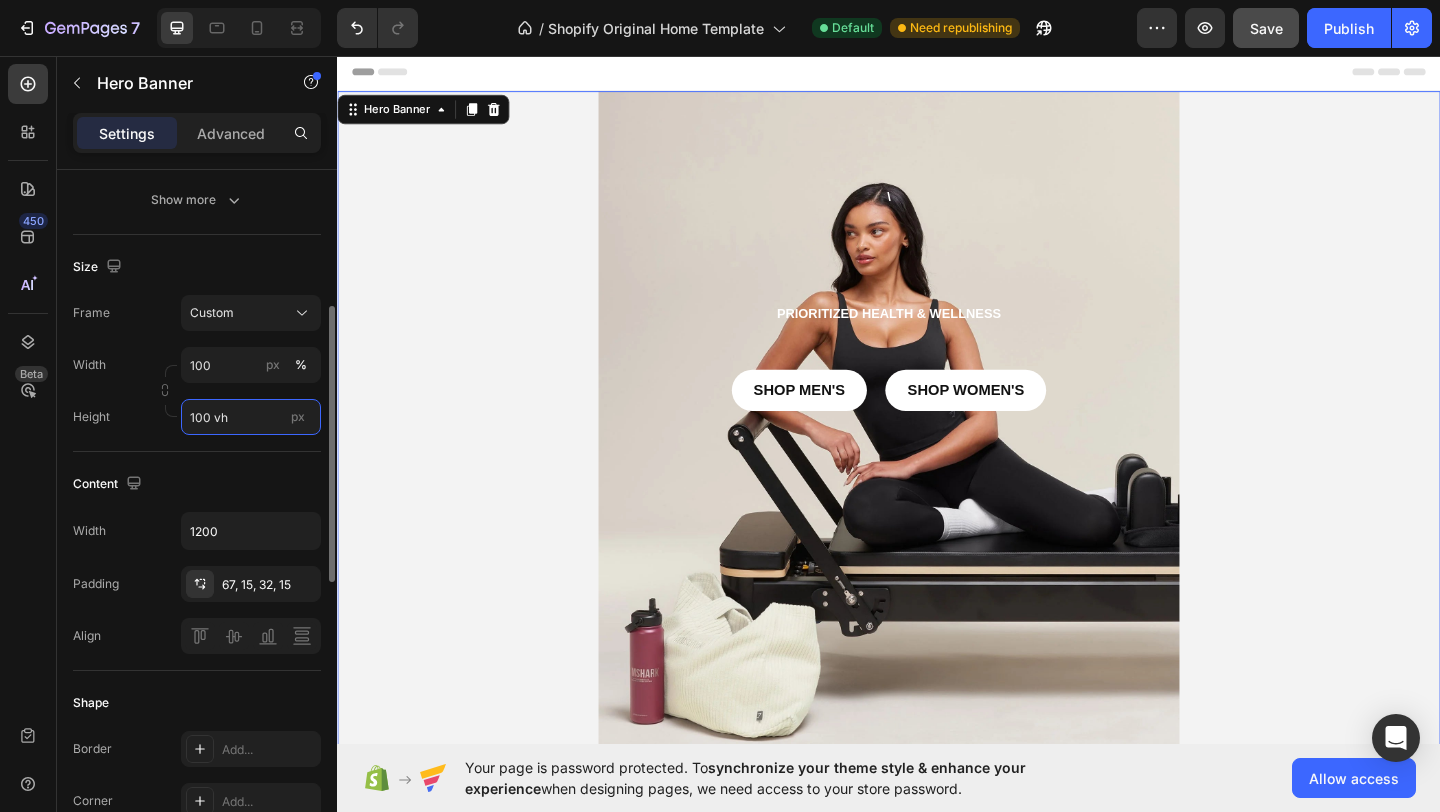 click on "100 vh" at bounding box center (251, 417) 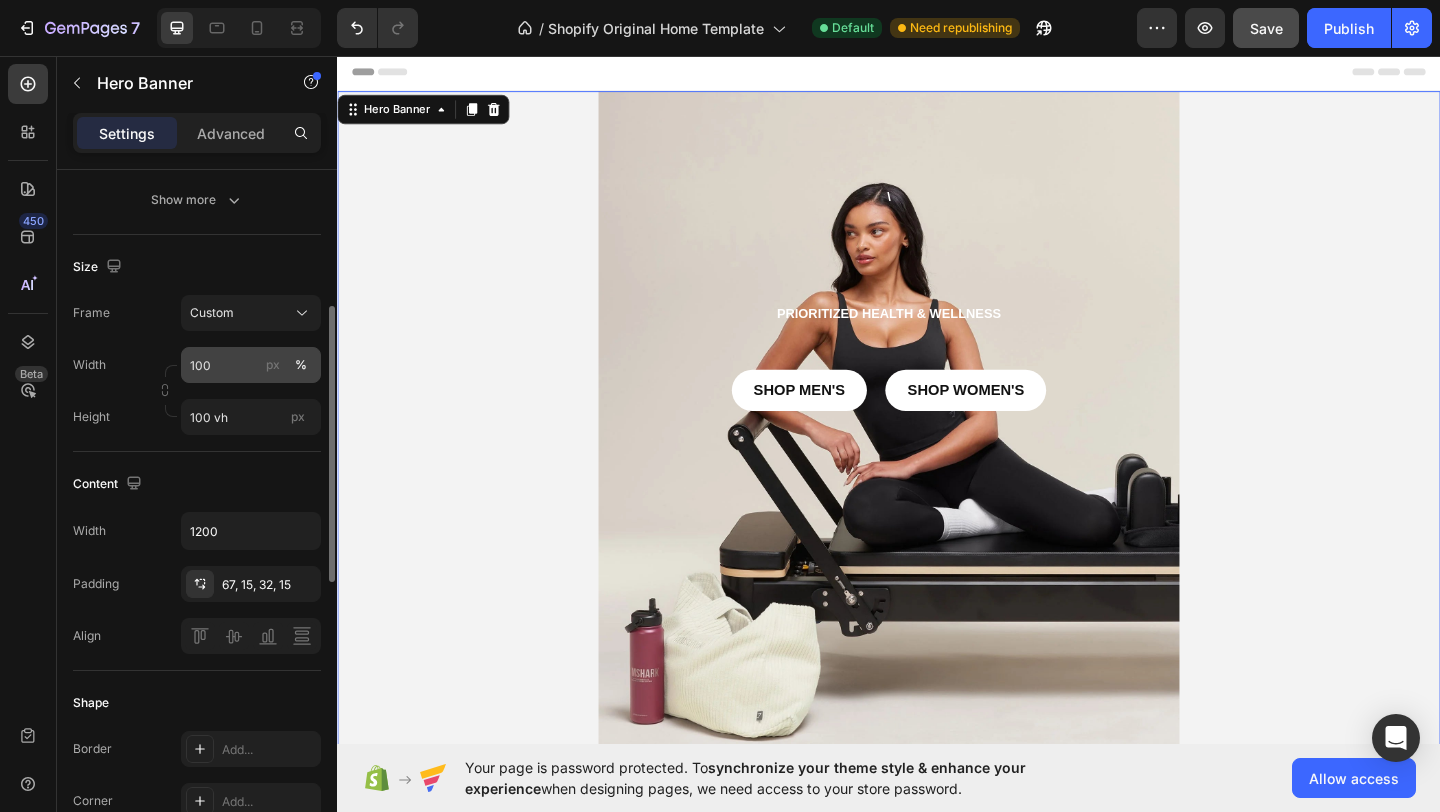 click on "%" at bounding box center (301, 365) 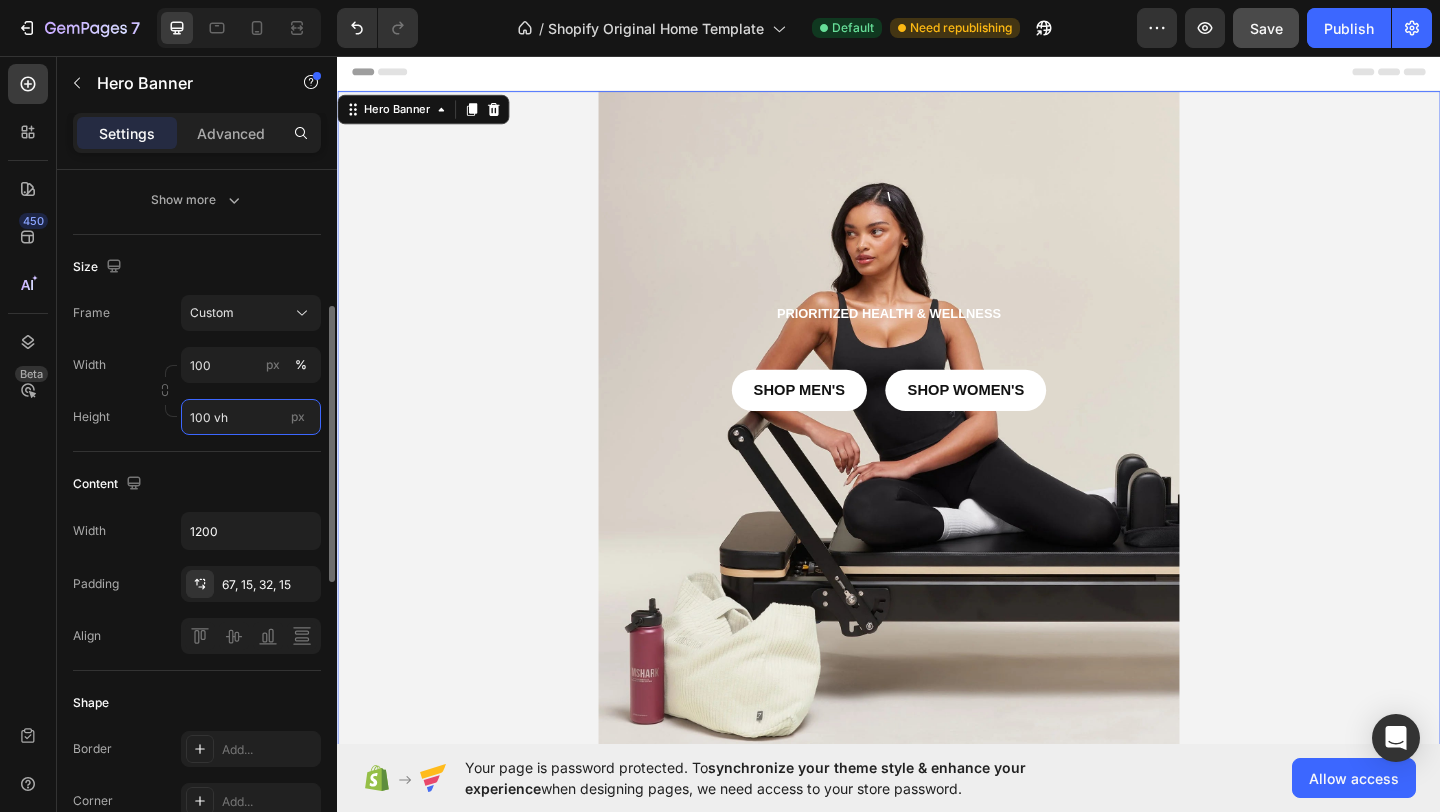 click on "100 vh" at bounding box center (251, 417) 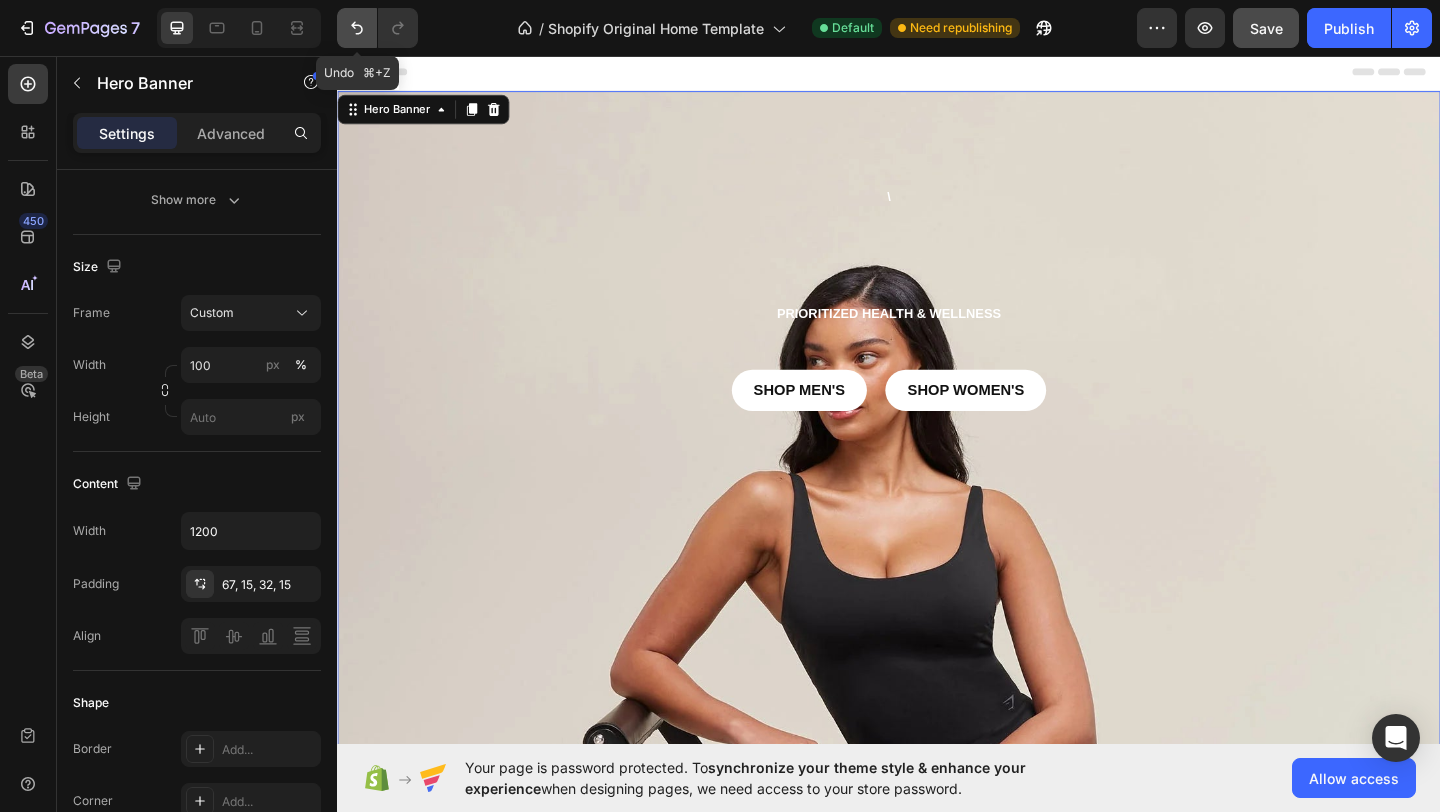 click 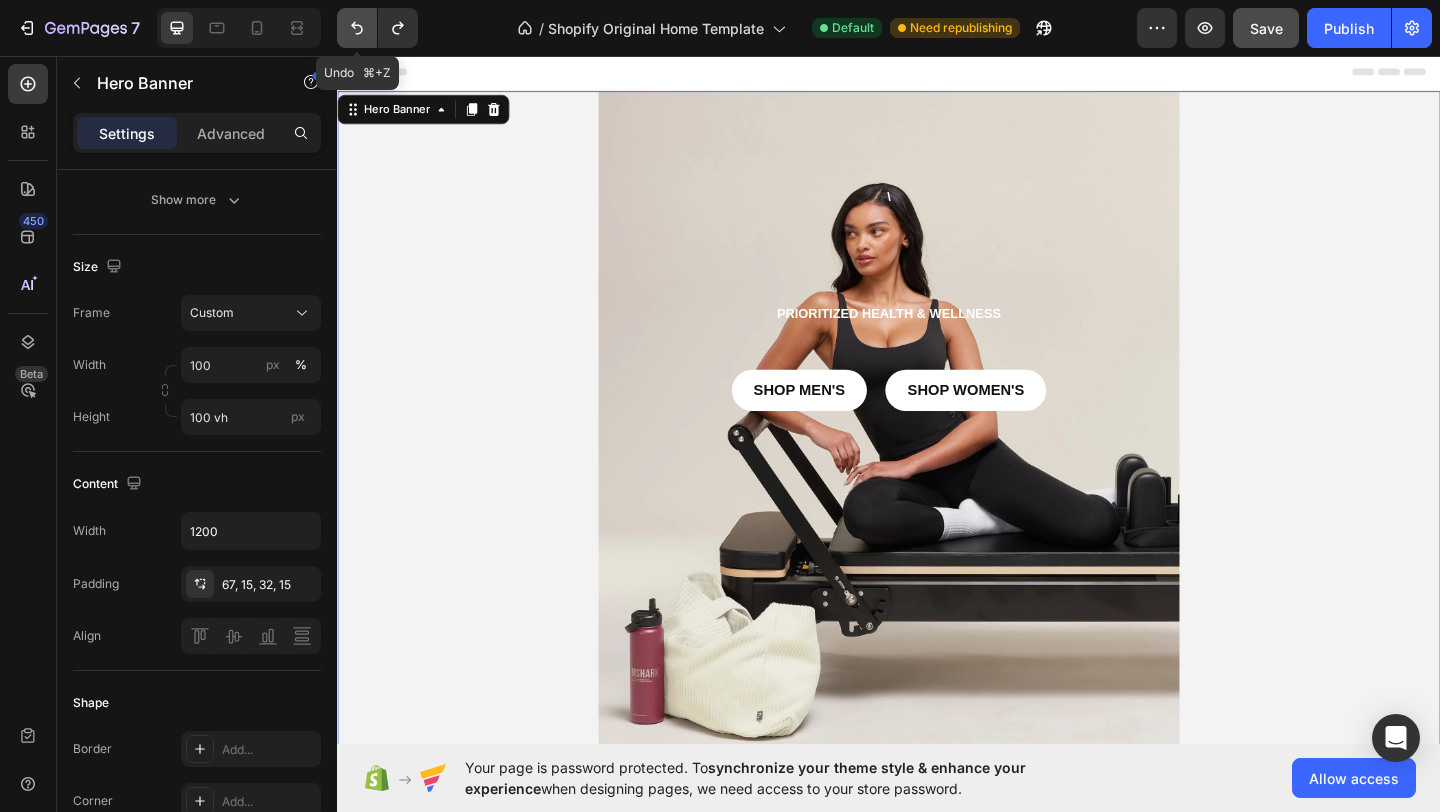click 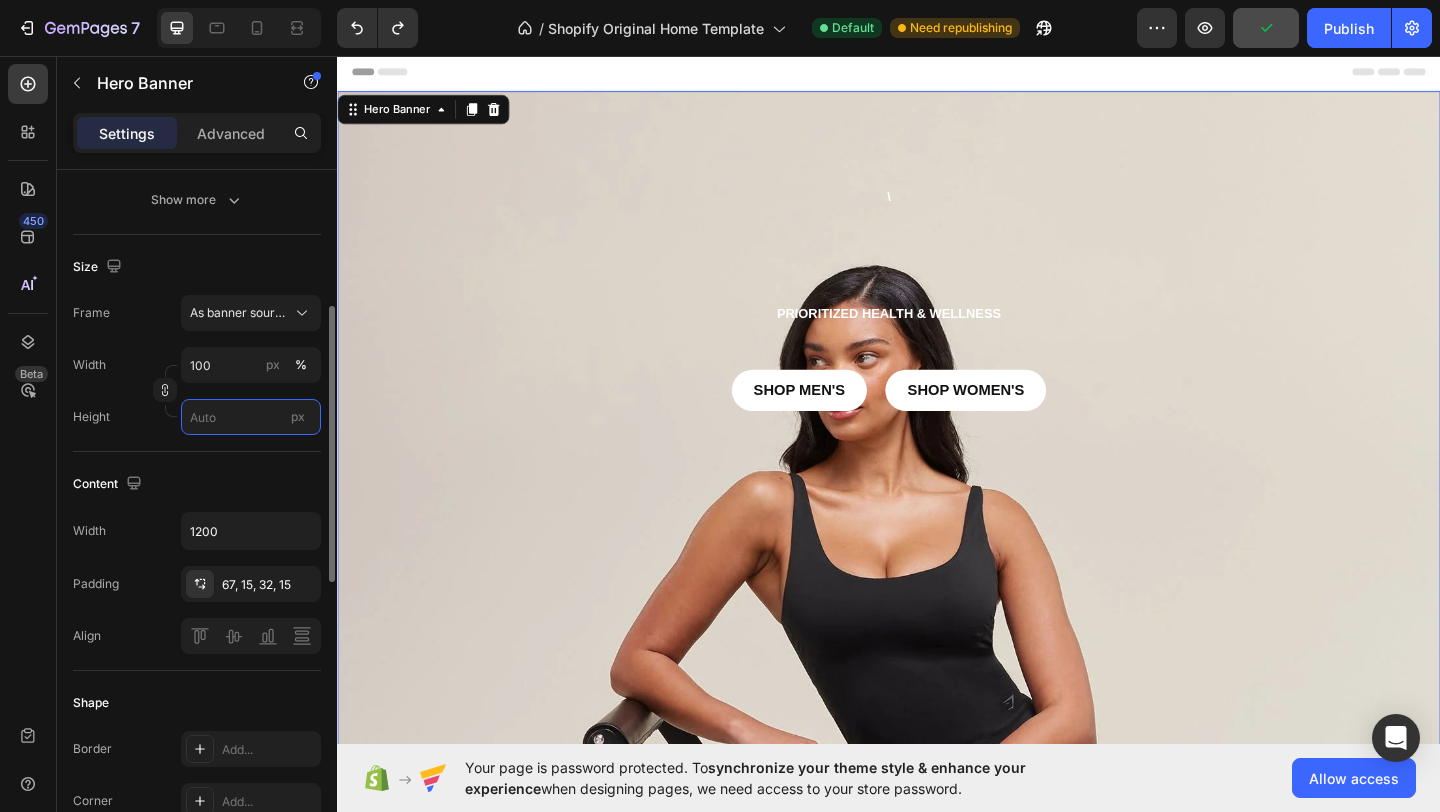 click on "px" at bounding box center (251, 417) 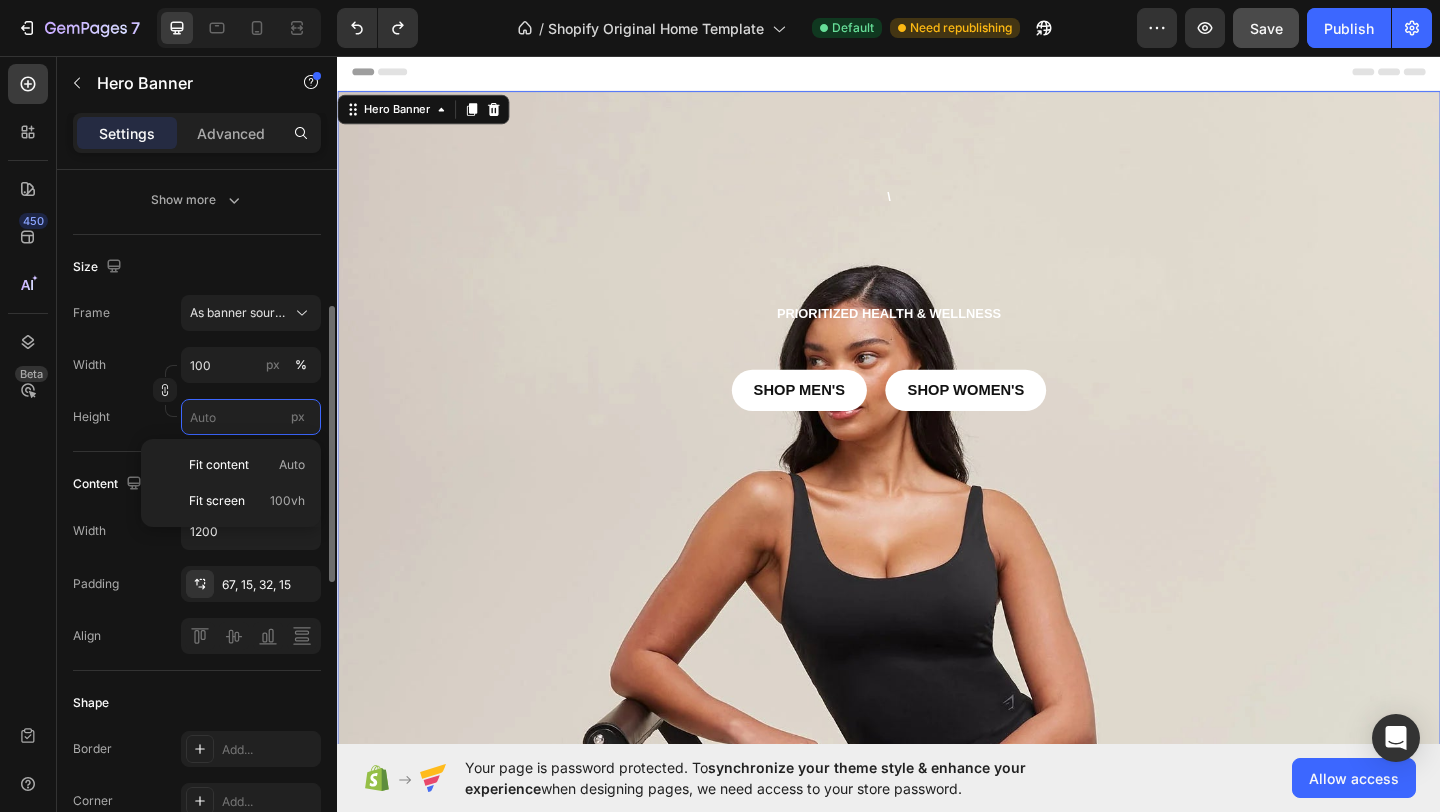 type 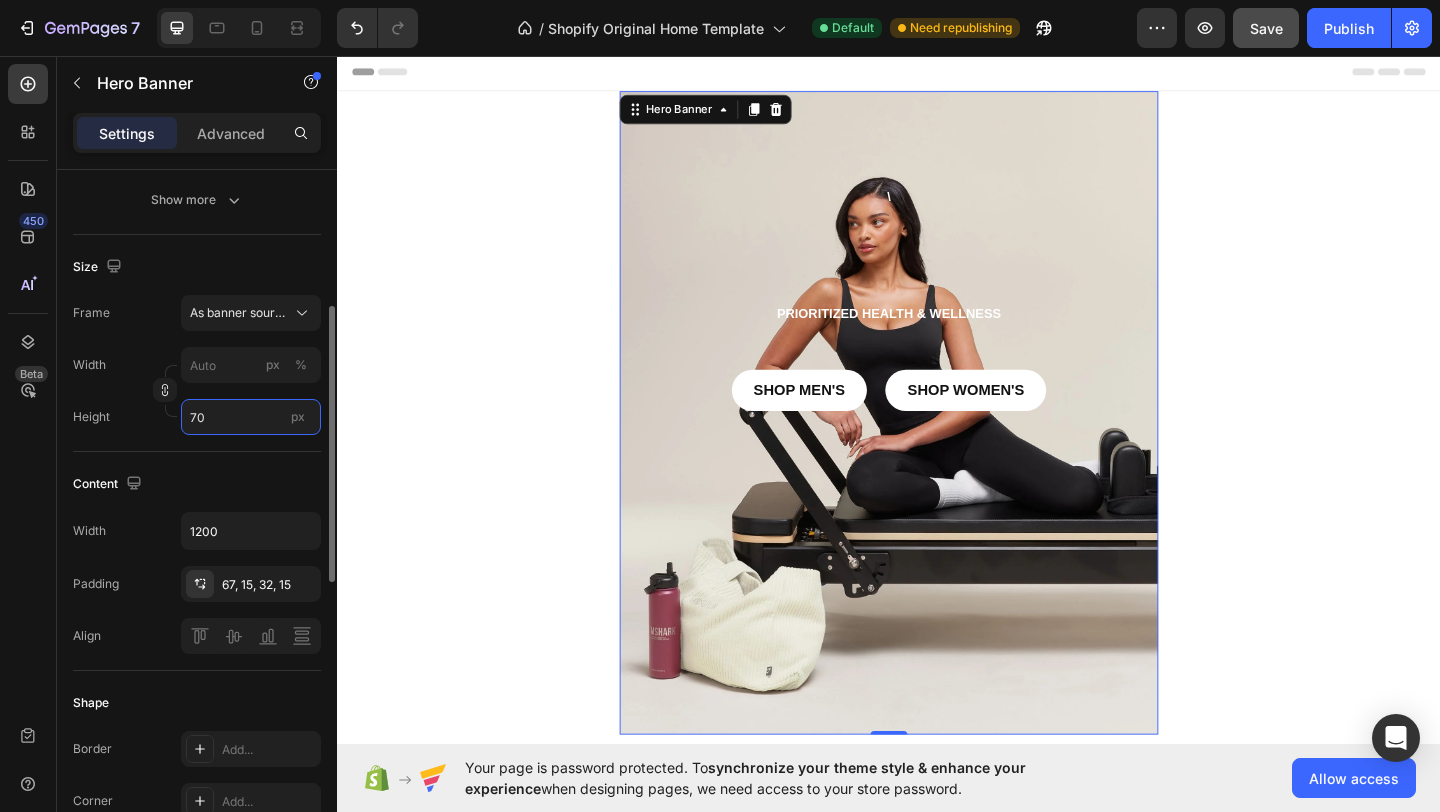 type on "7" 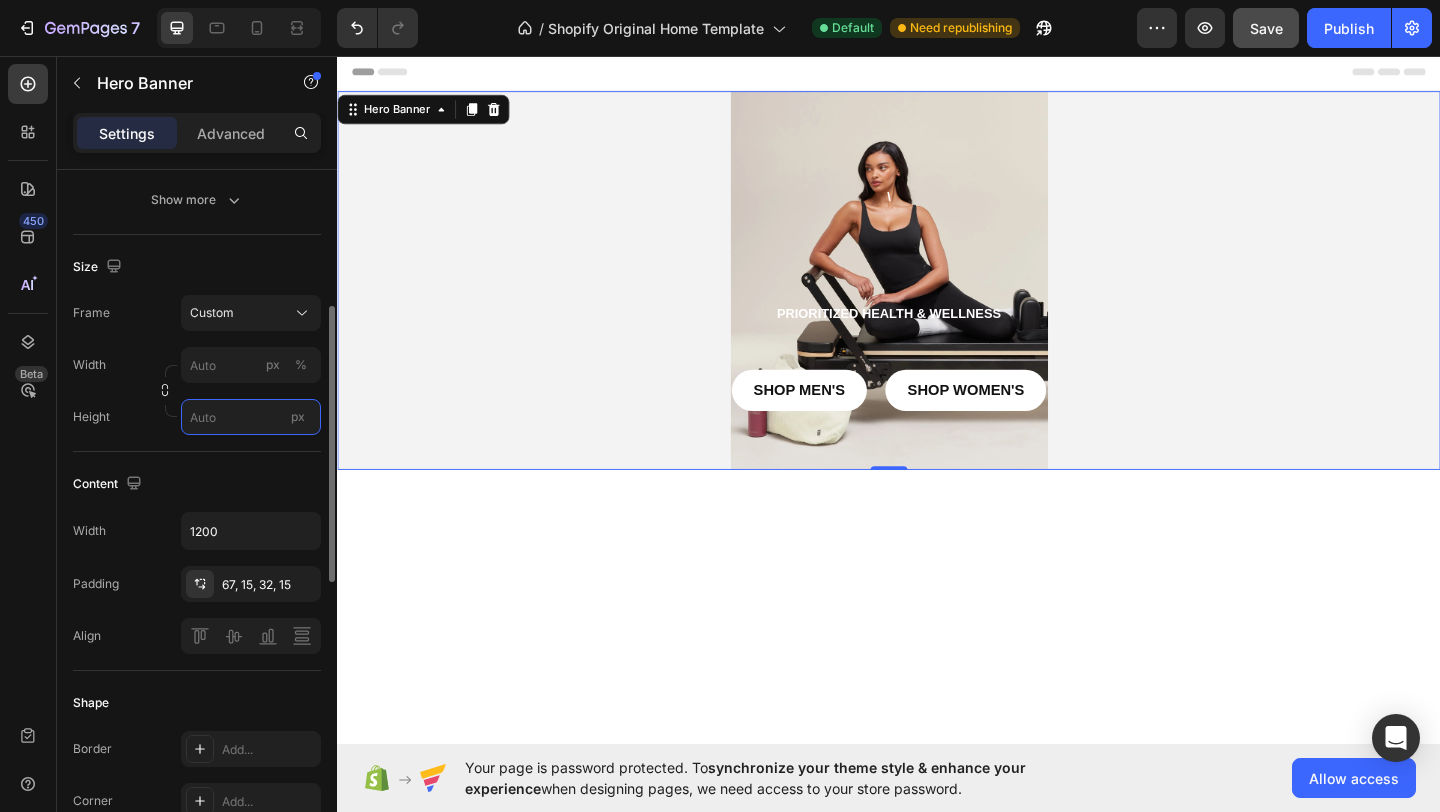 type on "7" 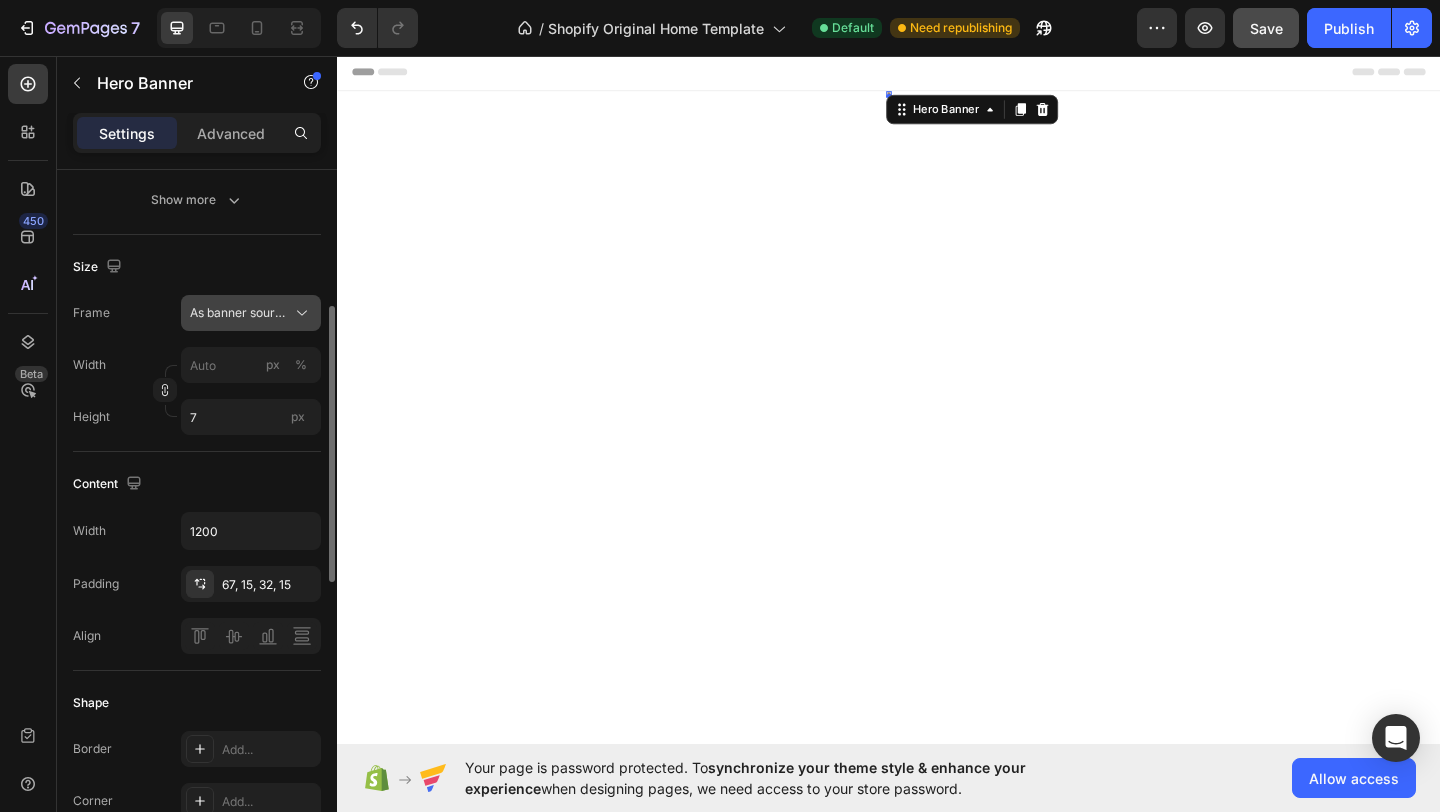 click on "As banner source" at bounding box center [239, 313] 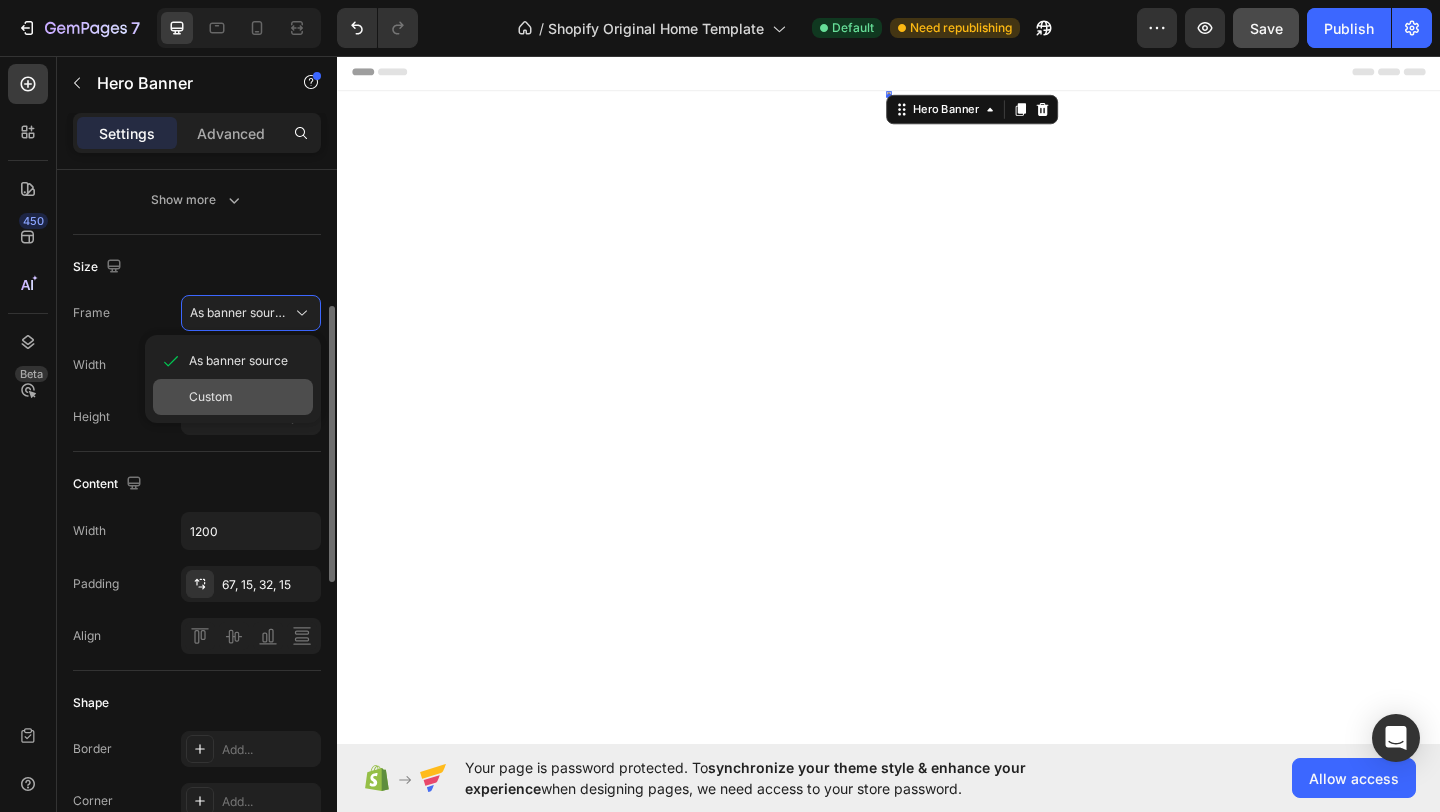 click on "Custom" at bounding box center (211, 397) 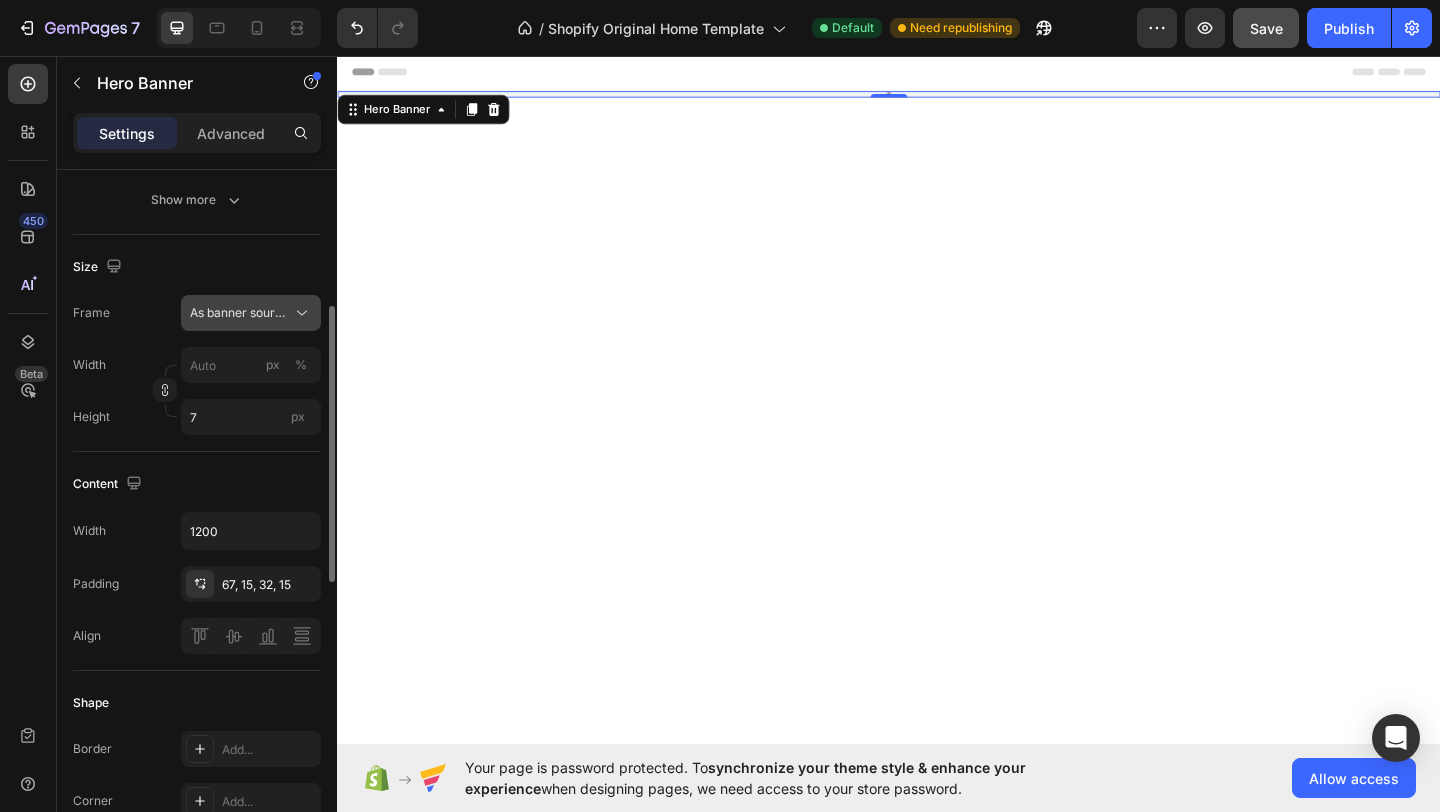 click on "As banner source" at bounding box center (251, 313) 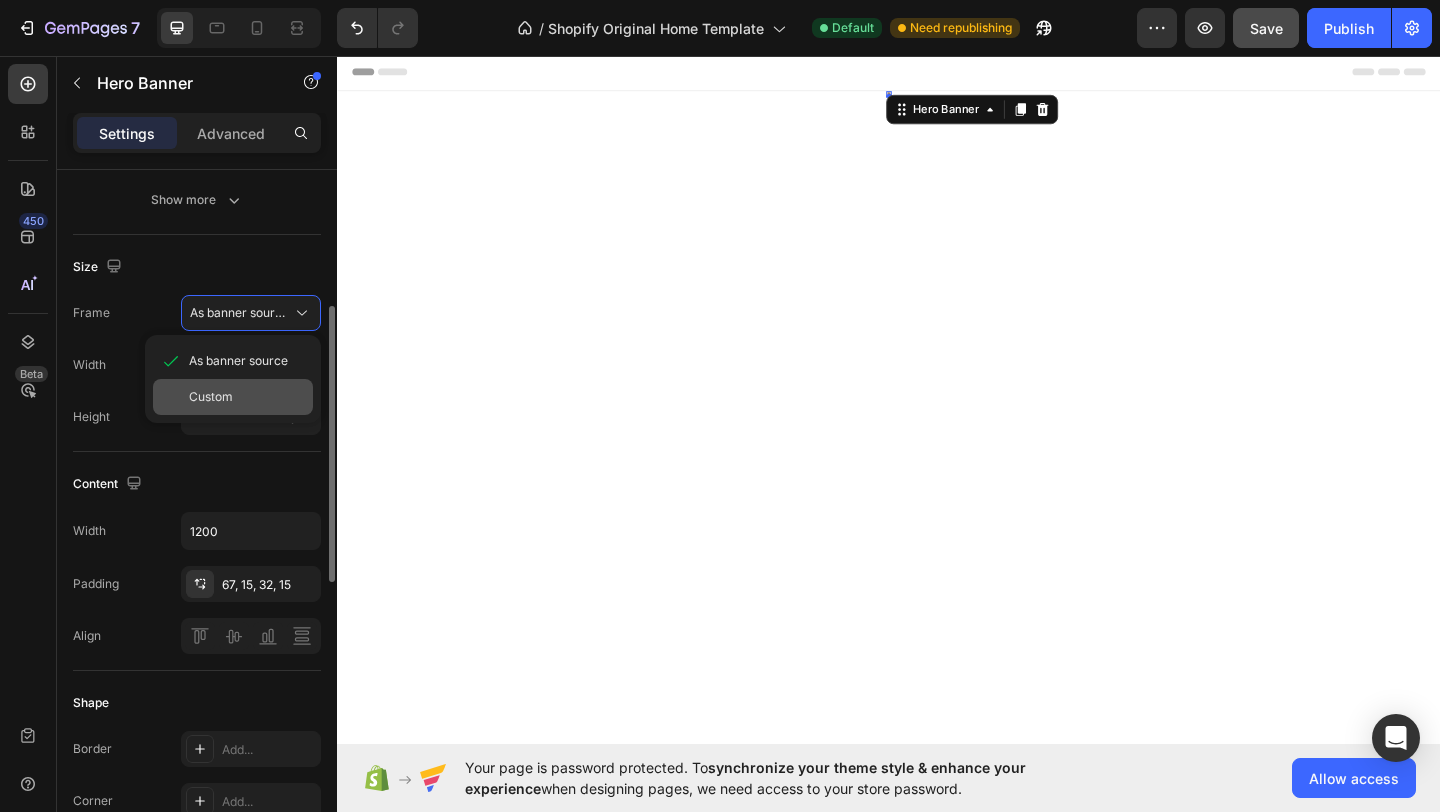 click on "Custom" at bounding box center [211, 397] 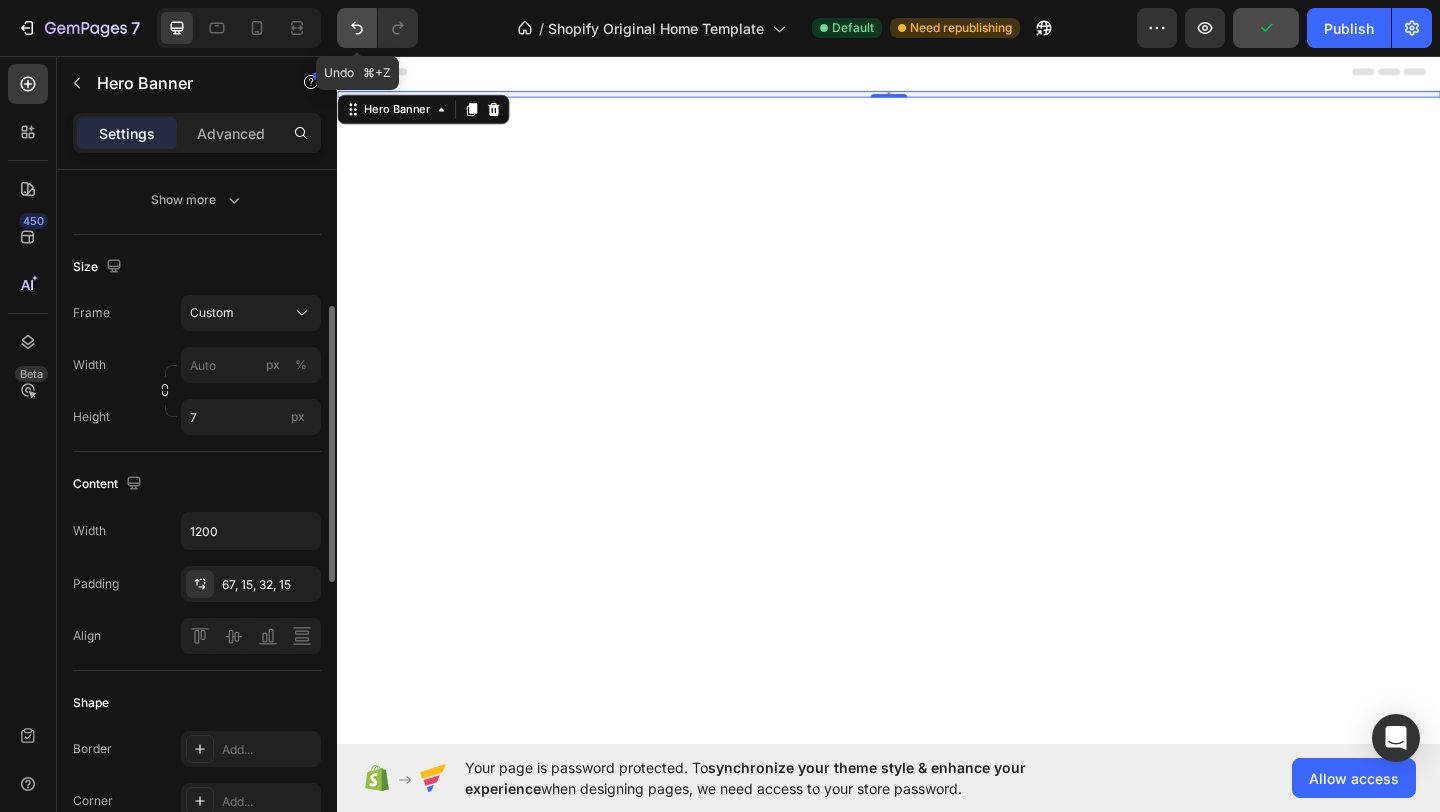 click 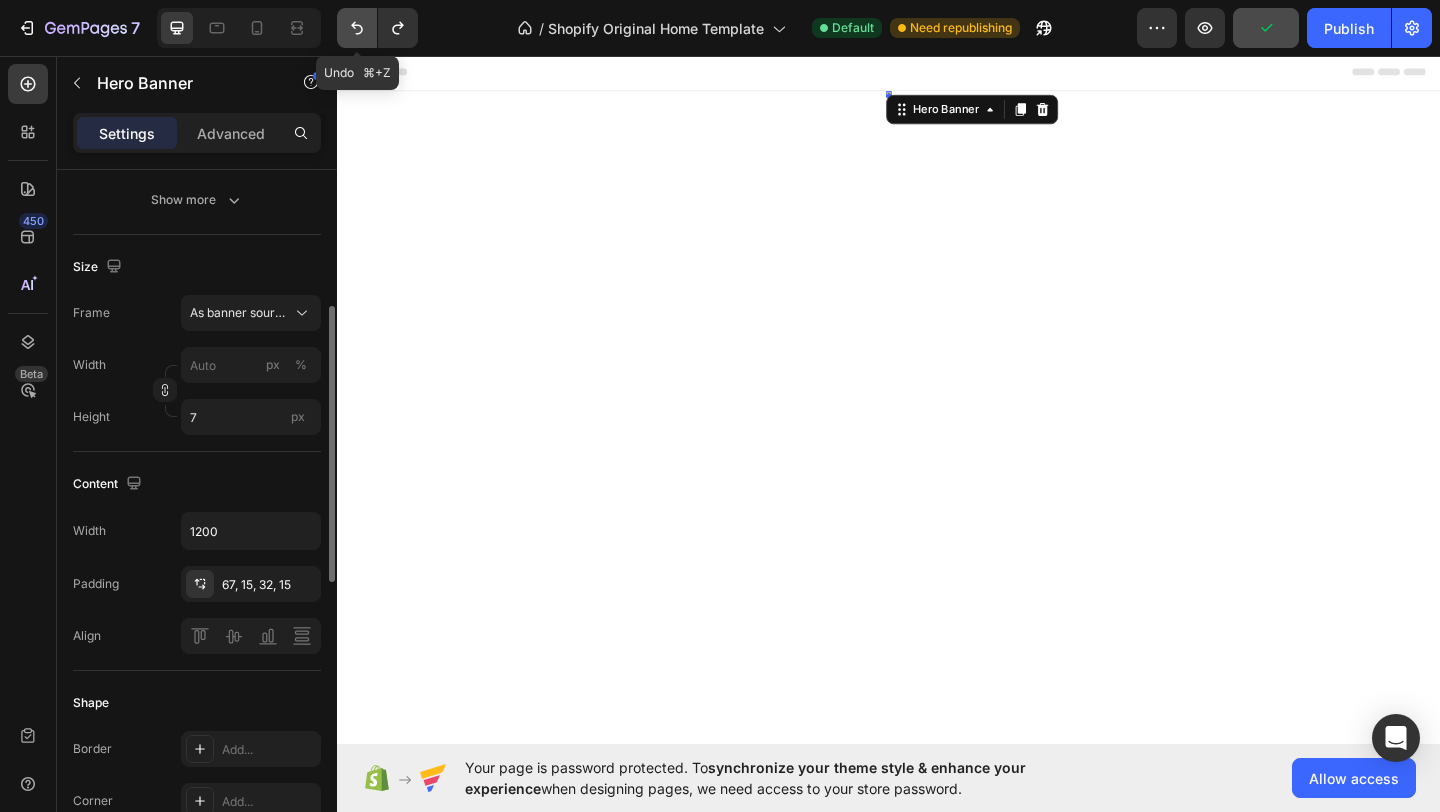 click 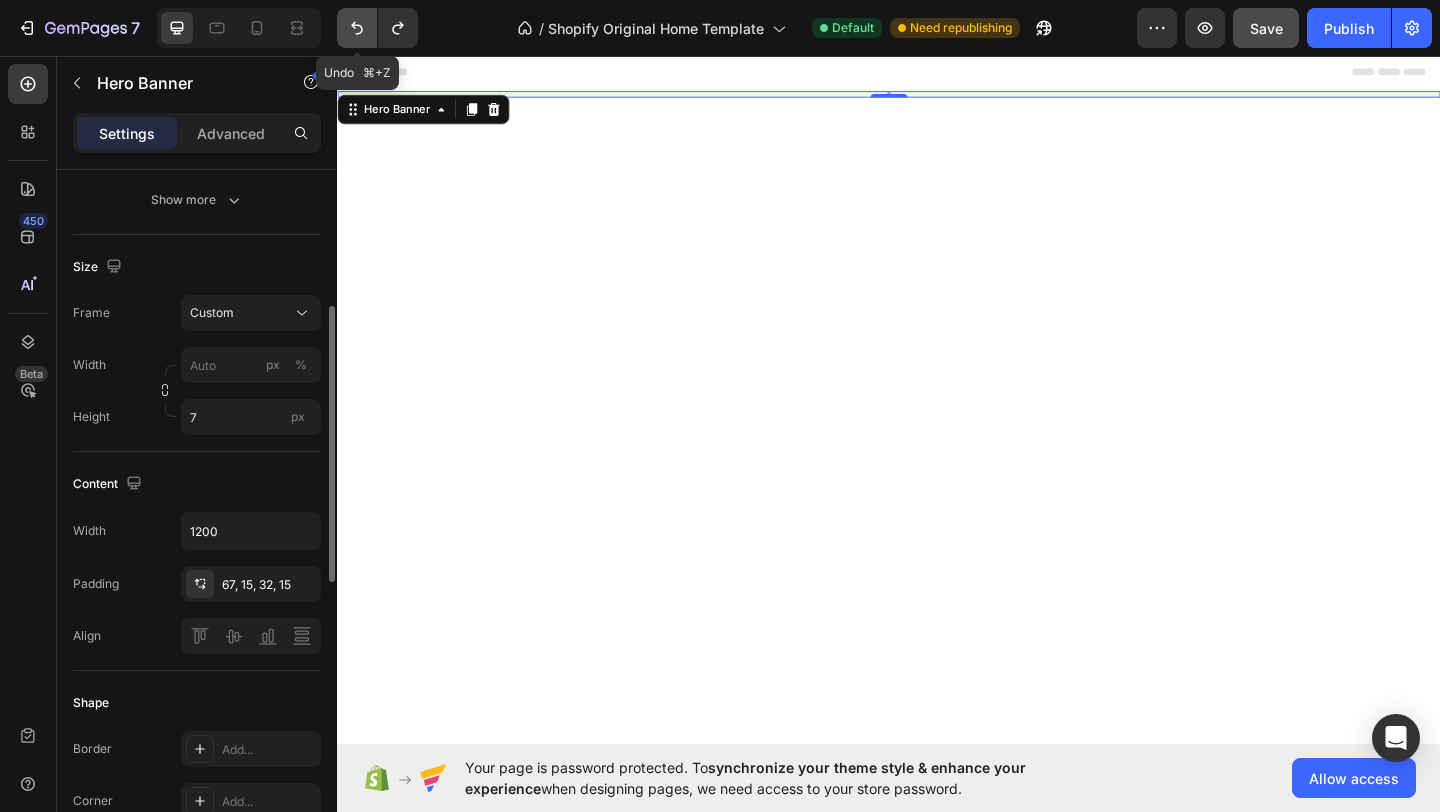 click 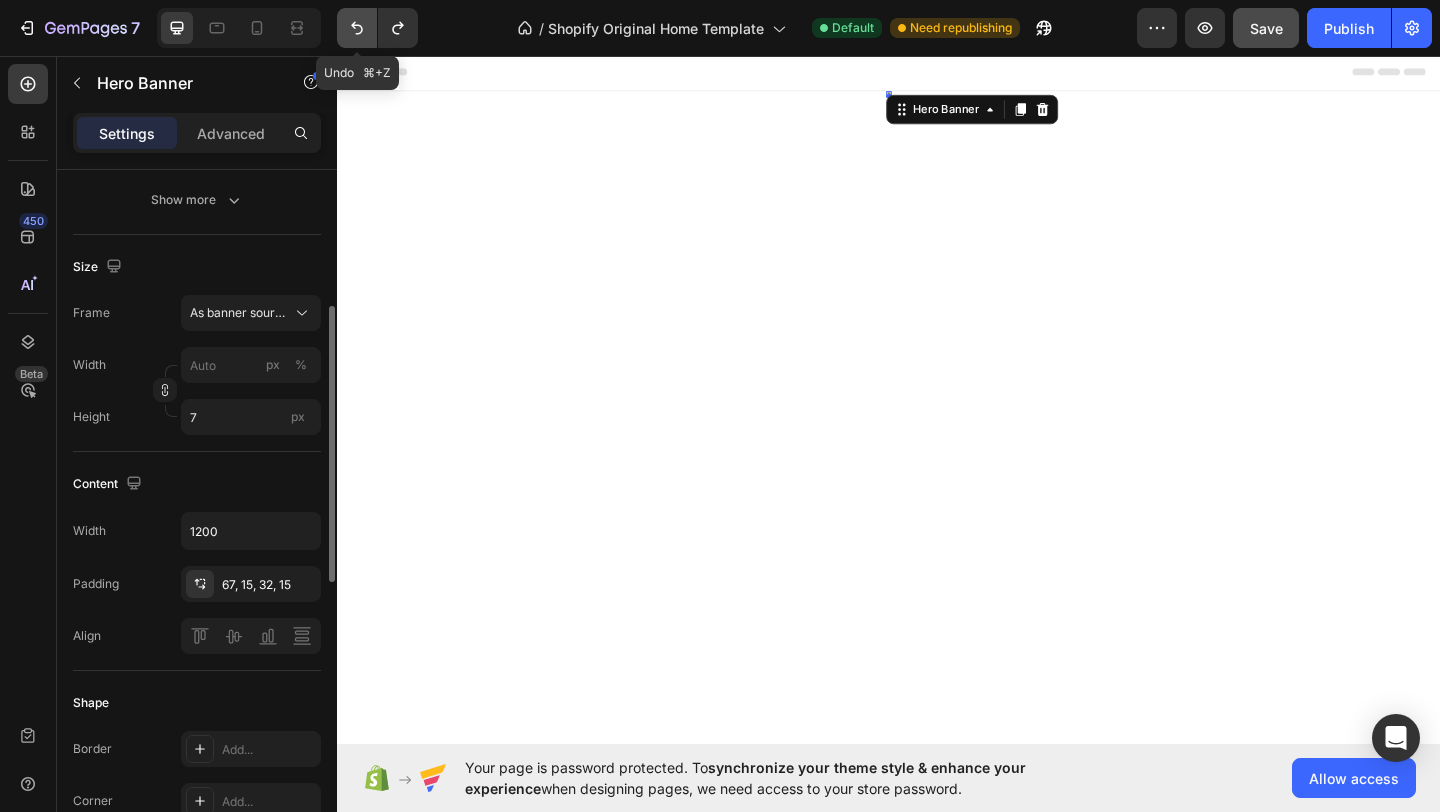 click 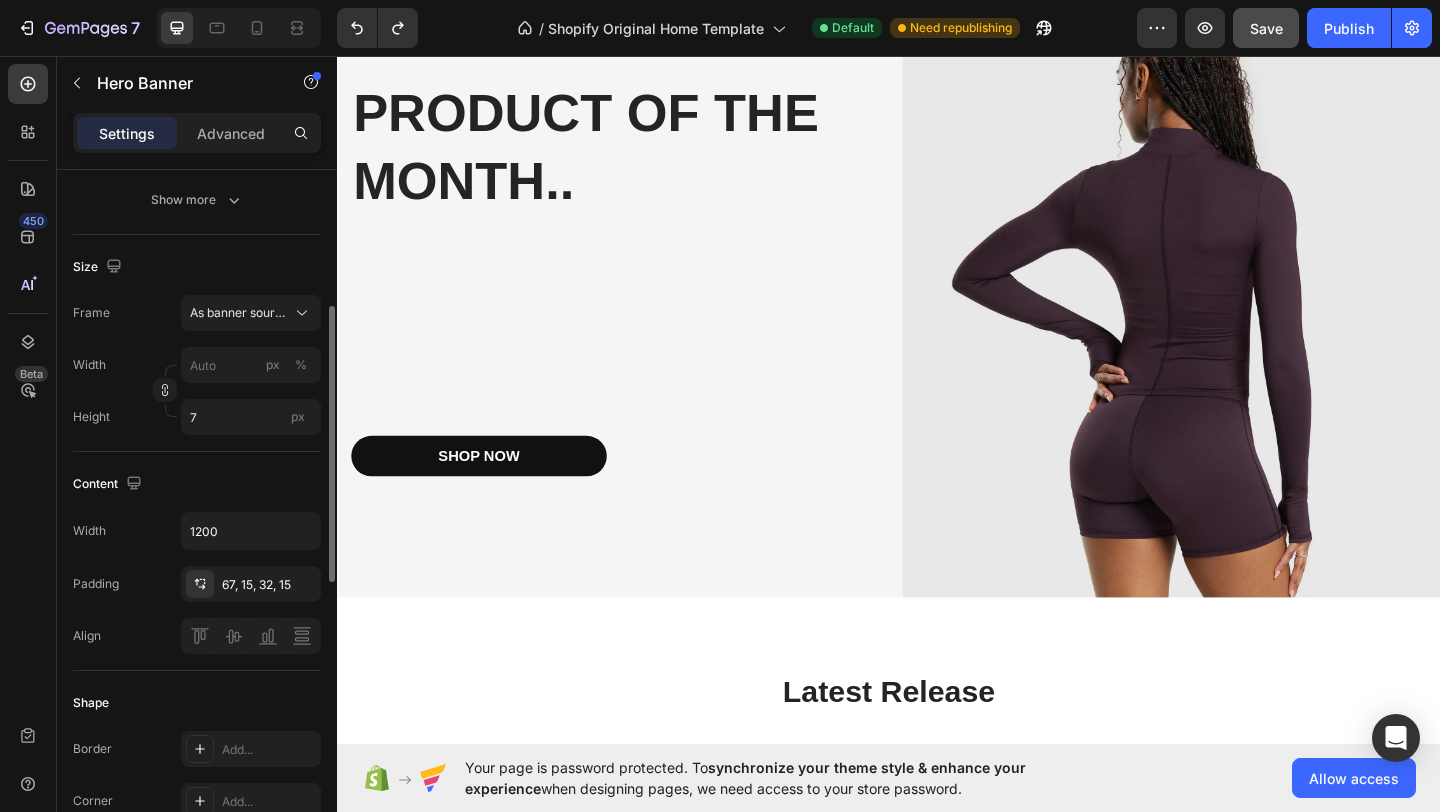 scroll, scrollTop: 0, scrollLeft: 0, axis: both 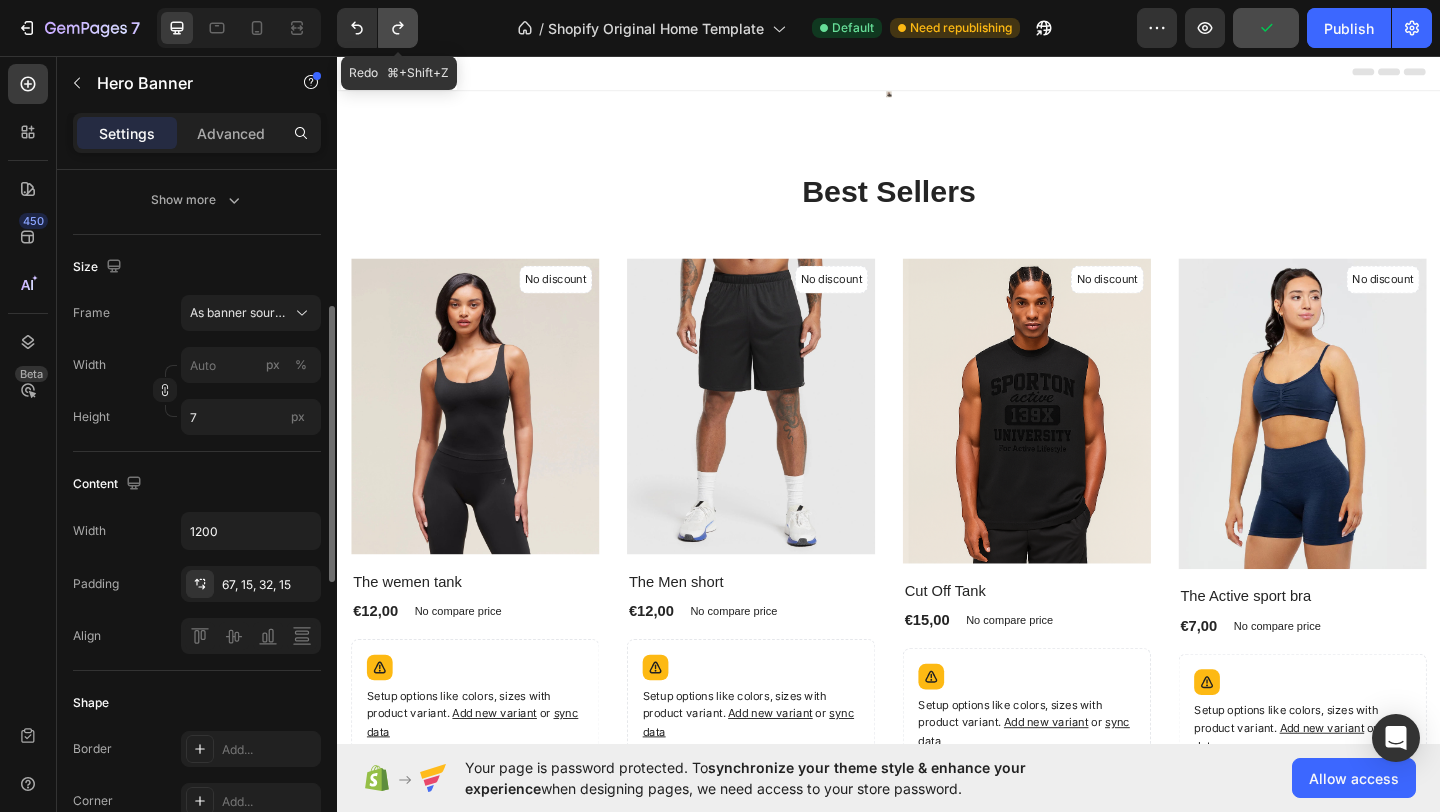 click 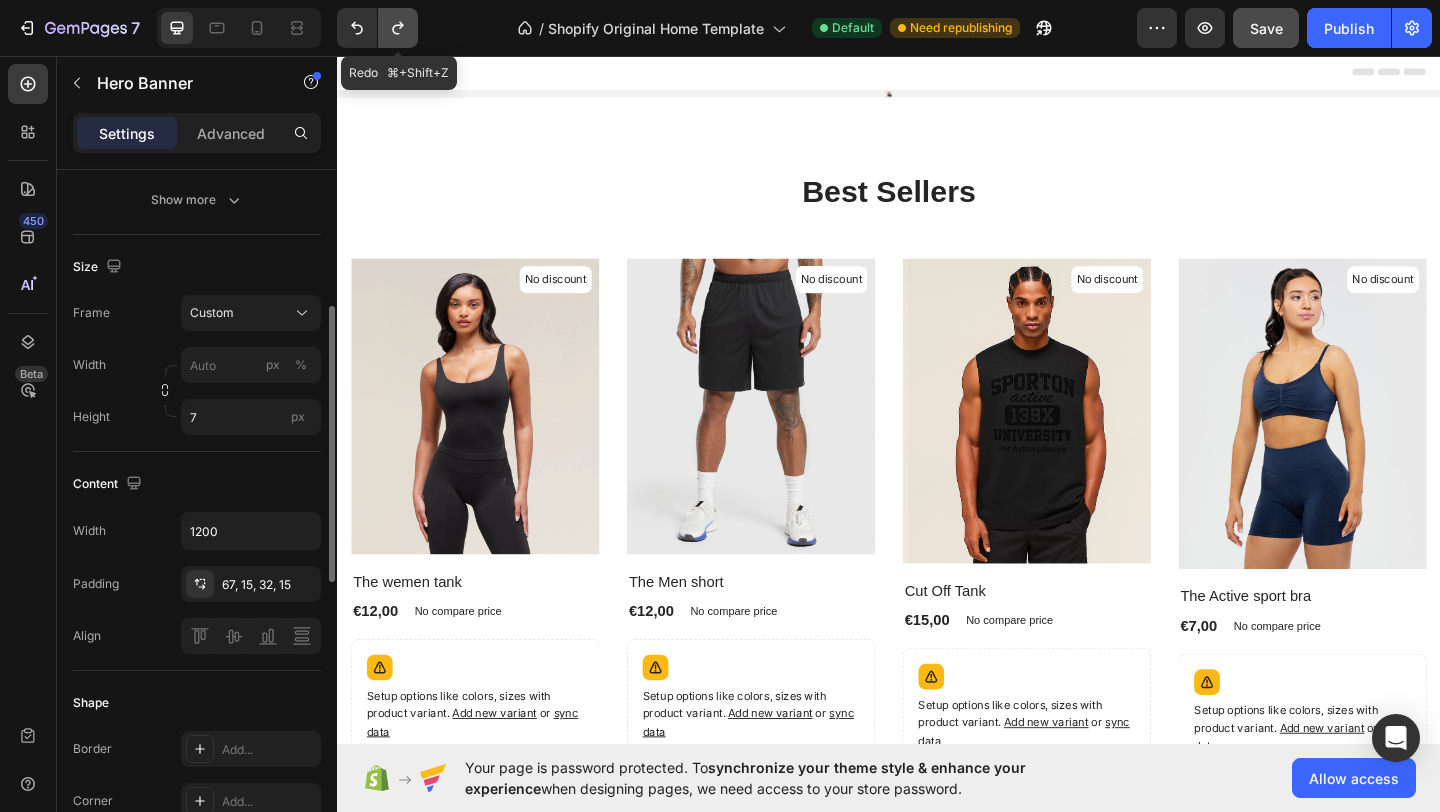 click 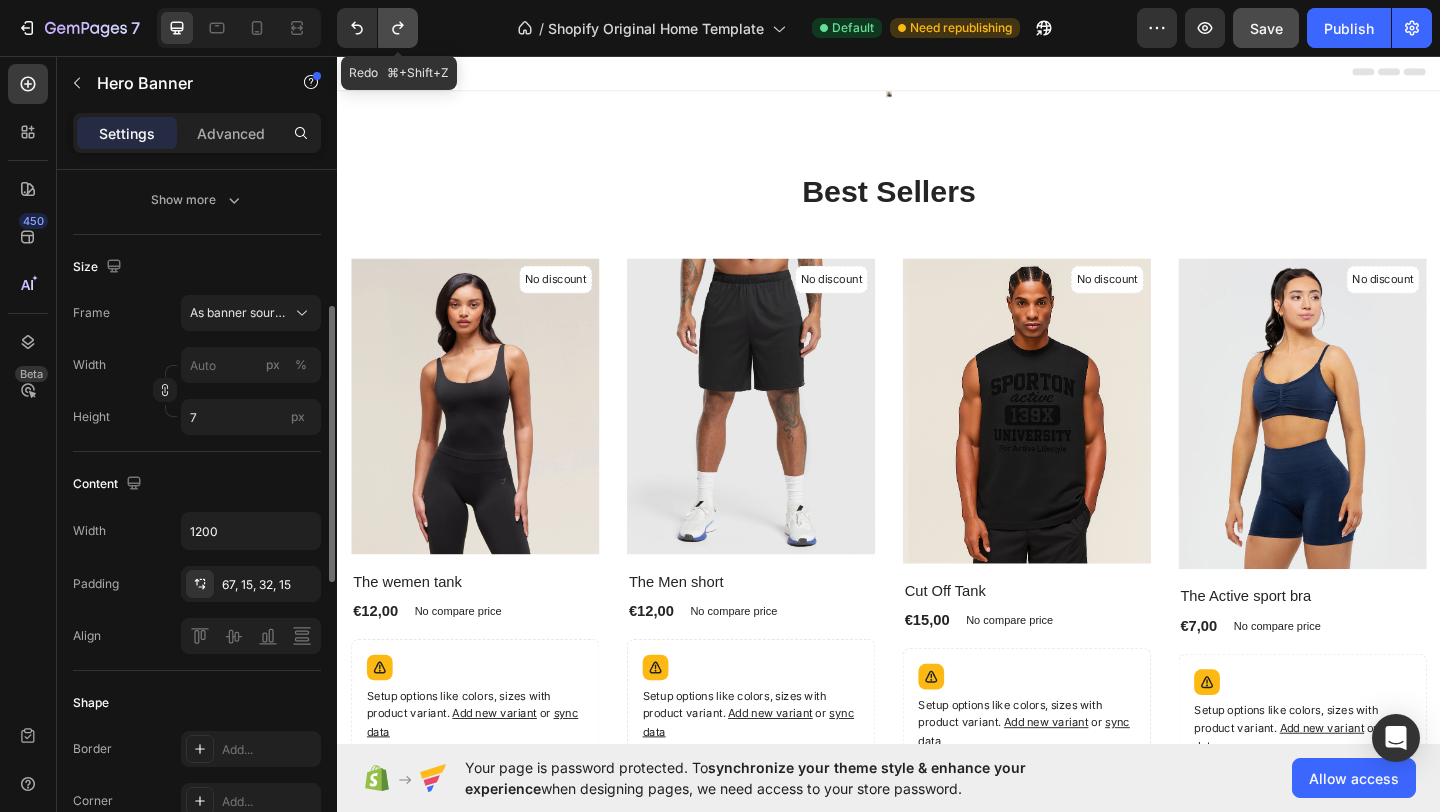 click 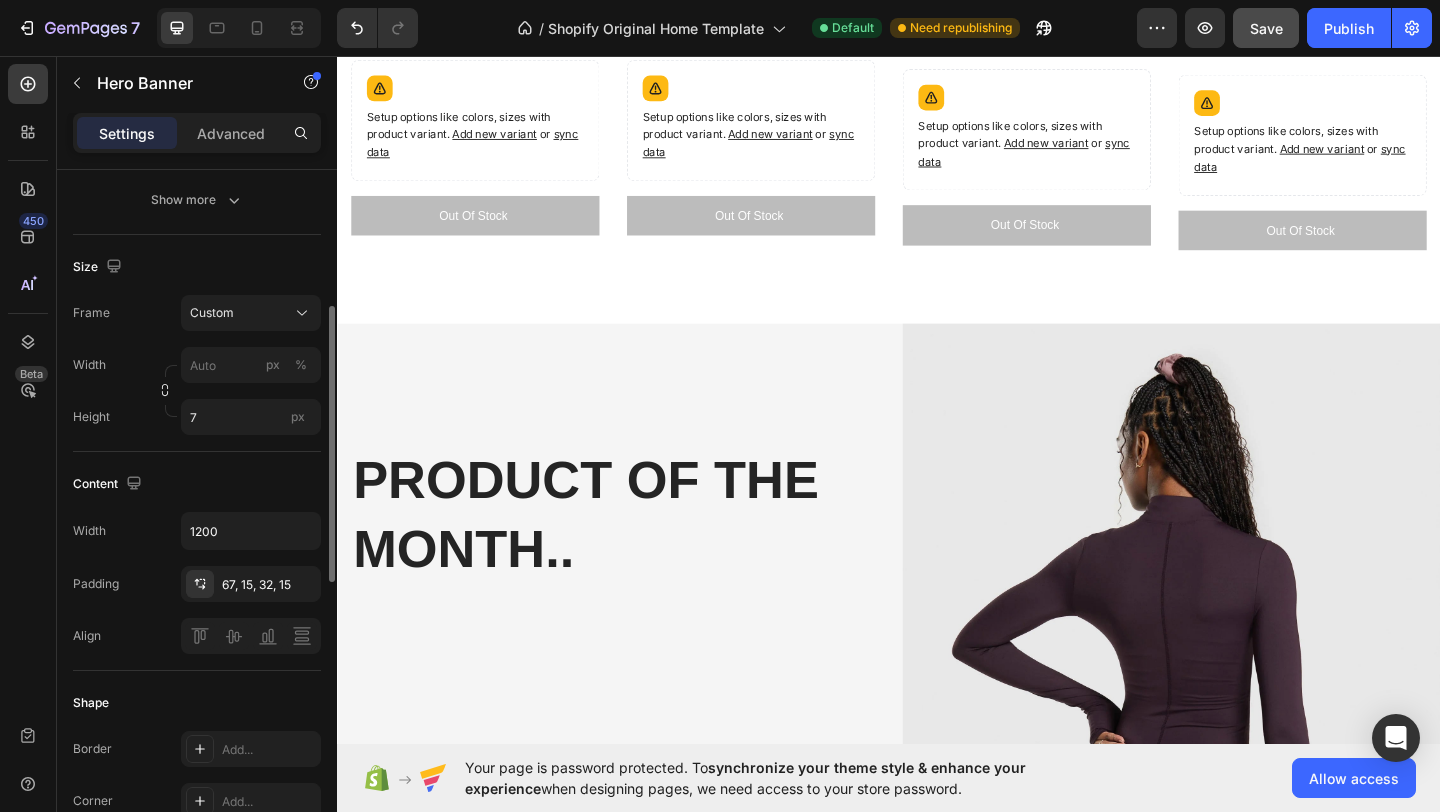 scroll, scrollTop: 0, scrollLeft: 0, axis: both 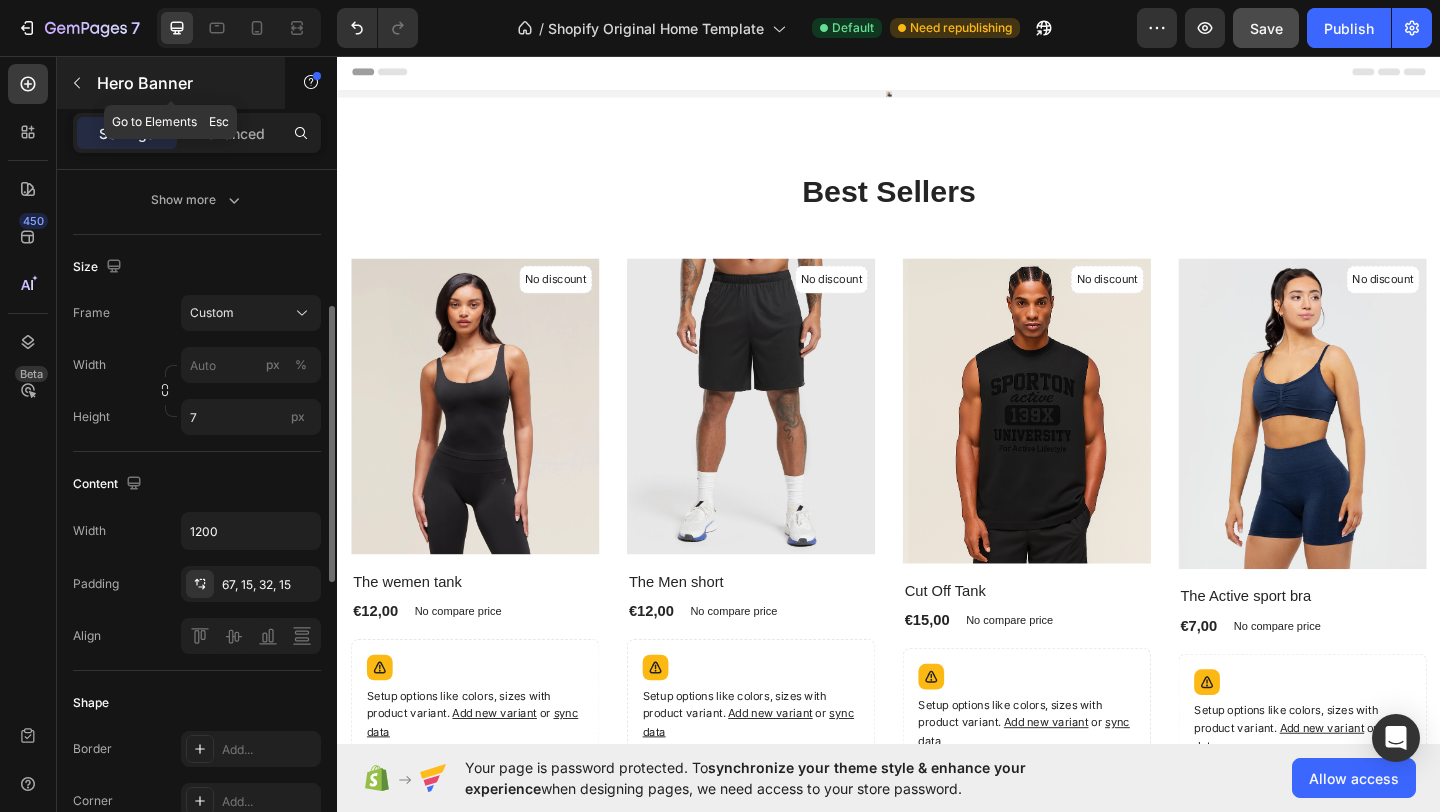 click 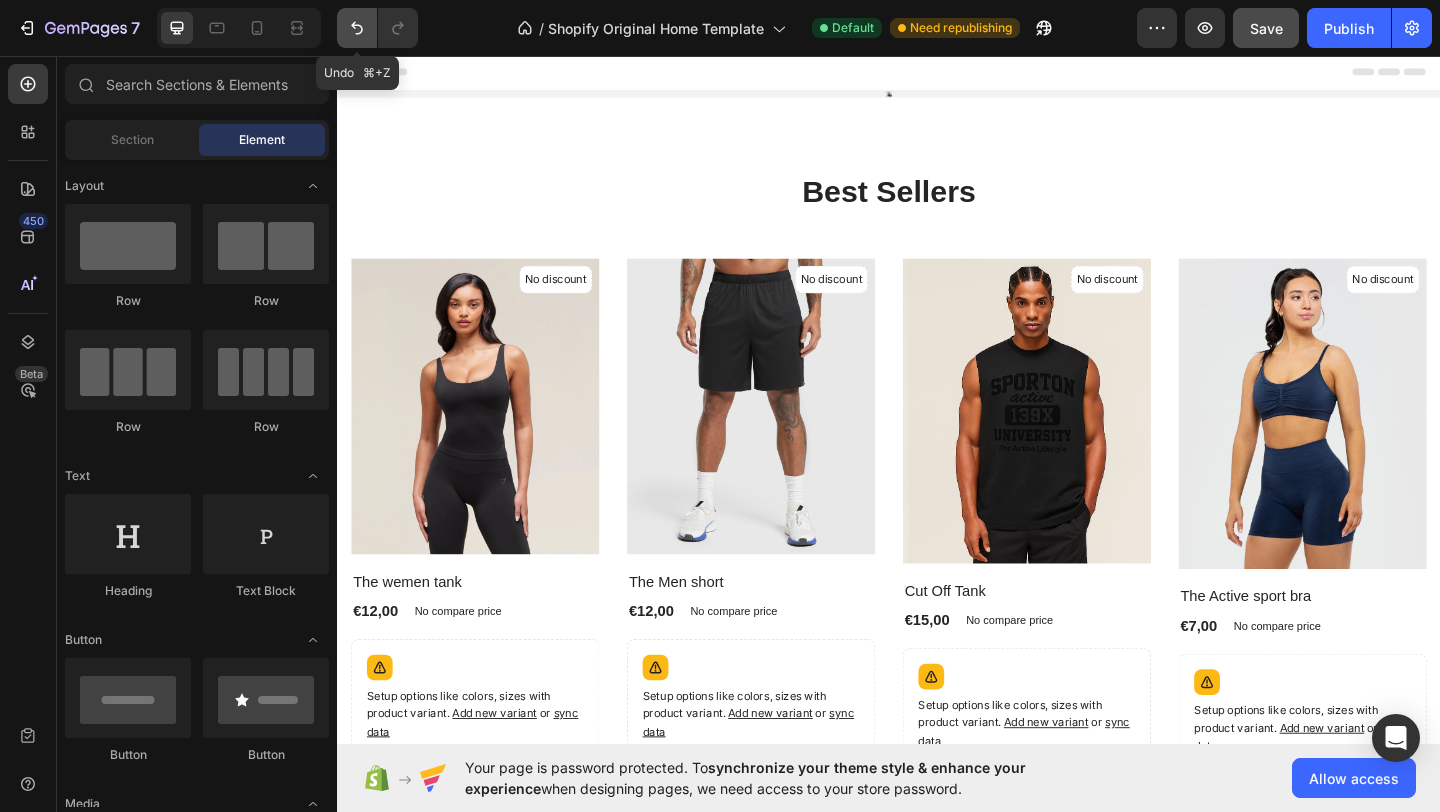 click 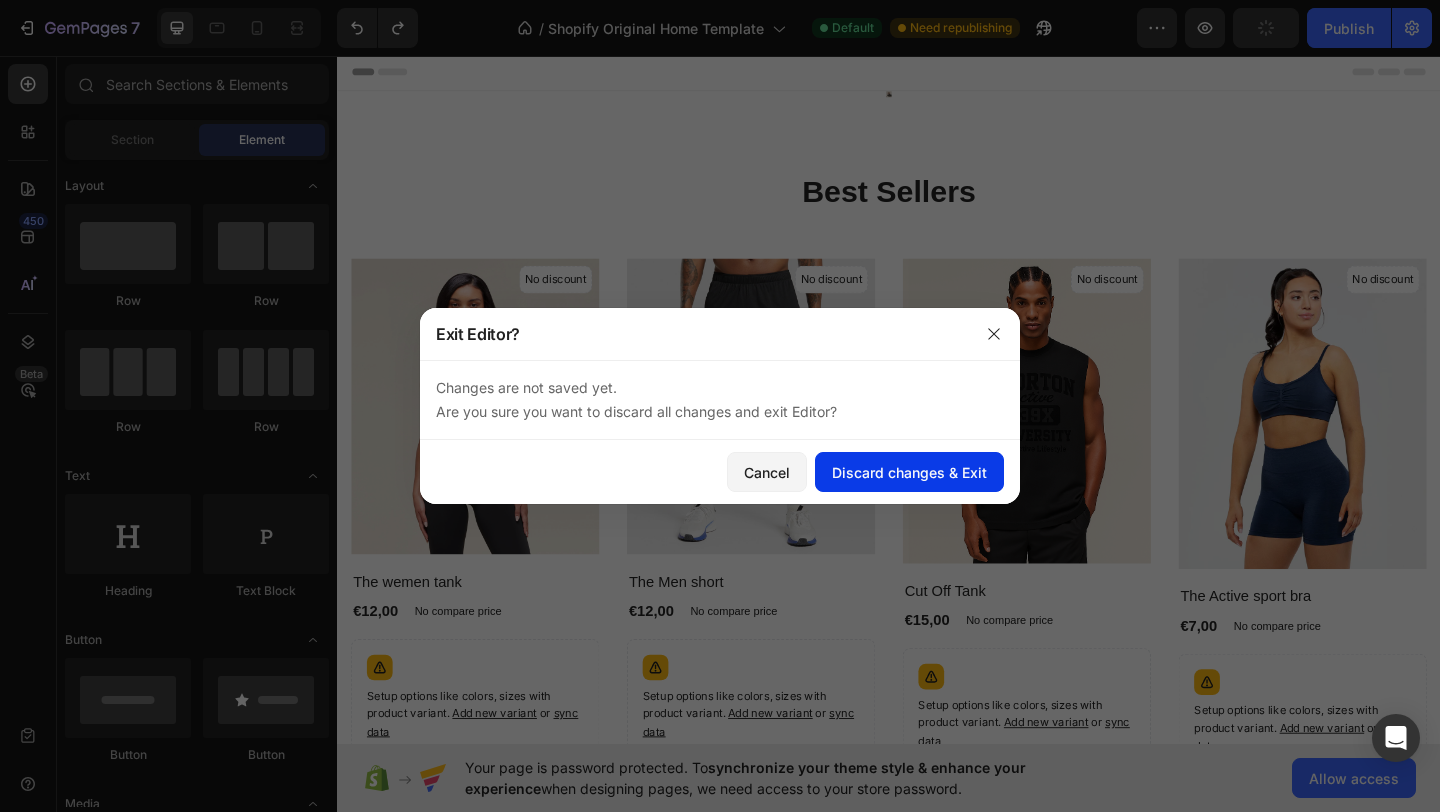 click on "Discard changes & Exit" at bounding box center (909, 472) 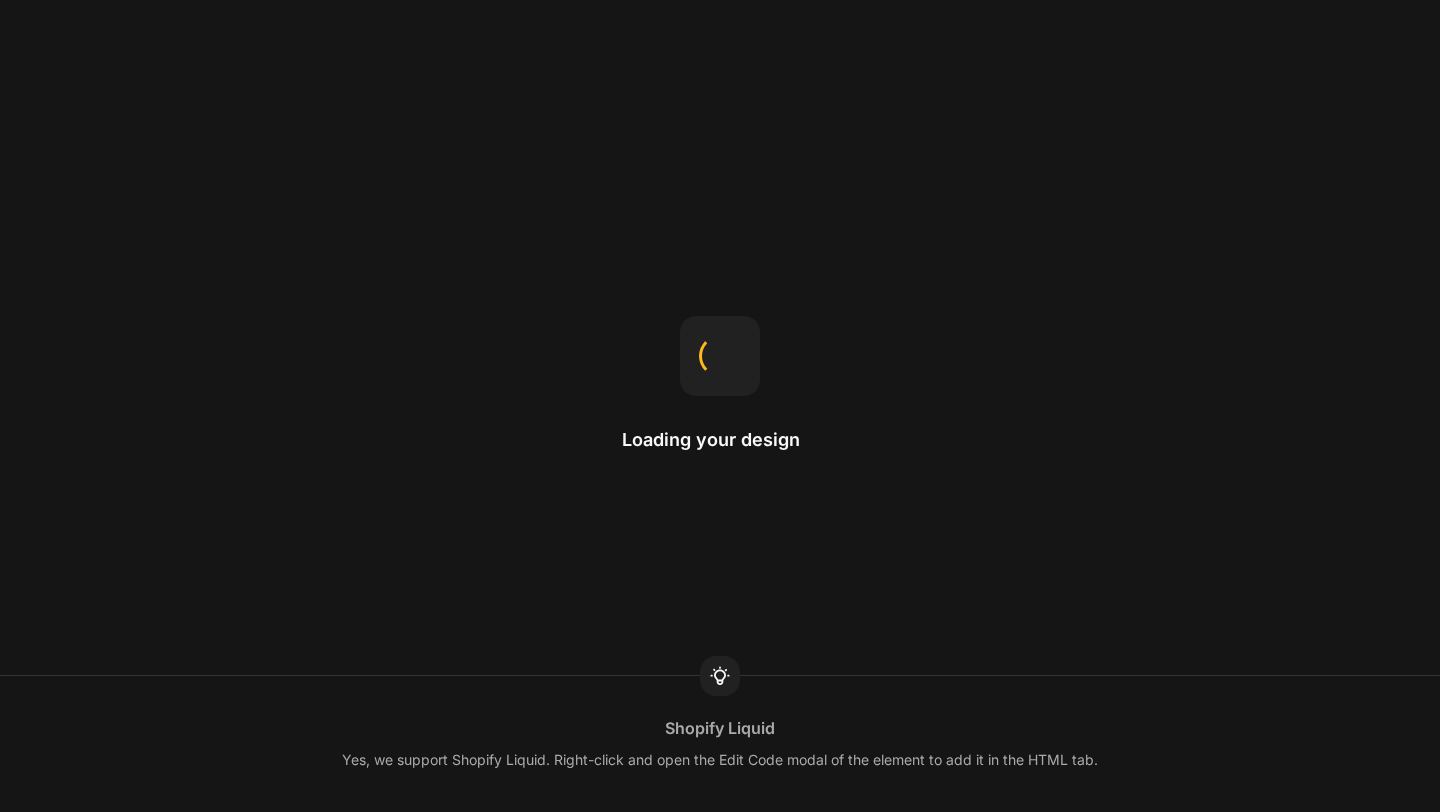 scroll, scrollTop: 0, scrollLeft: 0, axis: both 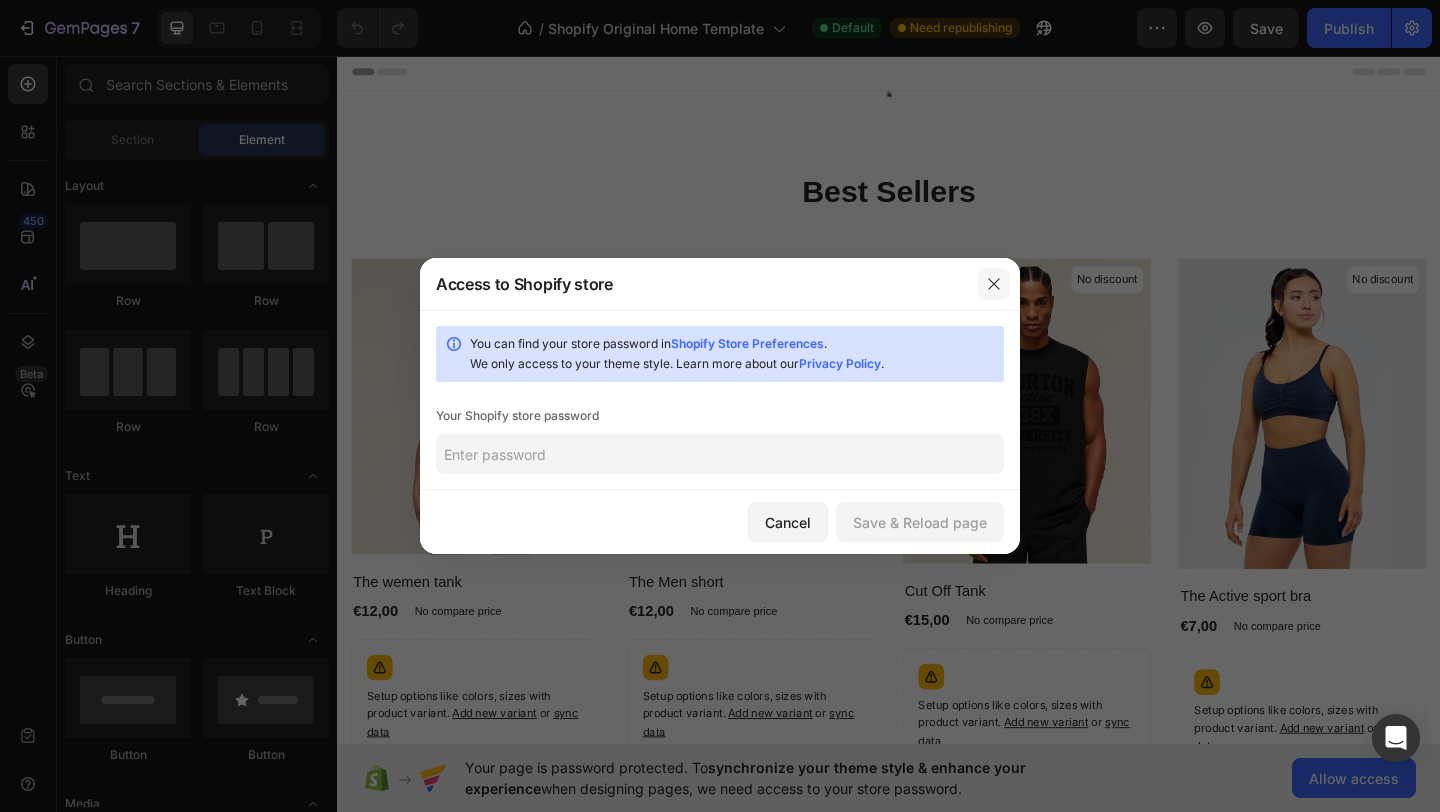 click 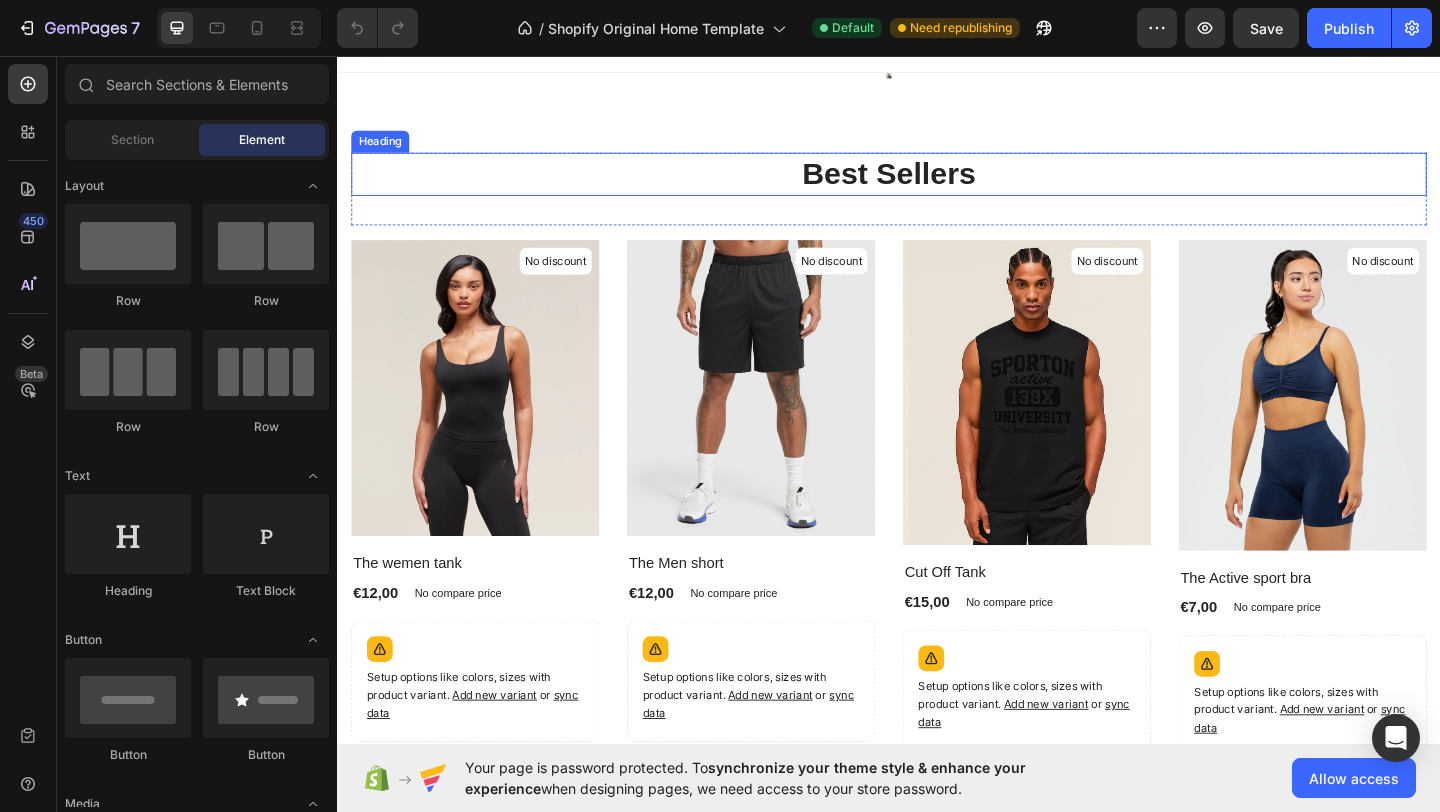 scroll, scrollTop: 0, scrollLeft: 0, axis: both 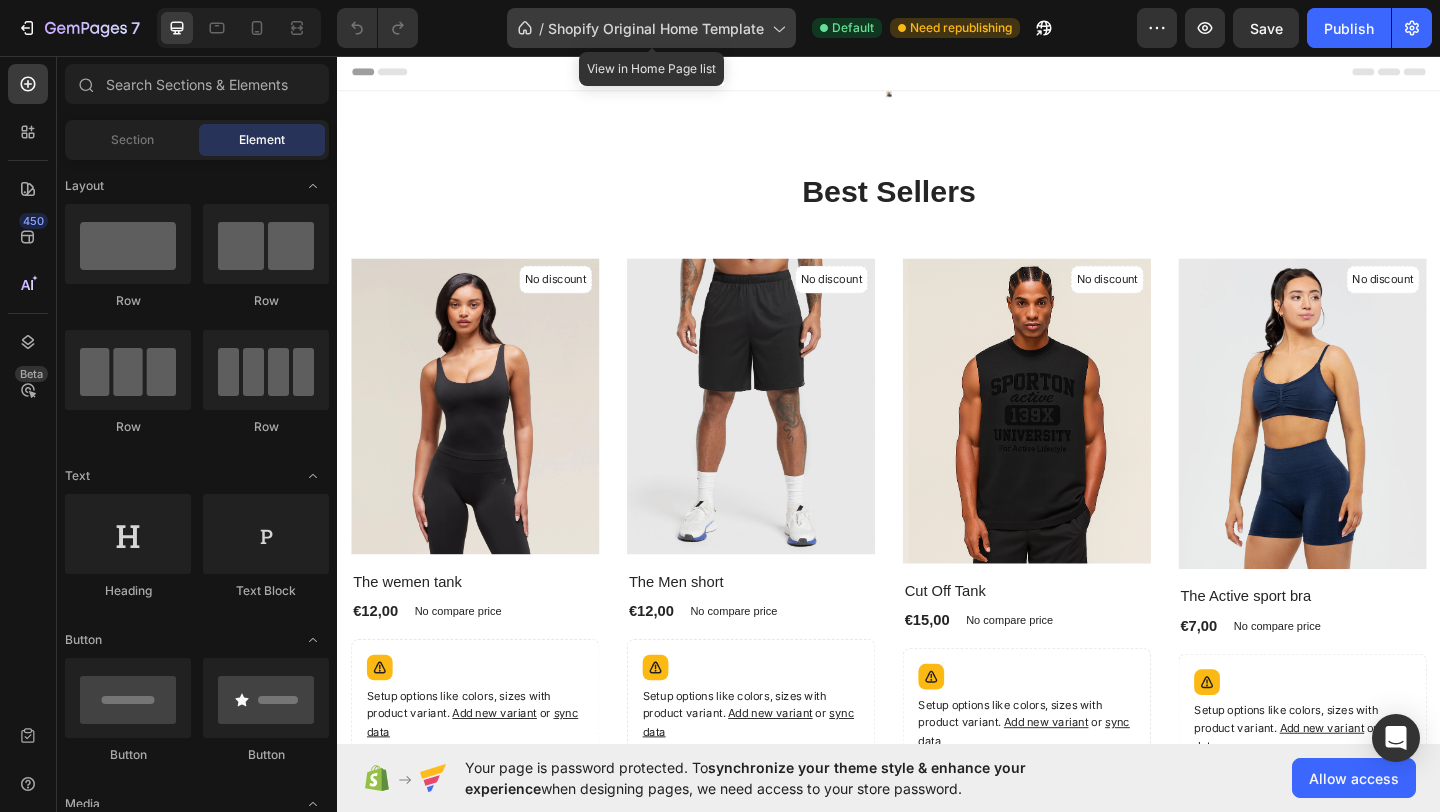 click on "Shopify Original Home Template" at bounding box center [656, 28] 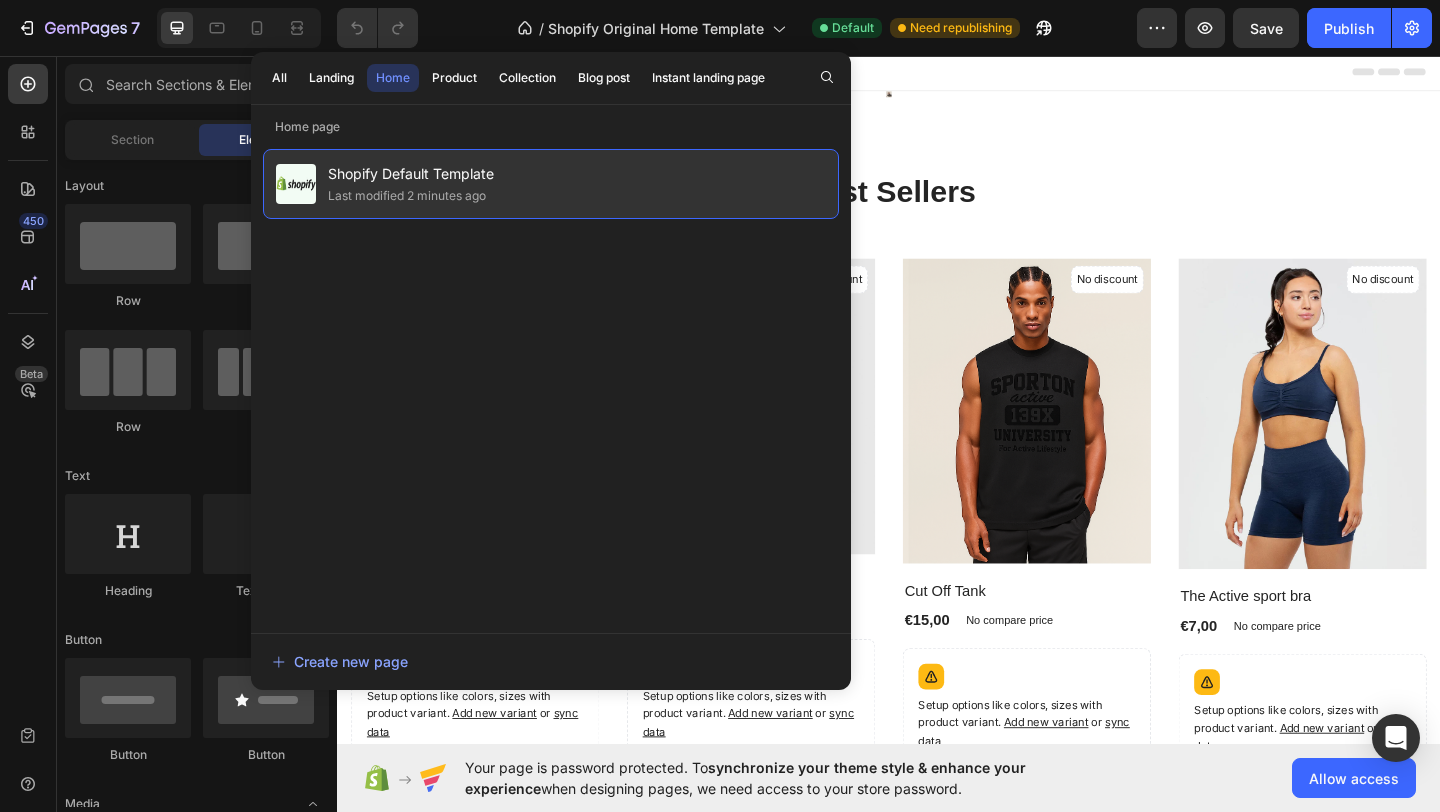 click on "Shopify Default Template Last modified 2 minutes ago" 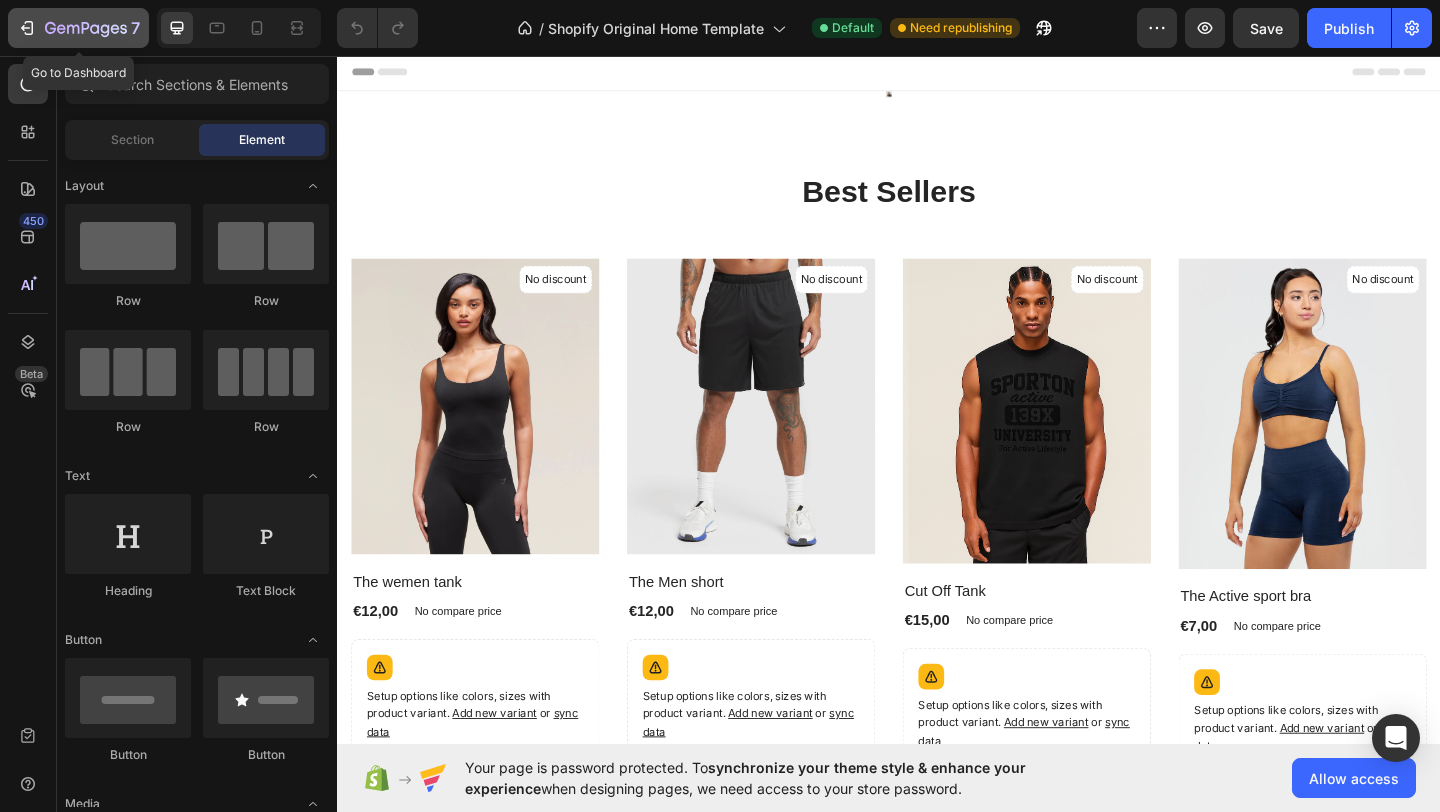 click 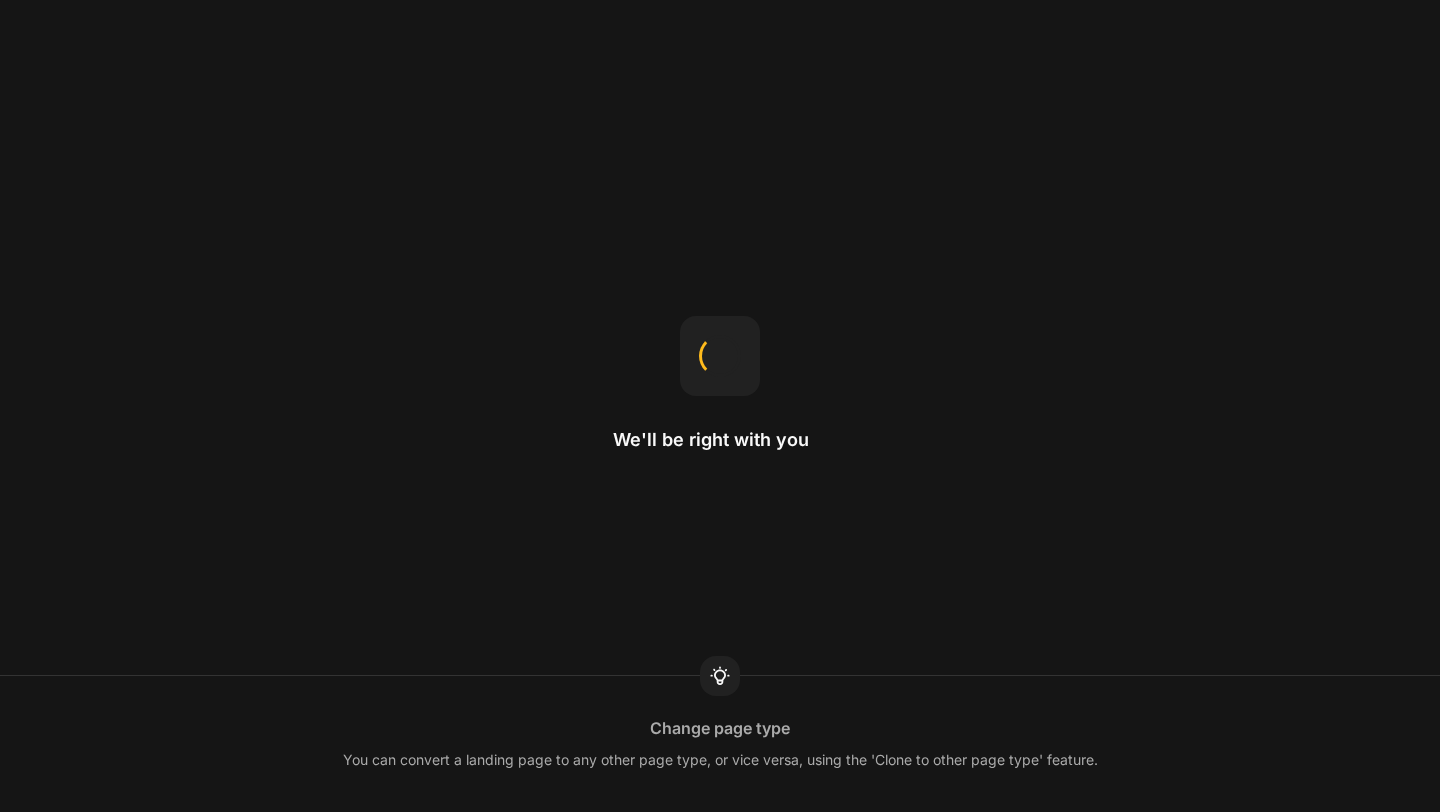 scroll, scrollTop: 0, scrollLeft: 0, axis: both 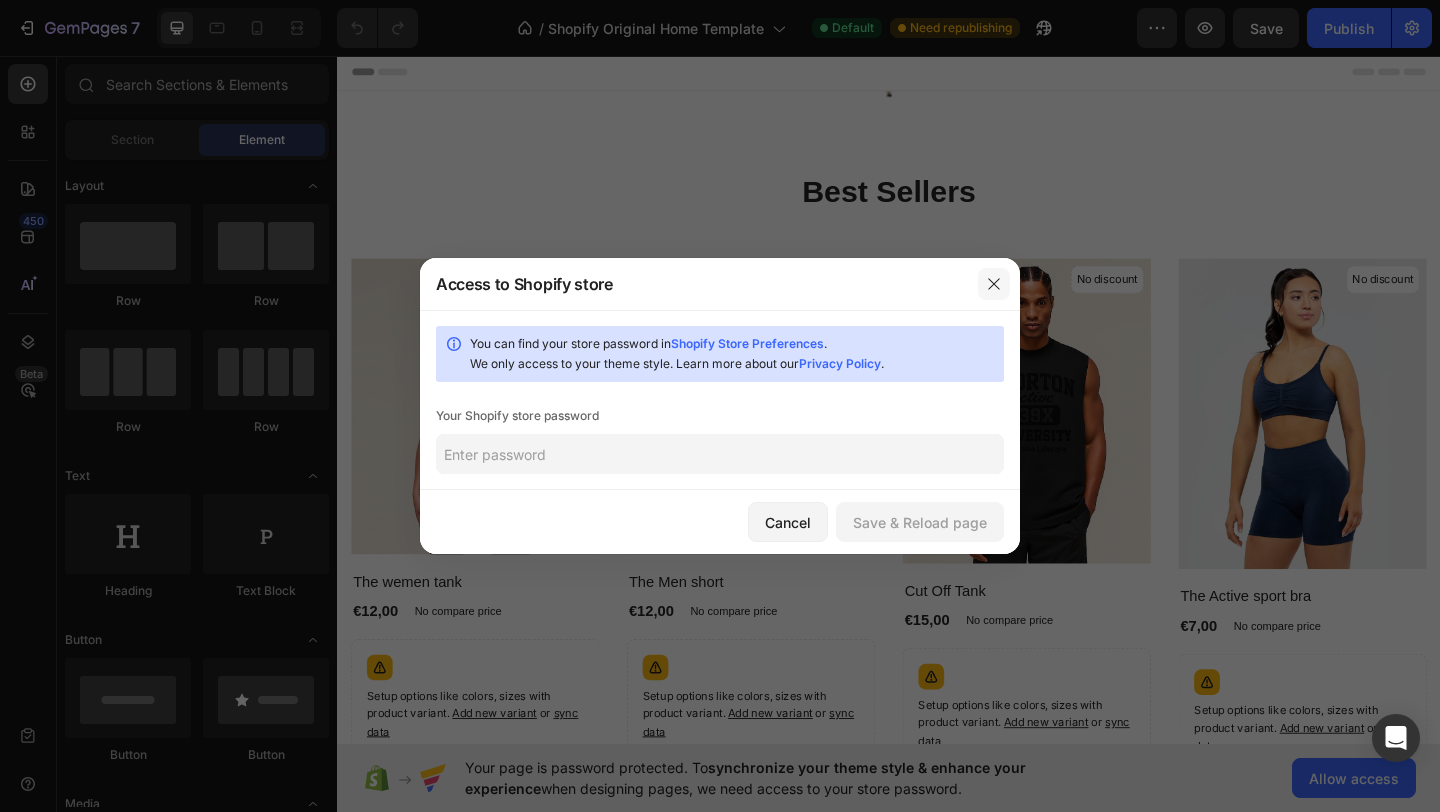 click 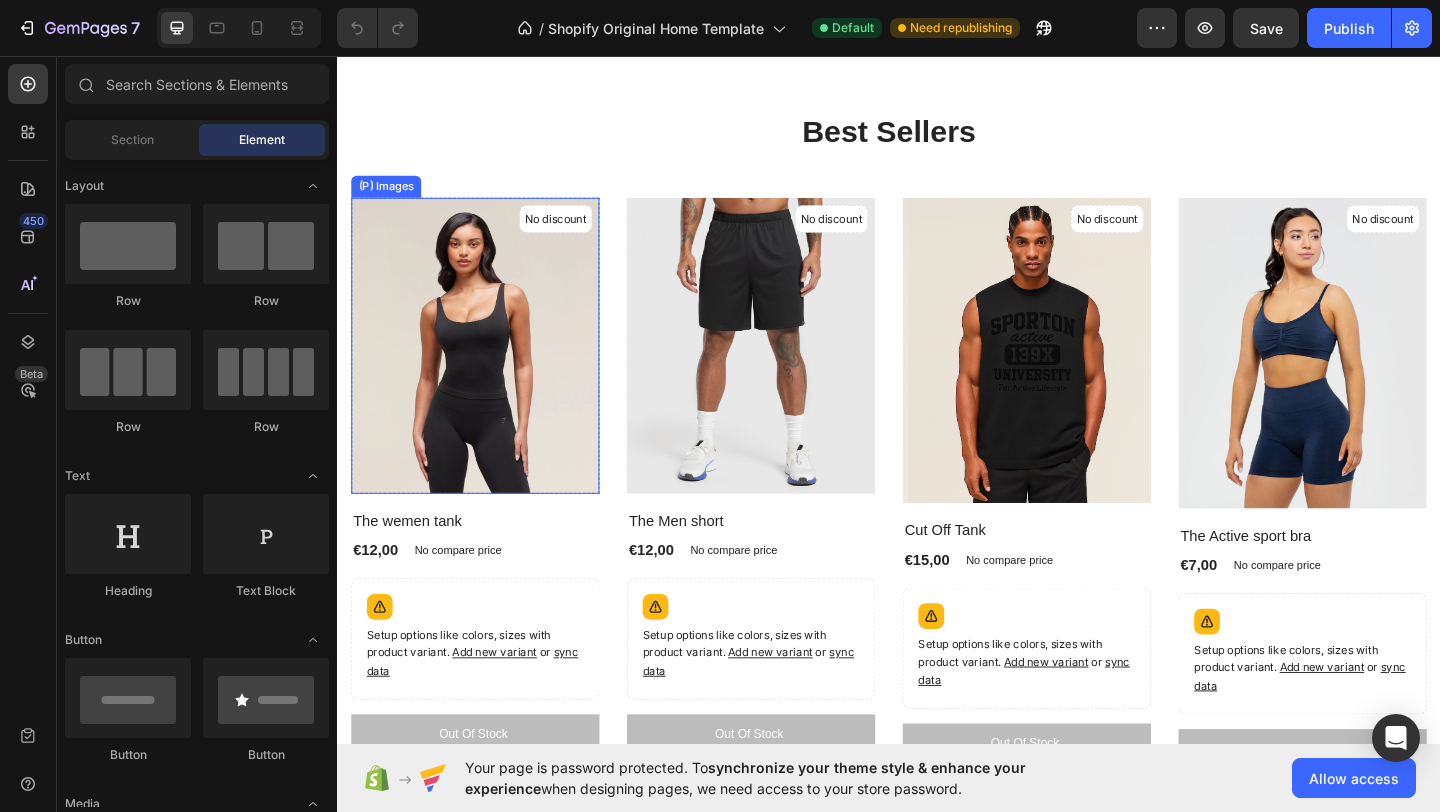 scroll, scrollTop: 0, scrollLeft: 0, axis: both 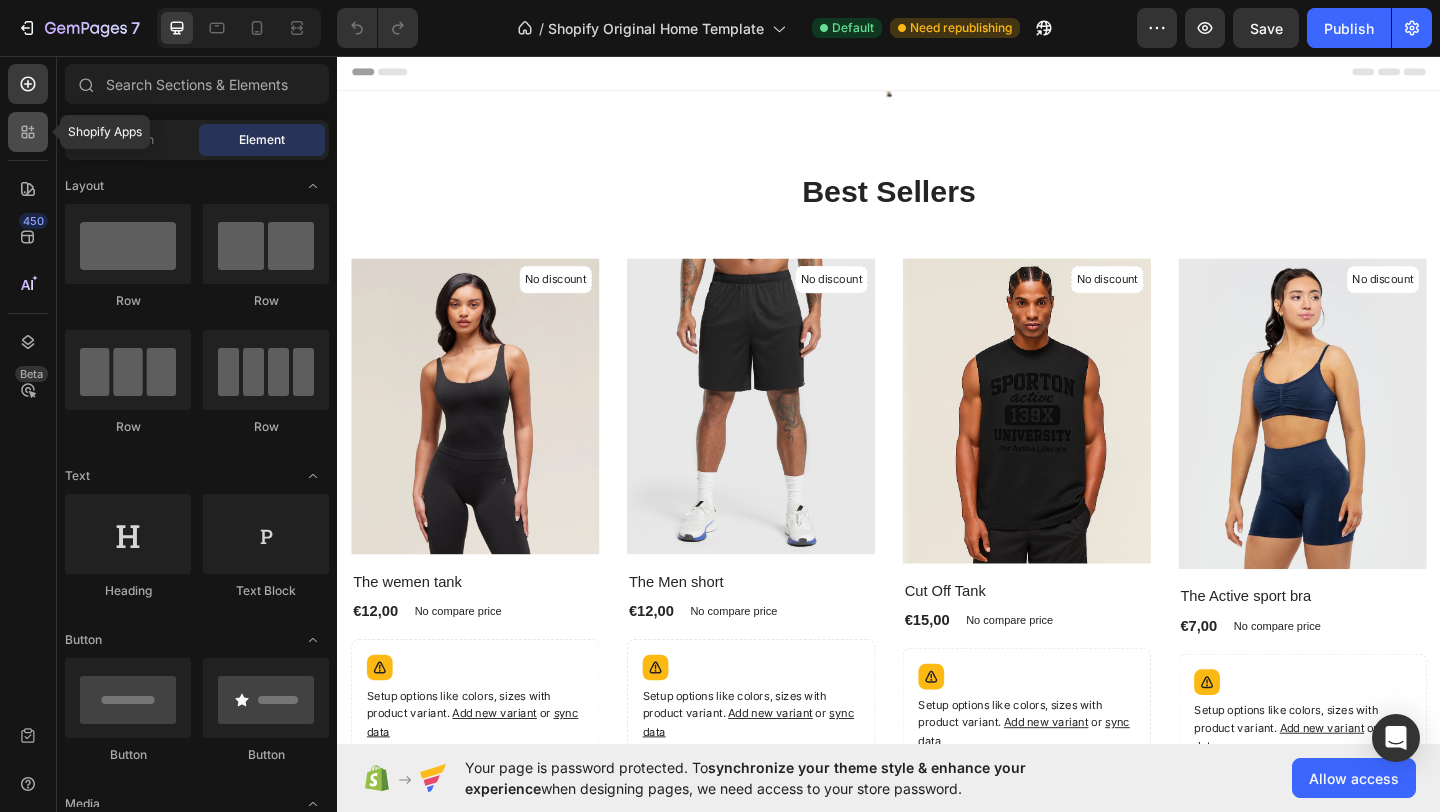 click 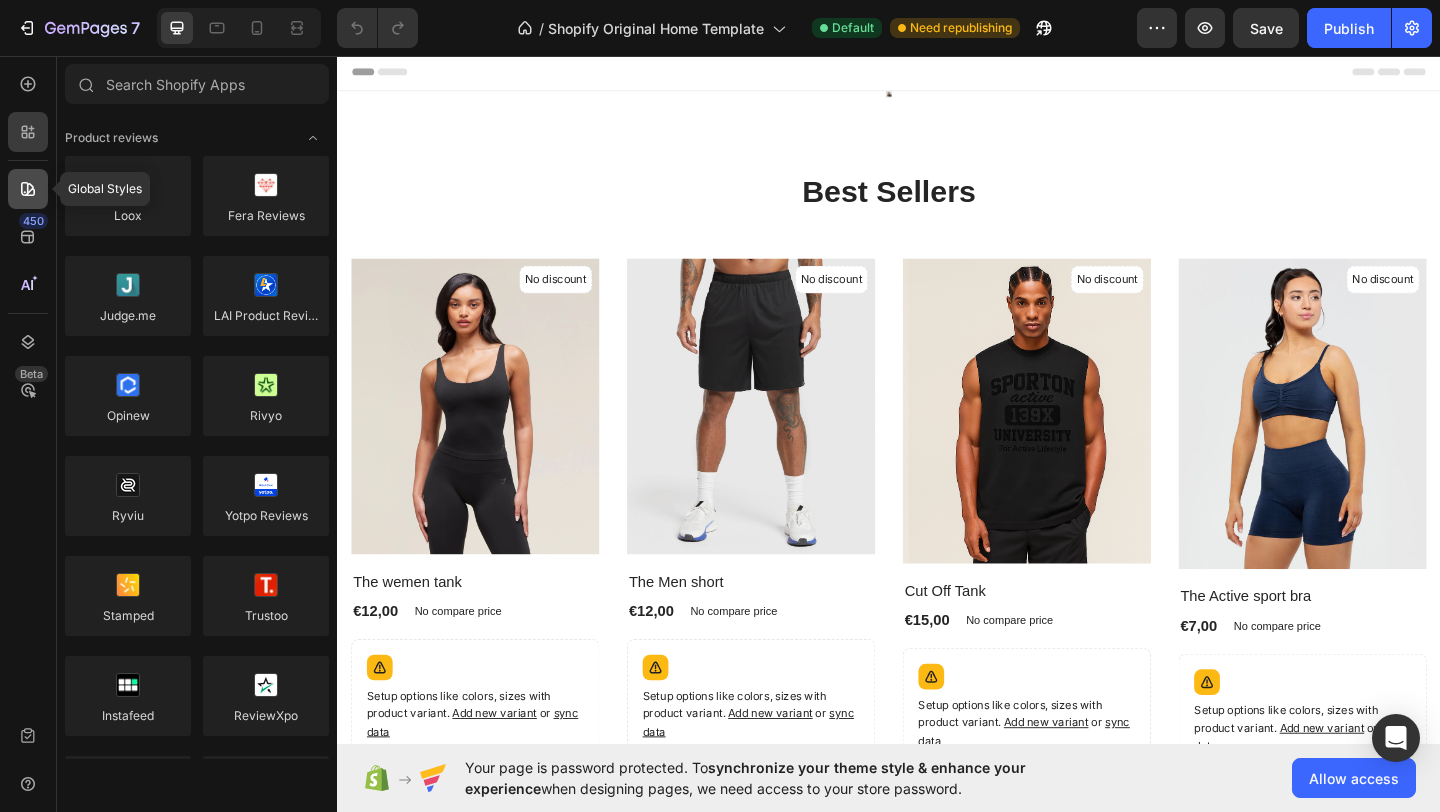 click 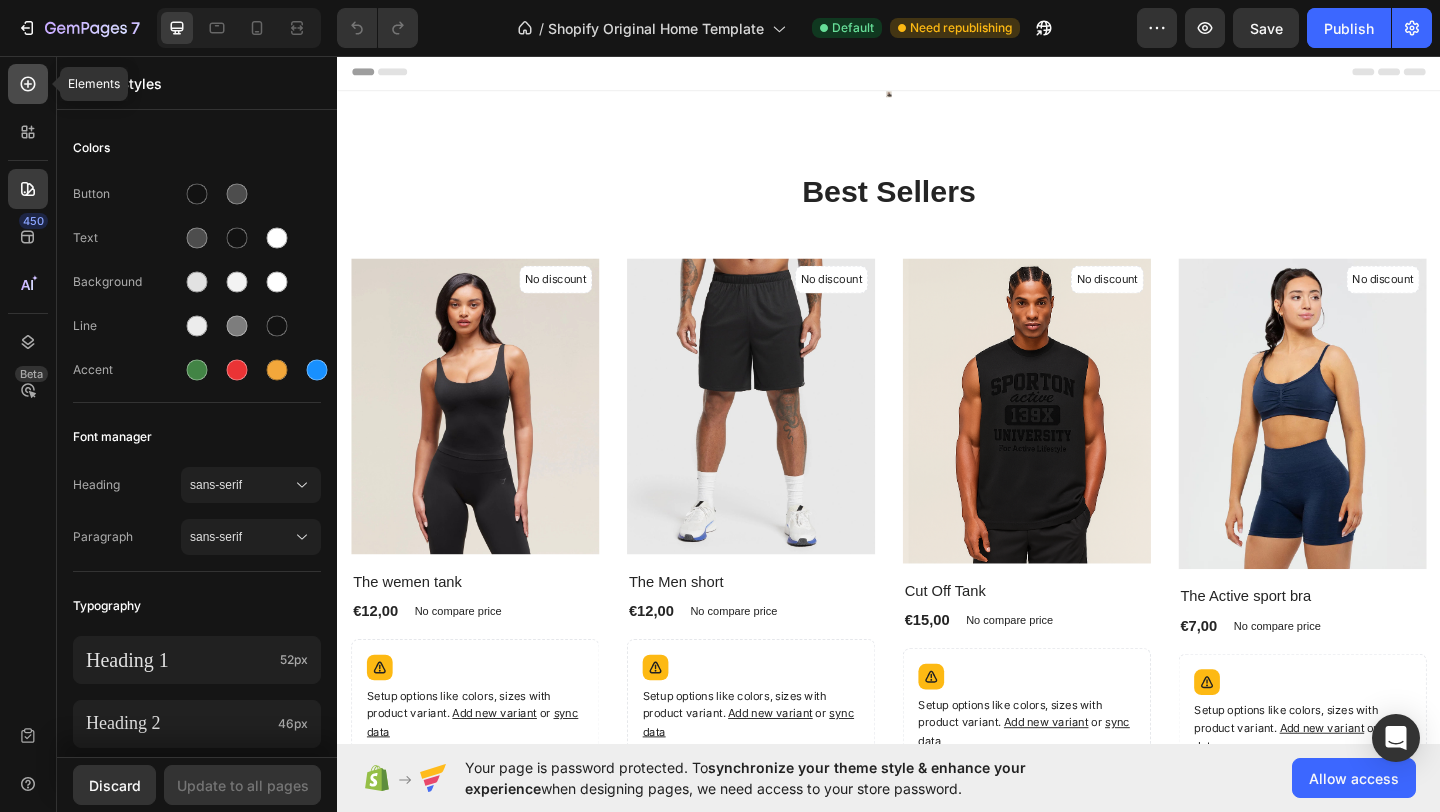click 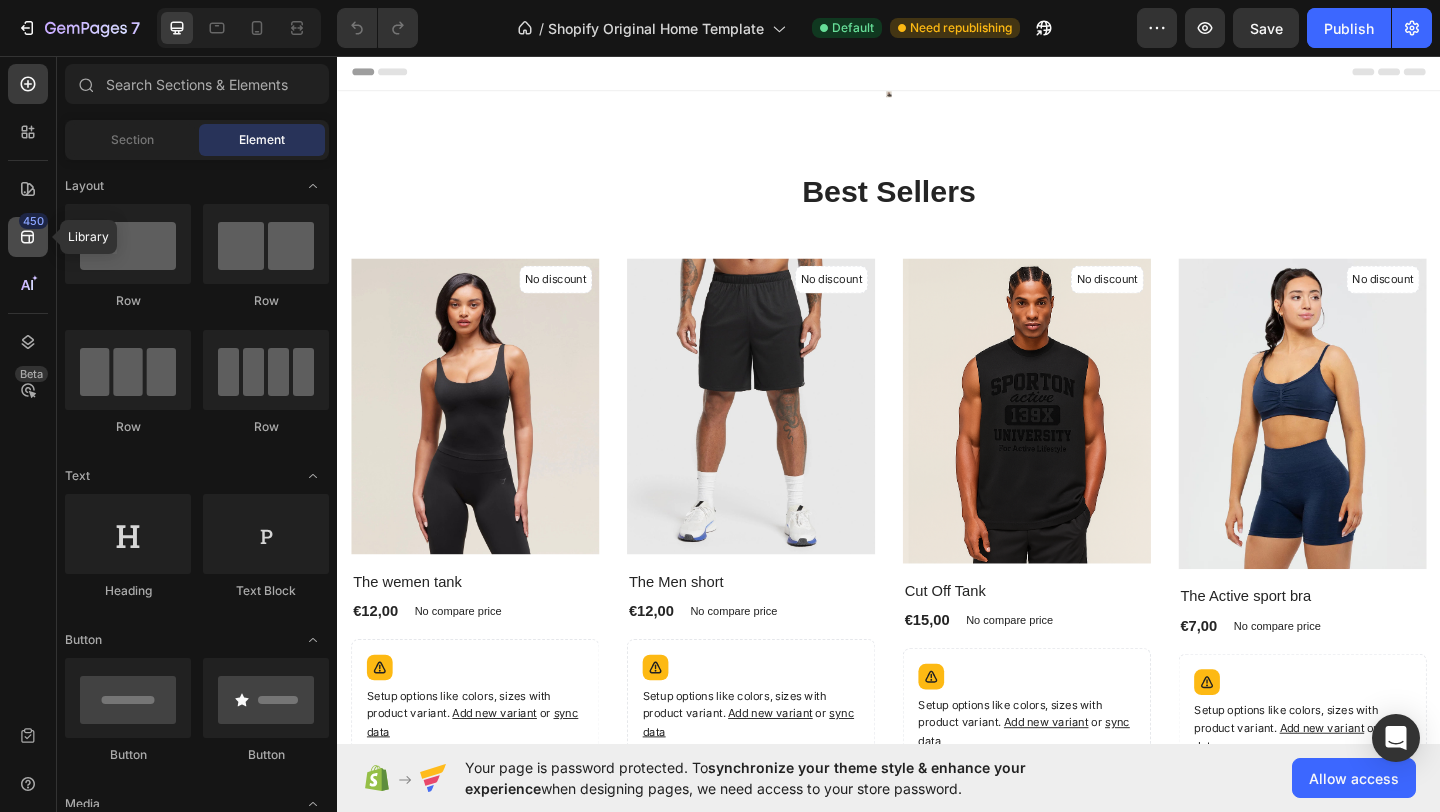 click on "450" 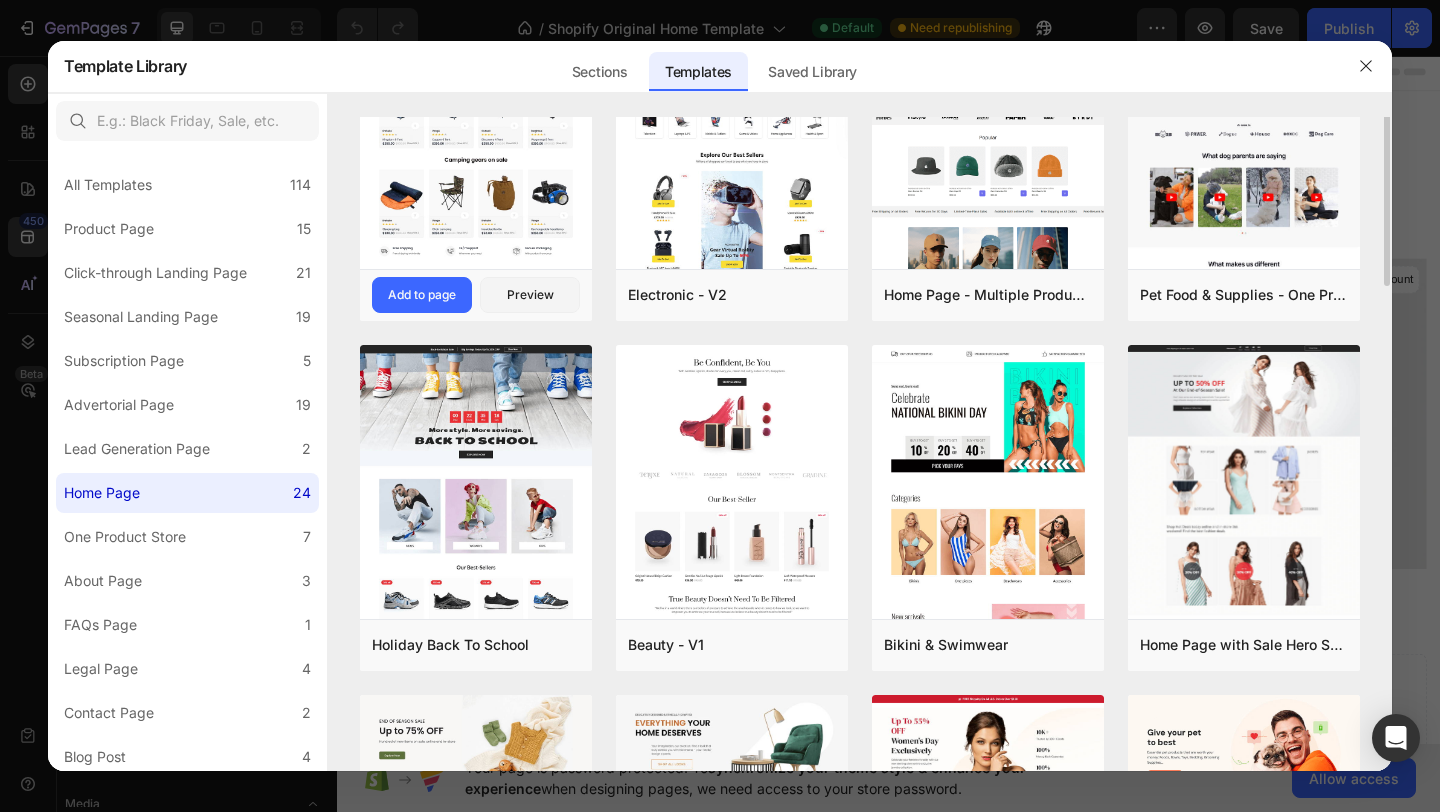 scroll, scrollTop: 0, scrollLeft: 0, axis: both 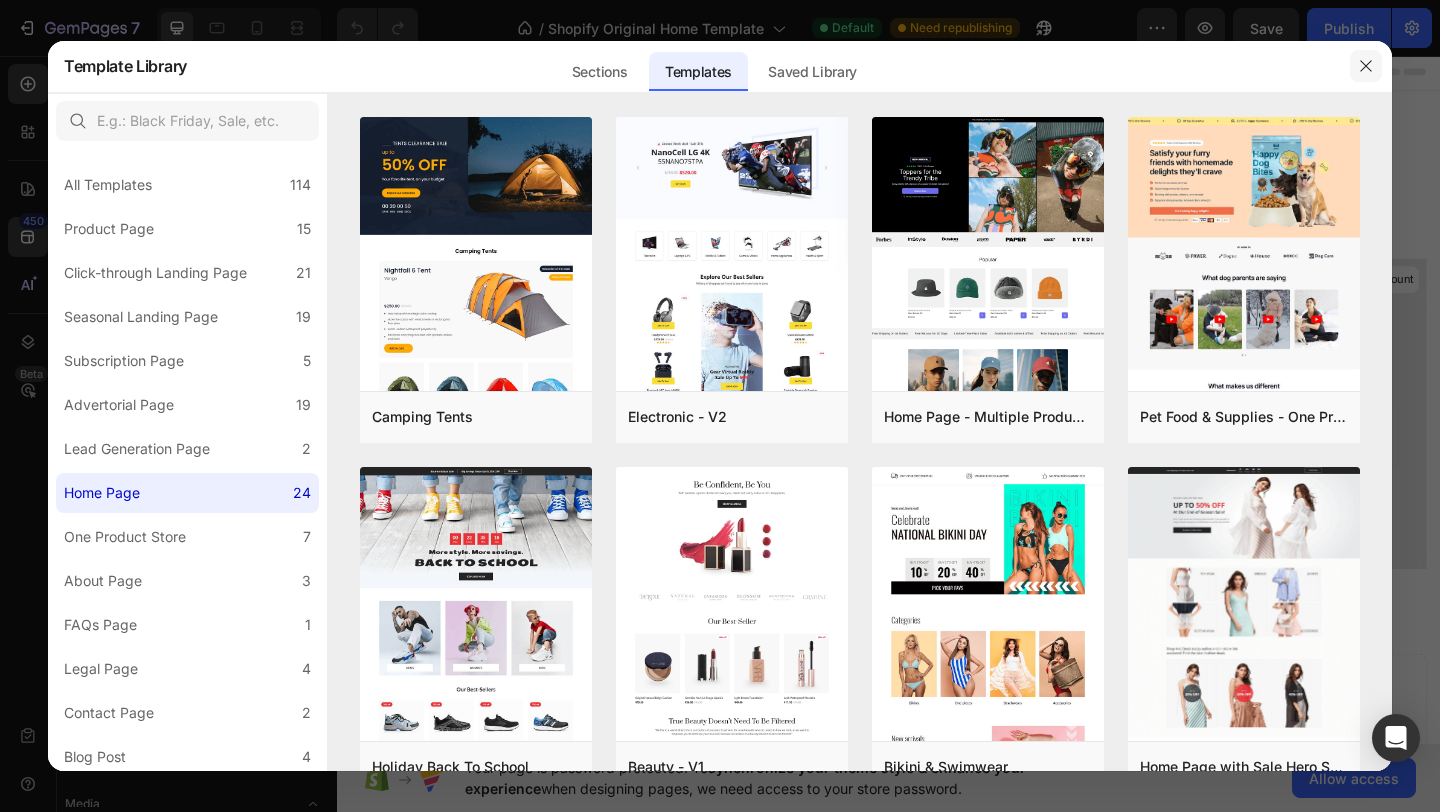 click 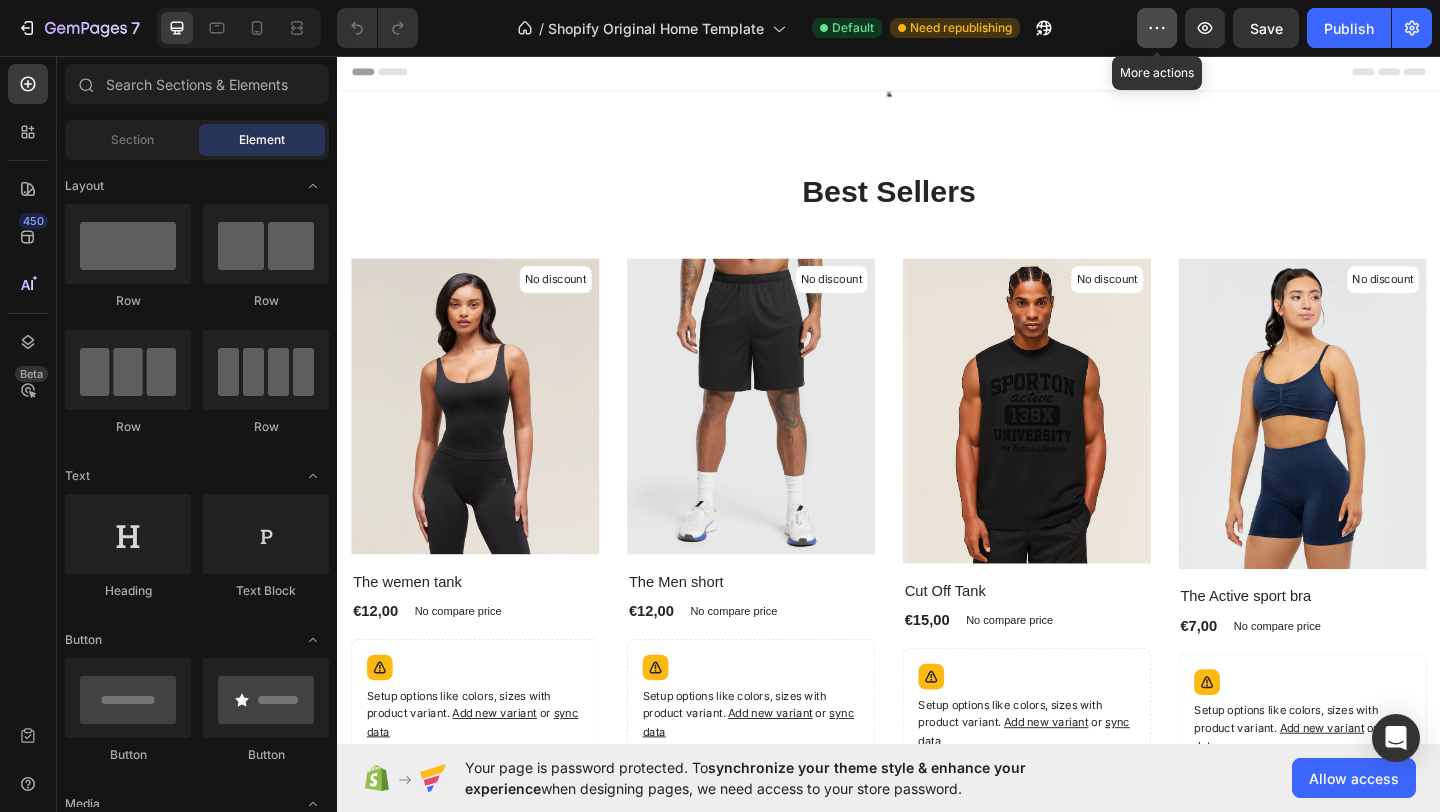 click 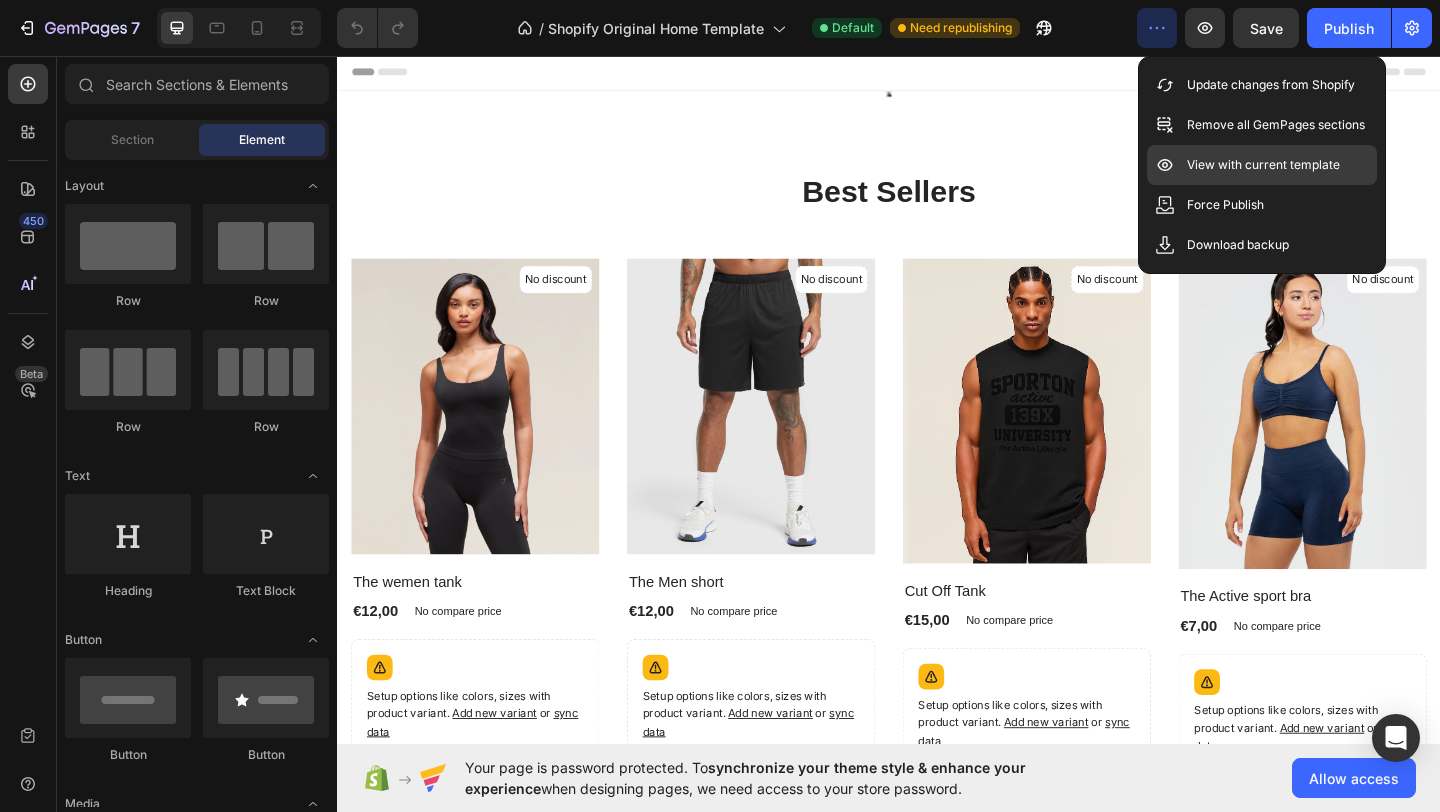 click on "View with current template" at bounding box center [1263, 165] 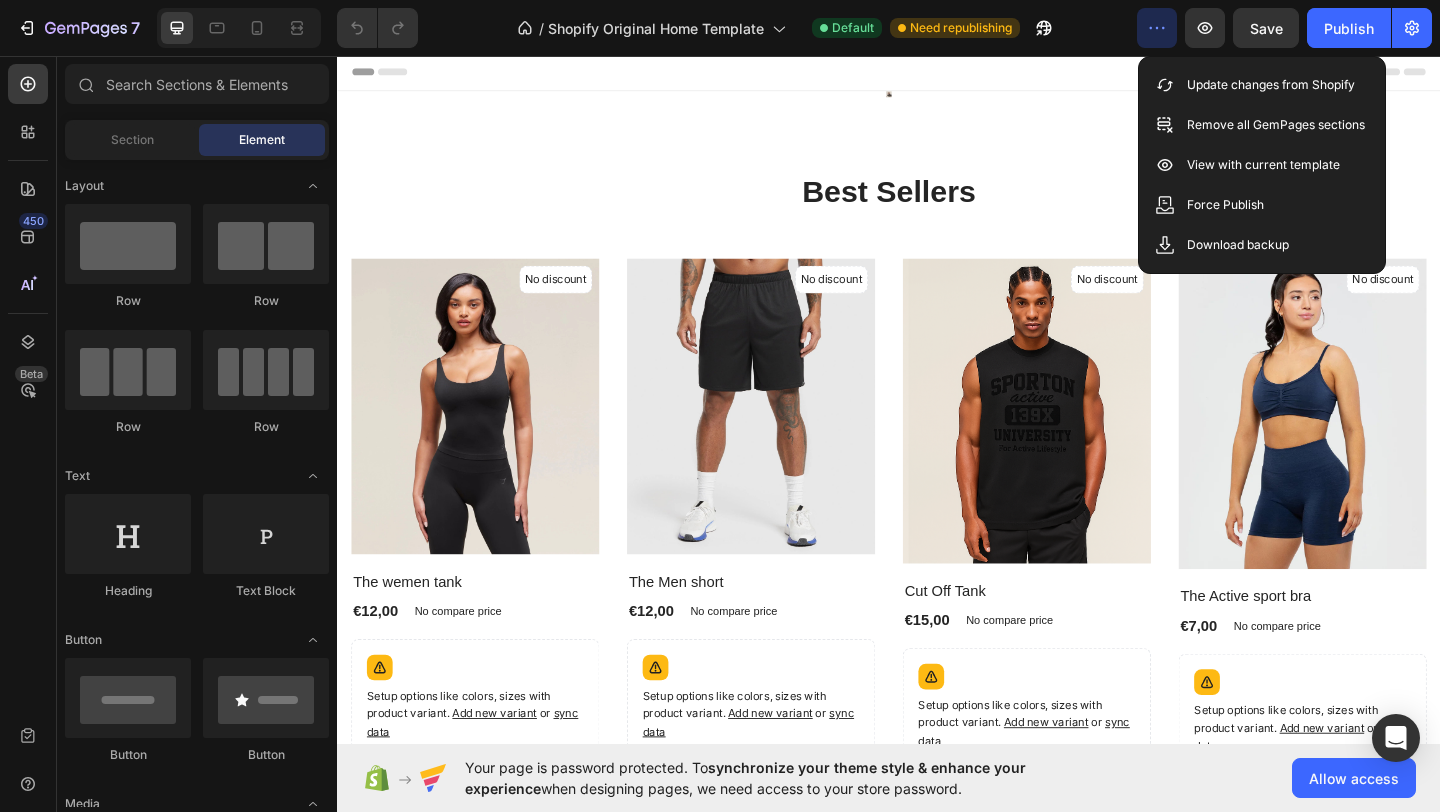 click at bounding box center (937, 73) 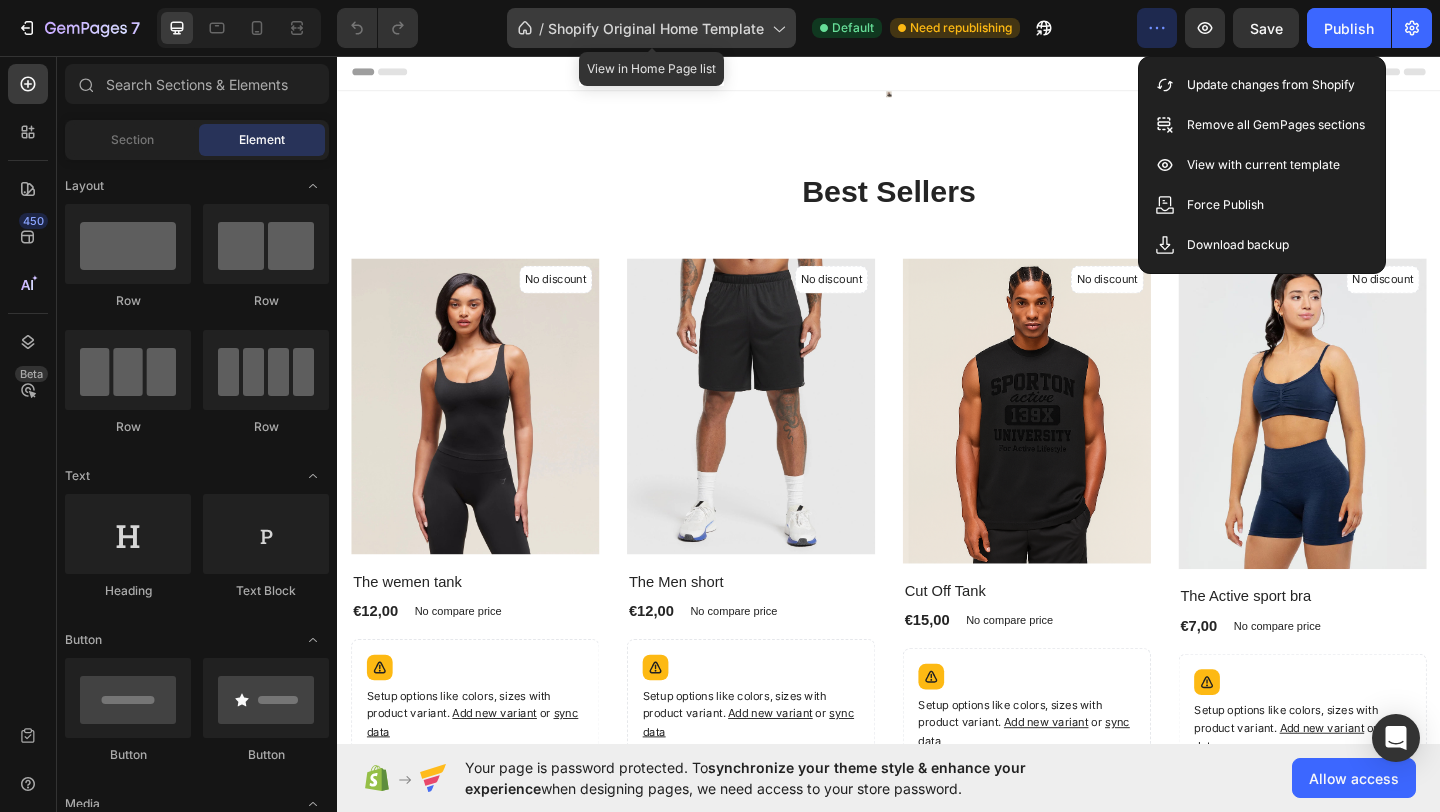 click on "Shopify Original Home Template" at bounding box center [656, 28] 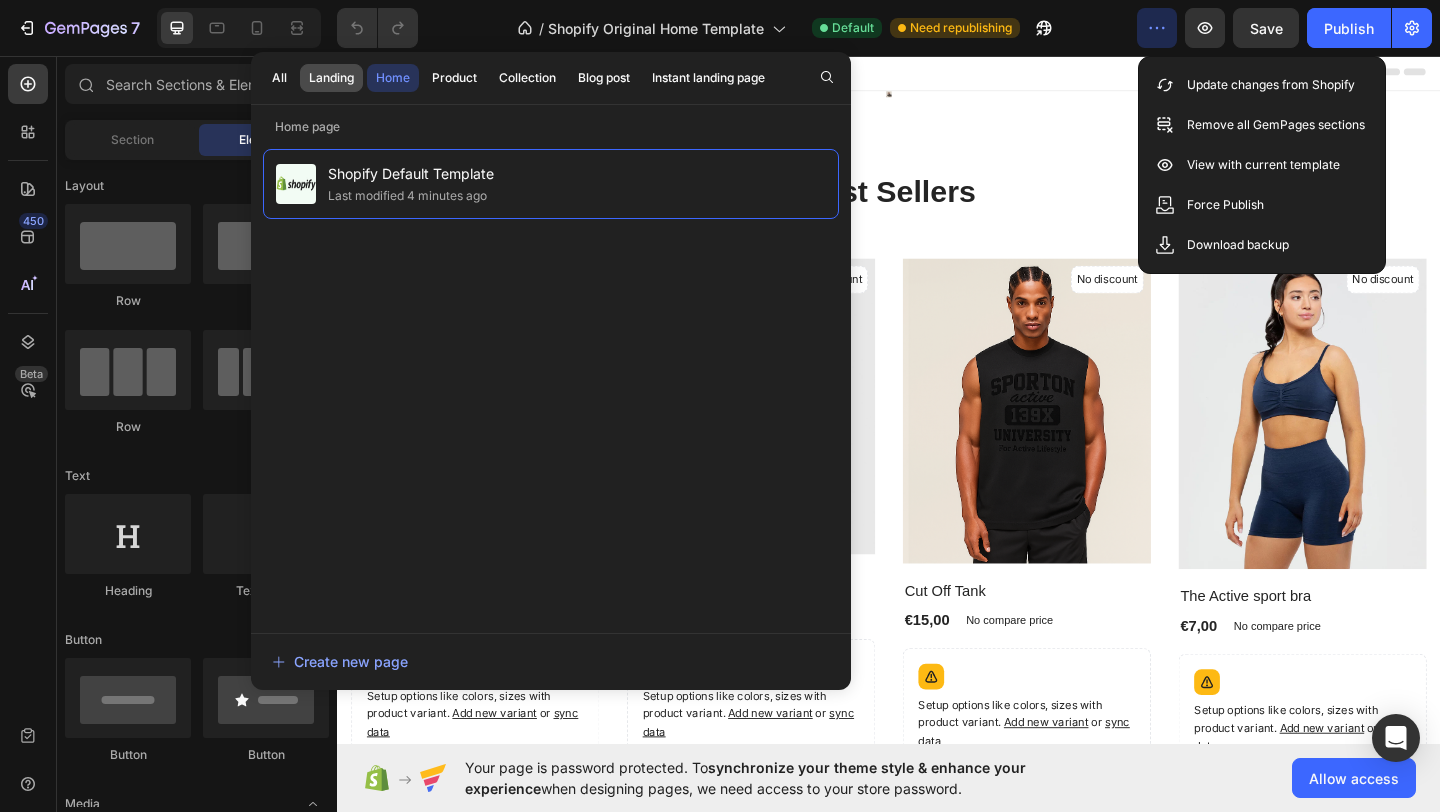 click on "Landing" at bounding box center (331, 78) 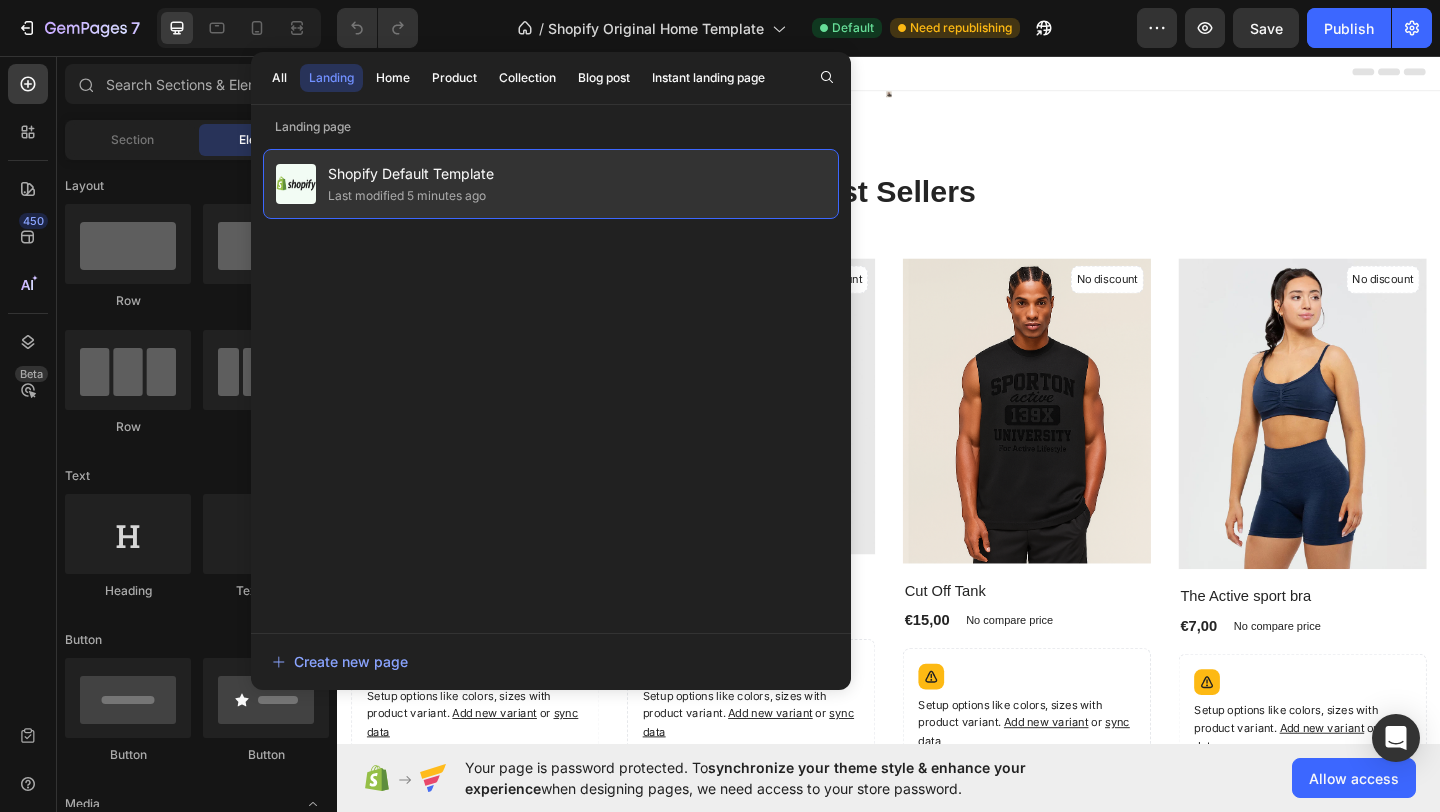 click on "Last modified 5 minutes ago" 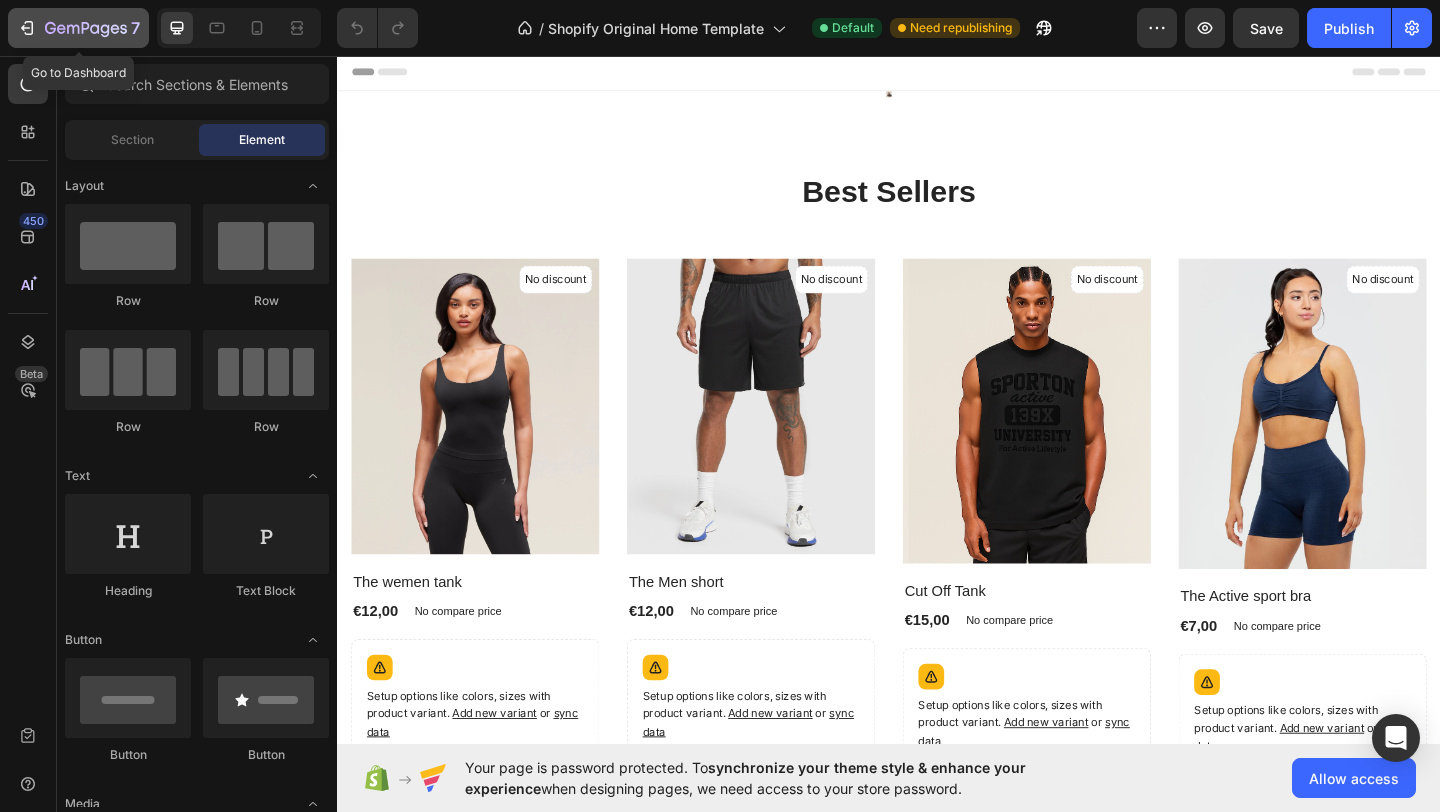 click 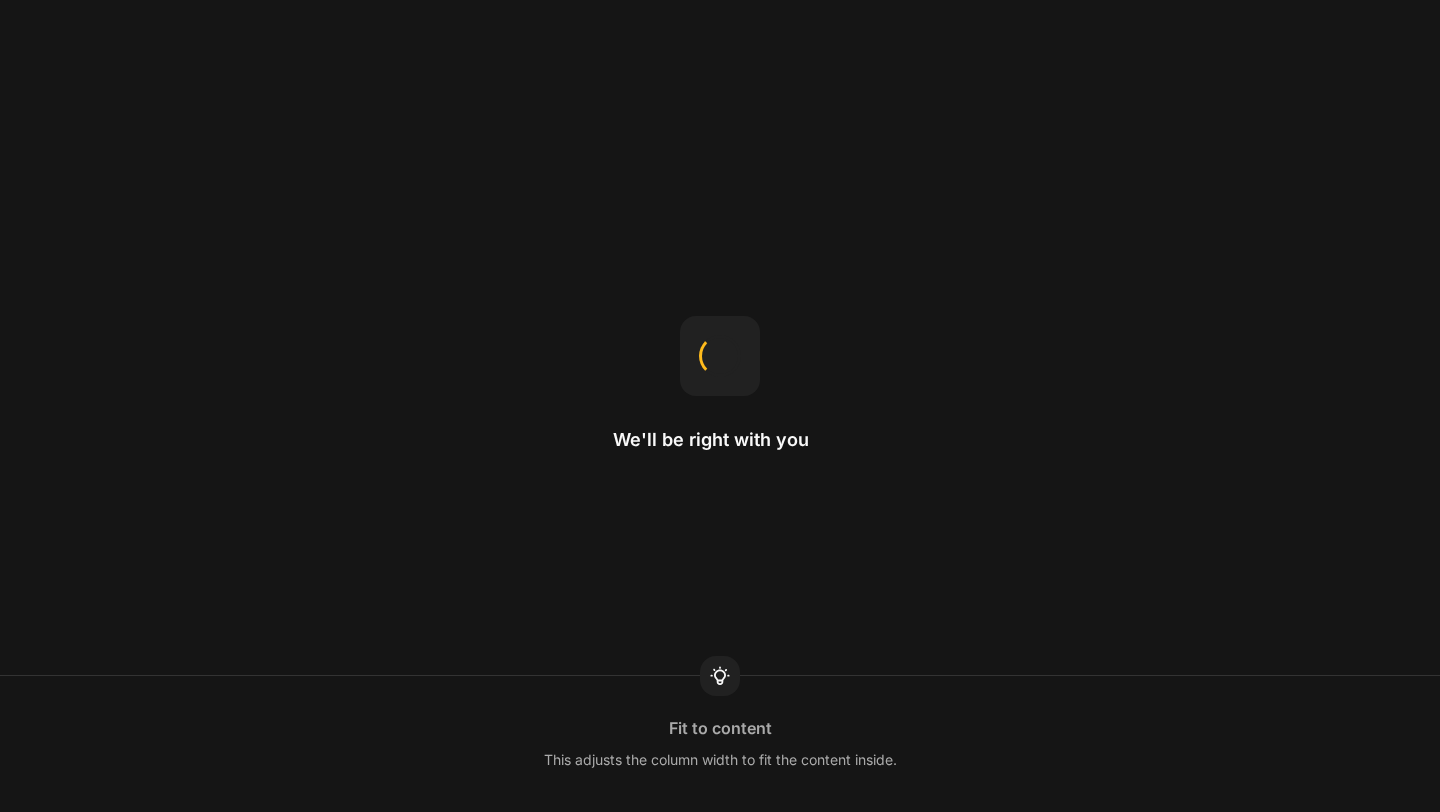 scroll, scrollTop: 0, scrollLeft: 0, axis: both 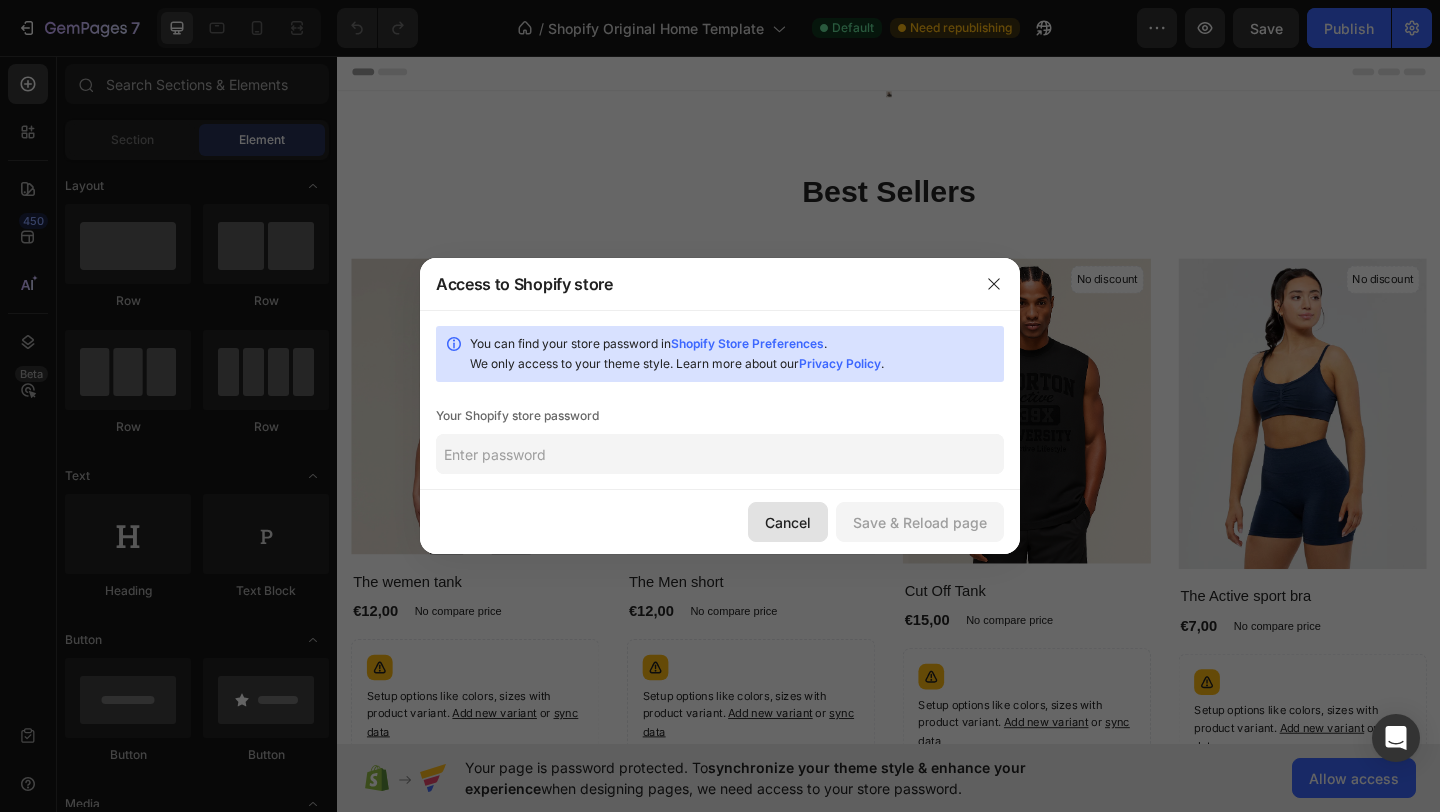 click on "Cancel" at bounding box center [788, 522] 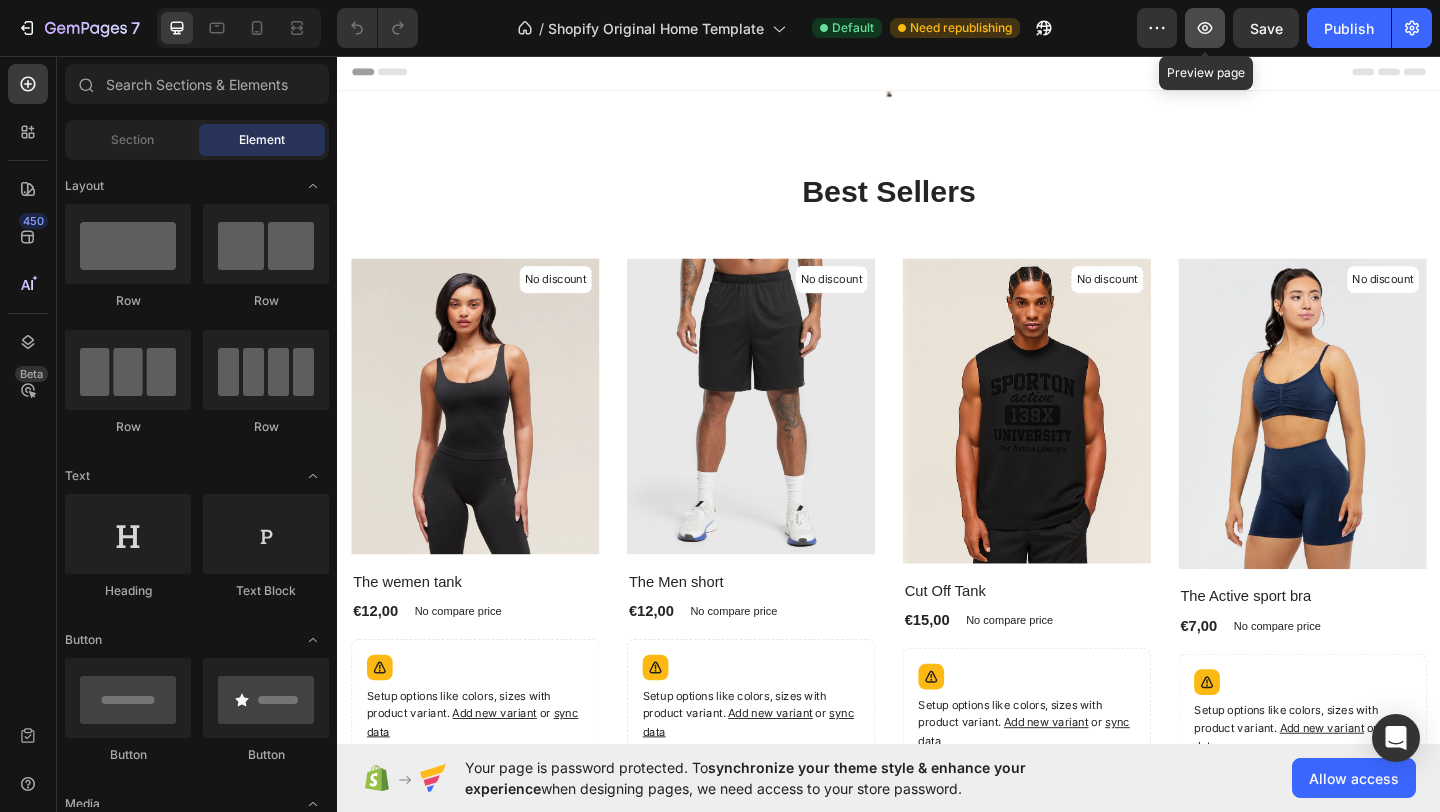 click 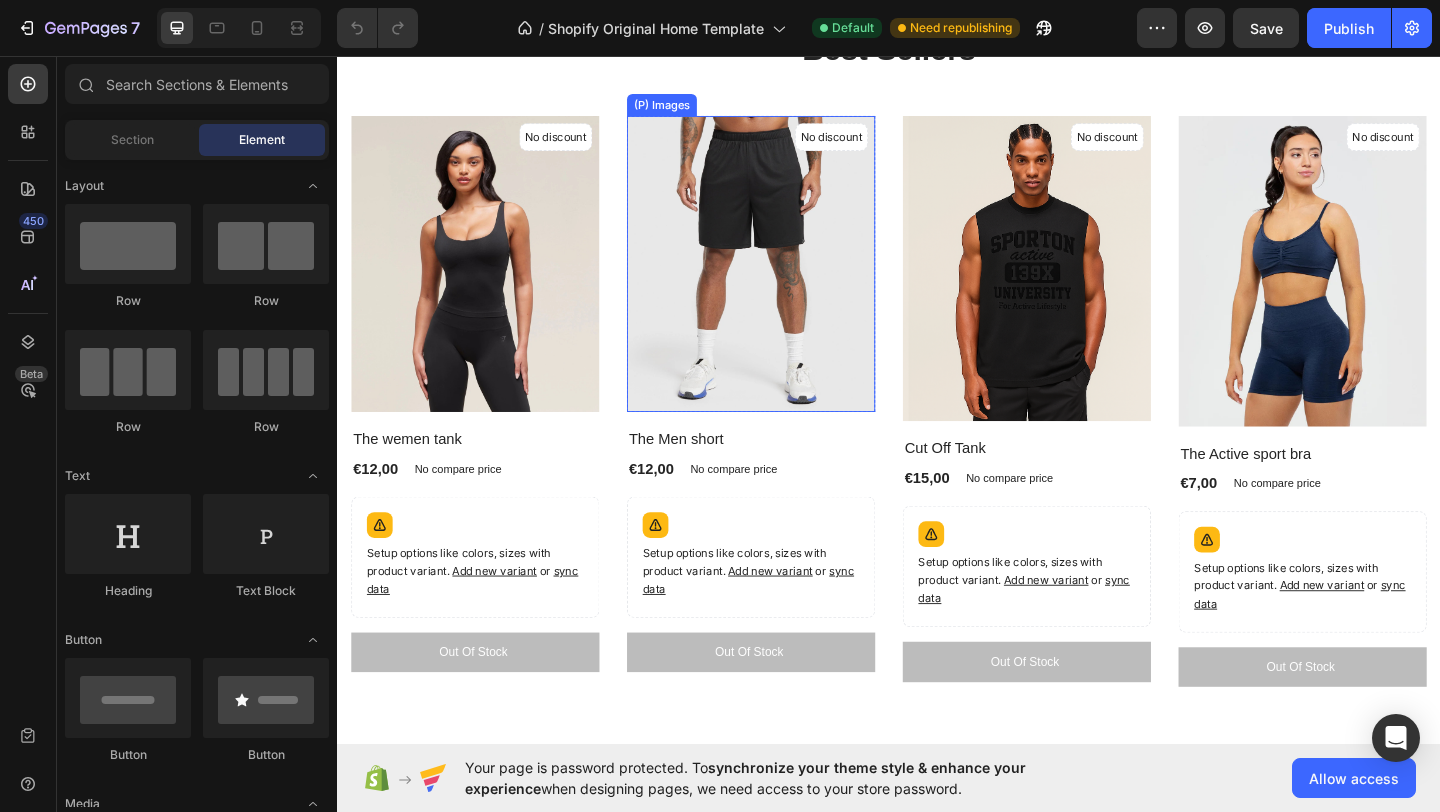scroll, scrollTop: 0, scrollLeft: 0, axis: both 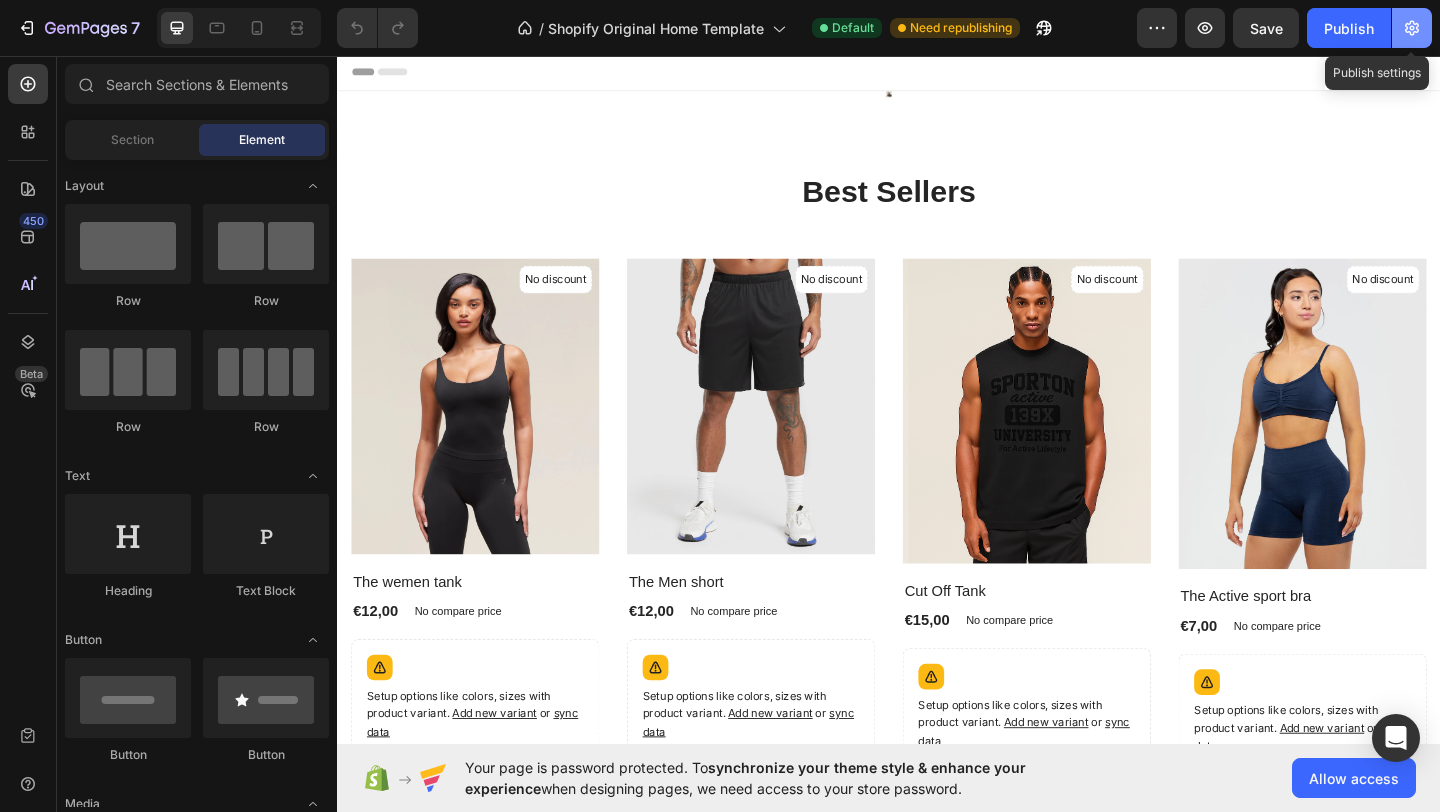 click 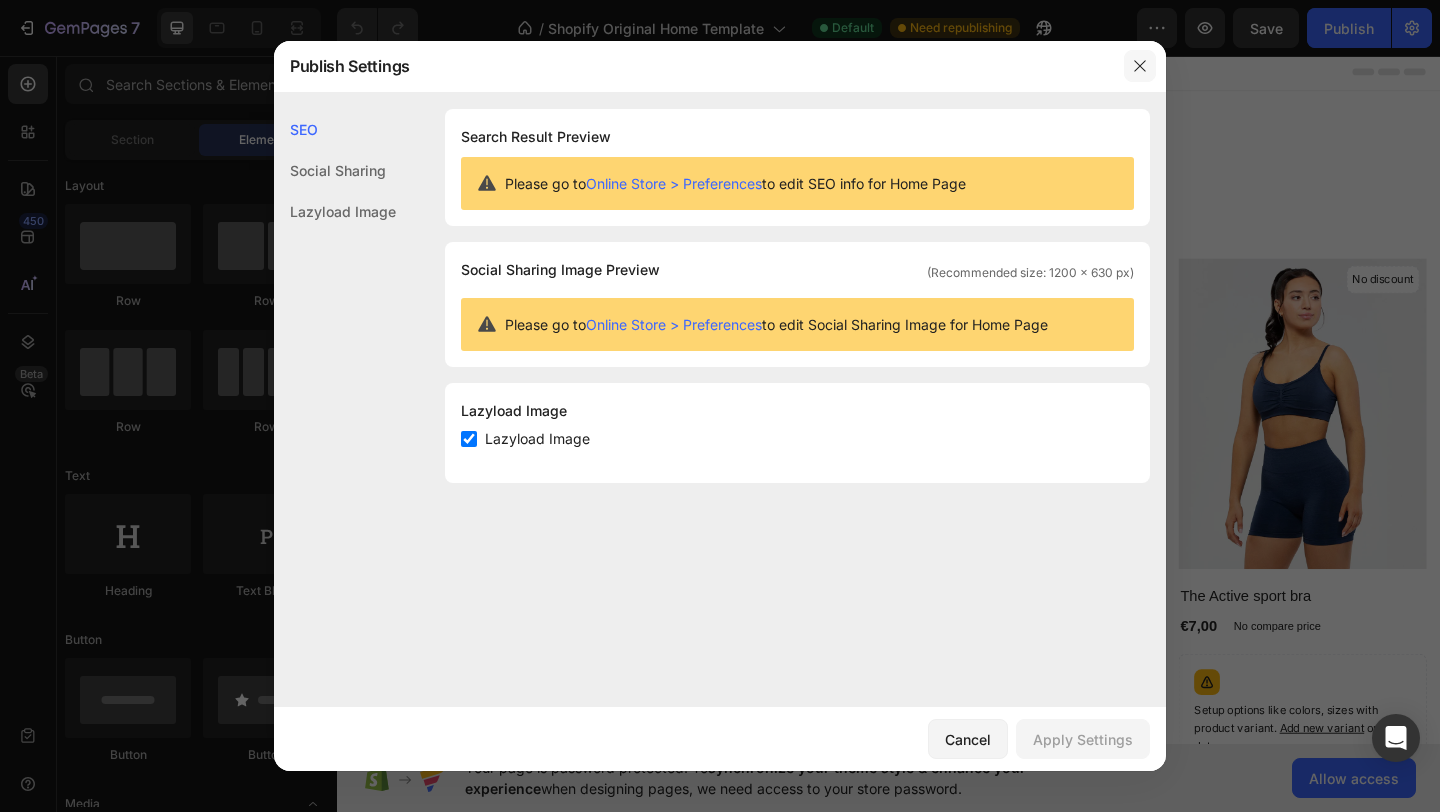 click 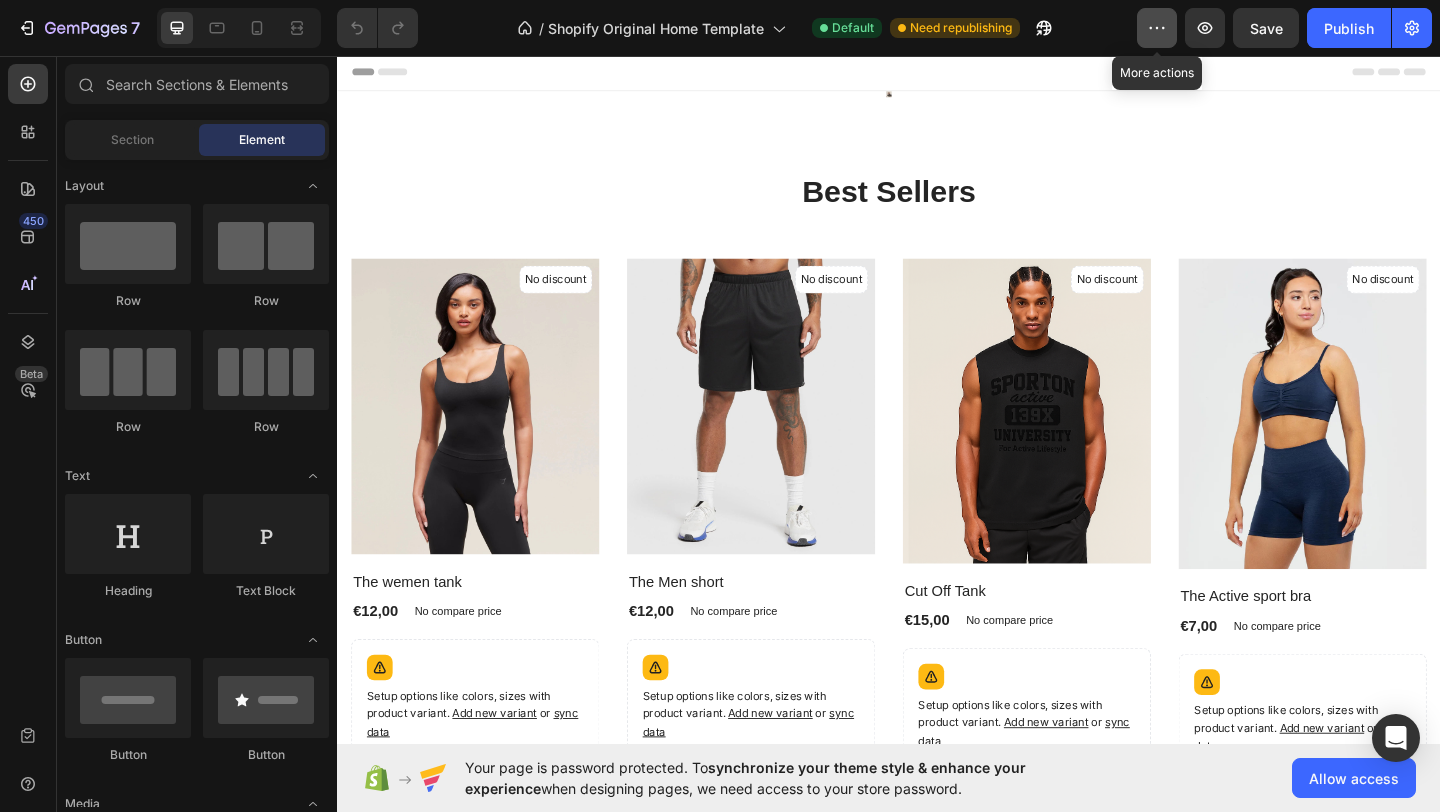 click 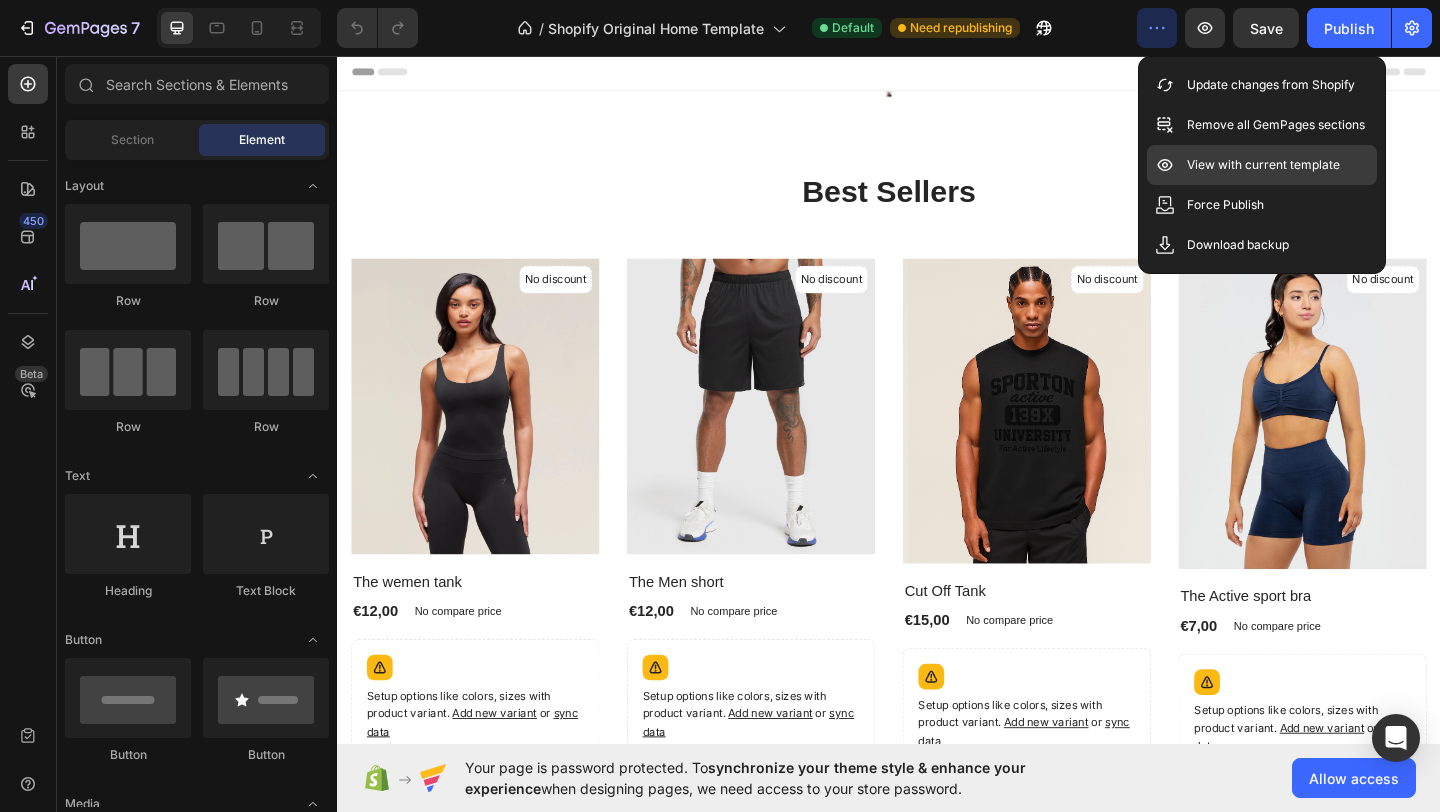 click on "View with current template" 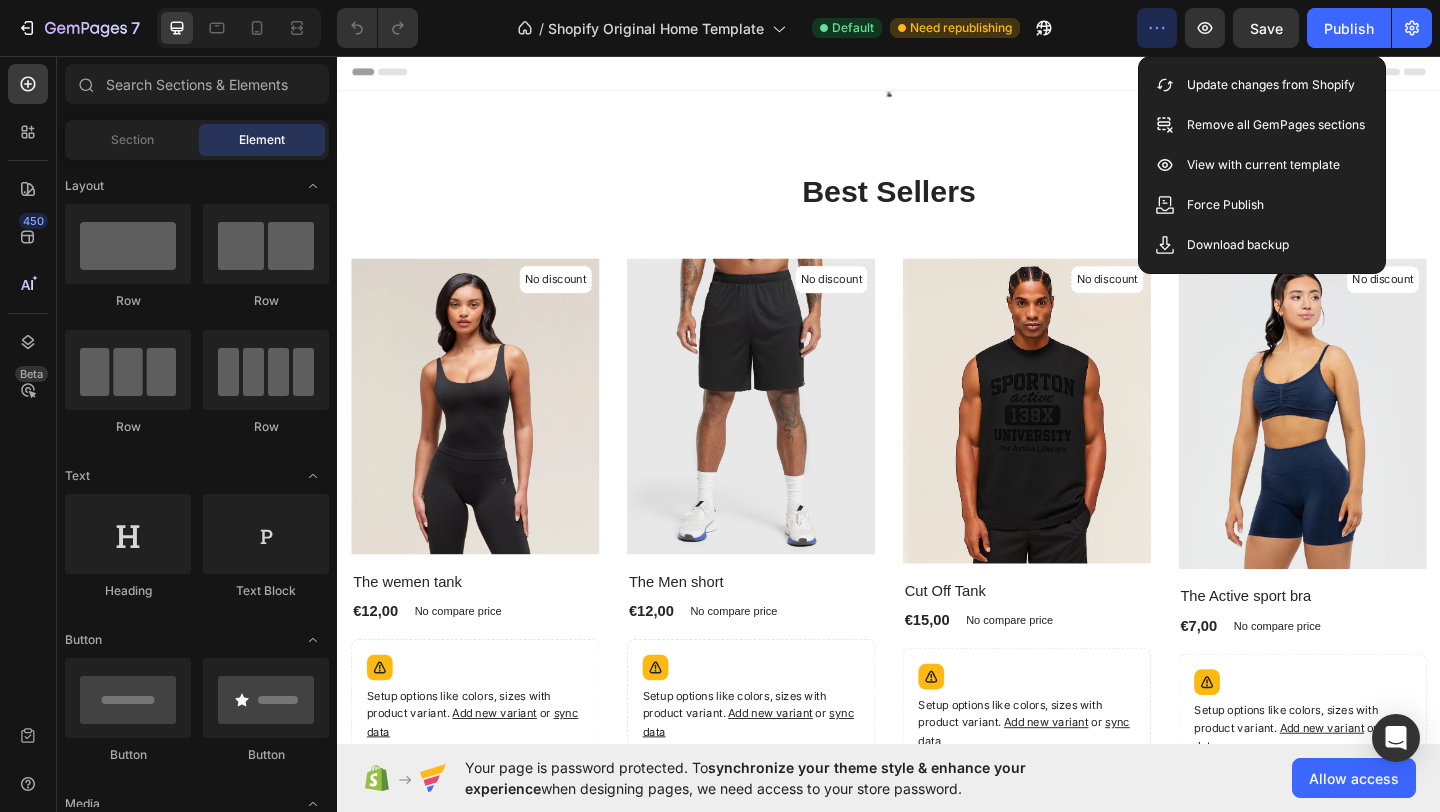 click at bounding box center [937, 73] 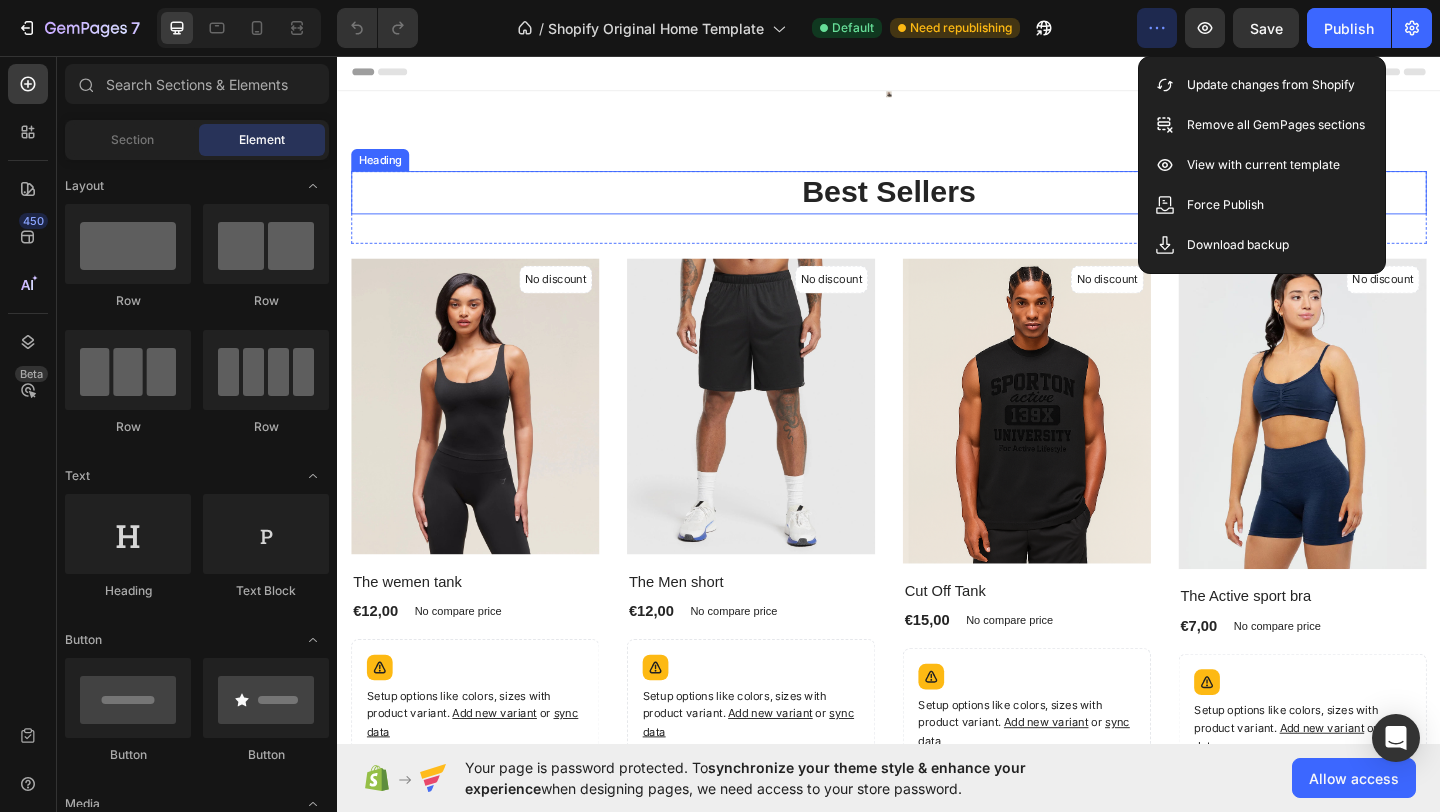 click on "Best Sellers" at bounding box center [937, 204] 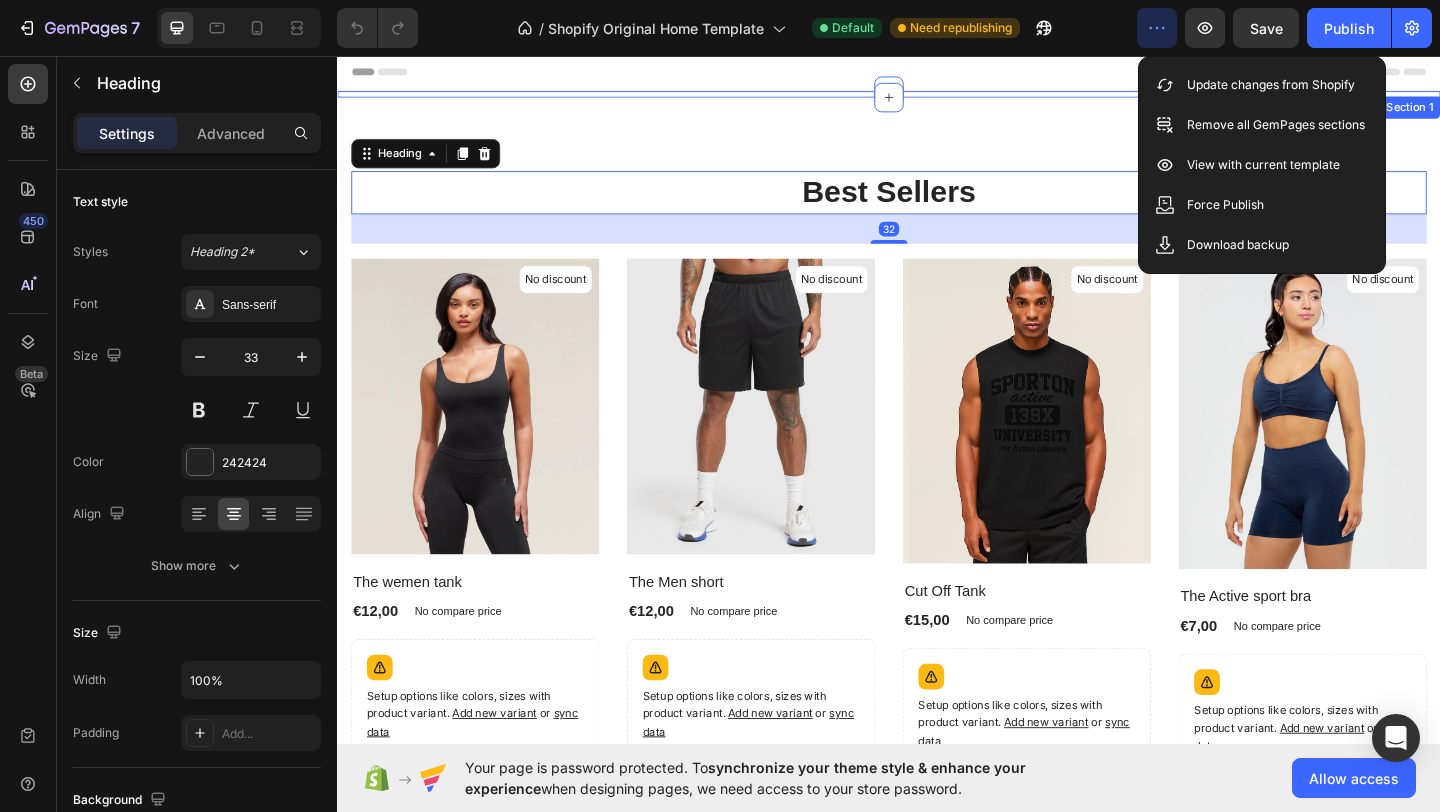 click on "Section 1" at bounding box center (1503, 112) 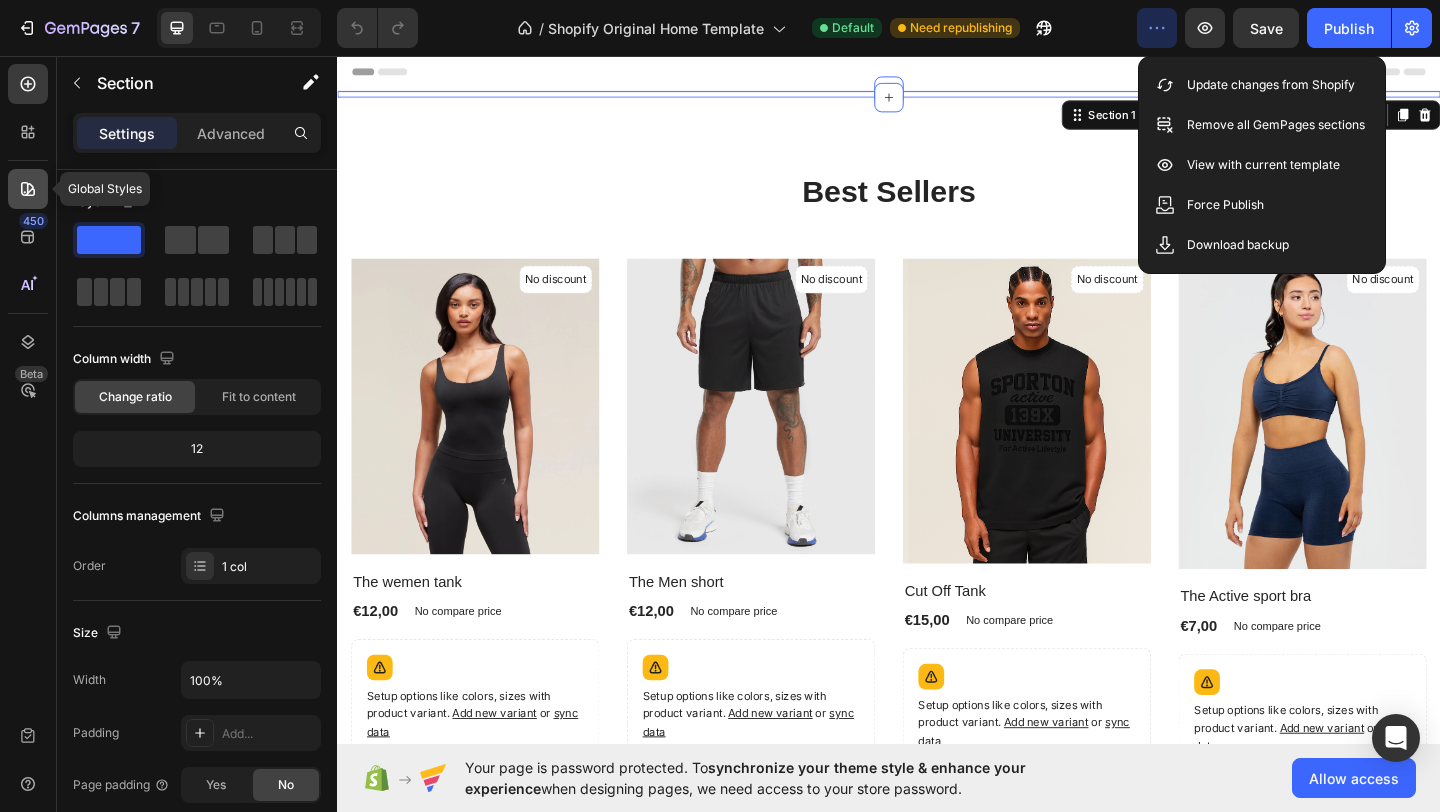 click 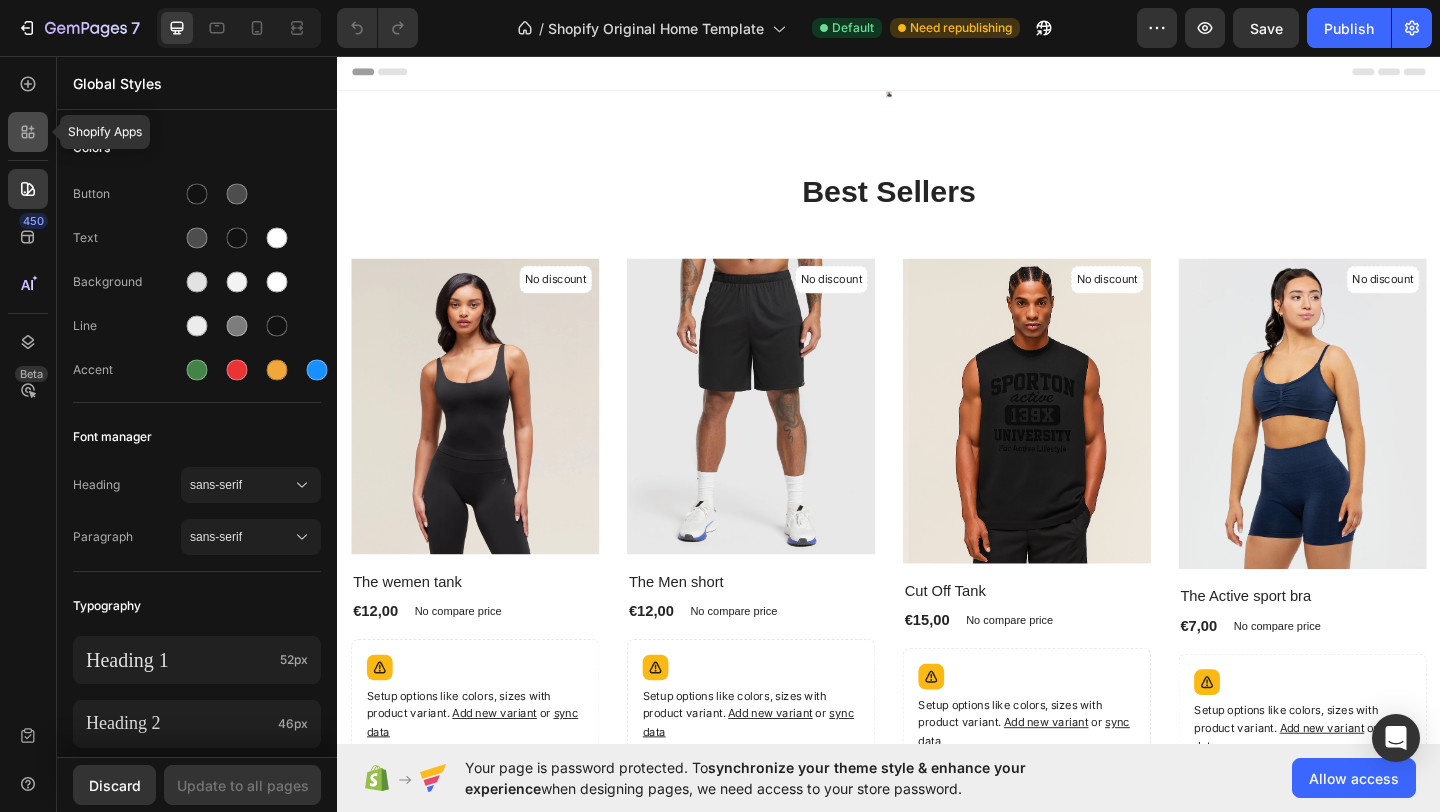 click 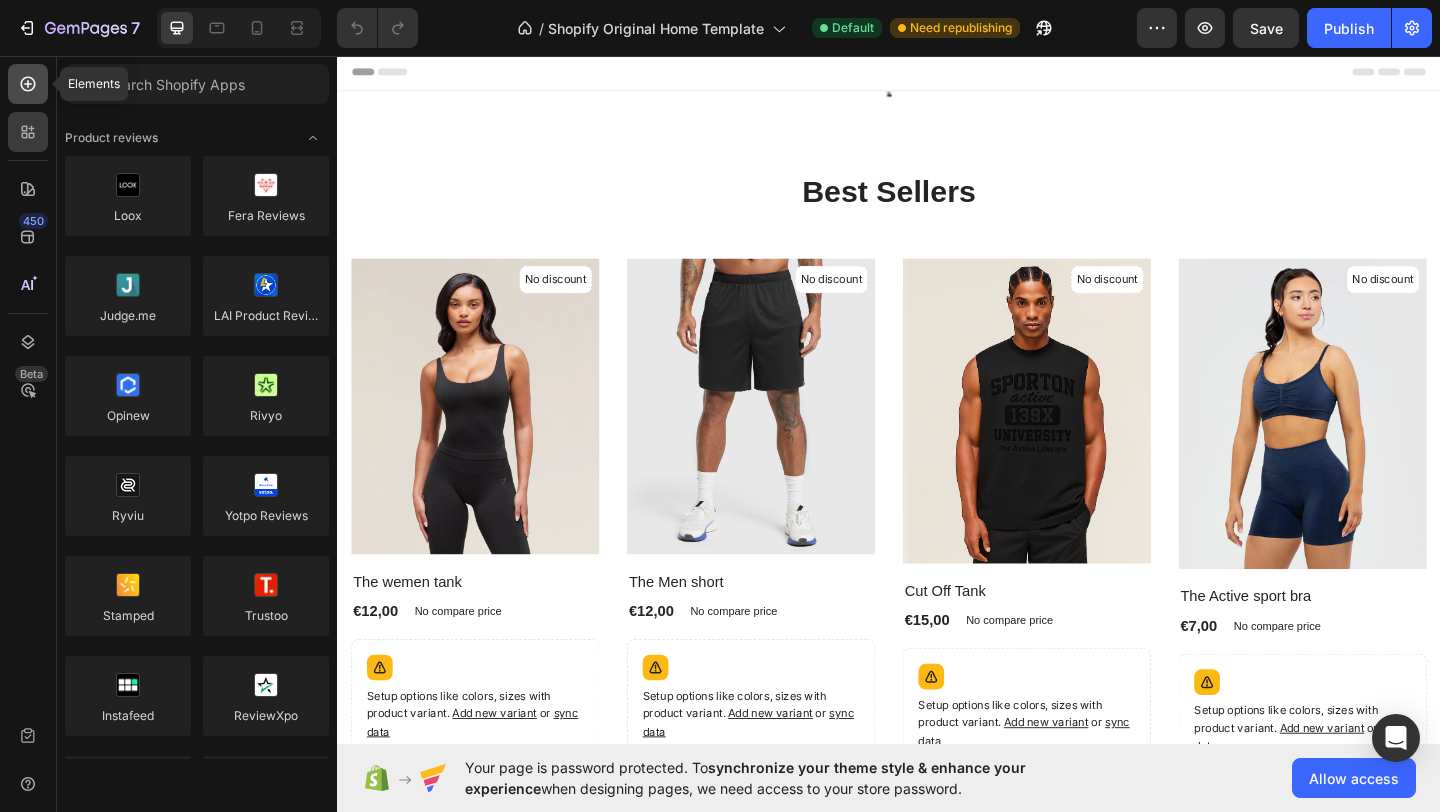 click 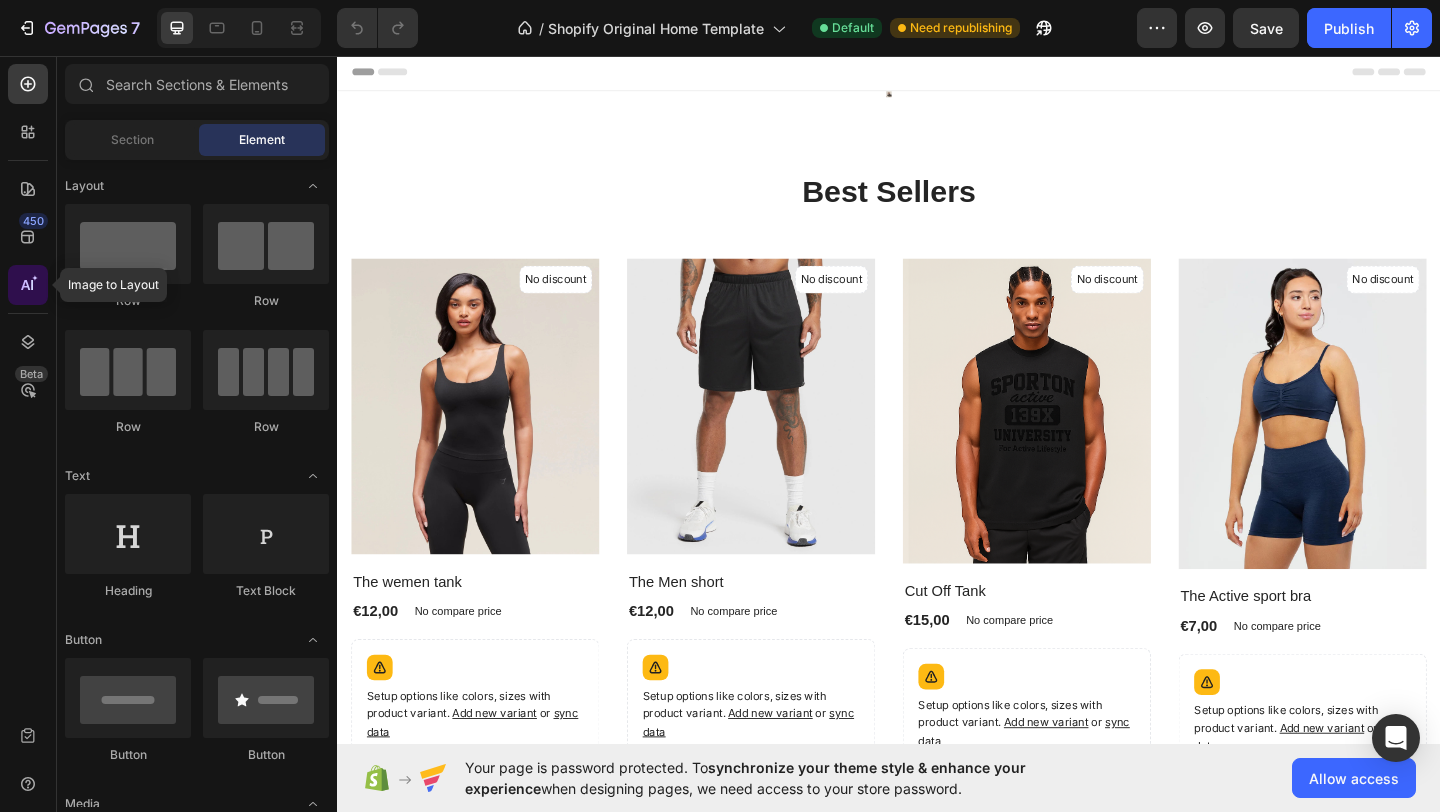 click 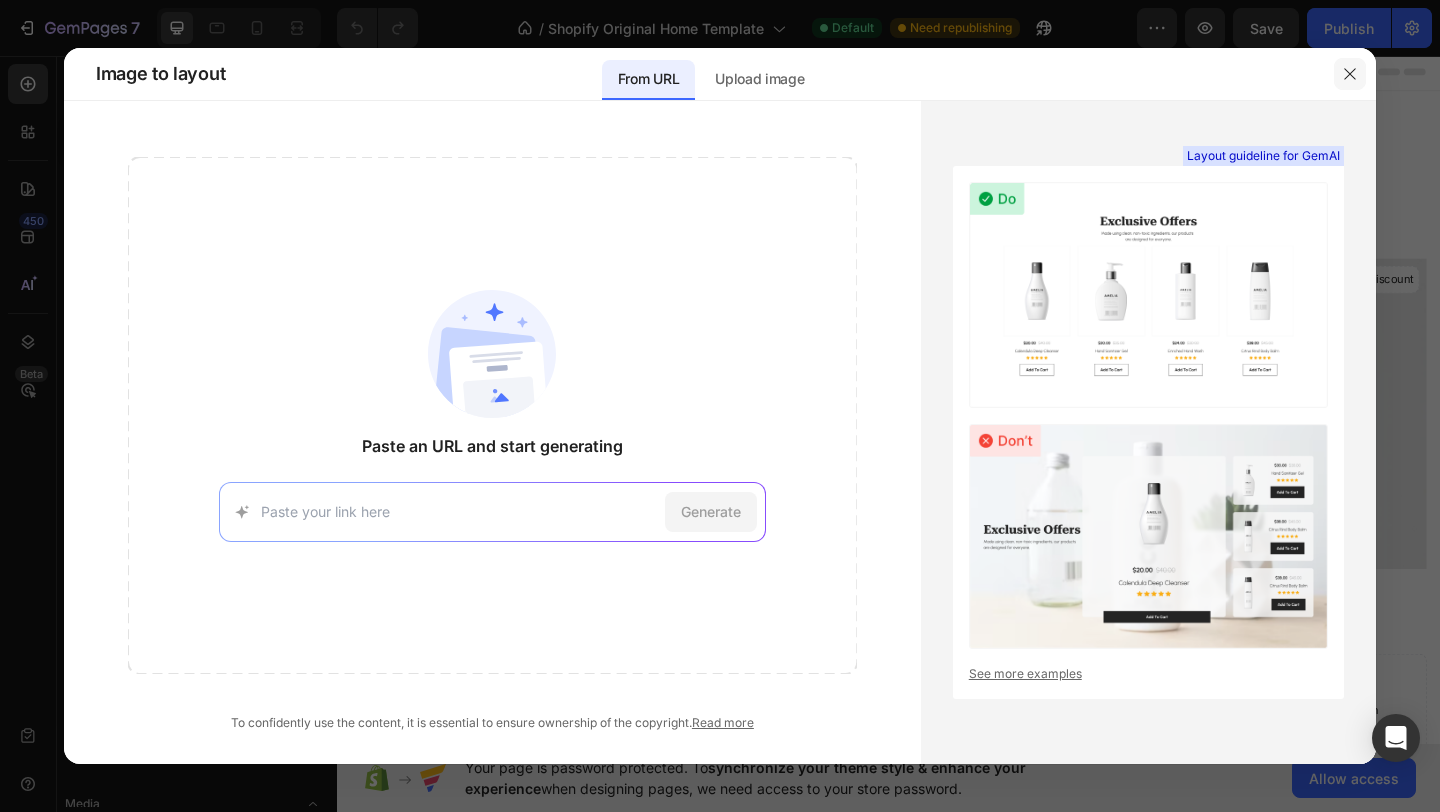 click 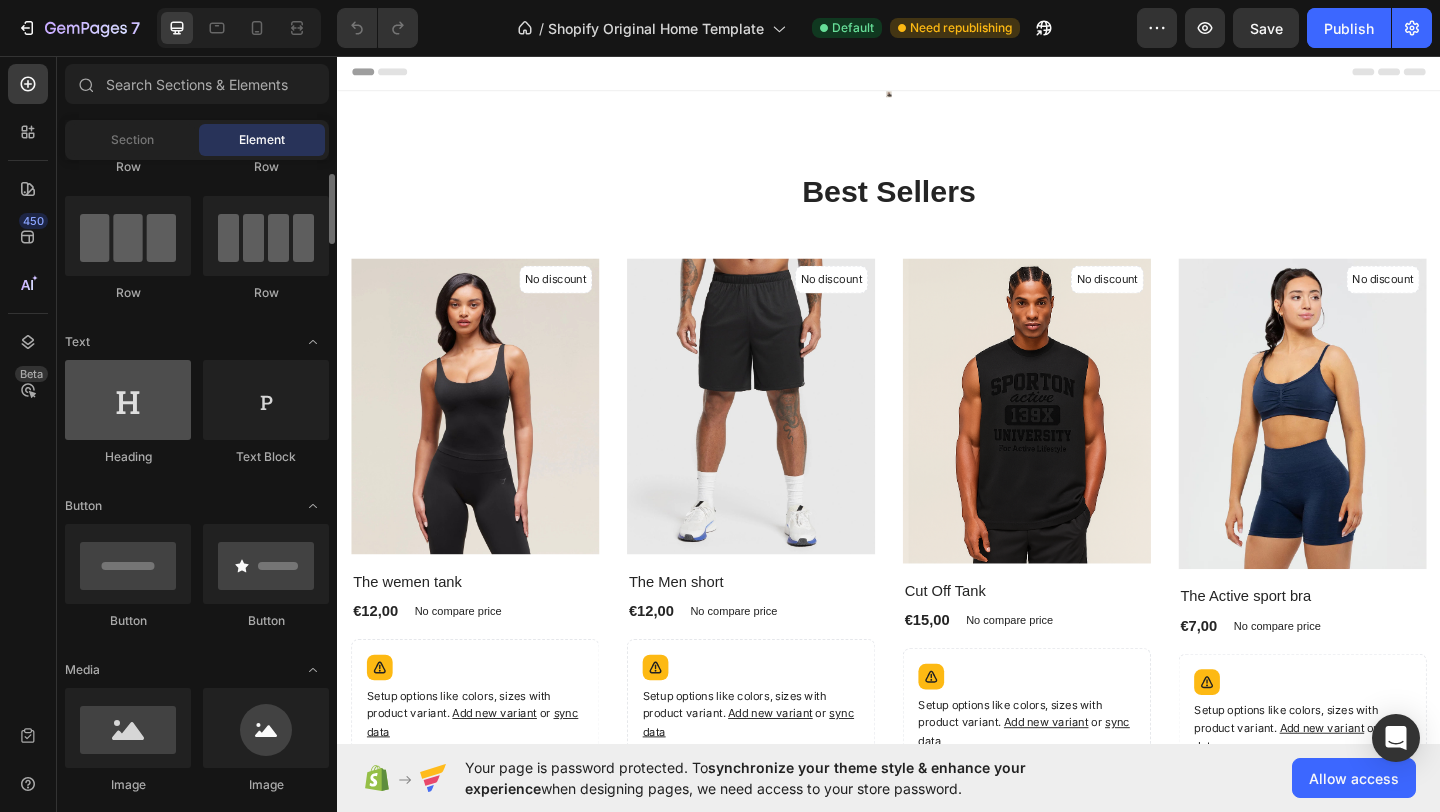 scroll, scrollTop: 0, scrollLeft: 0, axis: both 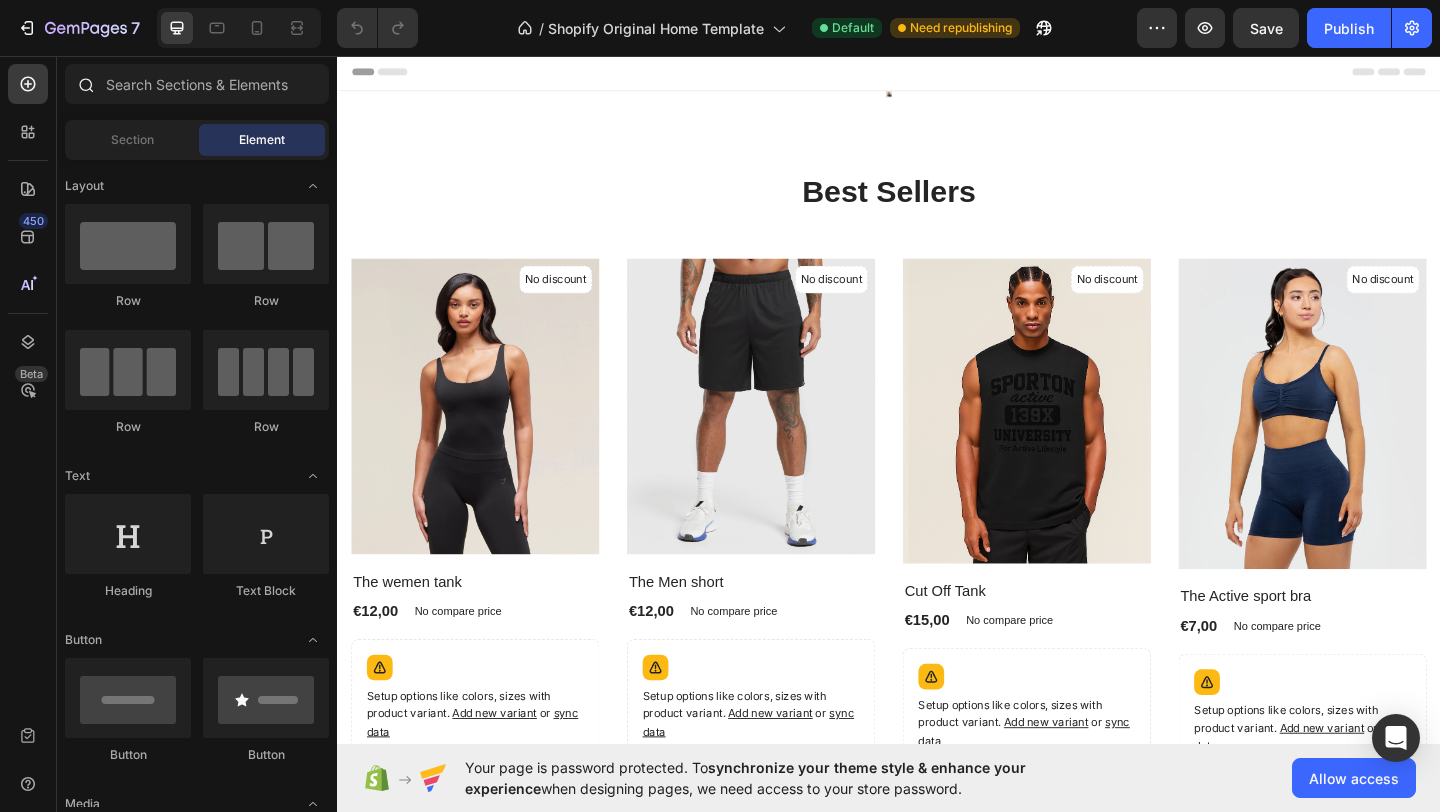 click 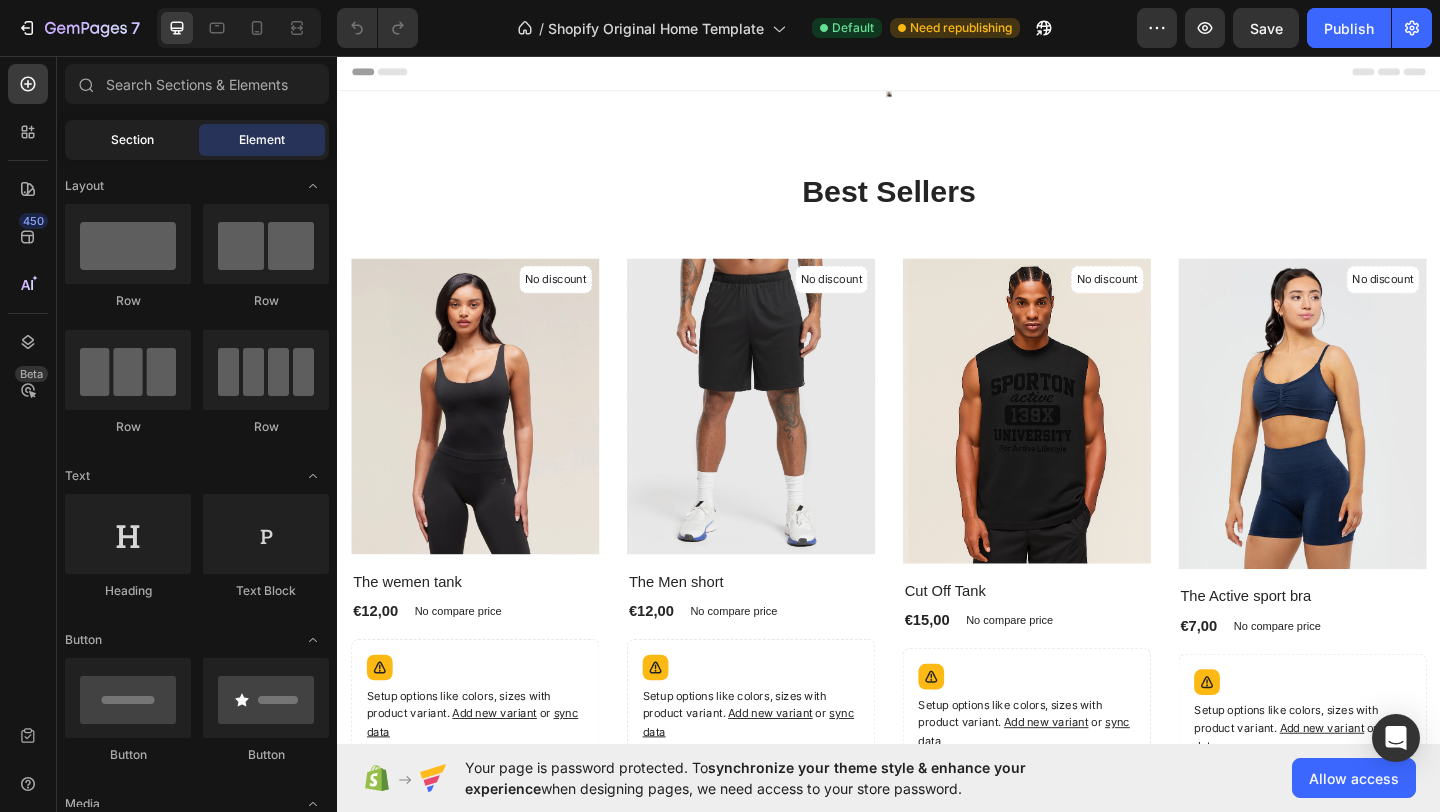 click on "Section" at bounding box center (132, 140) 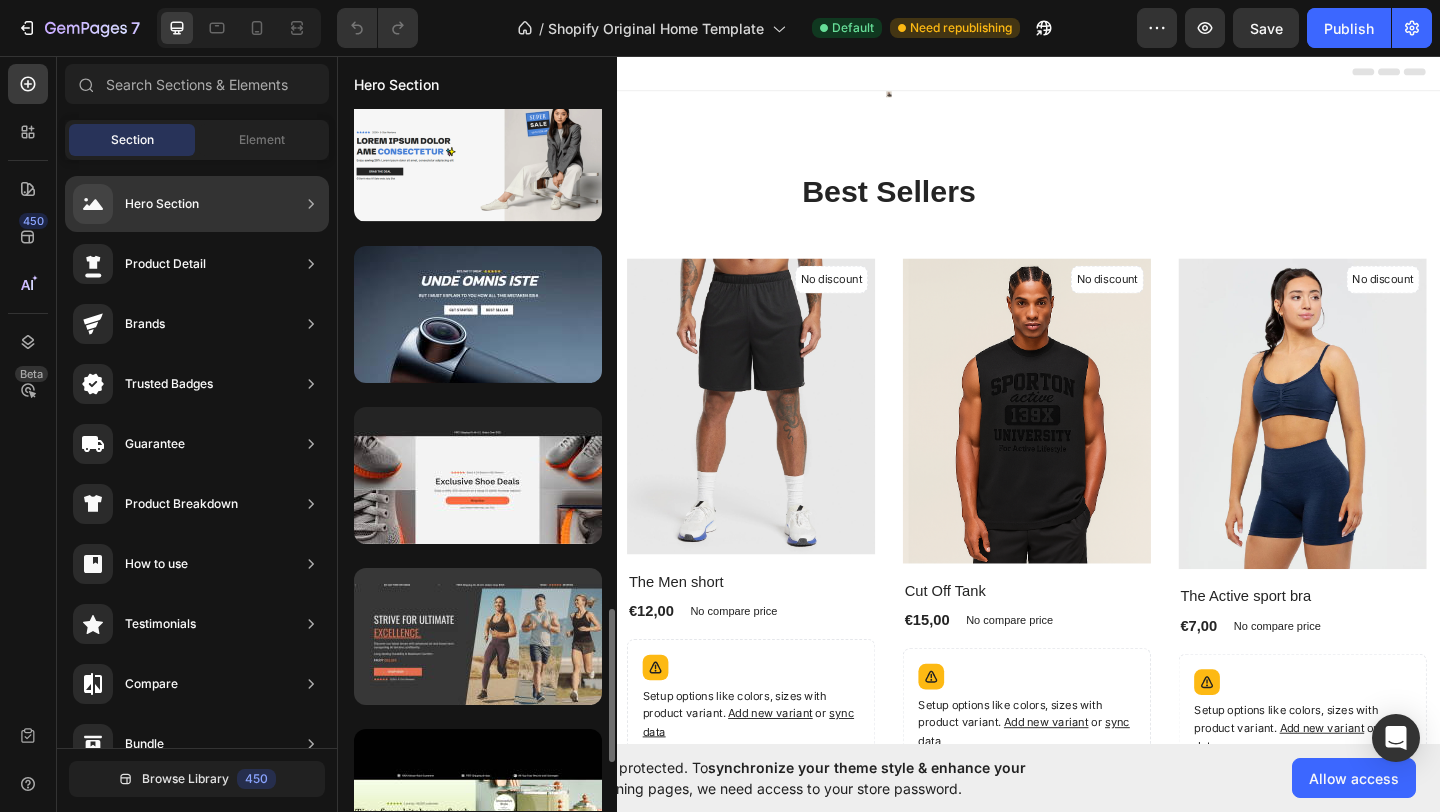 scroll, scrollTop: 2283, scrollLeft: 0, axis: vertical 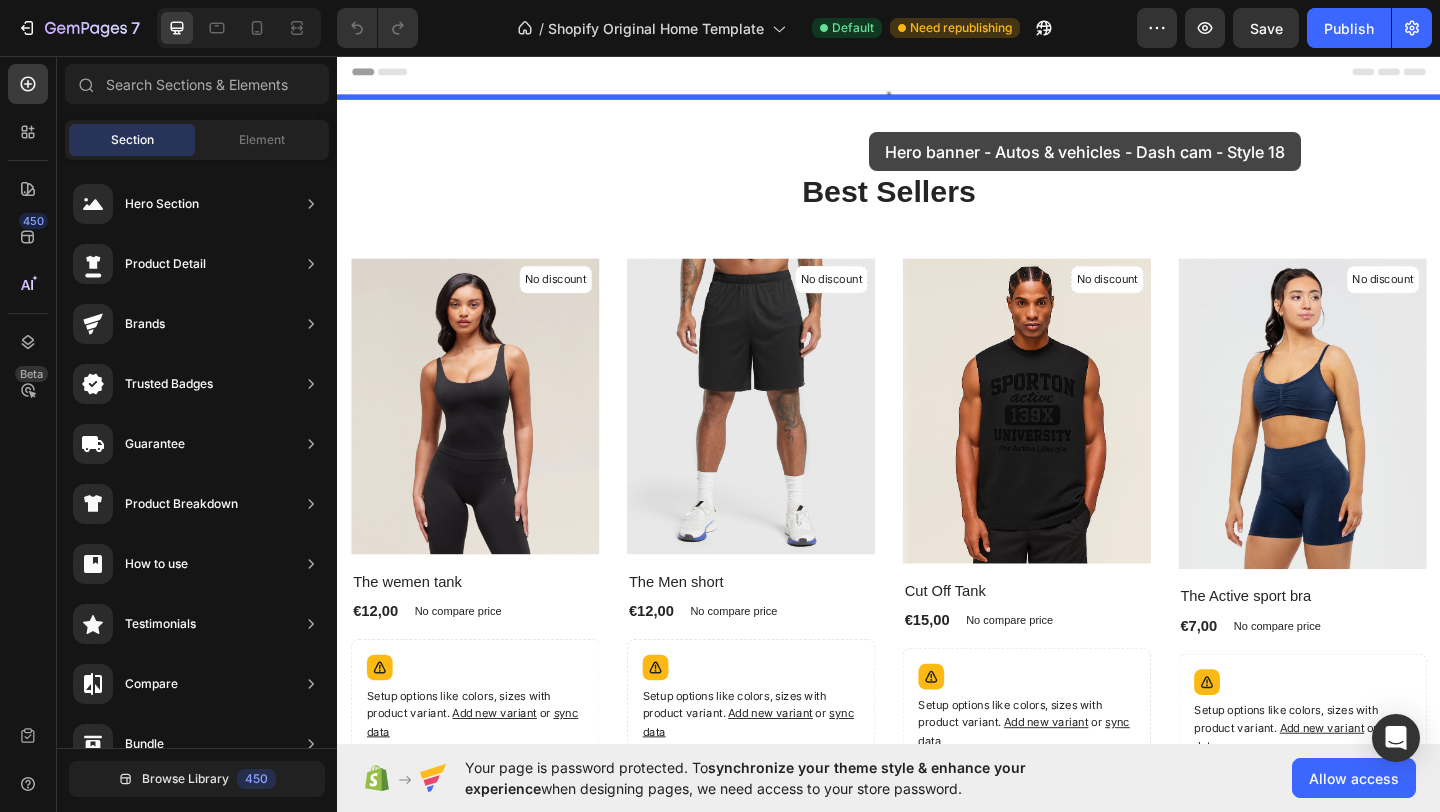 drag, startPoint x: 846, startPoint y: 415, endPoint x: 916, endPoint y: 139, distance: 284.73846 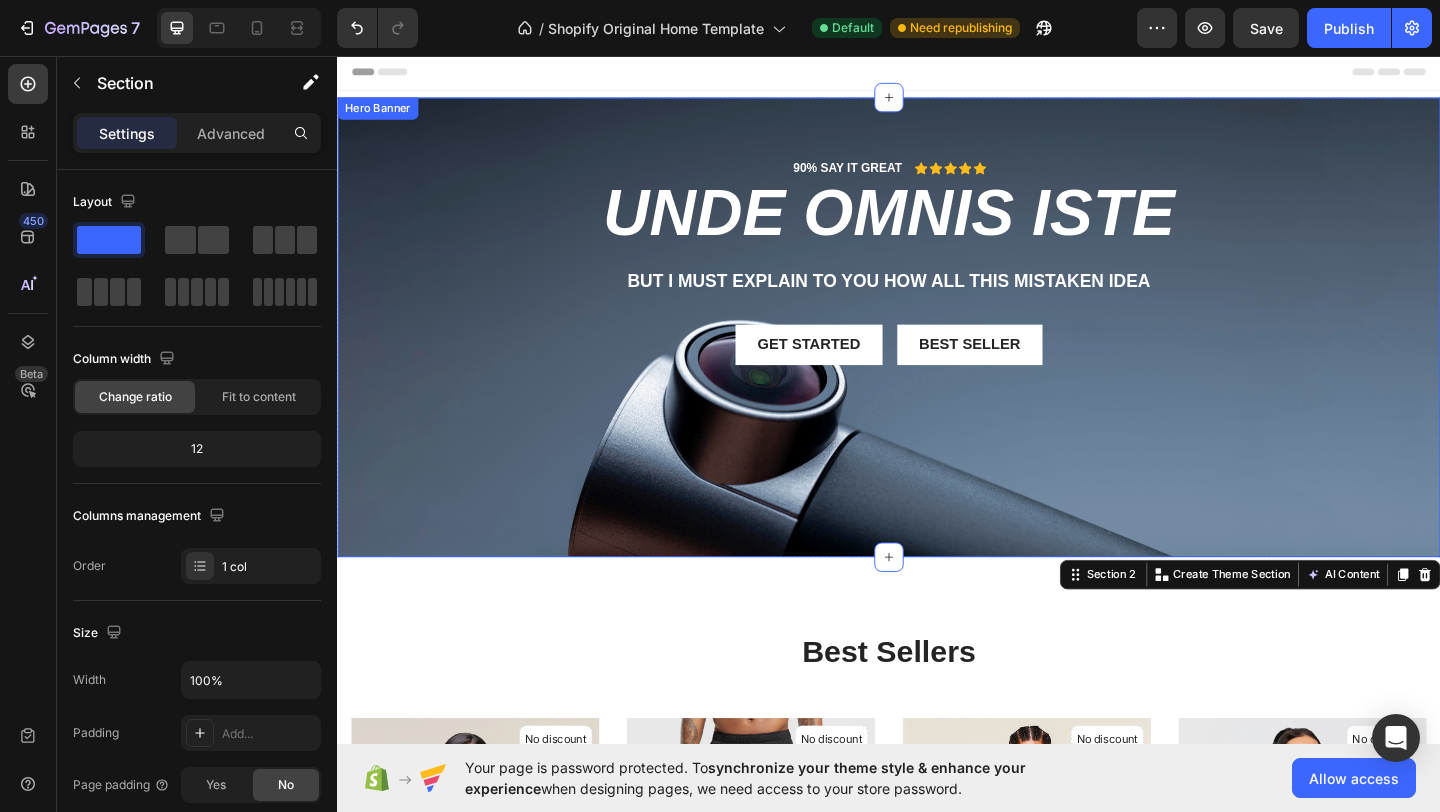 click on "90% SAY IT GREAT Text Block Icon Icon Icon Icon Icon Icon List Row unde omnis iste Heading But I must explain to you how all this mistaken idea Text Block Get started Button Best Seller Button Row" at bounding box center (937, 278) 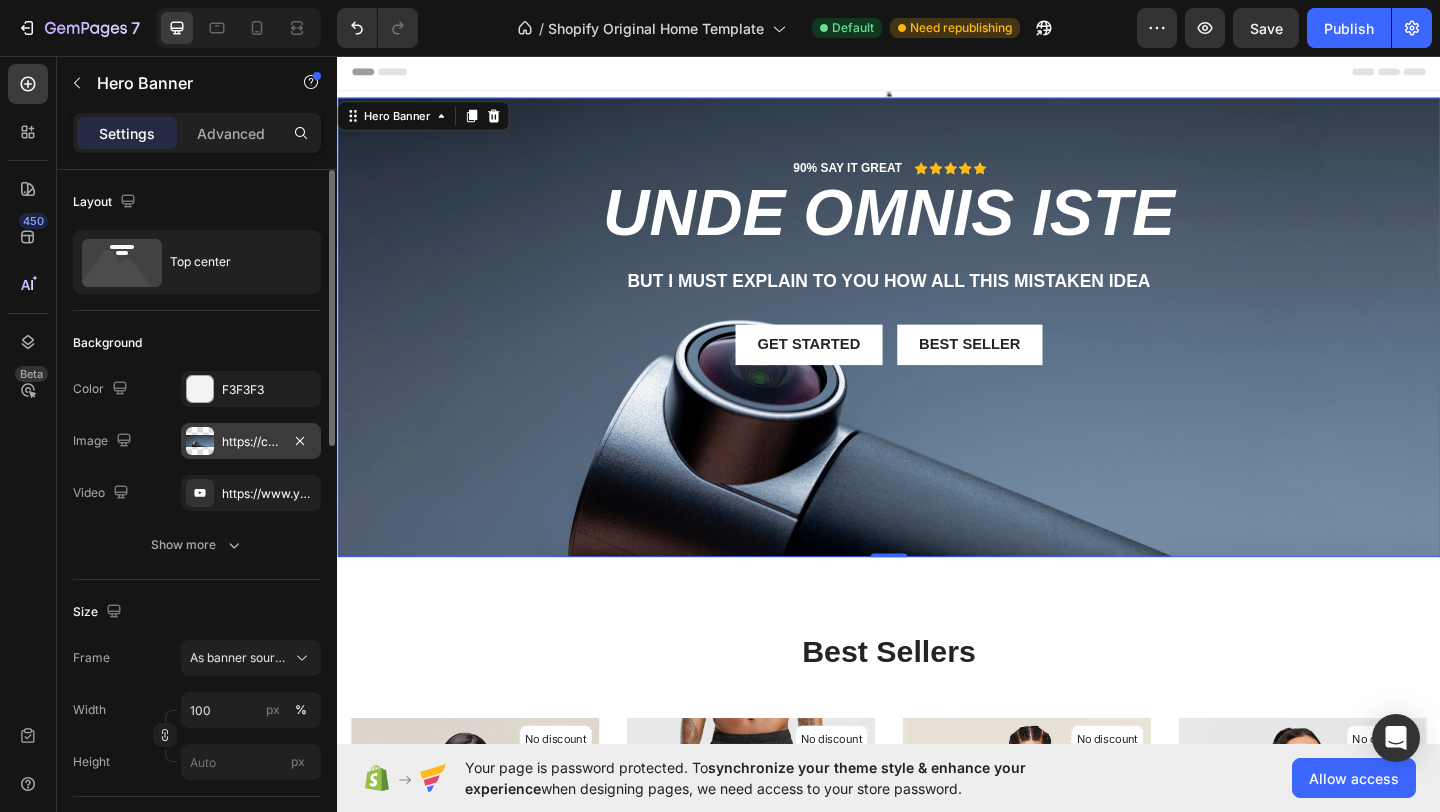 click on "https://cdn.shopify.com/s/files/1/2005/9307/files/gempages_432750572815254551-5252abe5-ceba-4f28-9c00-c7a656c16b5c.png?v=1717065007" at bounding box center (251, 442) 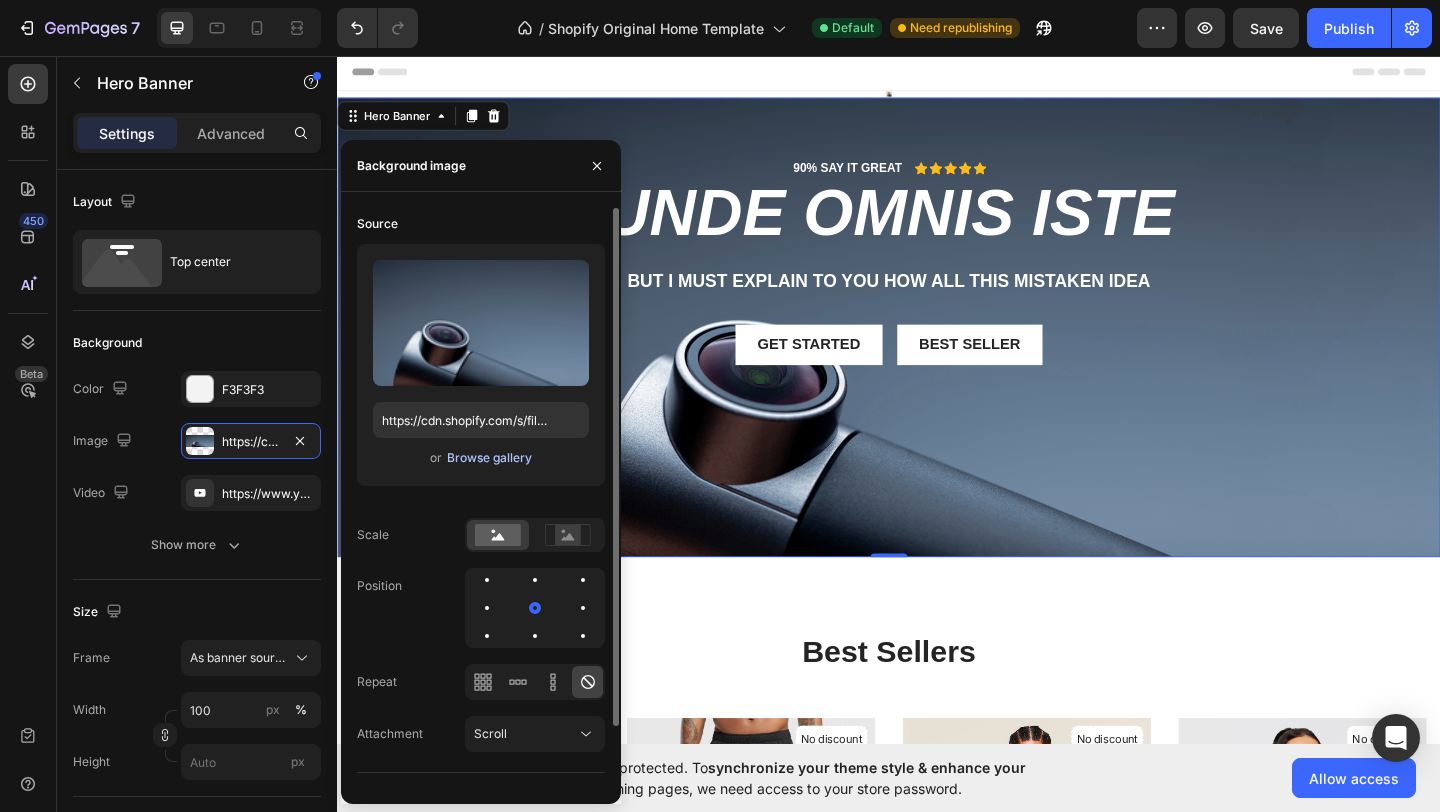 click on "Browse gallery" at bounding box center (489, 458) 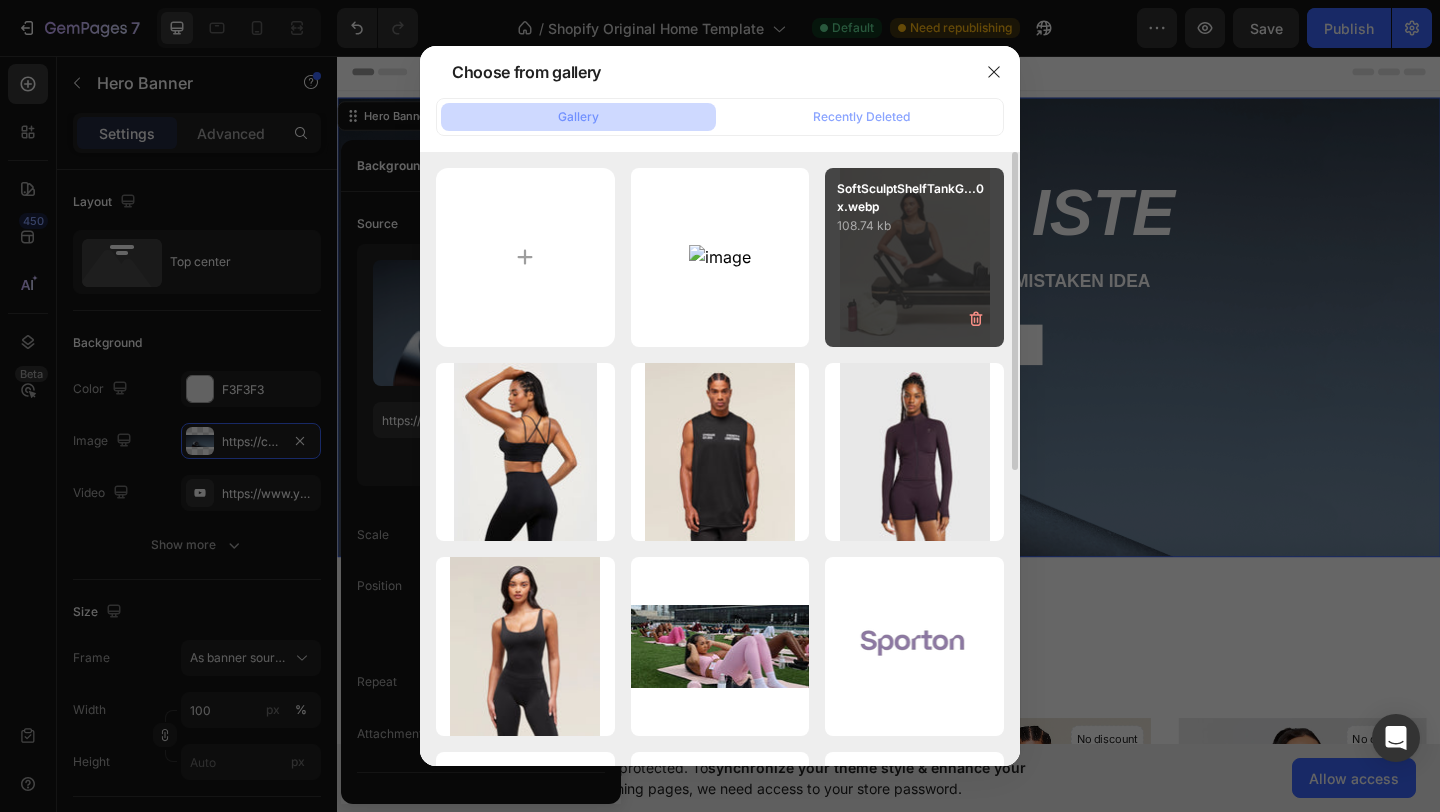 click on "SoftSculptShelfTankG...0x.webp 108.74 kb" at bounding box center [914, 257] 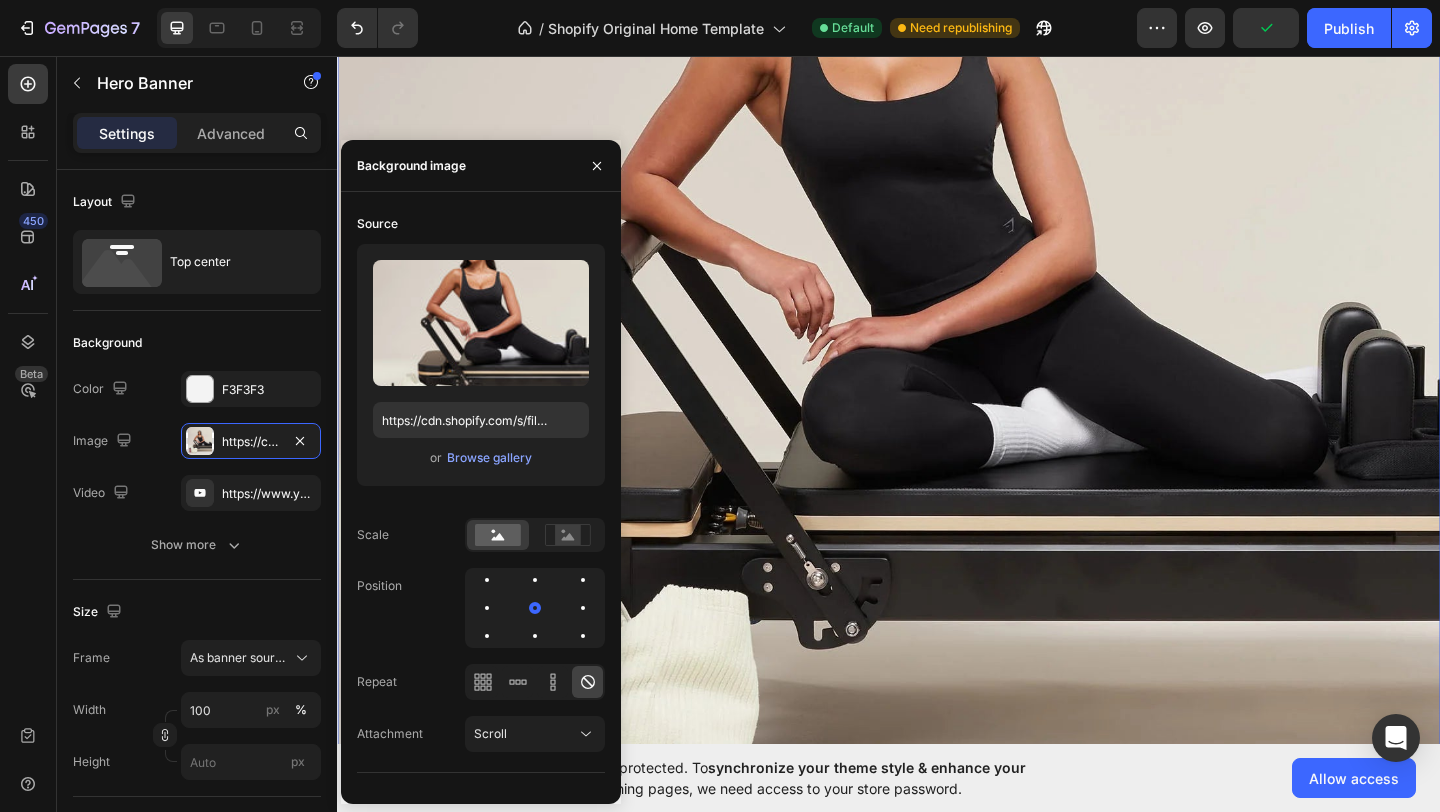 scroll, scrollTop: 500, scrollLeft: 0, axis: vertical 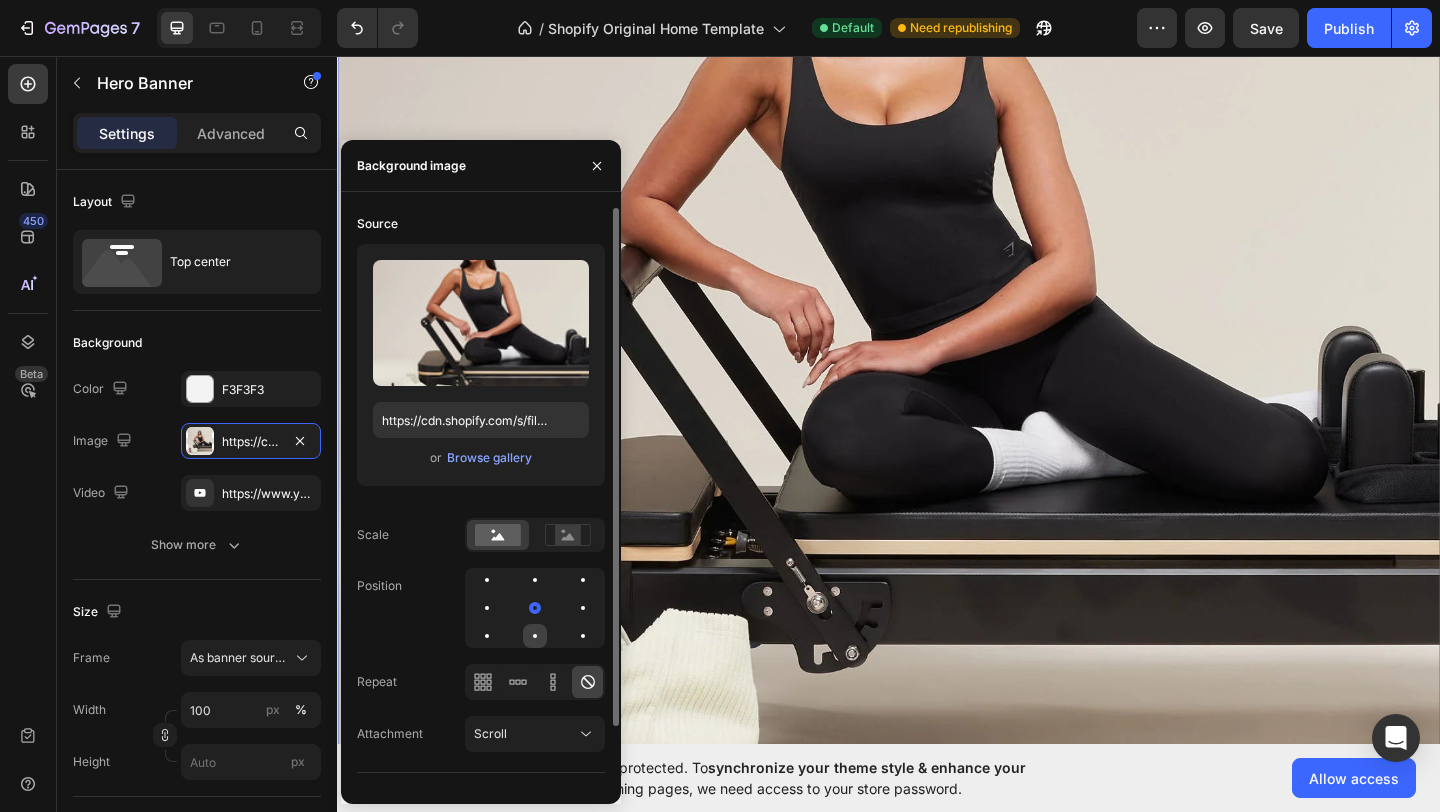 click 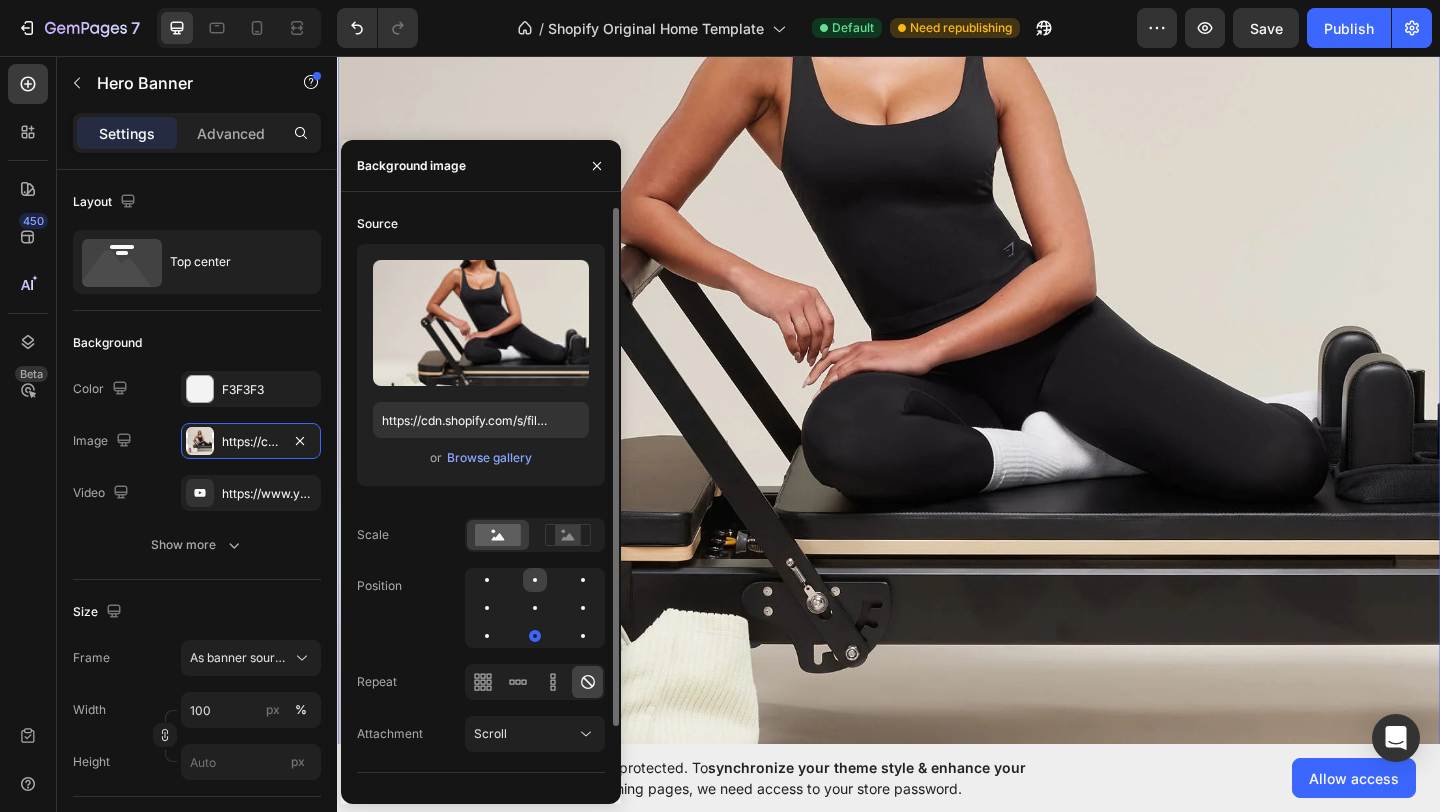 click 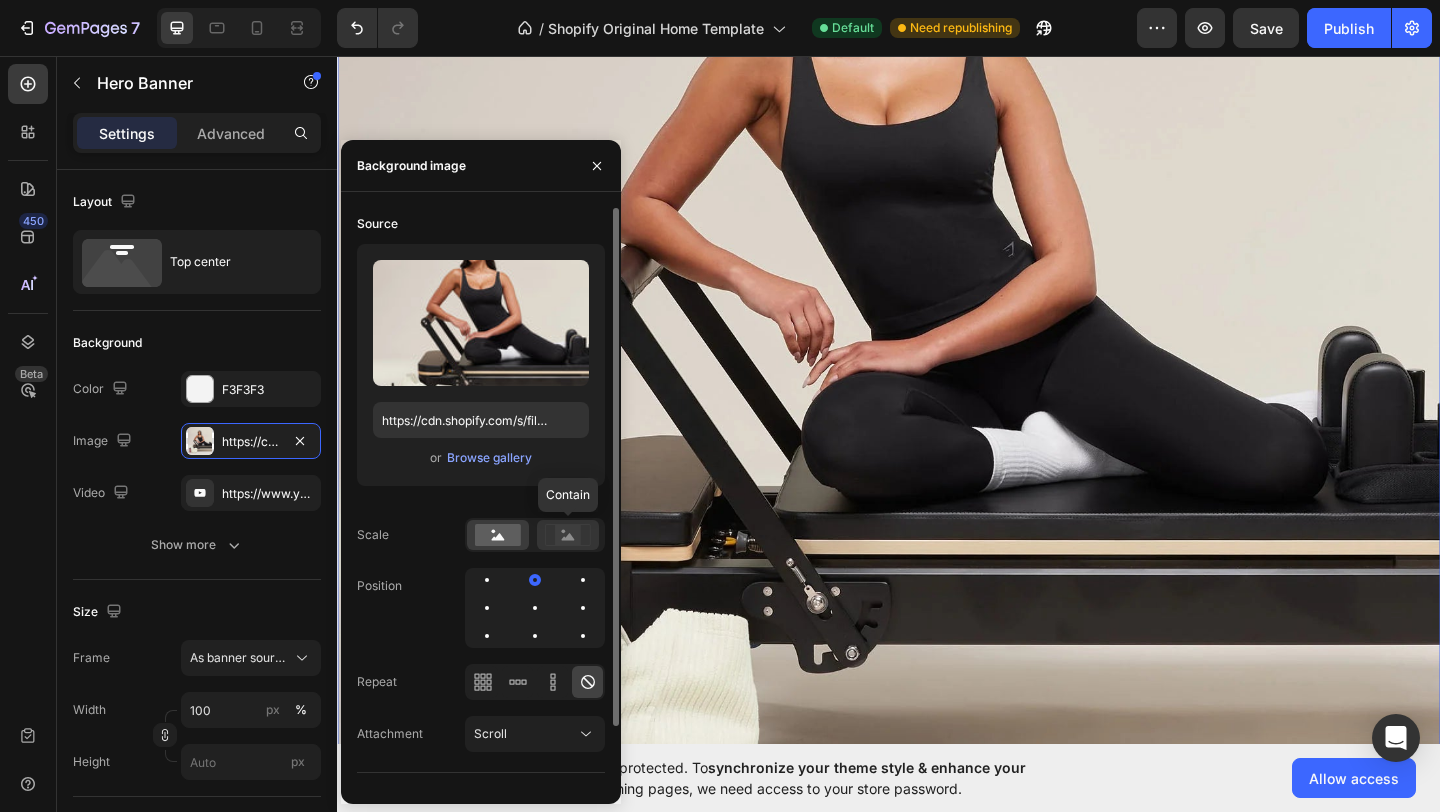 click 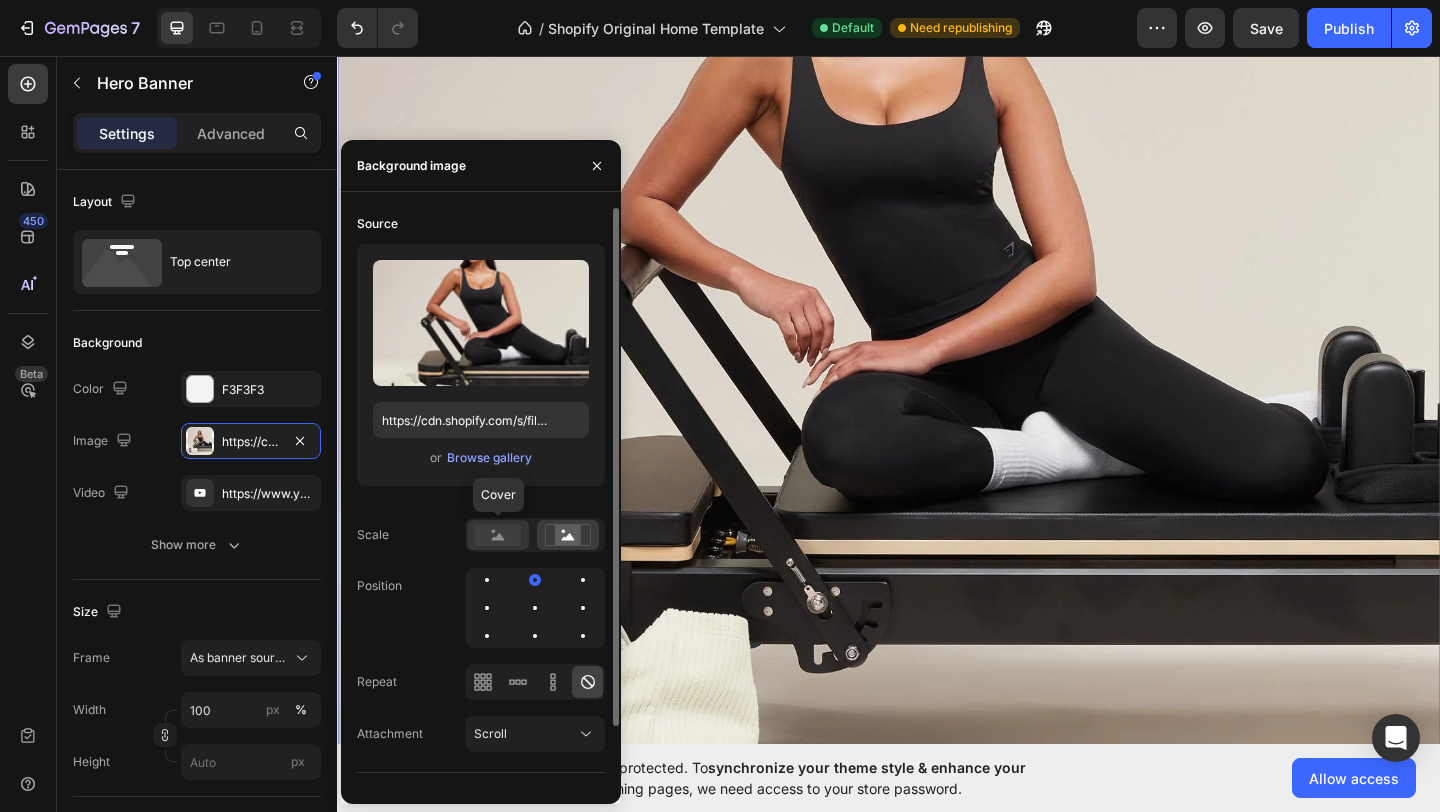 click 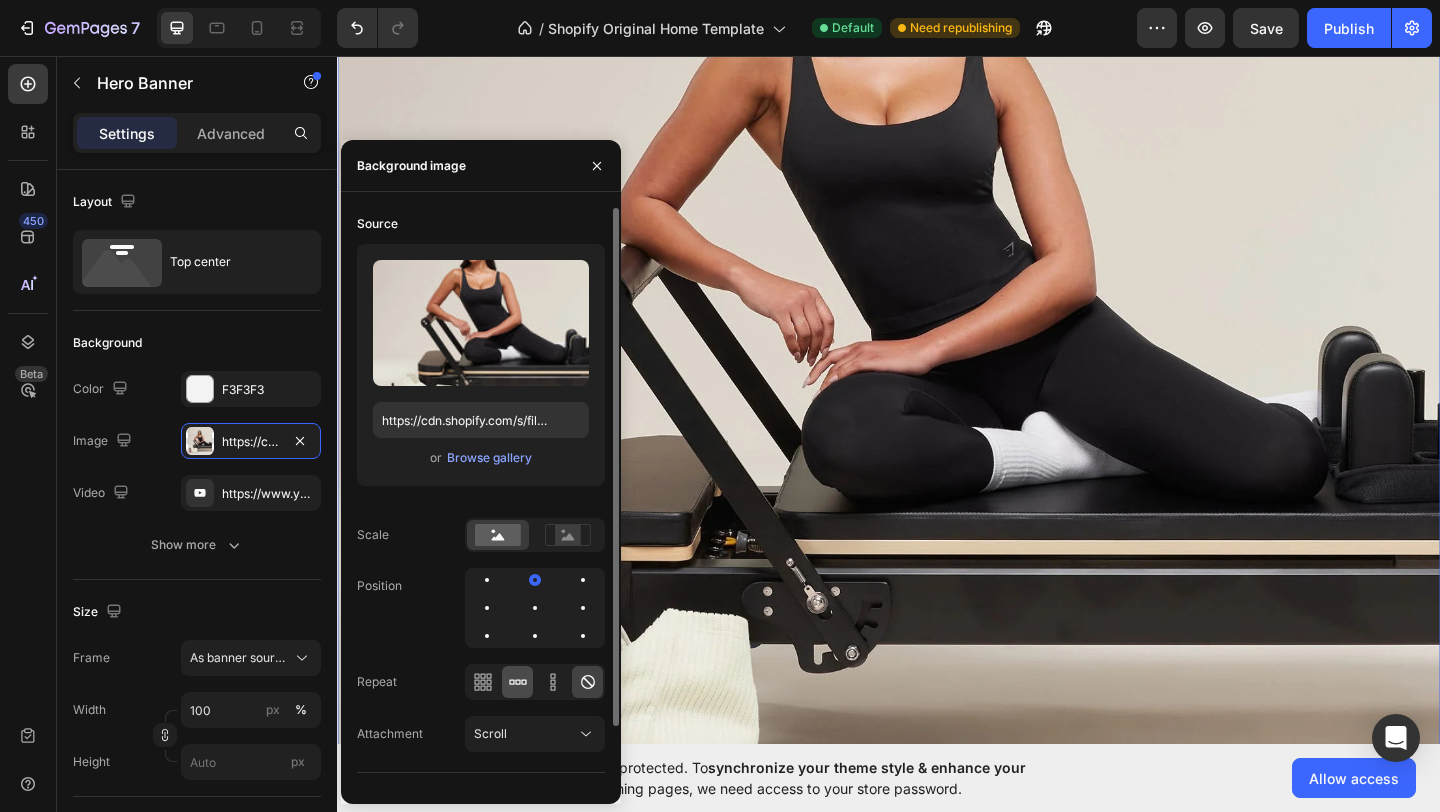 click 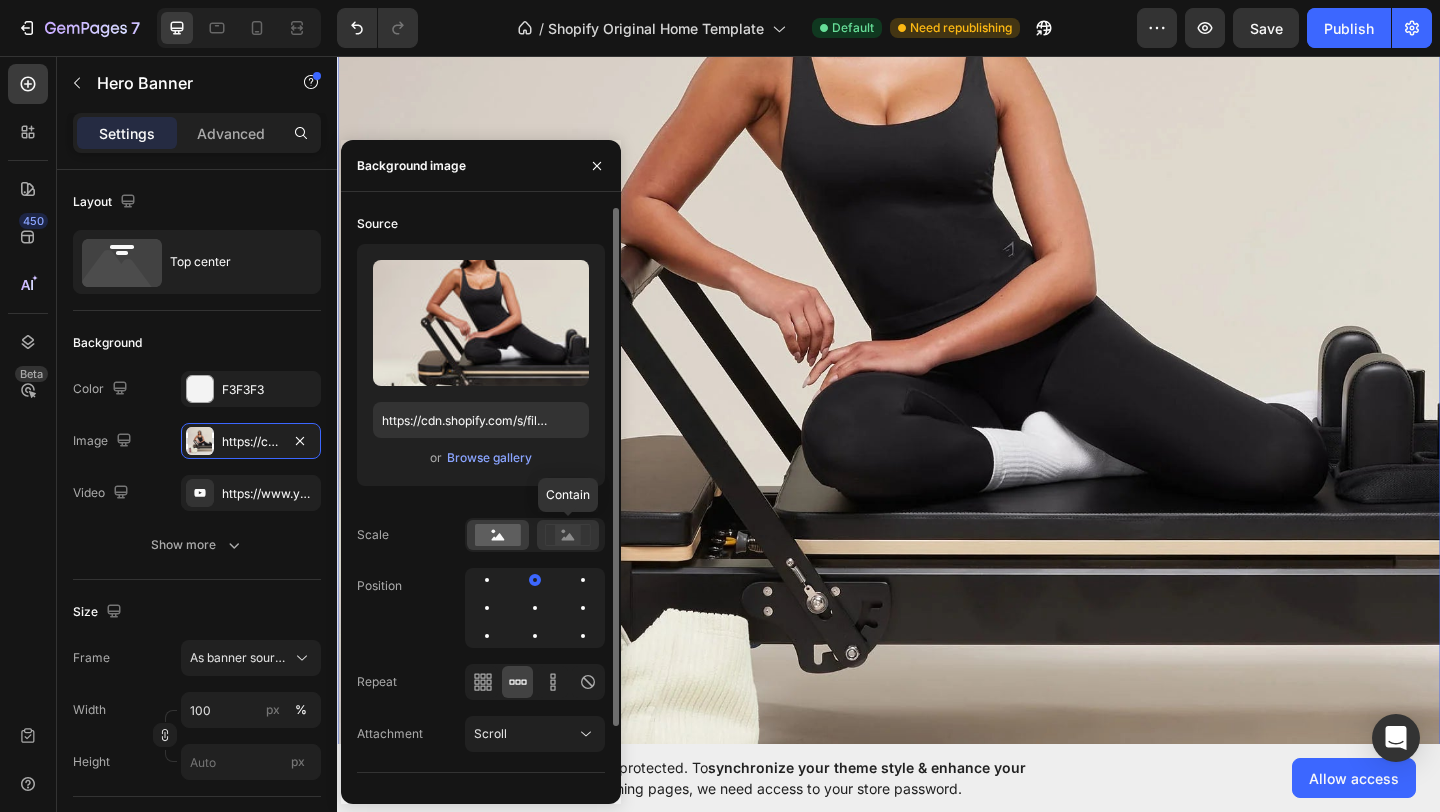 click 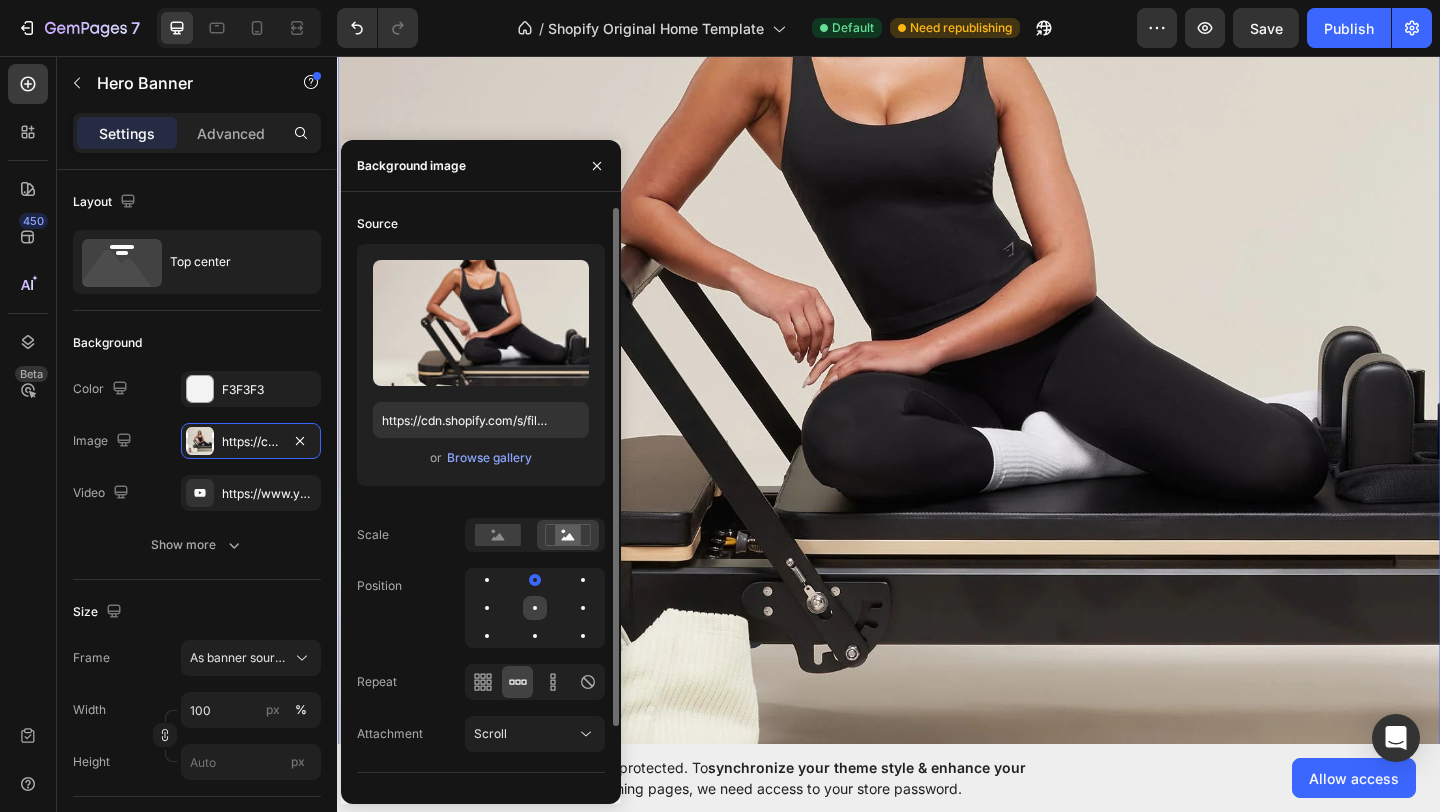 click 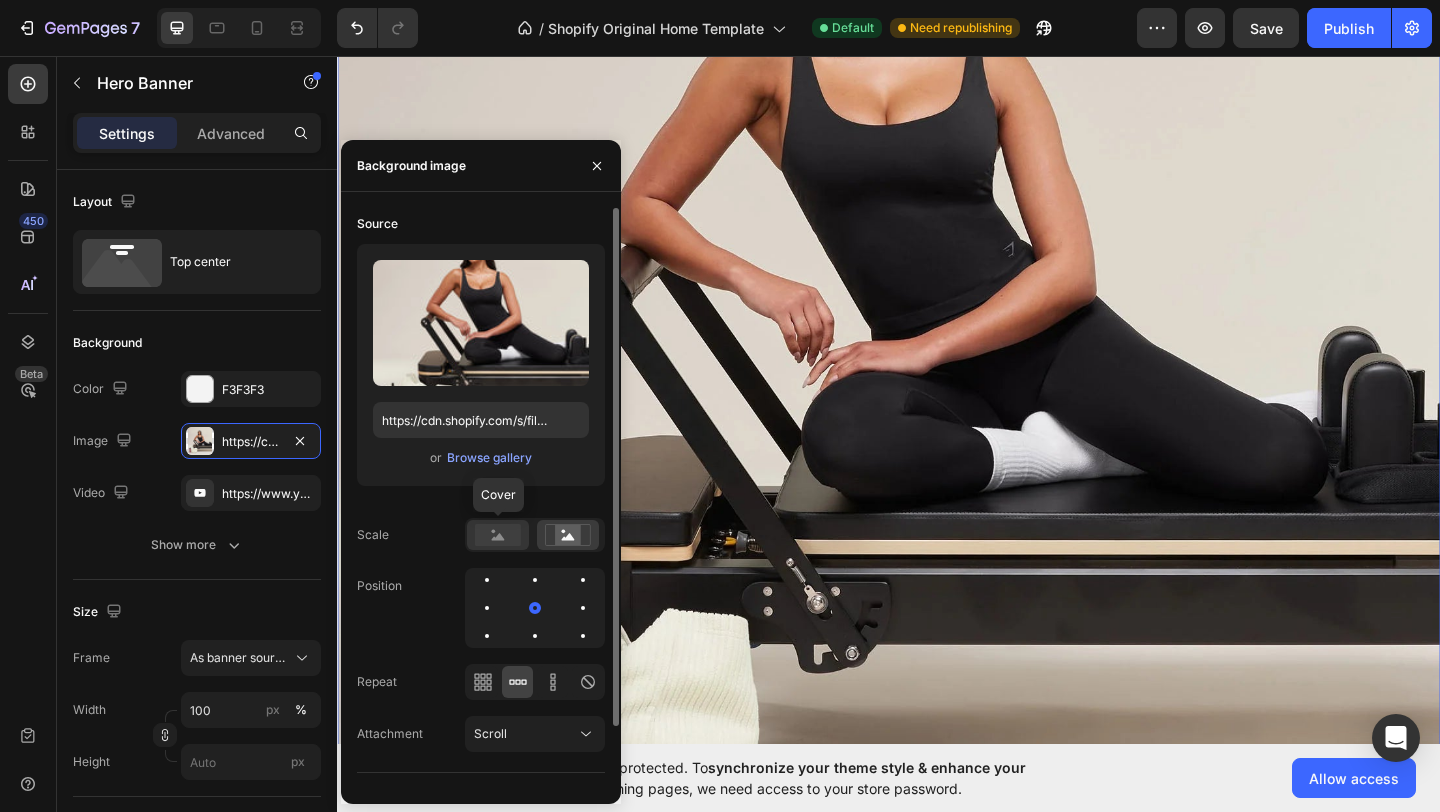 click 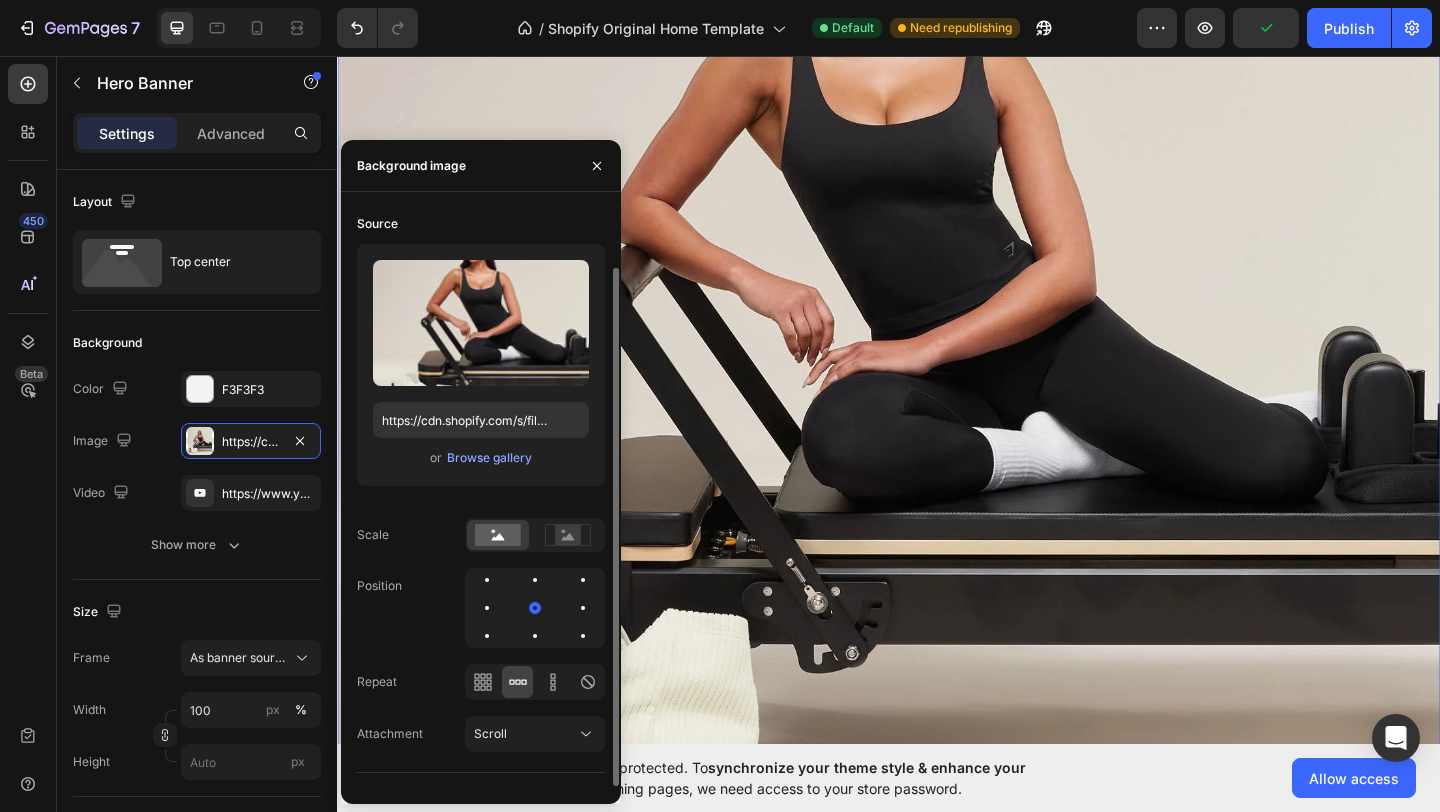 scroll, scrollTop: 69, scrollLeft: 0, axis: vertical 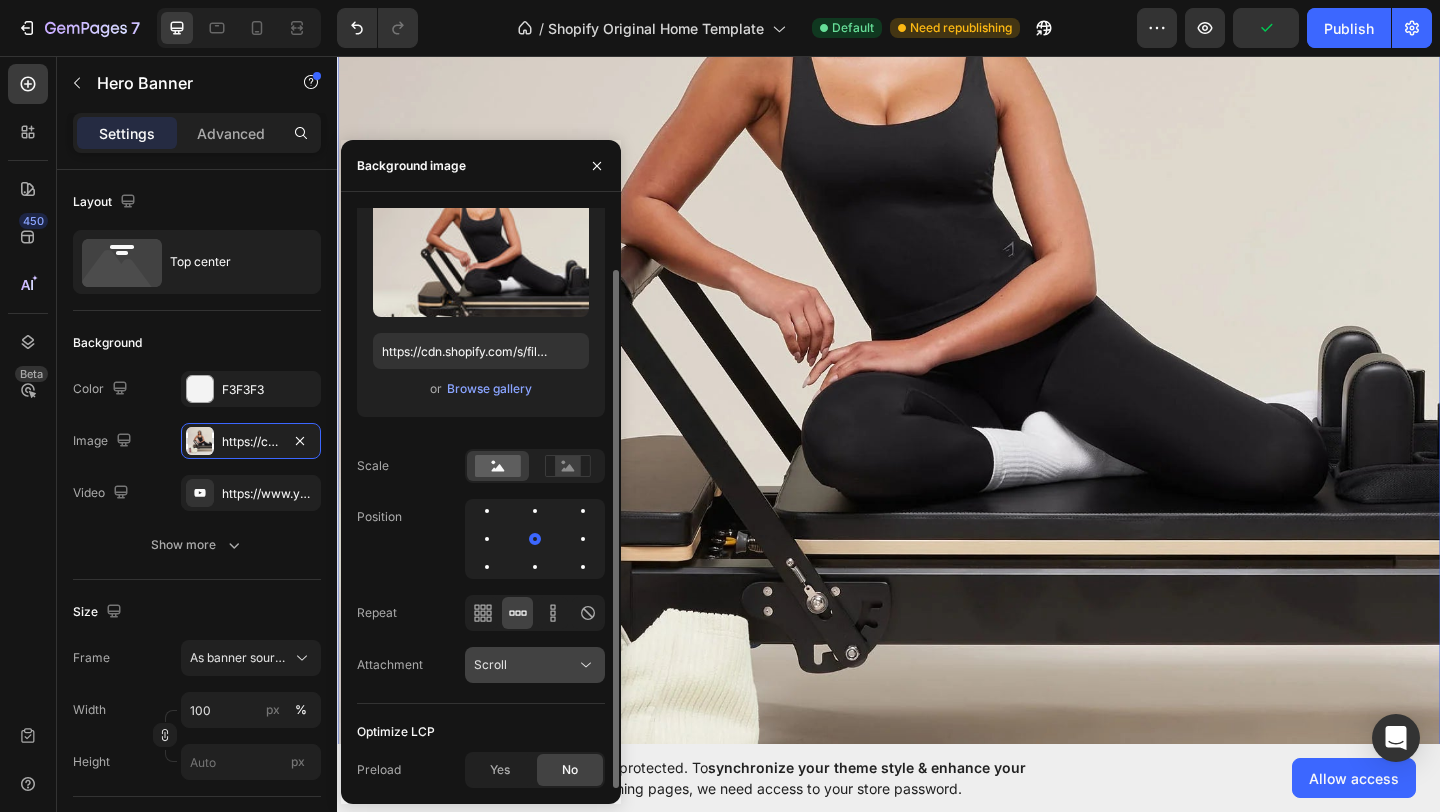 click on "Scroll" at bounding box center (525, 665) 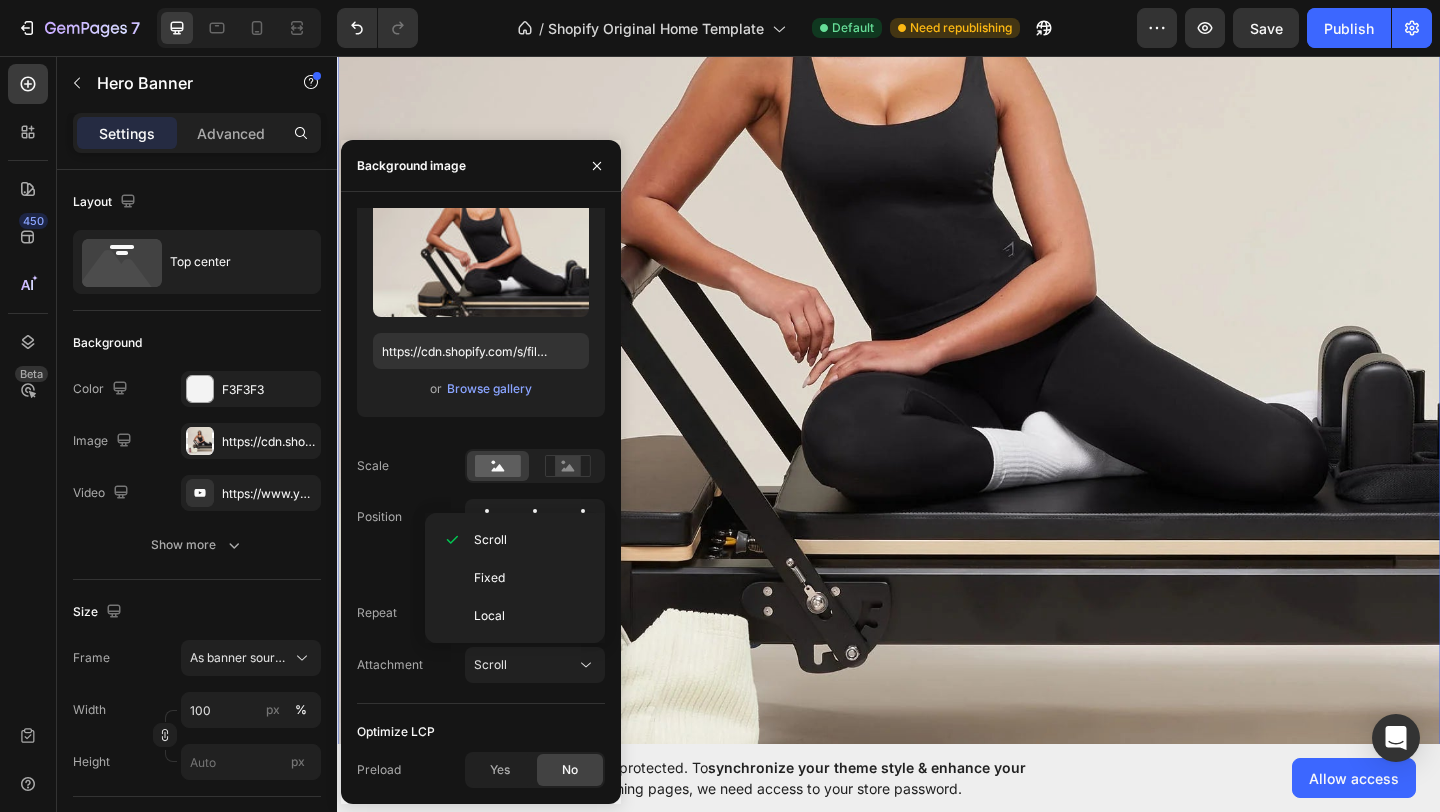 click at bounding box center (937, 316) 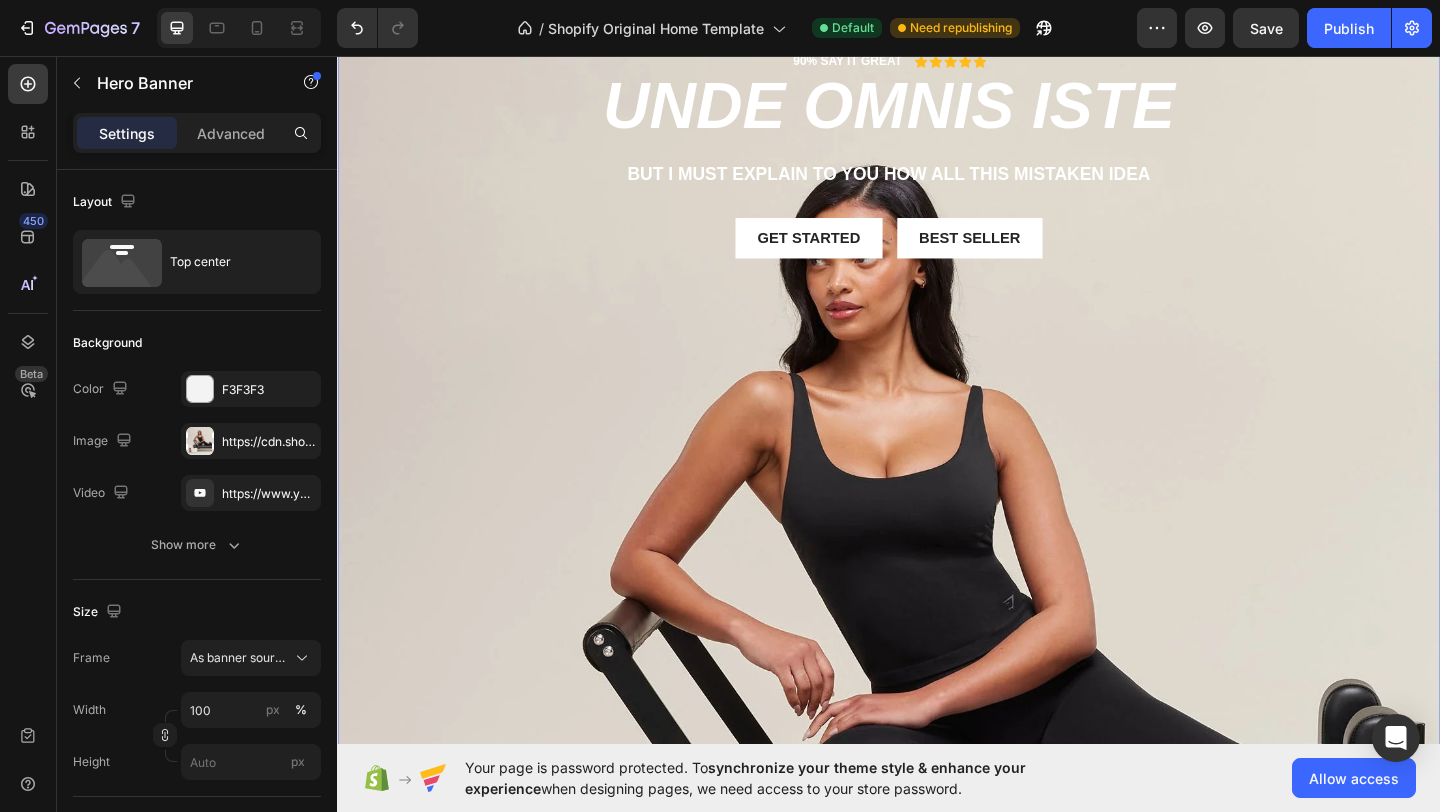 scroll, scrollTop: 0, scrollLeft: 0, axis: both 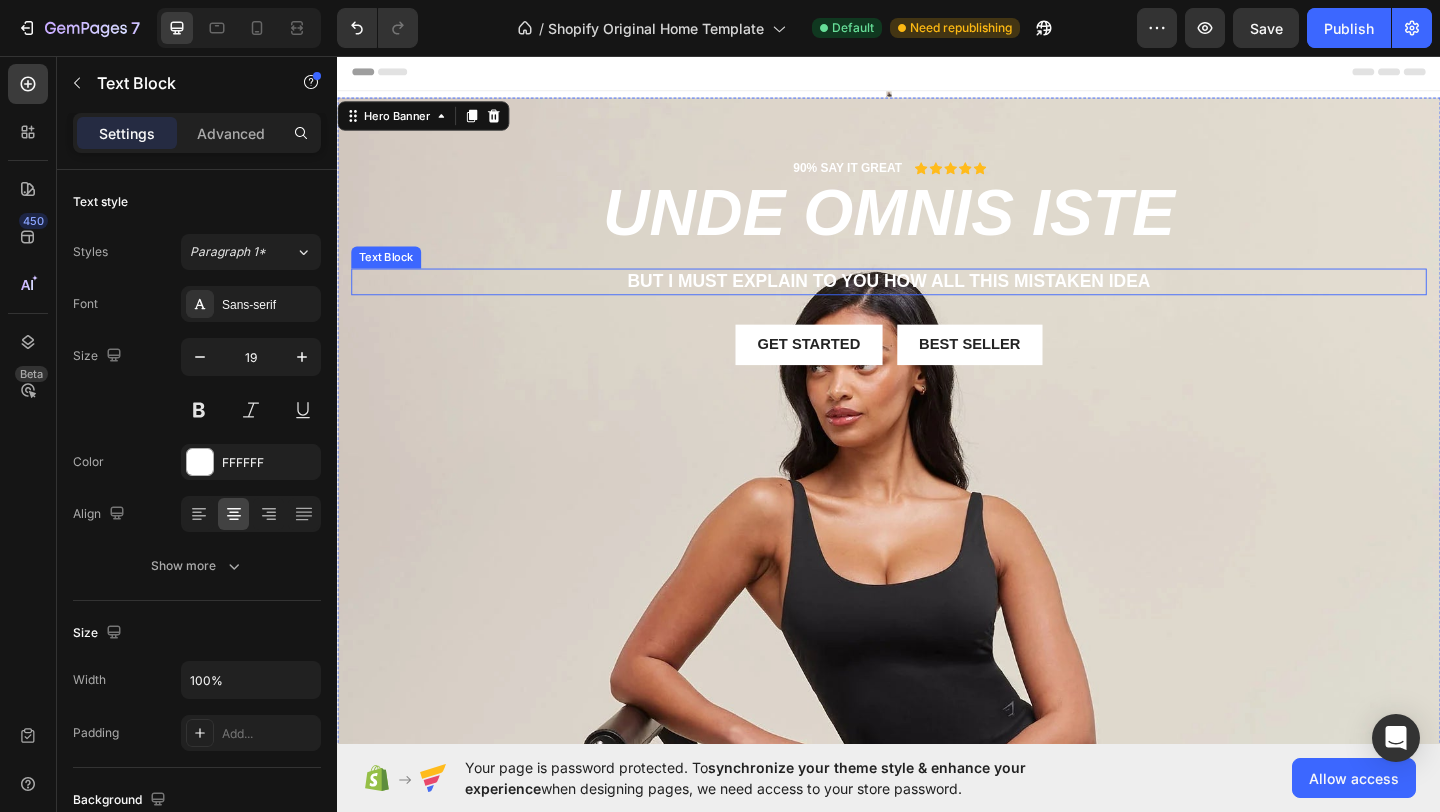 click on "But I must explain to you how all this mistaken idea" at bounding box center [937, 301] 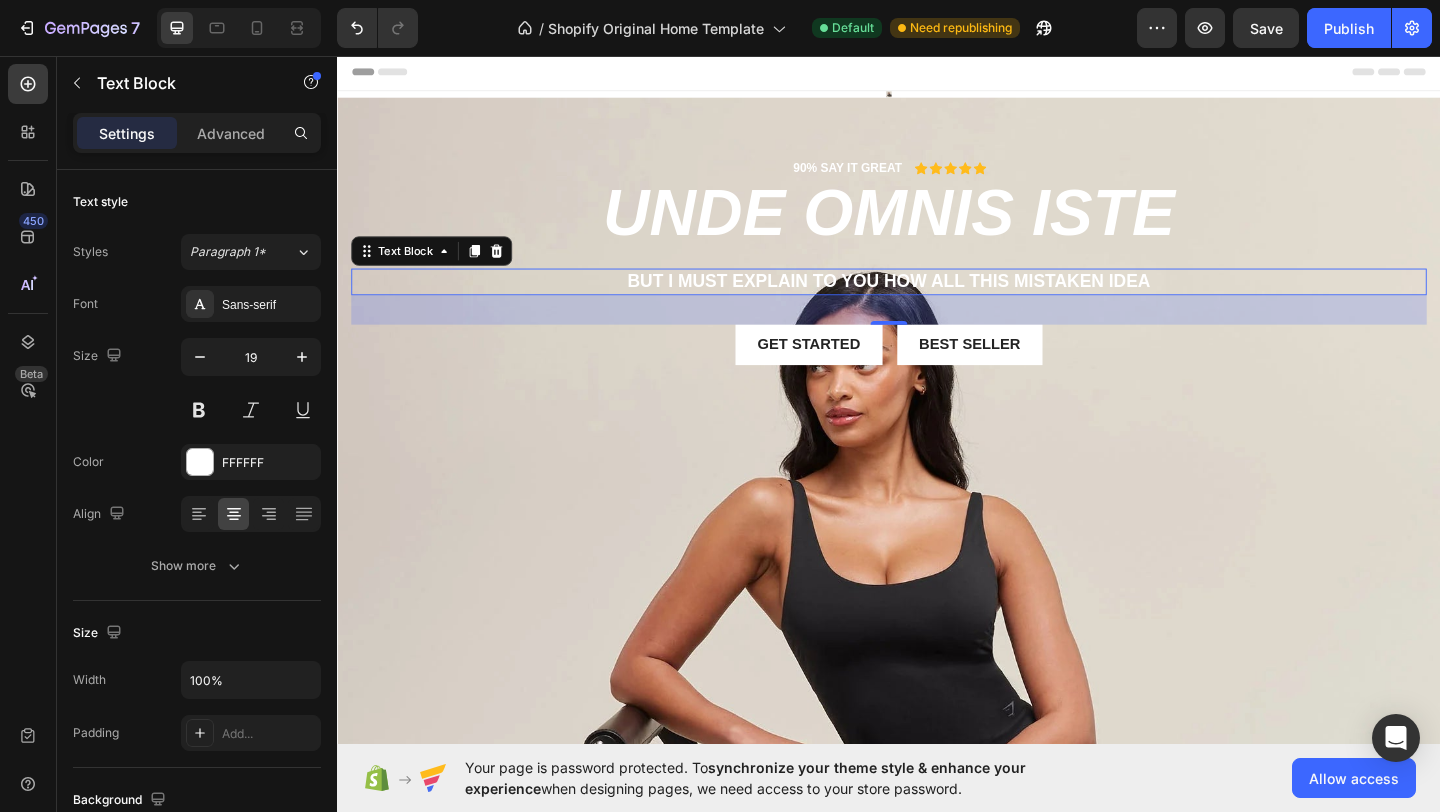 click on "But I must explain to you how all this mistaken idea" at bounding box center (937, 301) 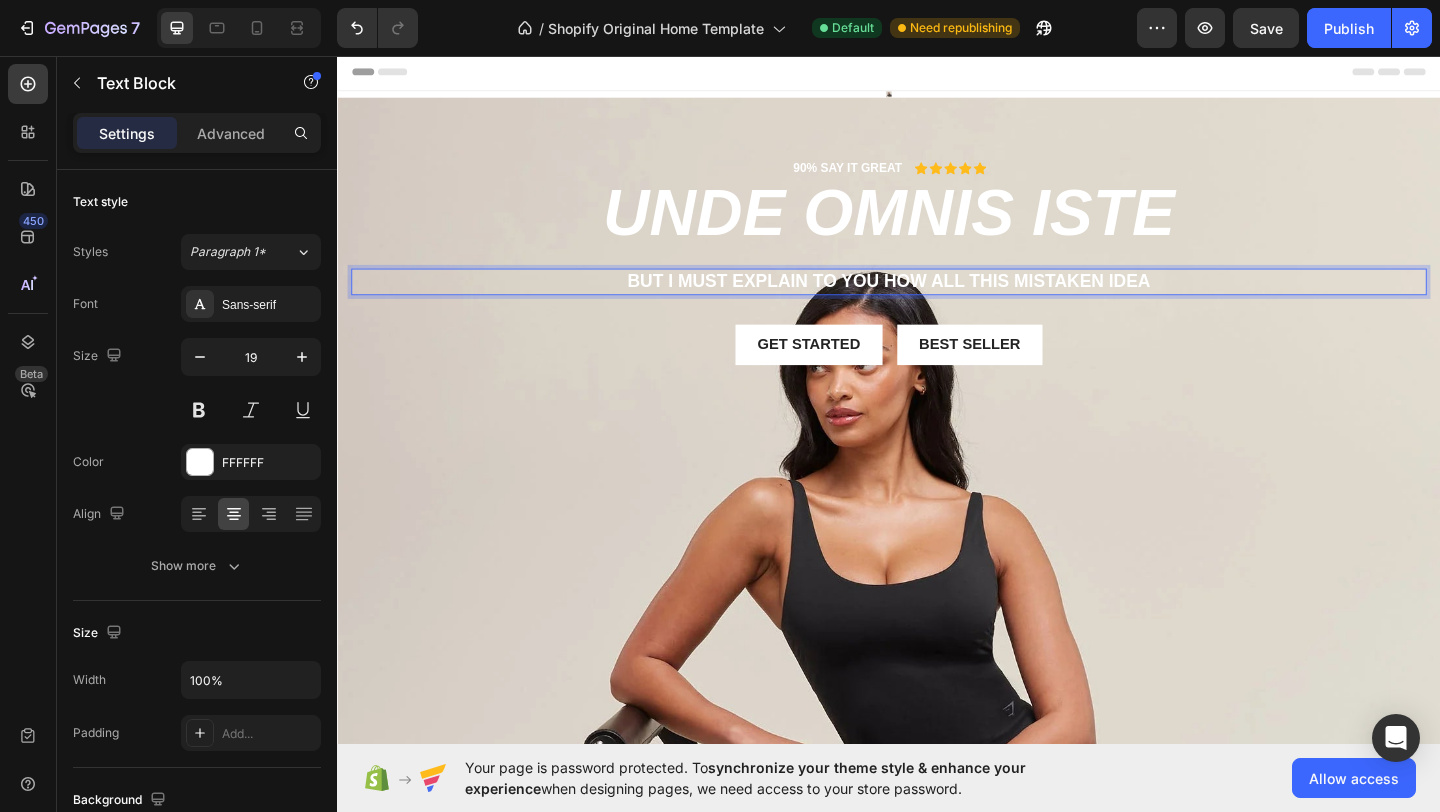 click on "But I must explain to you how all this mistaken idea" at bounding box center (937, 301) 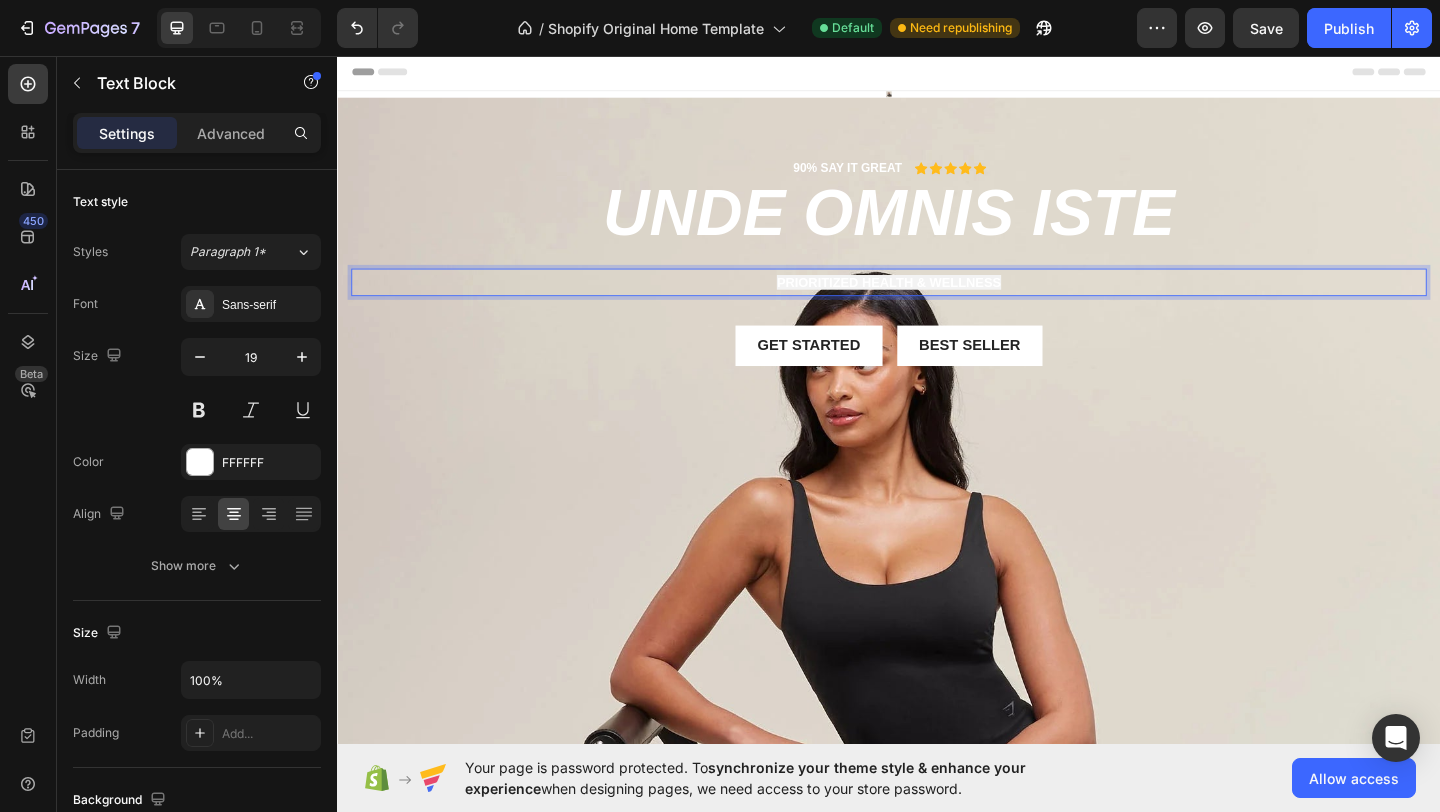 click on "Get started Button Best Seller Button Row" at bounding box center [937, 371] 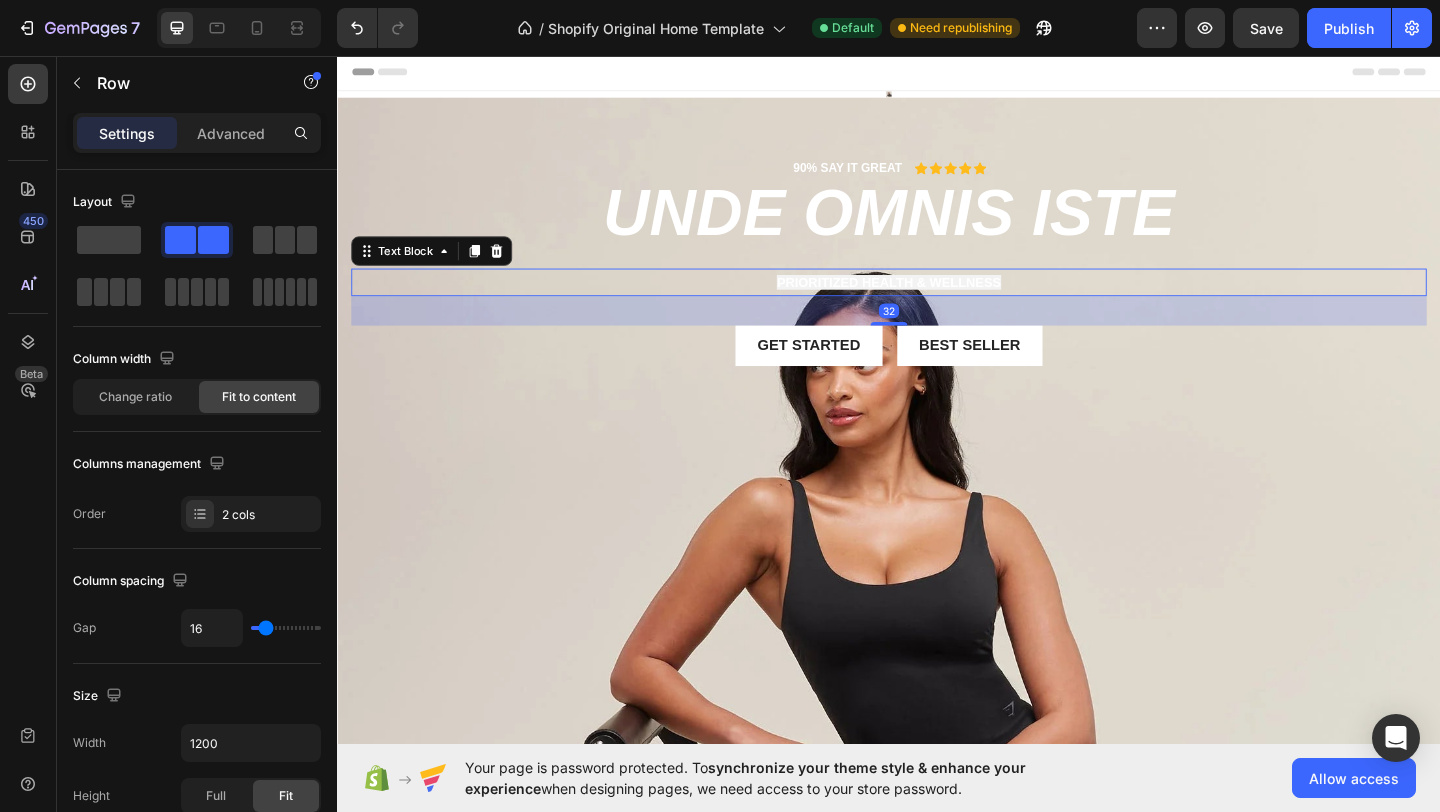 click on "PrioritiZed health & wellness" at bounding box center [937, 302] 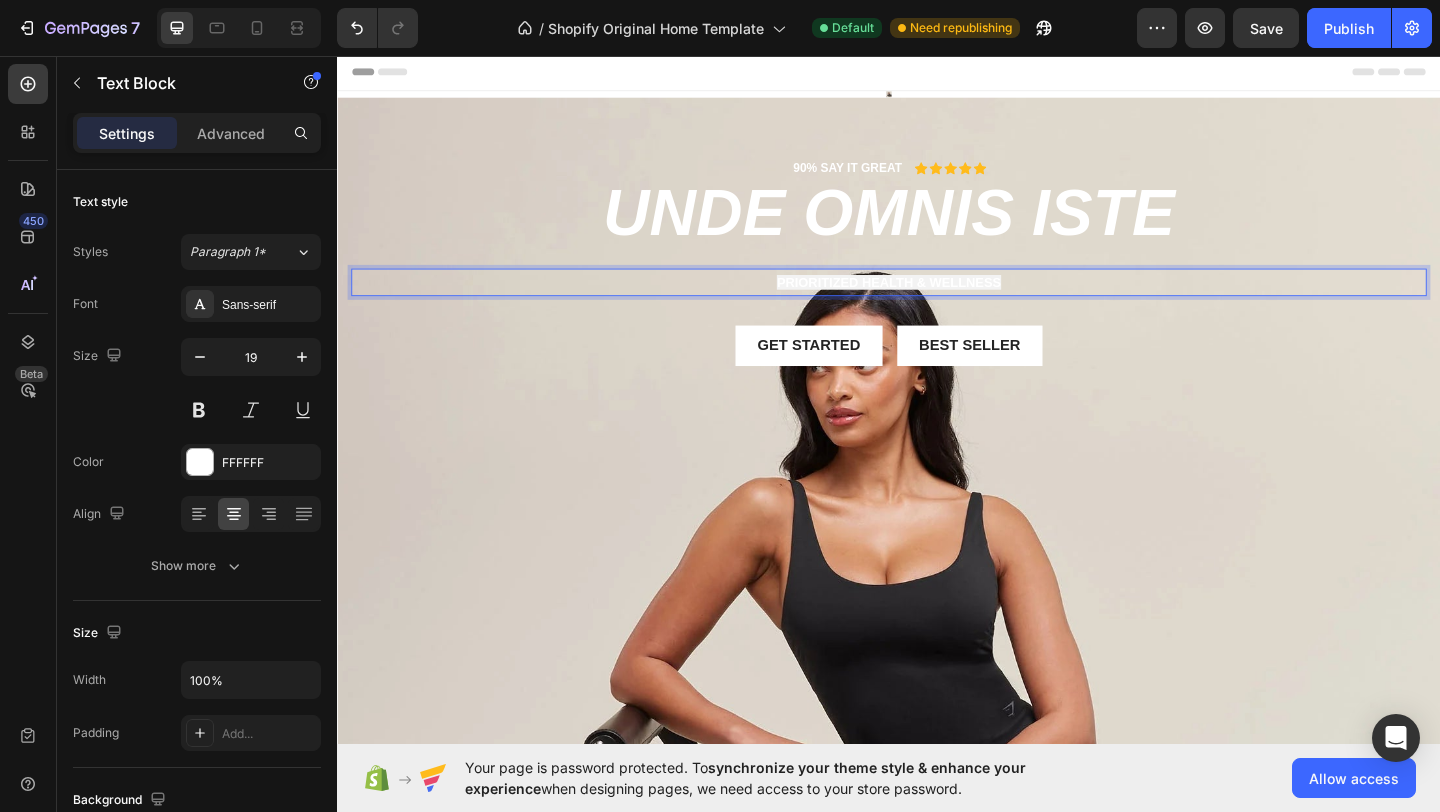click on "PrioritiZed health & wellness" at bounding box center (937, 302) 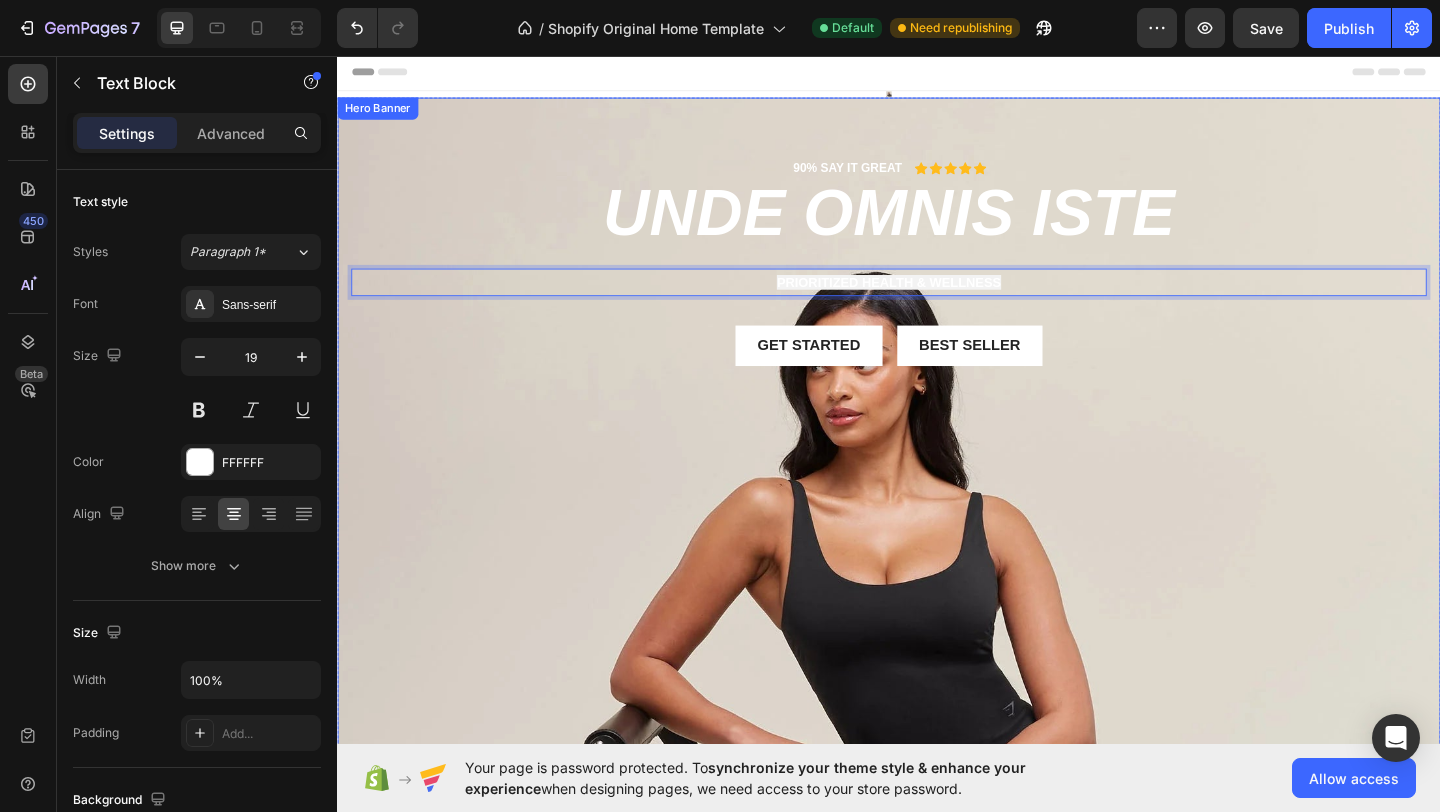 click on "90% SAY IT GREAT Text Block Icon Icon Icon Icon Icon Icon List Row unde omnis iste Heading PrioritiZed health & wellness Text Block 32 Get started Button Best Seller Button Row" at bounding box center [937, 296] 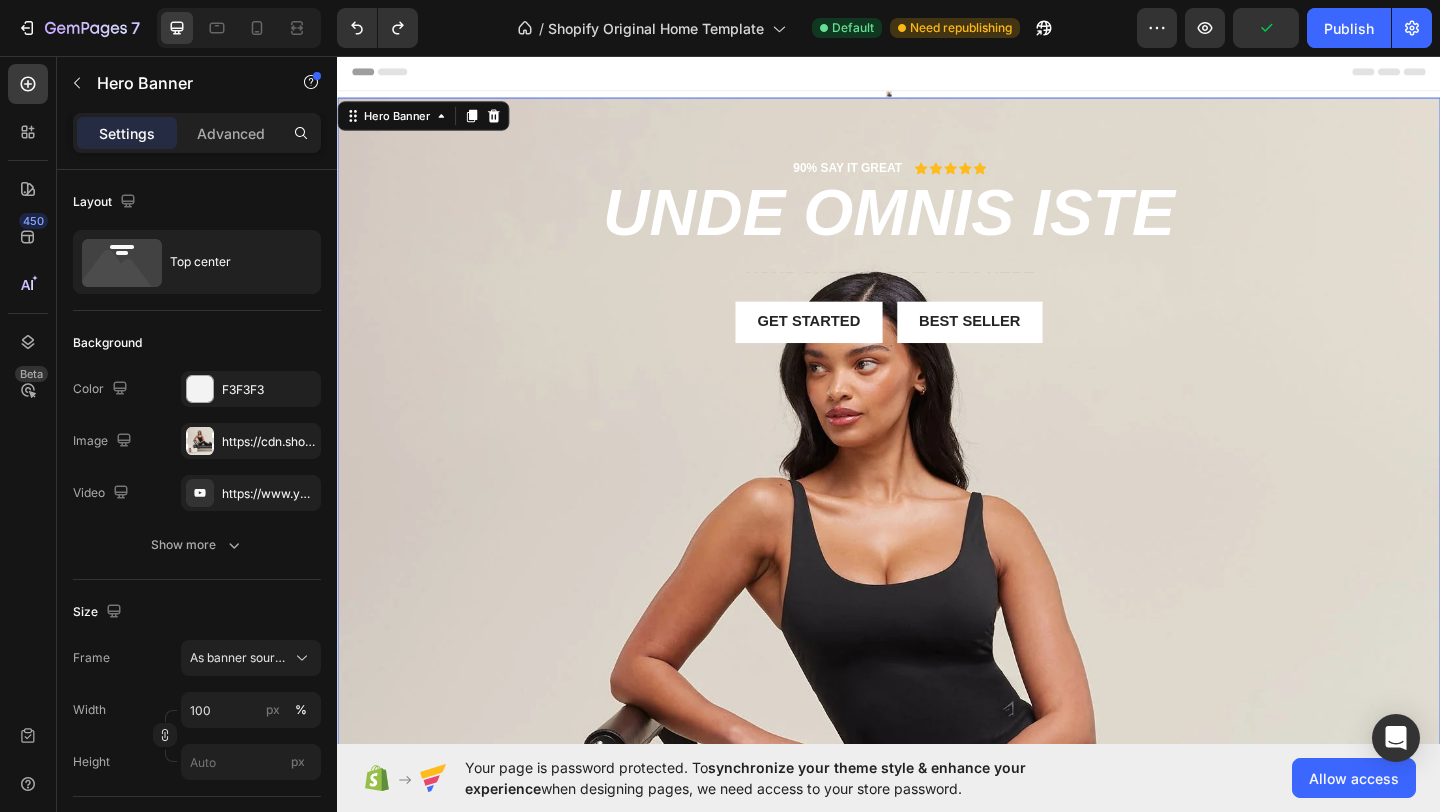 click on "90% SAY IT GREAT Text Block Icon Icon Icon Icon Icon Icon List Row unde omnis iste Heading Text Block Get started Button Best Seller Button Row" at bounding box center [937, 284] 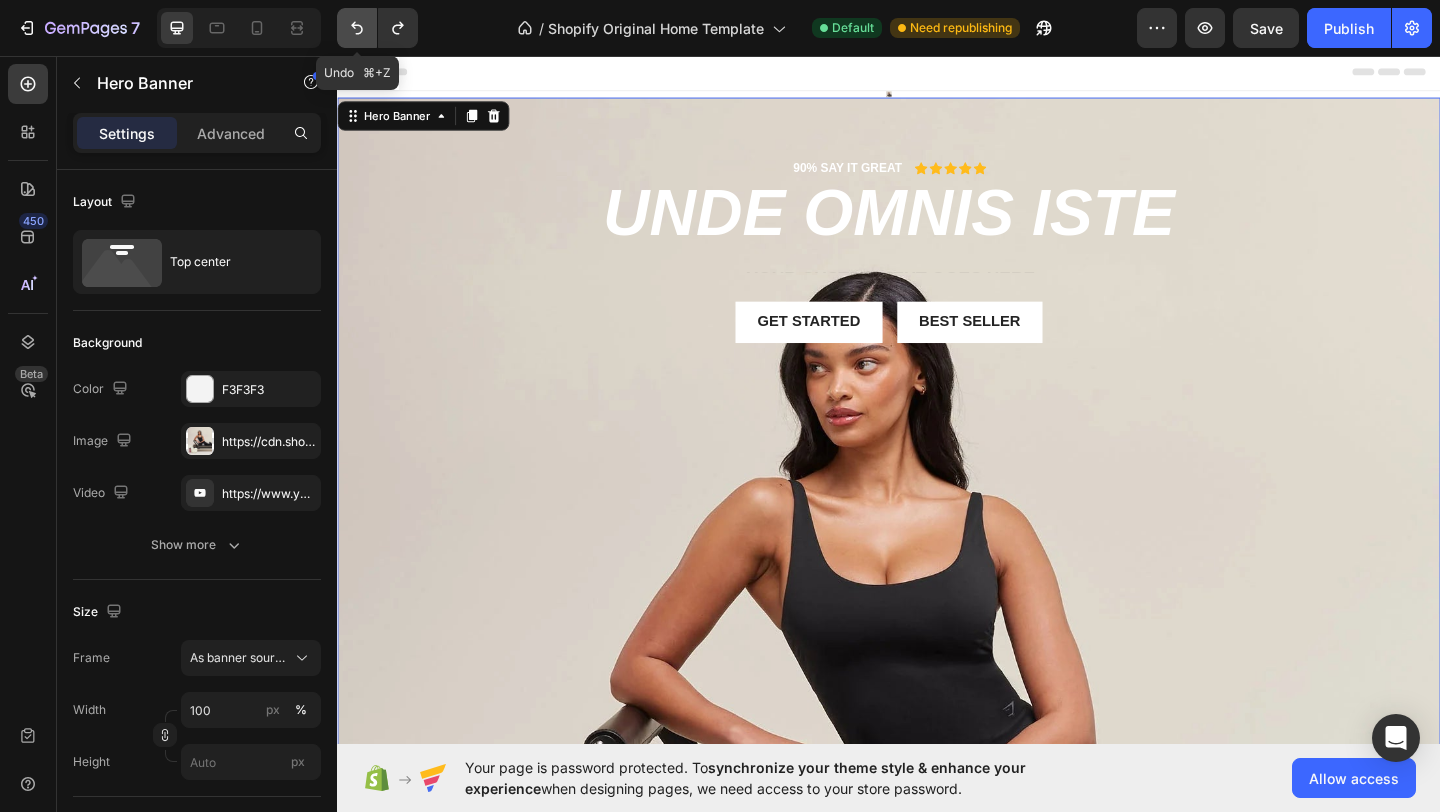 click 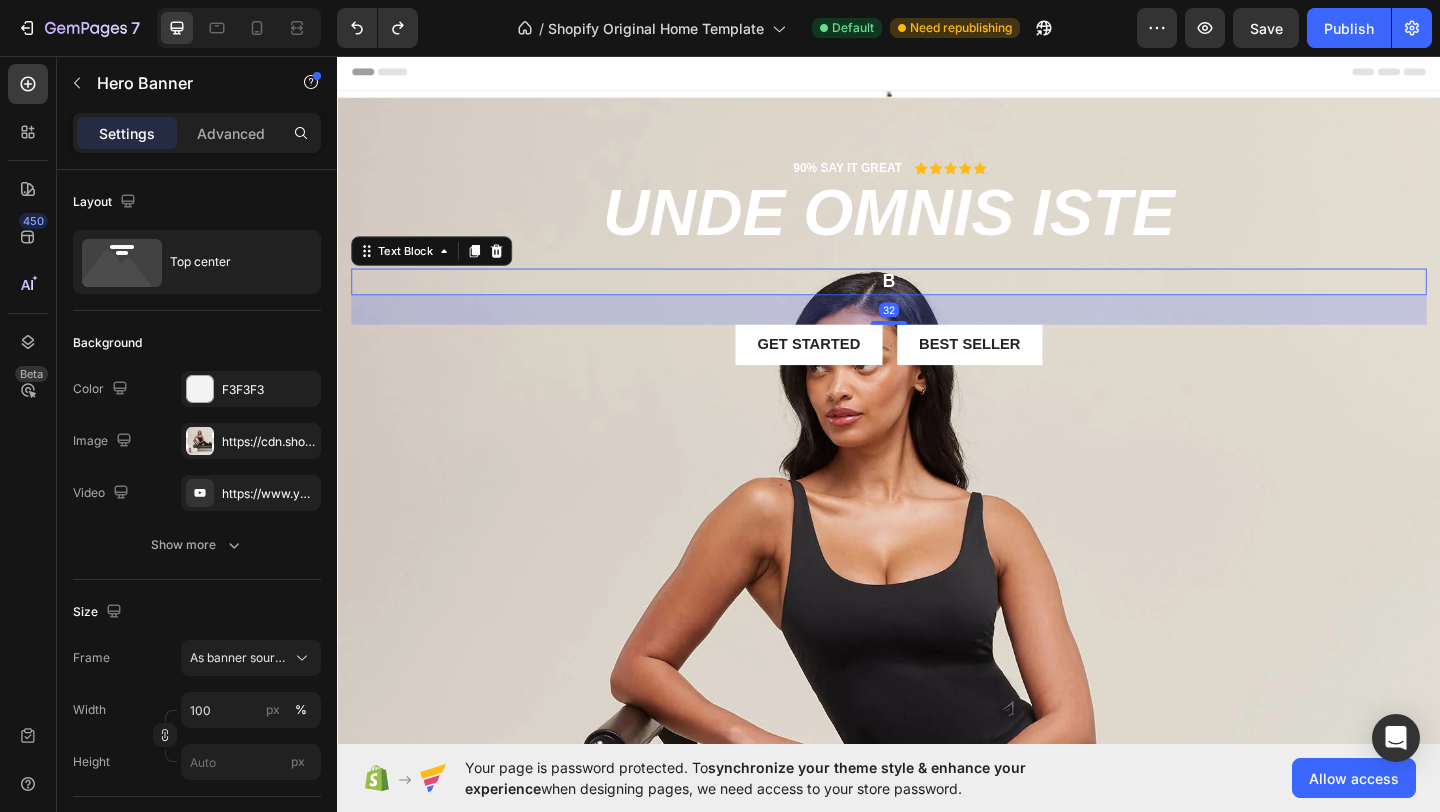 click on "B" at bounding box center (937, 301) 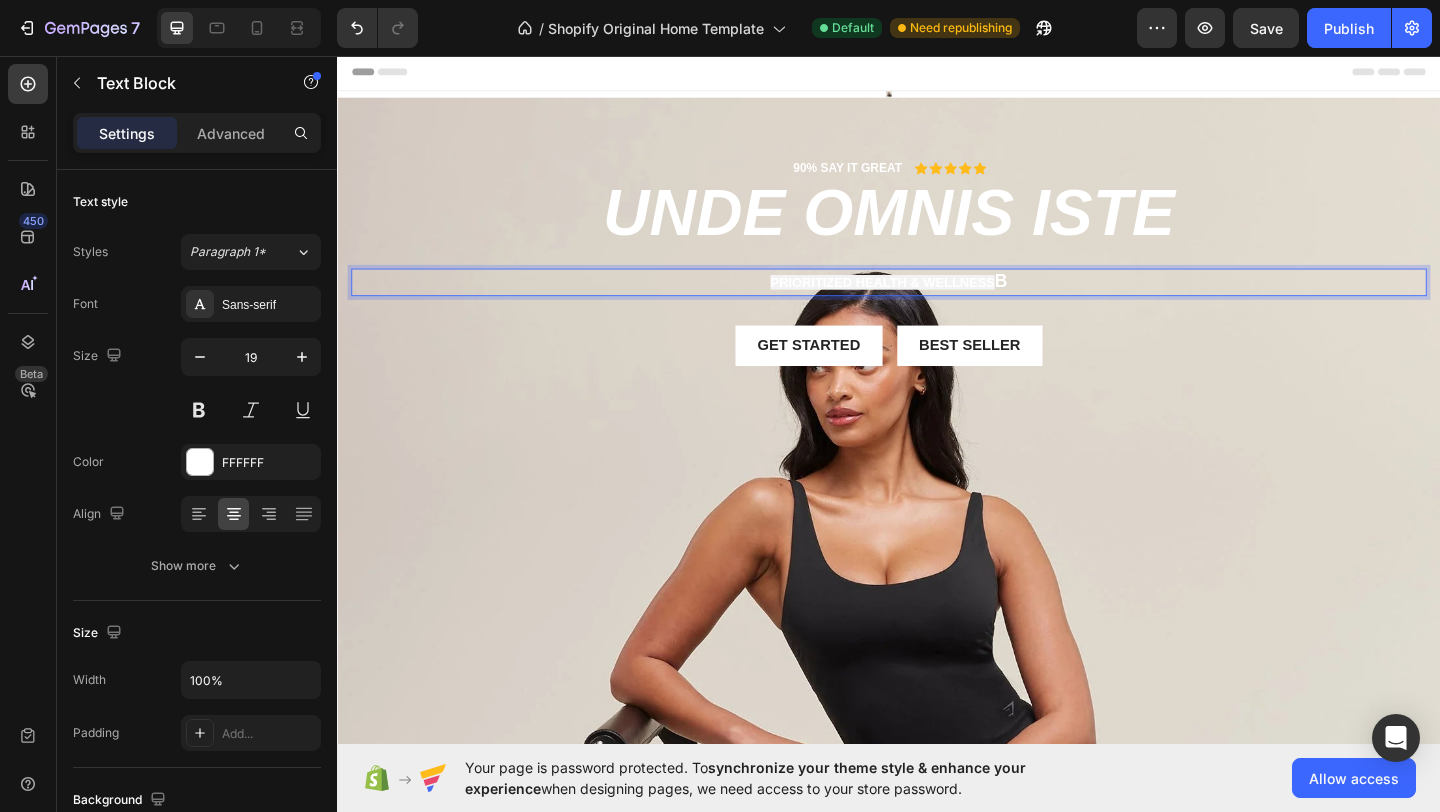 click on "PrioritiZed health & wellness" at bounding box center [930, 302] 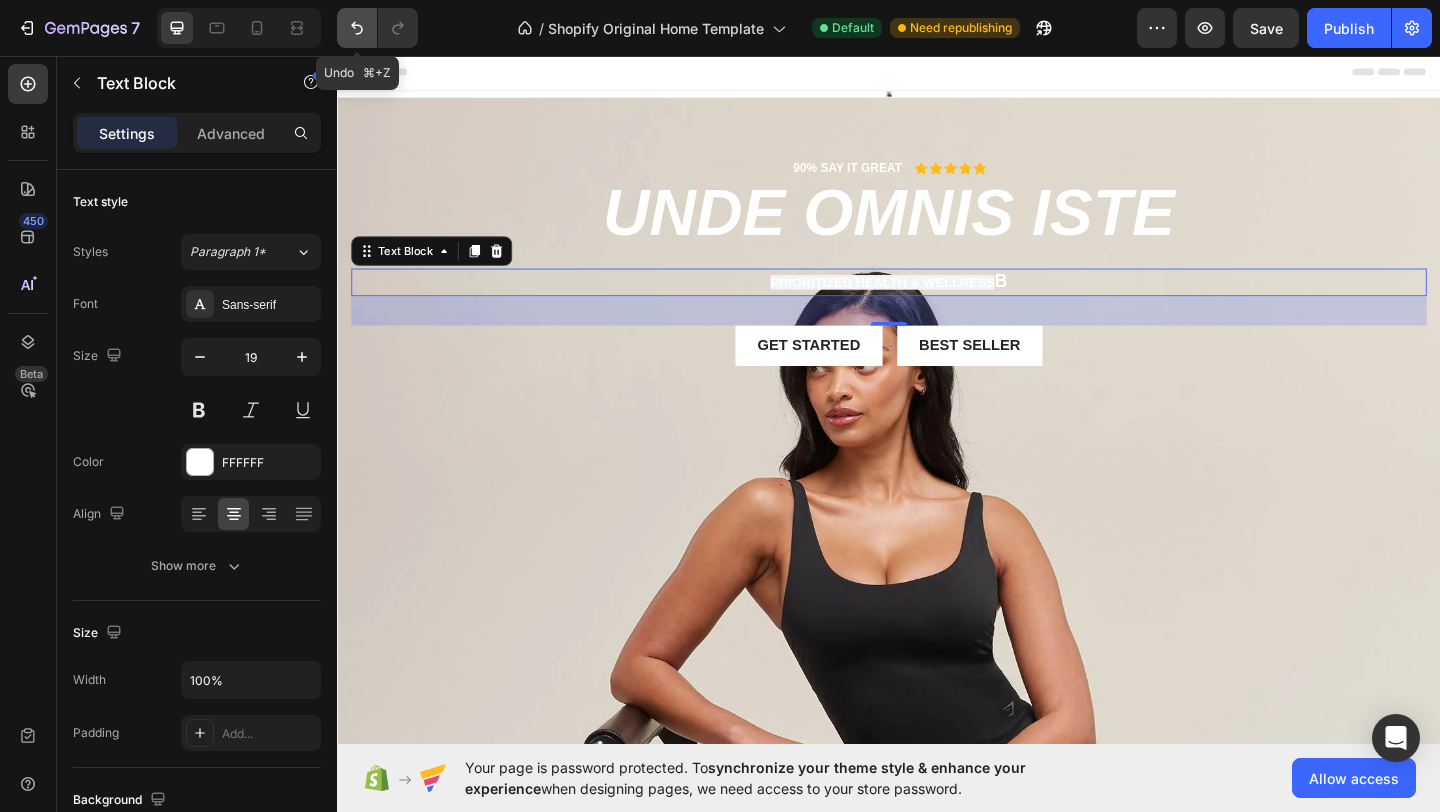 click 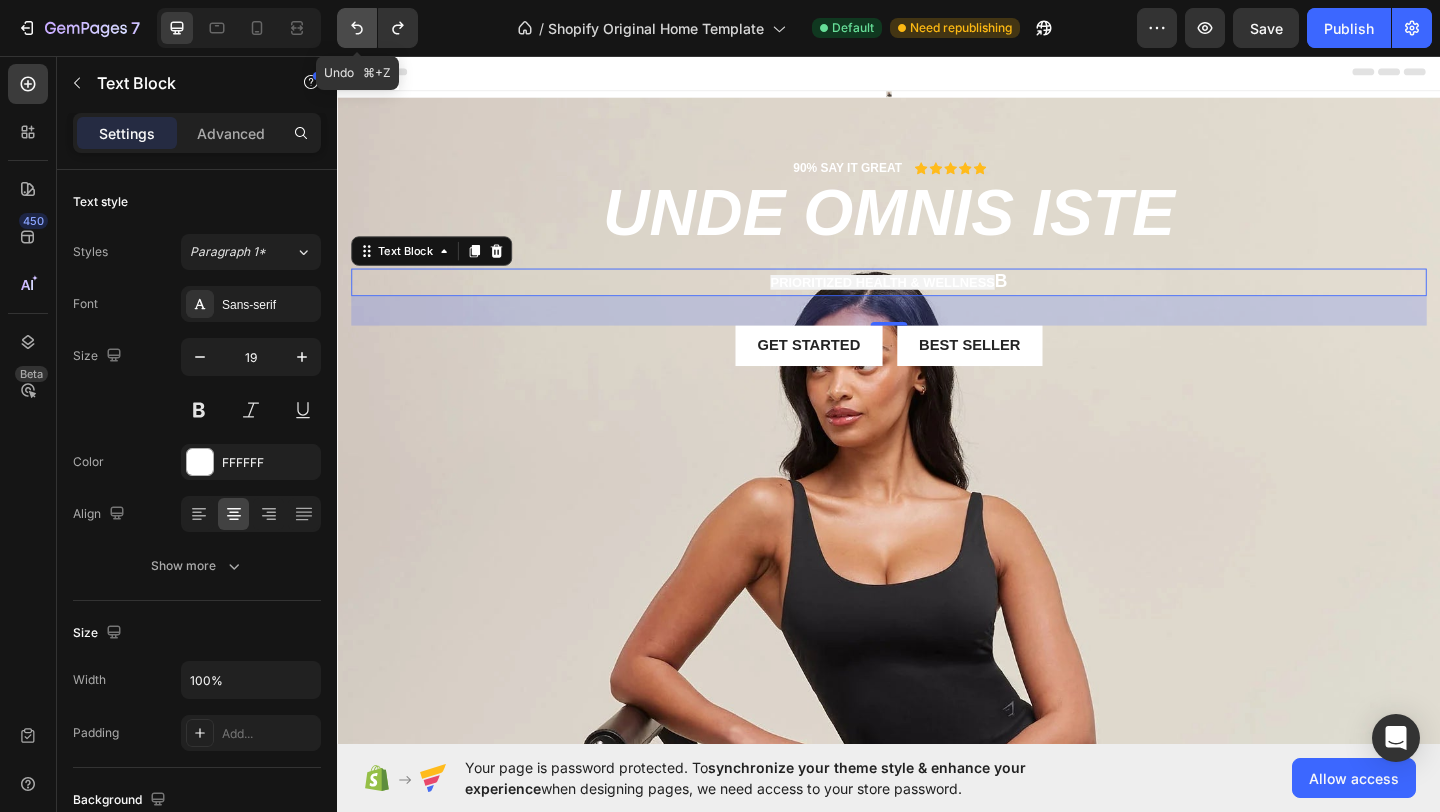 click 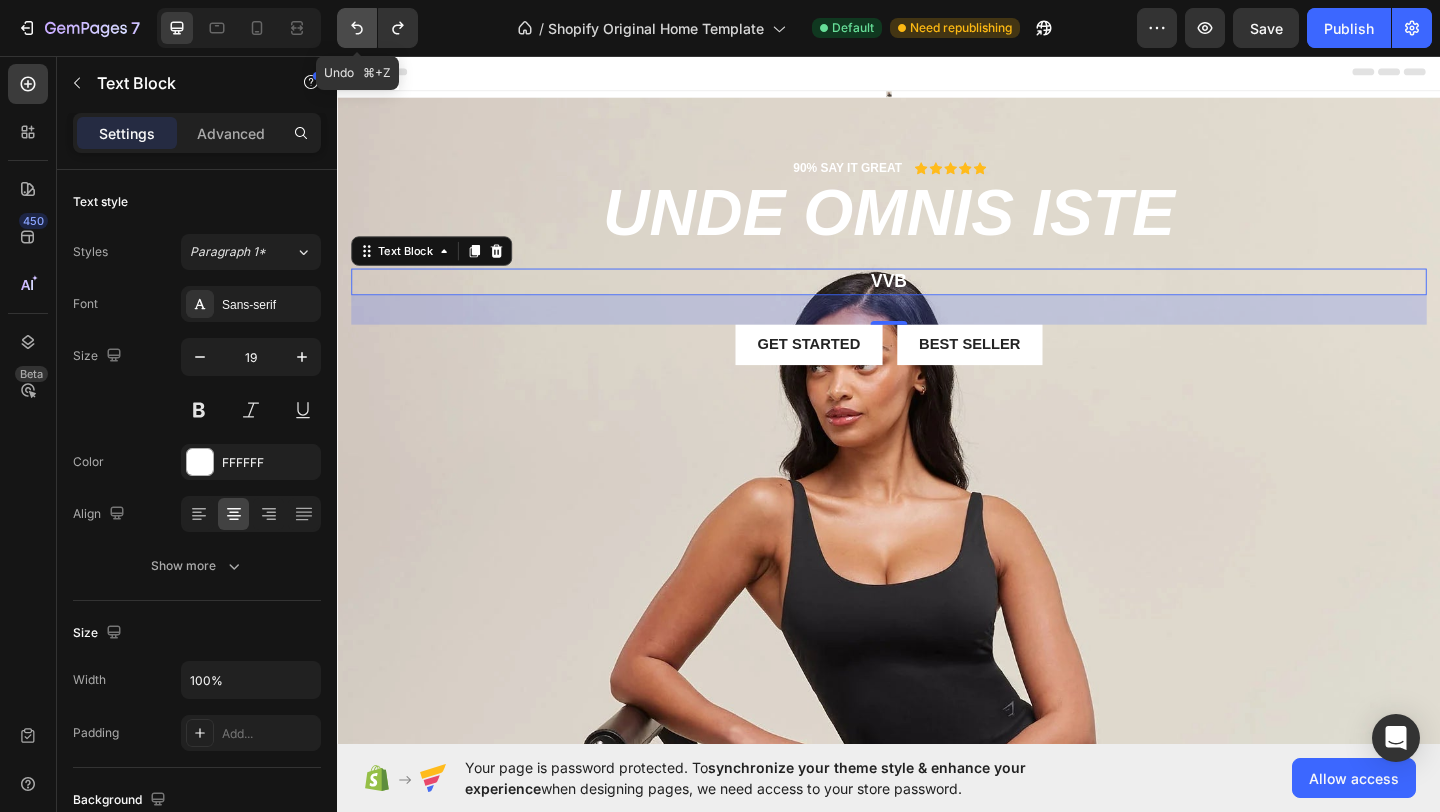 click 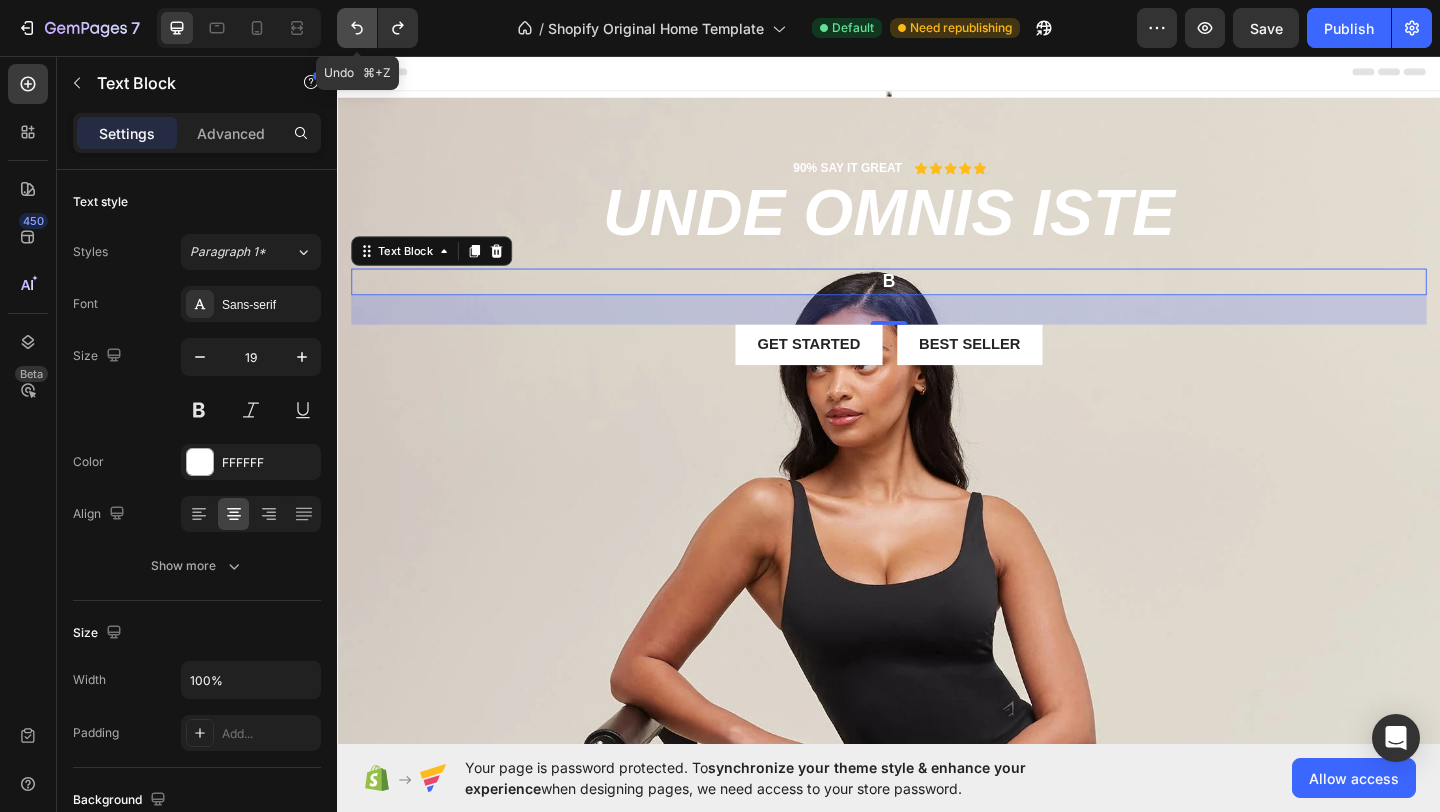 click 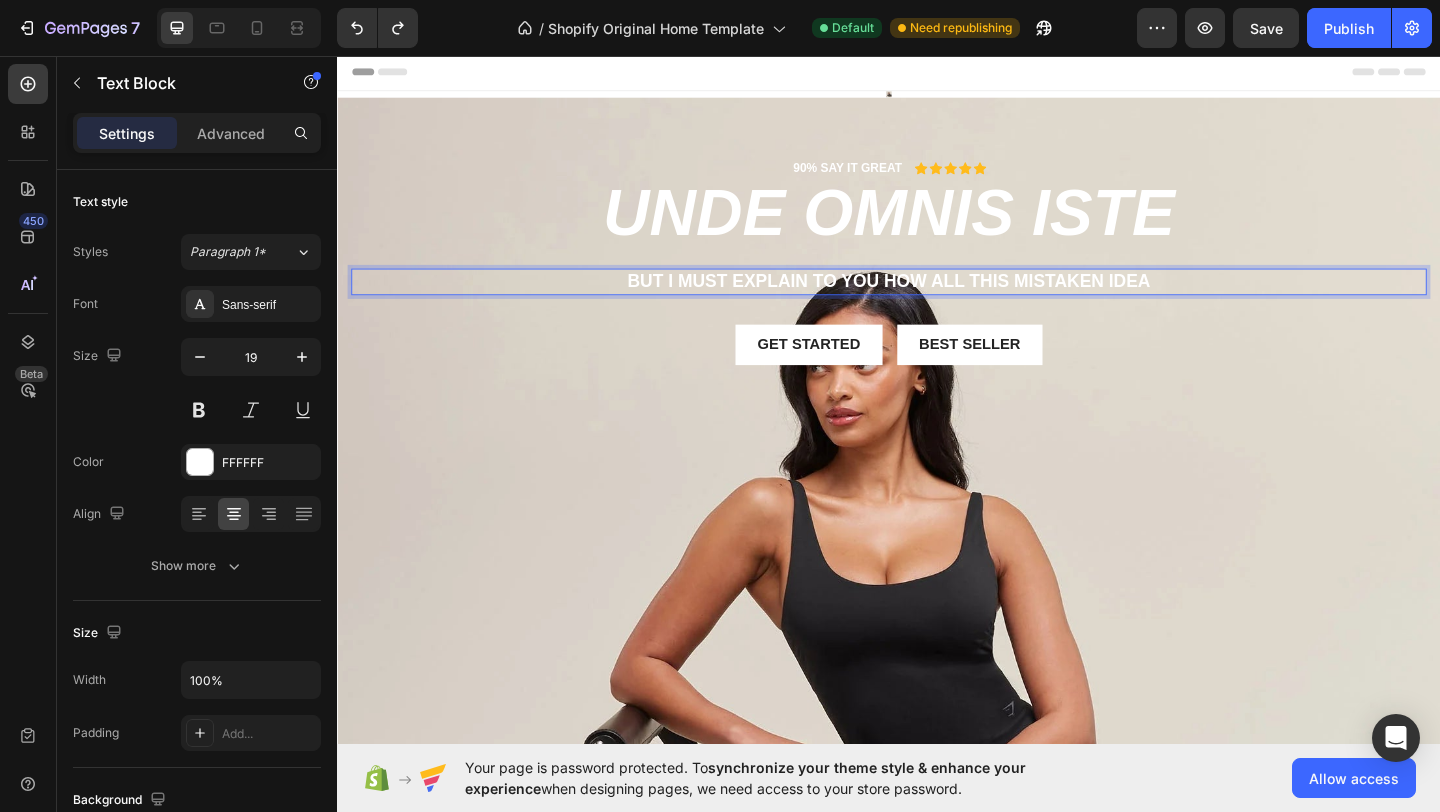 click on "But I must explain to you how all this mistaken idea" at bounding box center (937, 301) 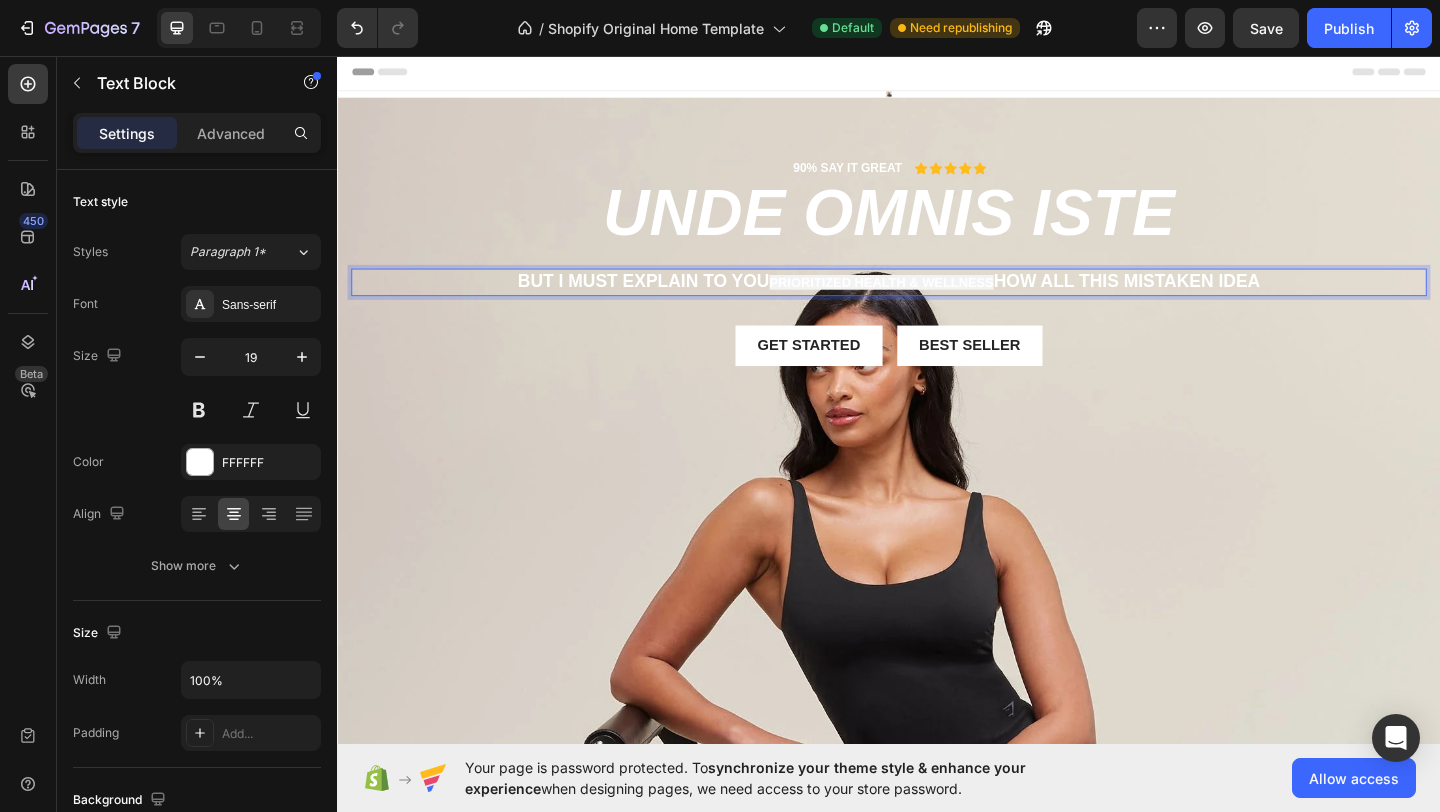 click on "But I must explain to you PrioritiZed health & wellness how all this mistaken idea" at bounding box center [937, 302] 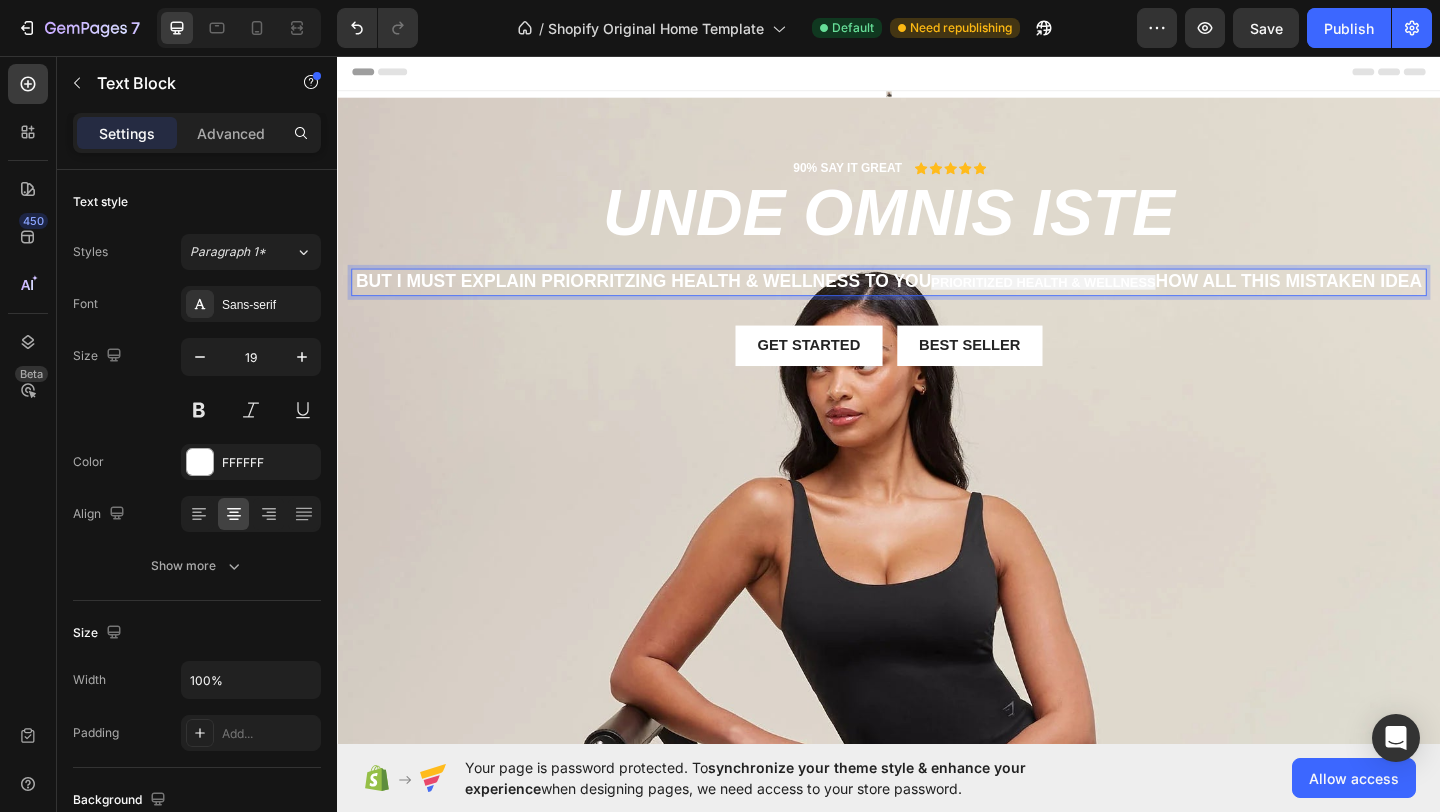 click on "But I must explain Priorritzing Health & Wellness to you PrioritiZed health & wellness how all this mistaken idea" at bounding box center (937, 302) 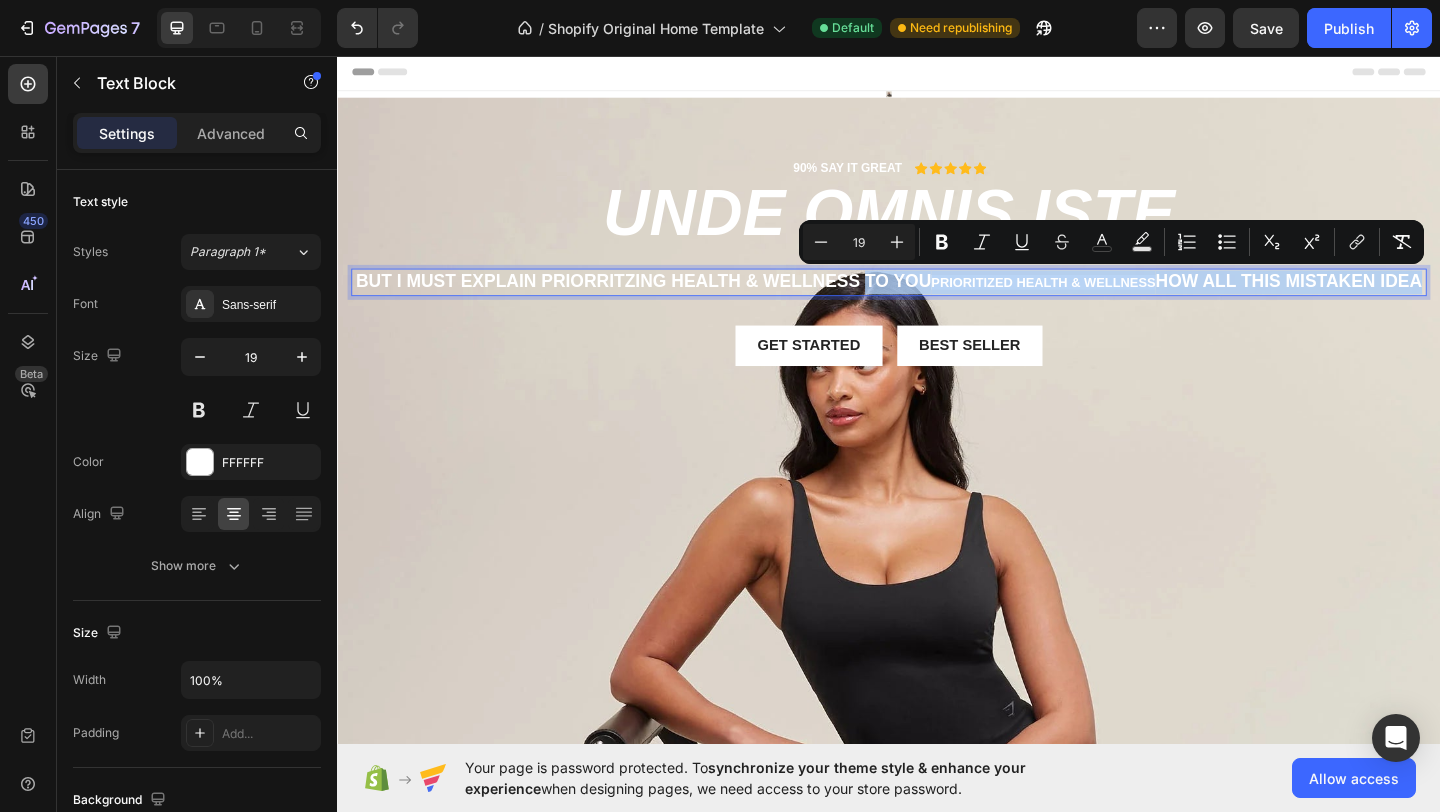 drag, startPoint x: 931, startPoint y: 296, endPoint x: 988, endPoint y: 327, distance: 64.884514 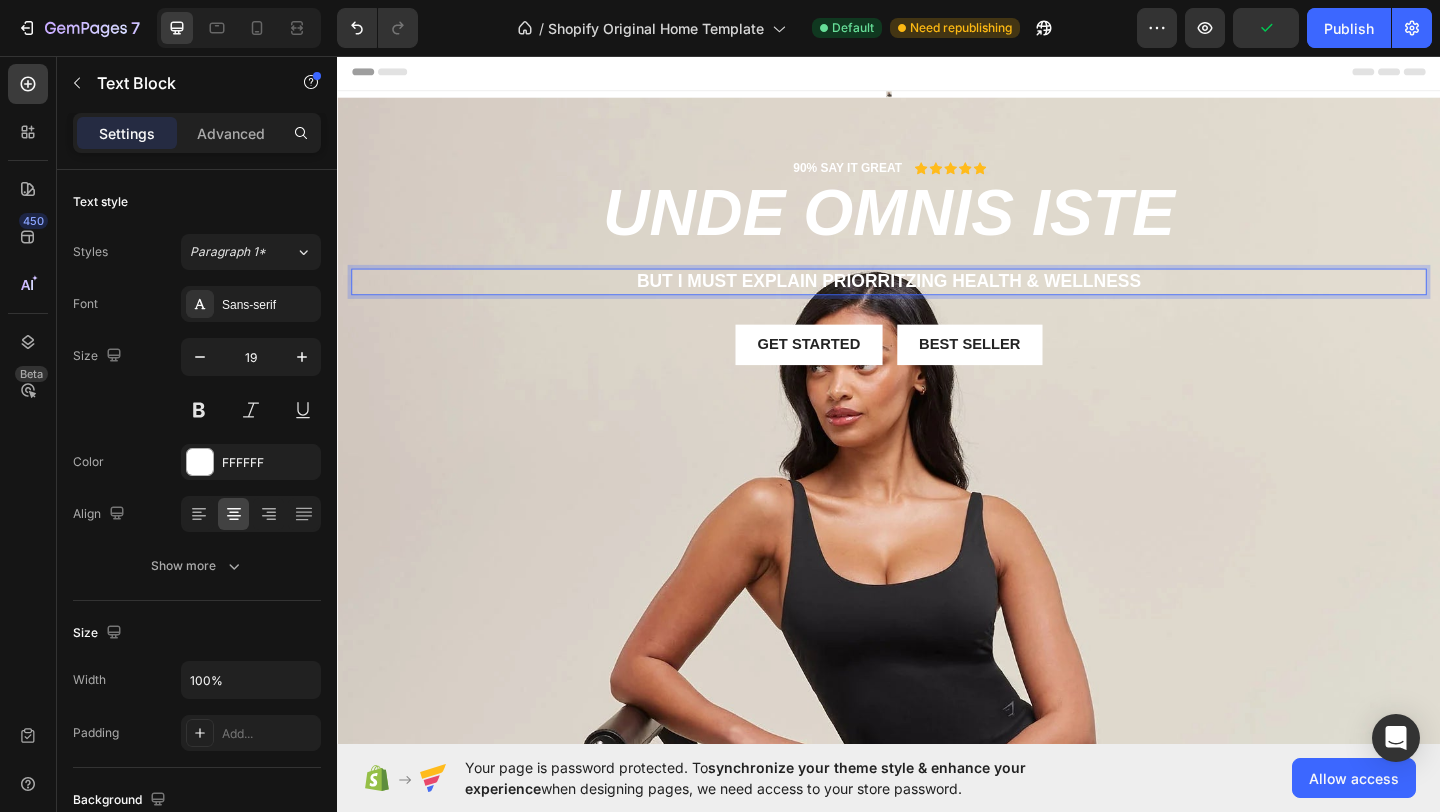 click on "But I must explain Priorritzing Health & Wellness" at bounding box center (937, 301) 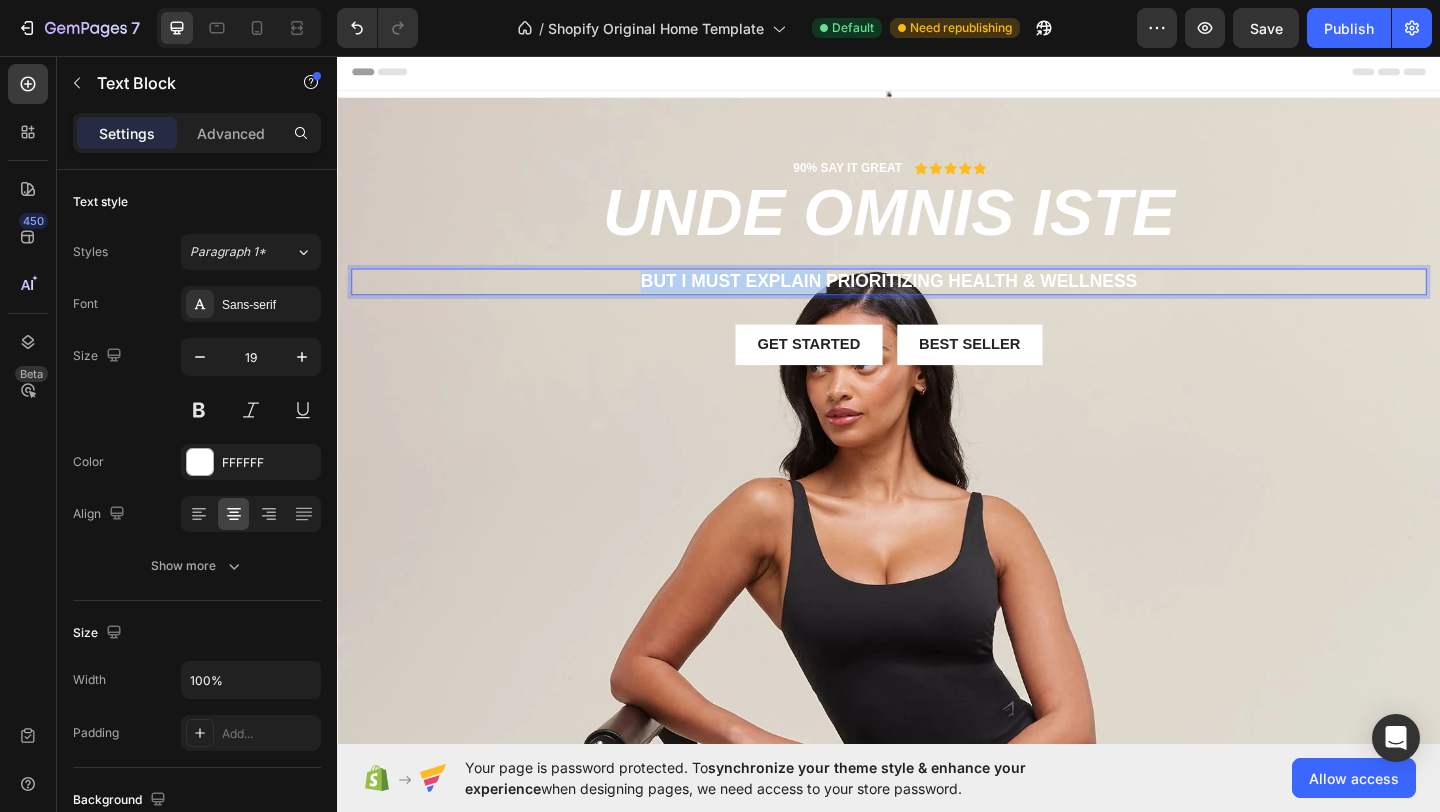 drag, startPoint x: 867, startPoint y: 299, endPoint x: 660, endPoint y: 292, distance: 207.11832 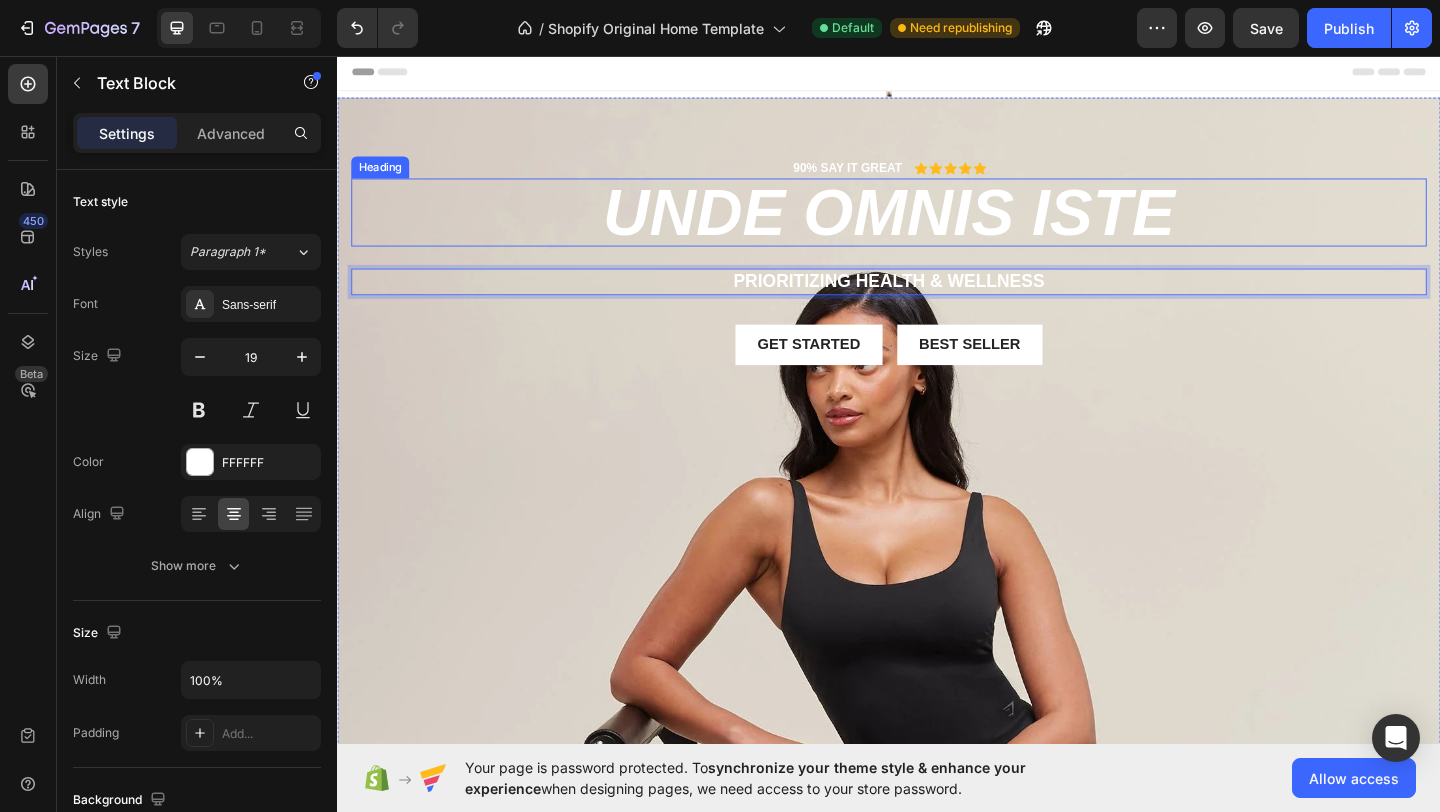 click on "unde omnis iste" at bounding box center (937, 226) 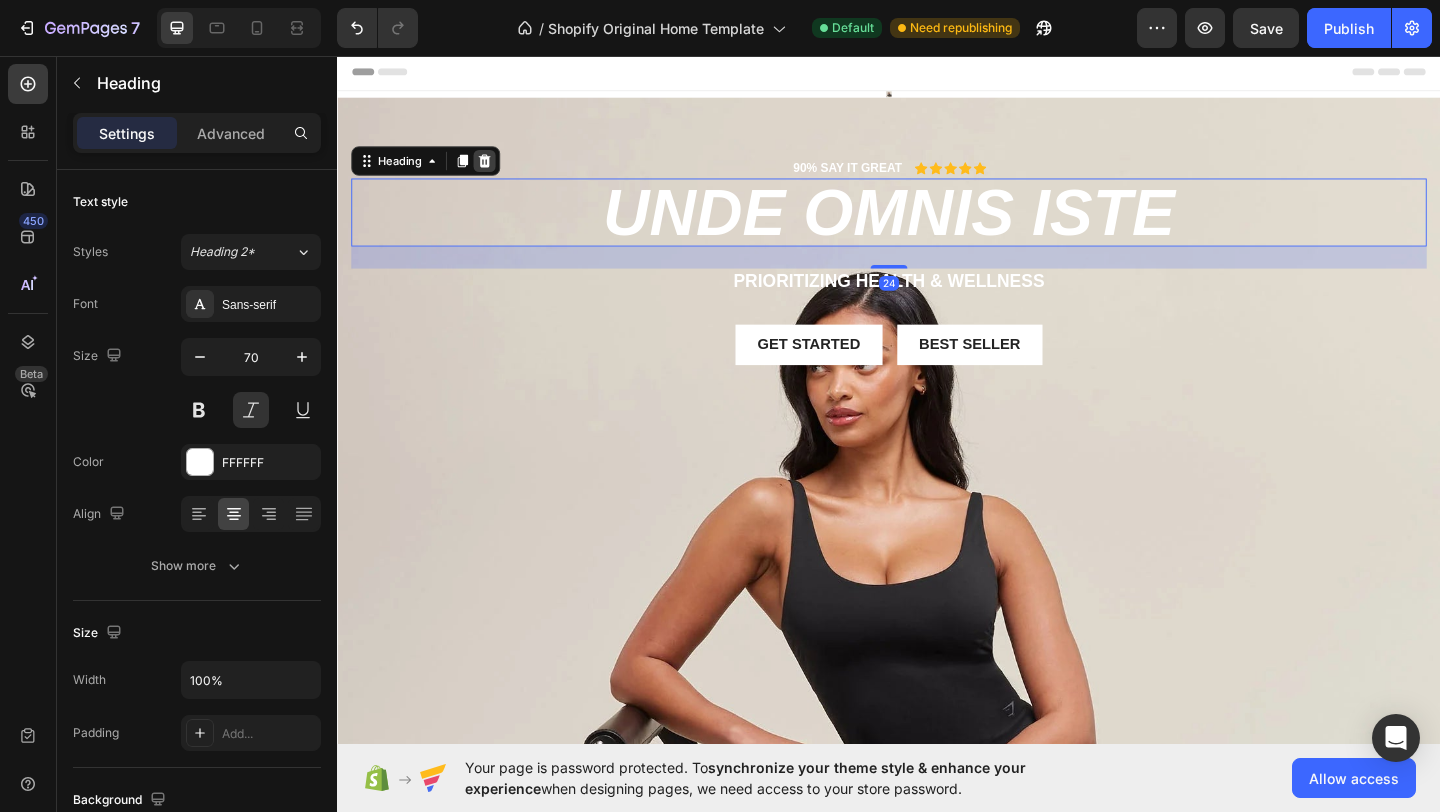 click 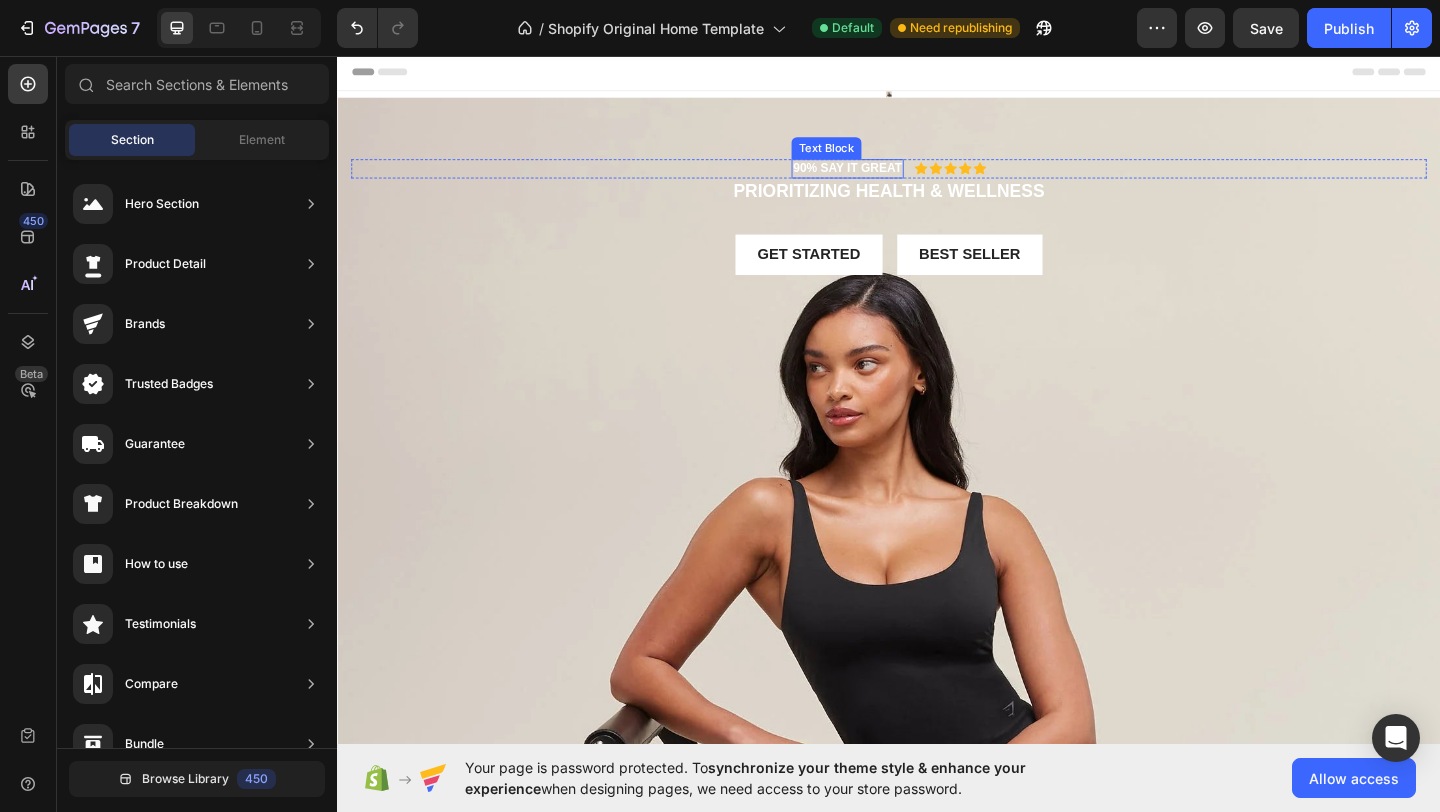 click on "90% SAY IT GREAT" at bounding box center (892, 178) 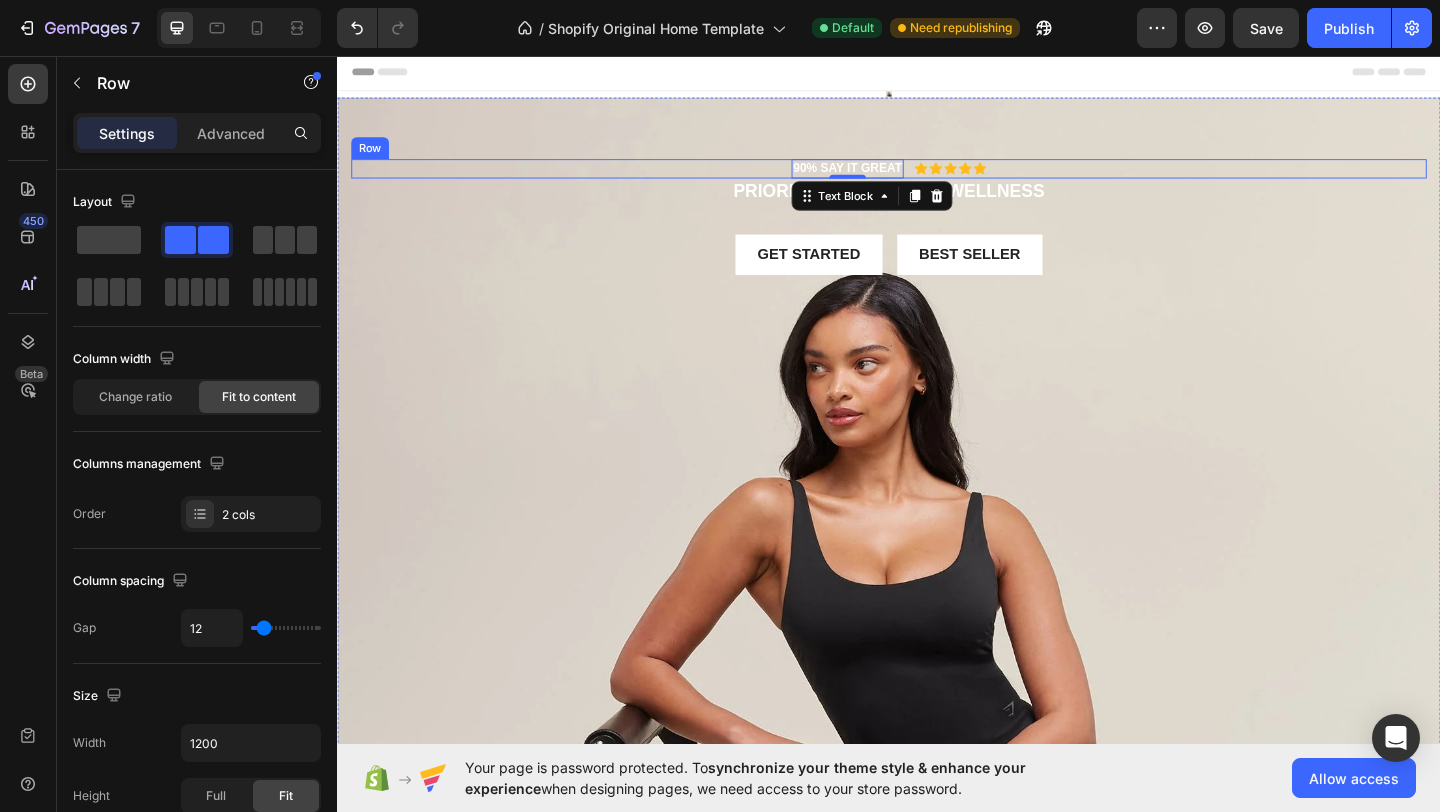 click on "90% SAY IT GREAT Text Block   0 Icon Icon Icon Icon Icon Icon List Row" at bounding box center [937, 178] 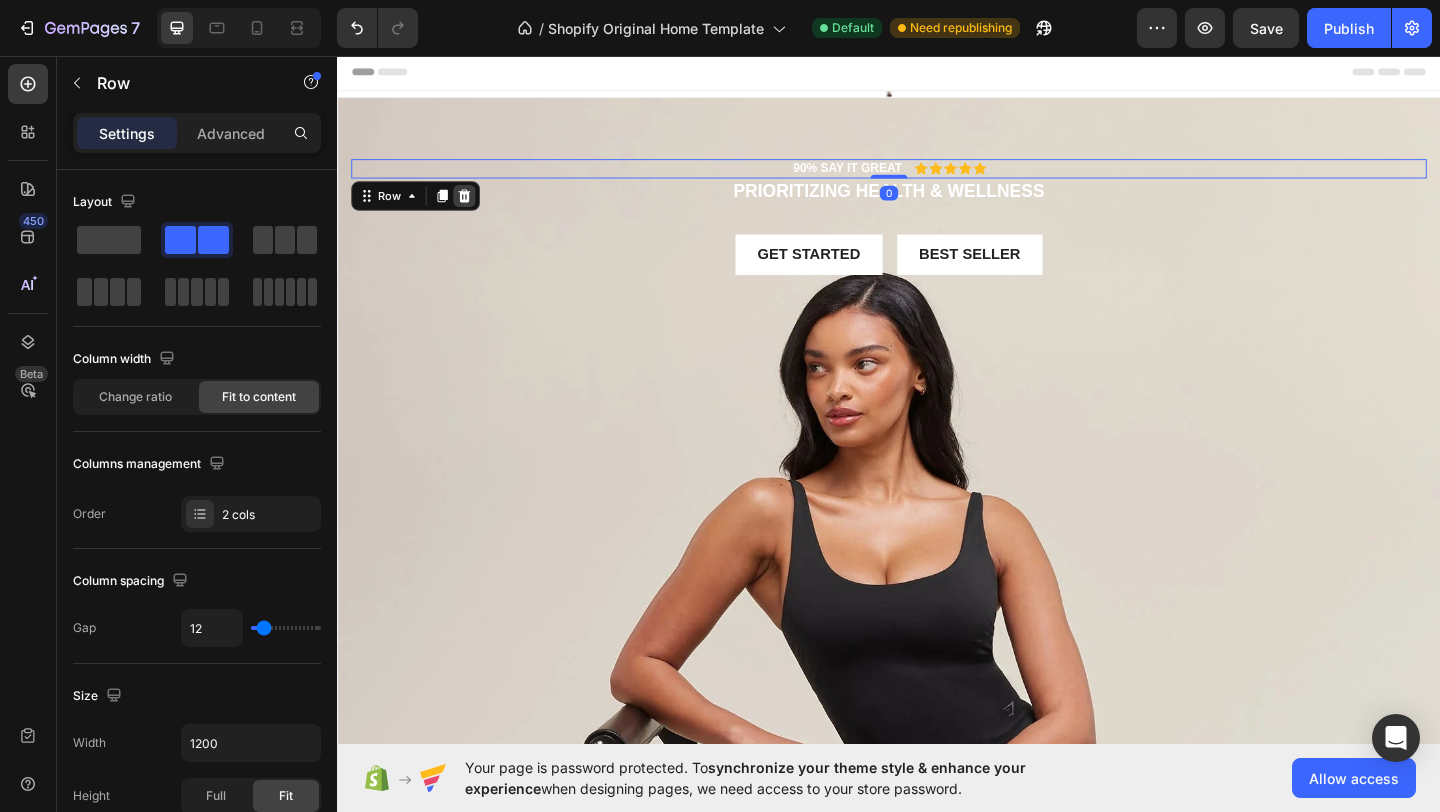 click 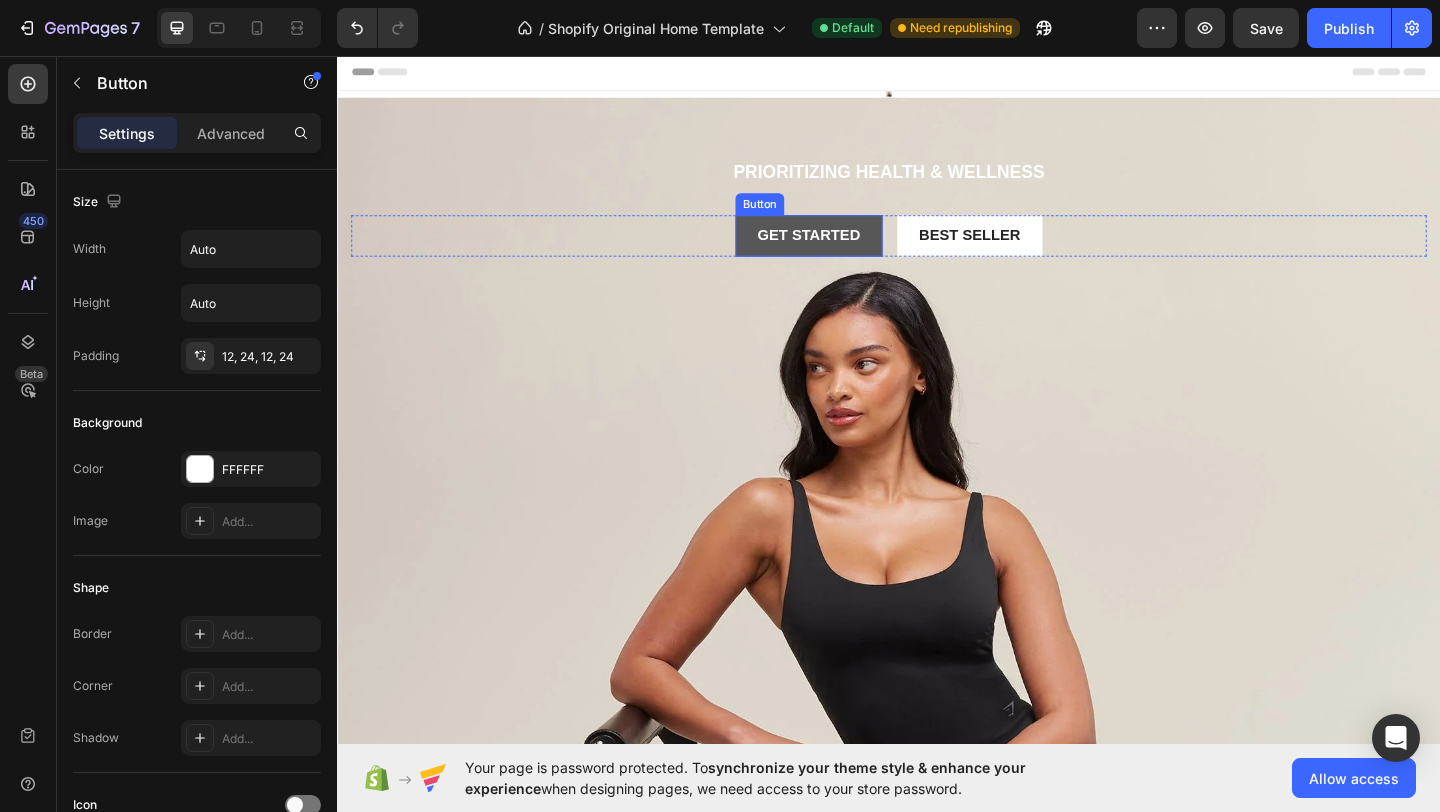 click on "Get started" at bounding box center [850, 251] 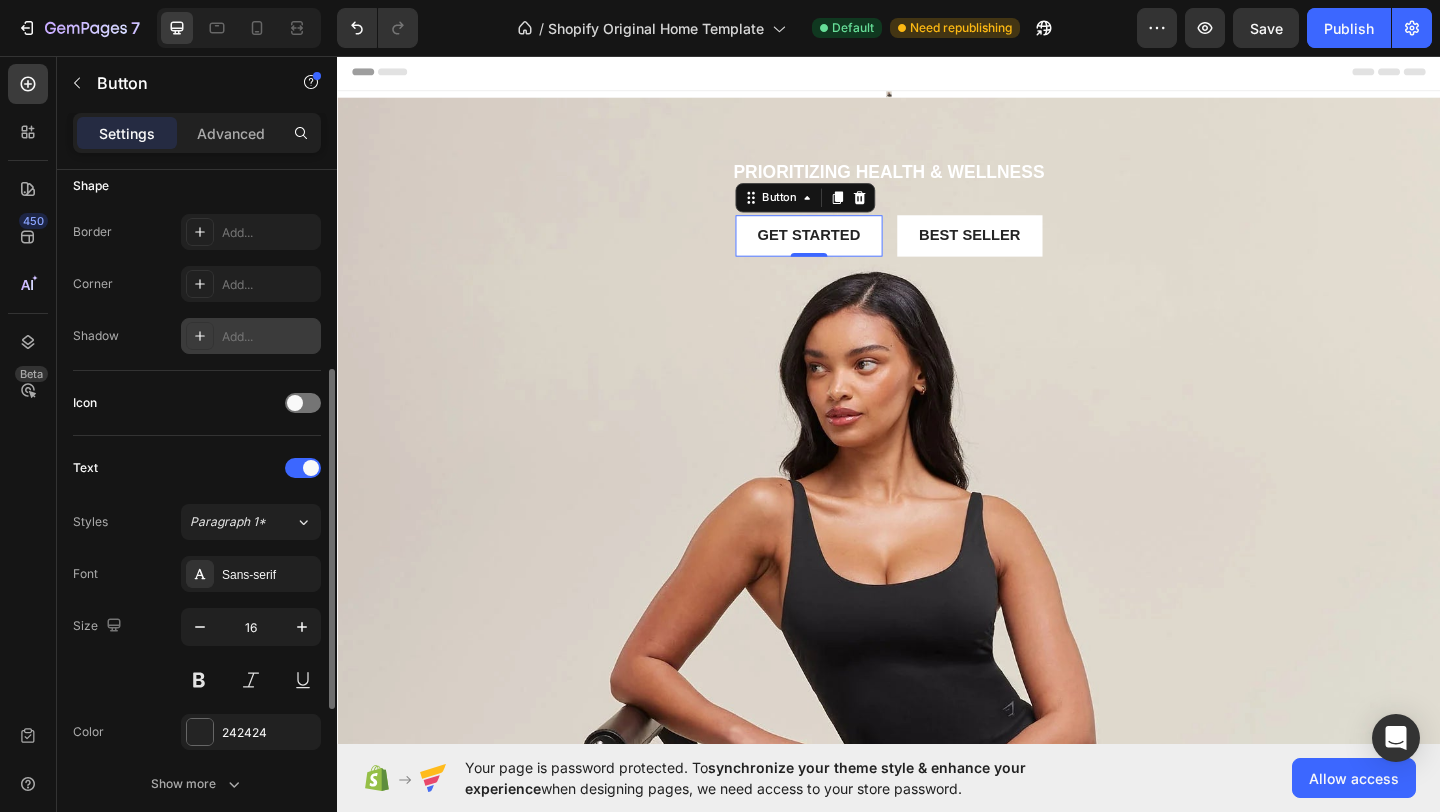 scroll, scrollTop: 404, scrollLeft: 0, axis: vertical 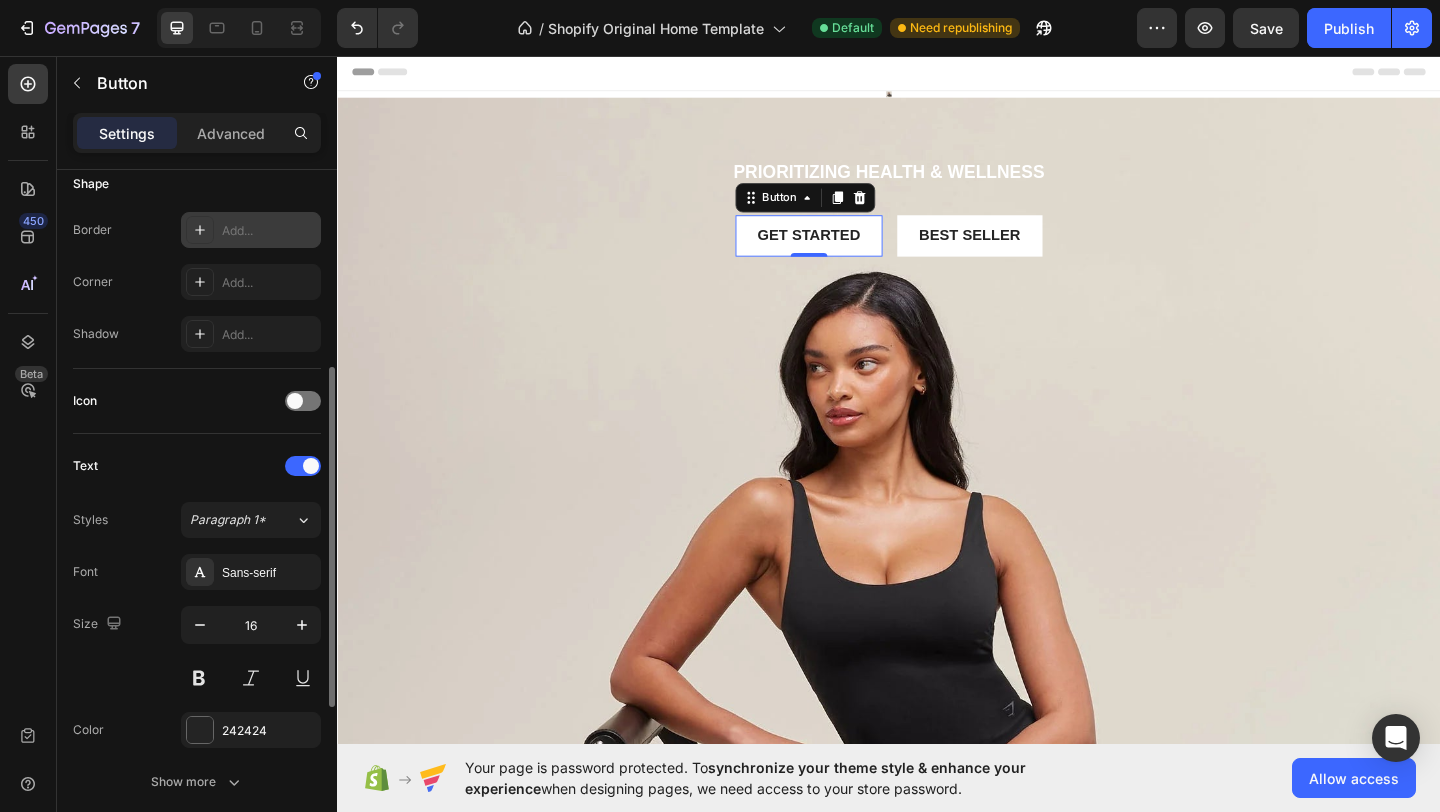 click on "Add..." at bounding box center [251, 230] 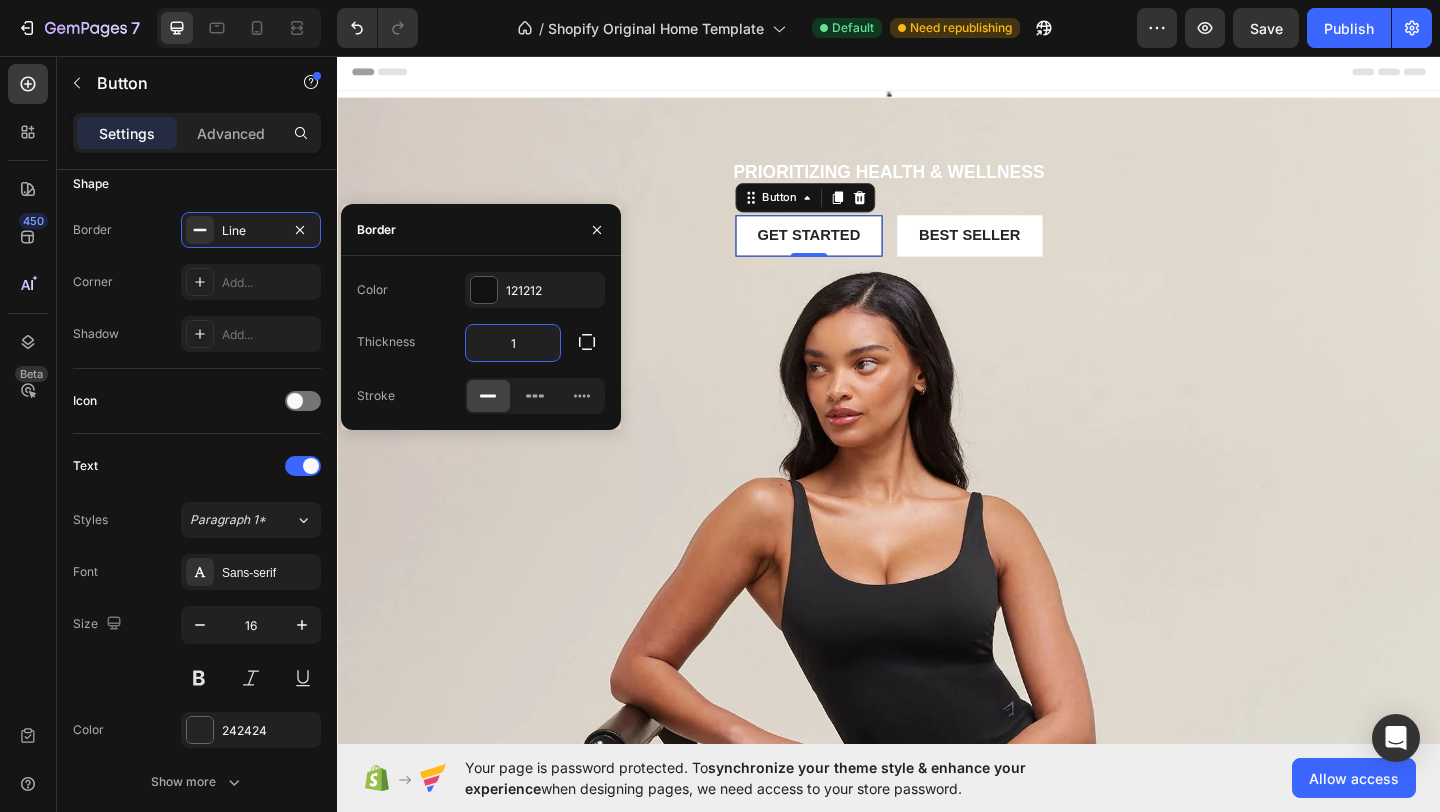 click on "1" at bounding box center [513, 343] 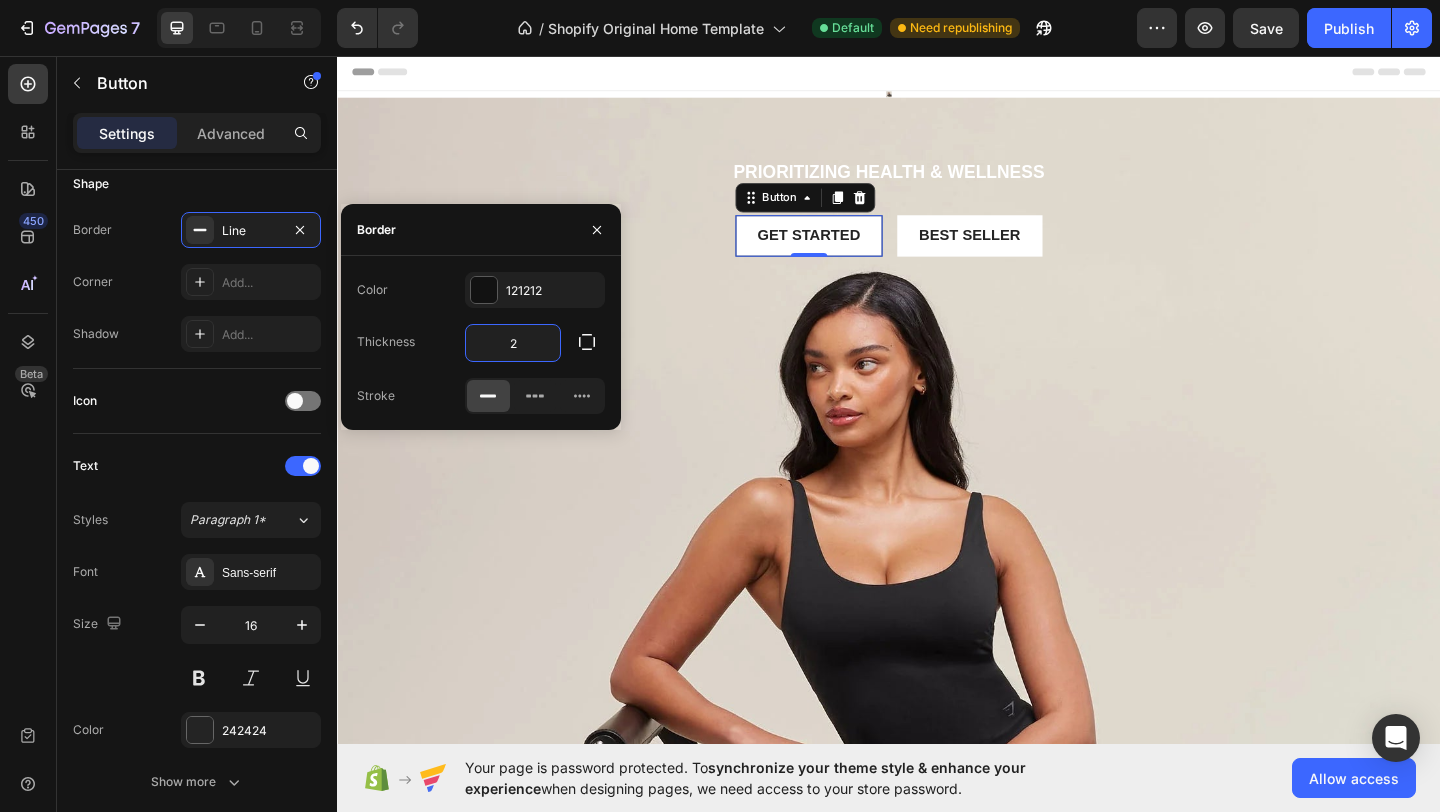 type on "3" 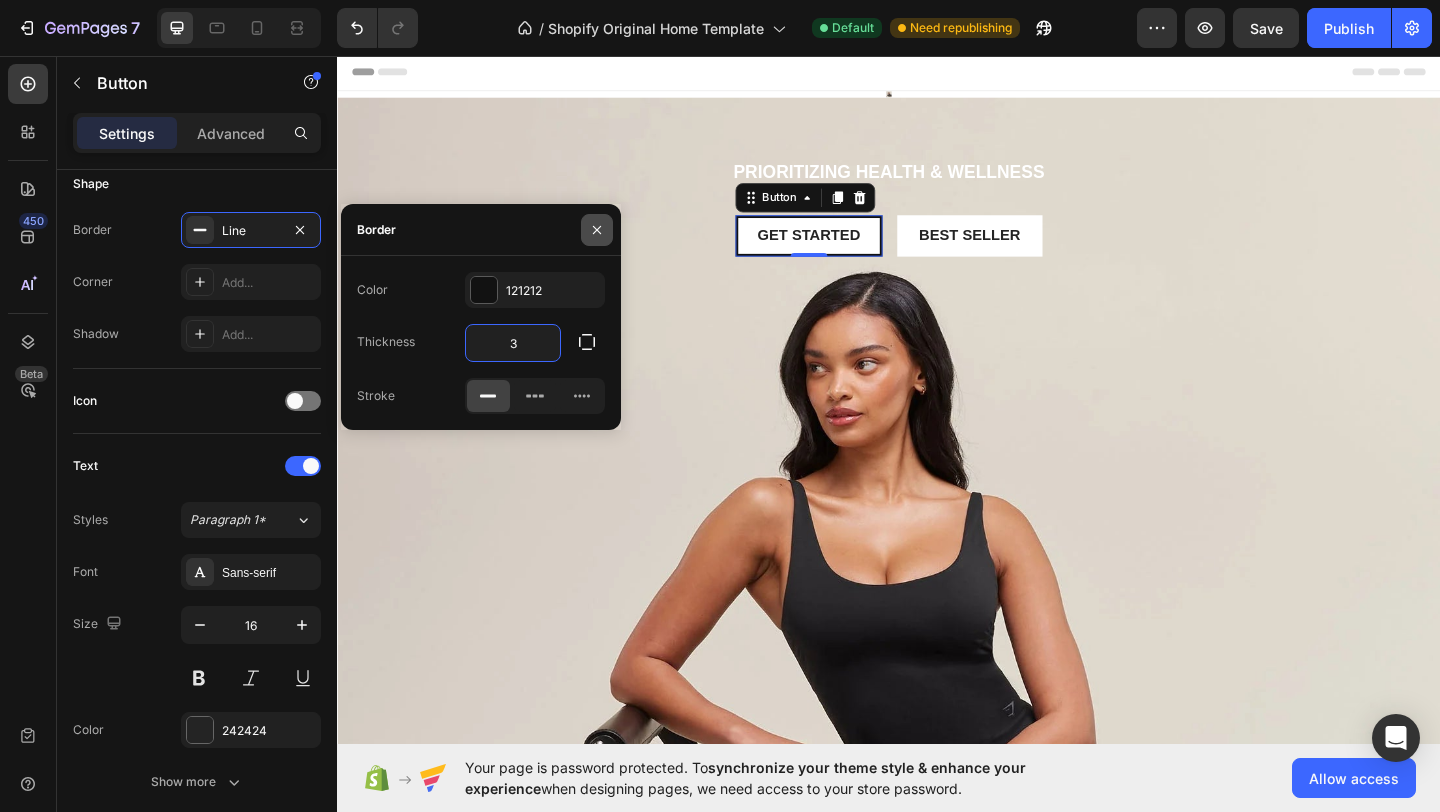 click 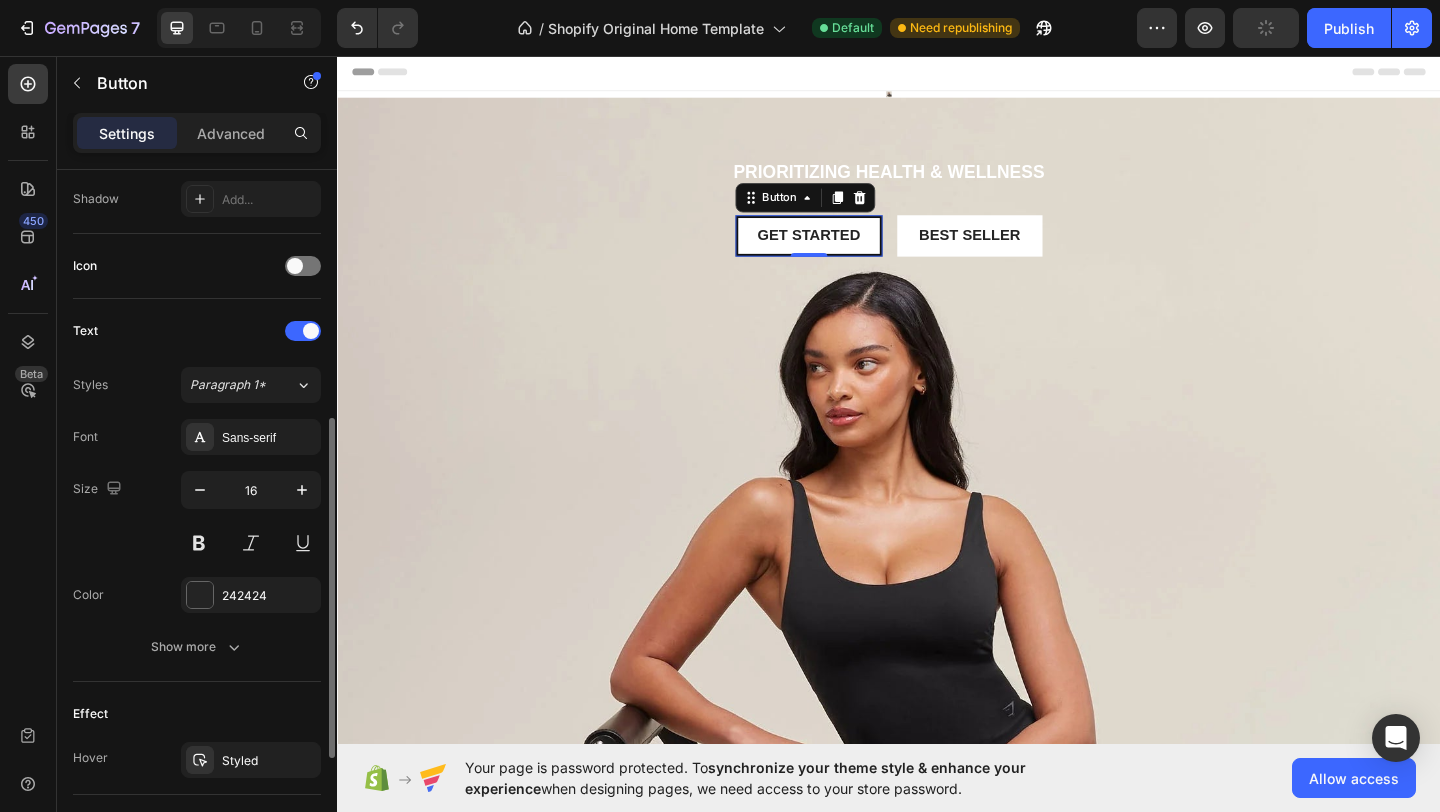 scroll, scrollTop: 561, scrollLeft: 0, axis: vertical 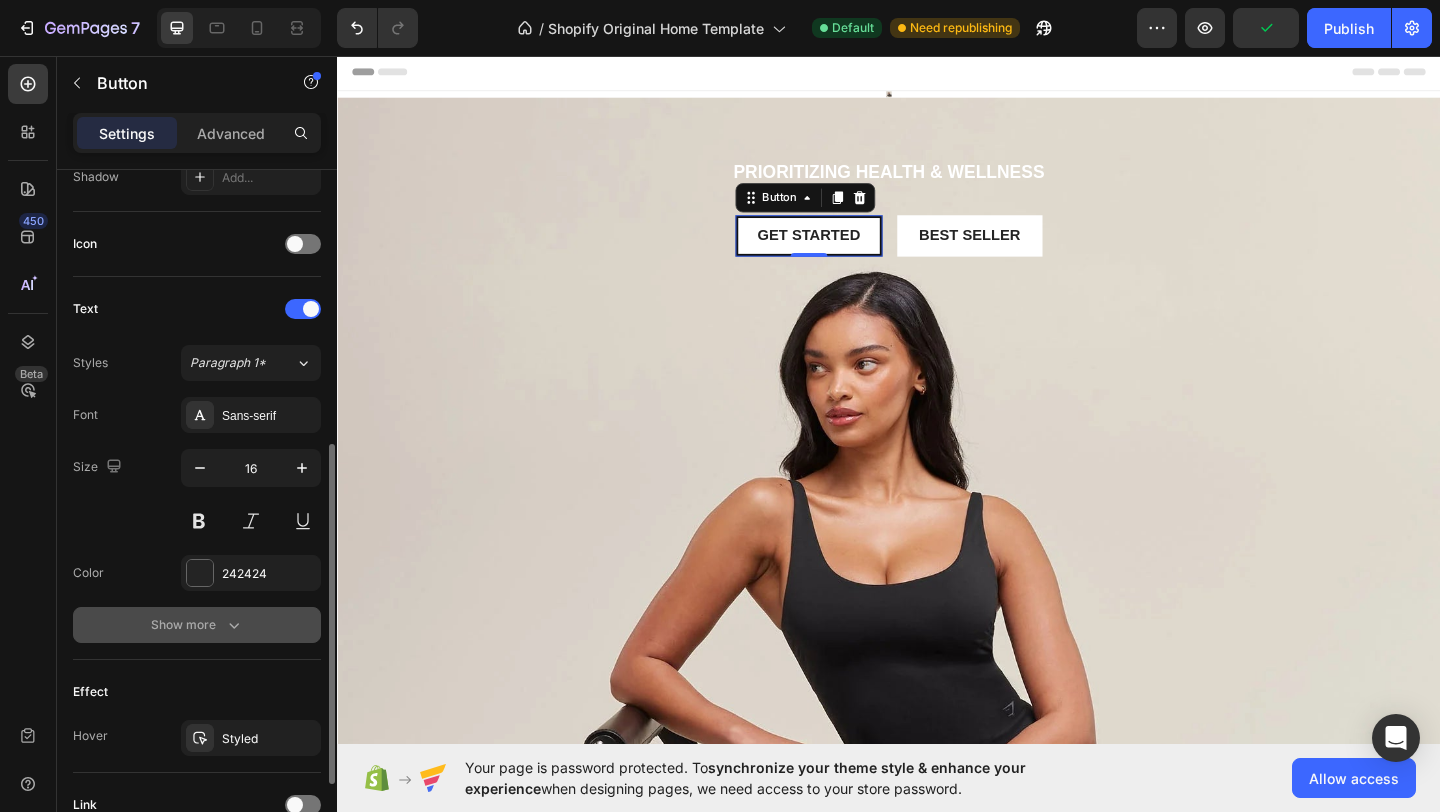 click on "Show more" at bounding box center (197, 625) 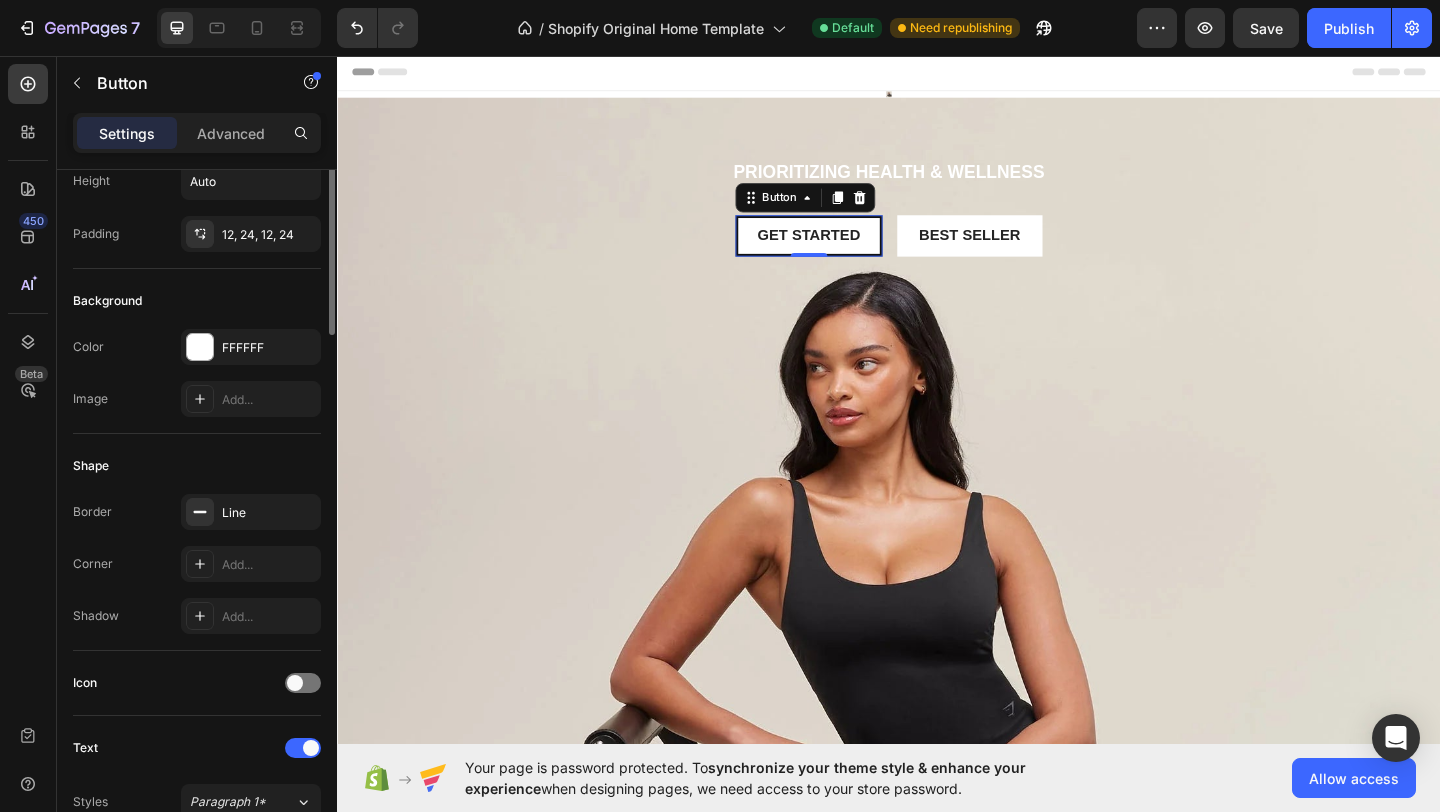 scroll, scrollTop: 0, scrollLeft: 0, axis: both 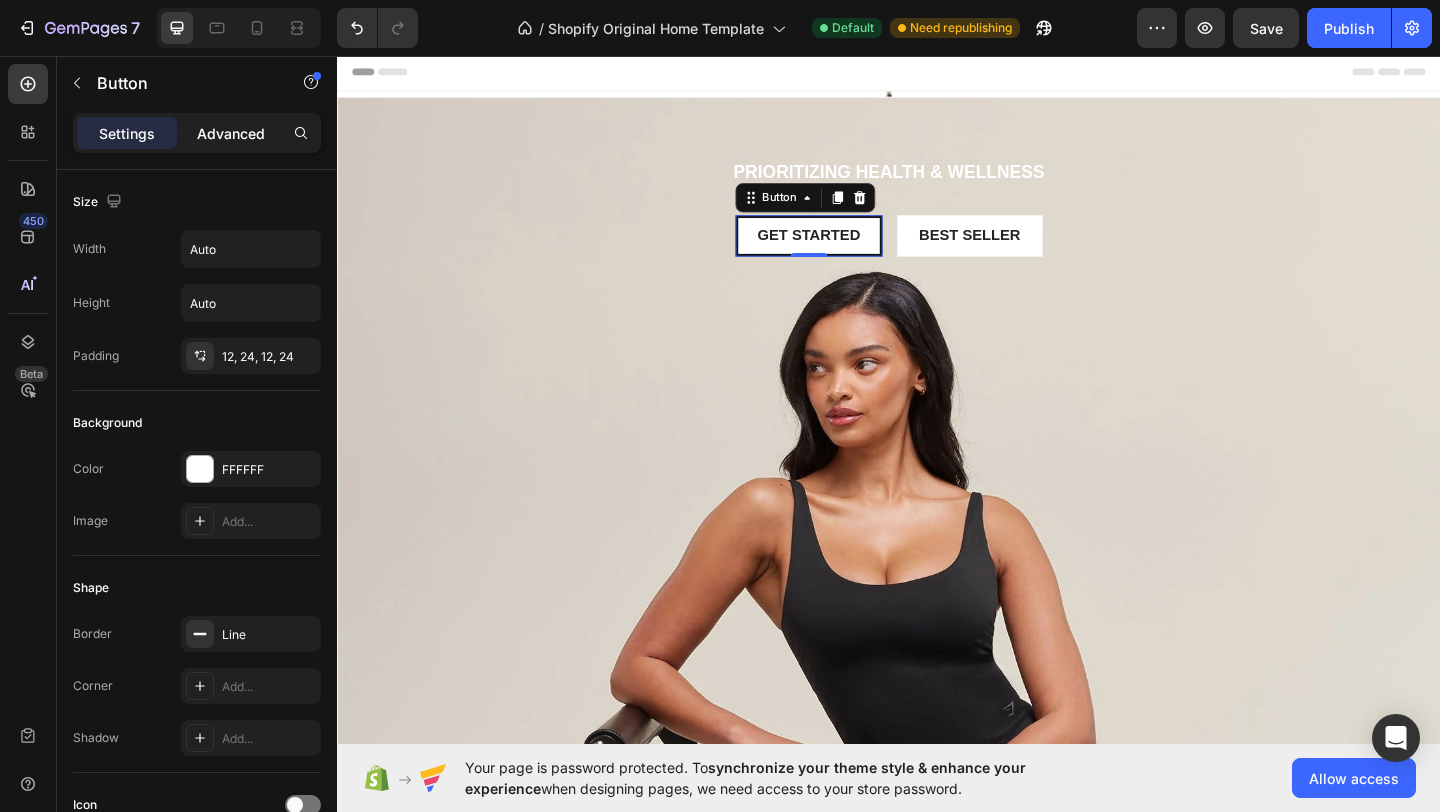 click on "Advanced" at bounding box center (231, 133) 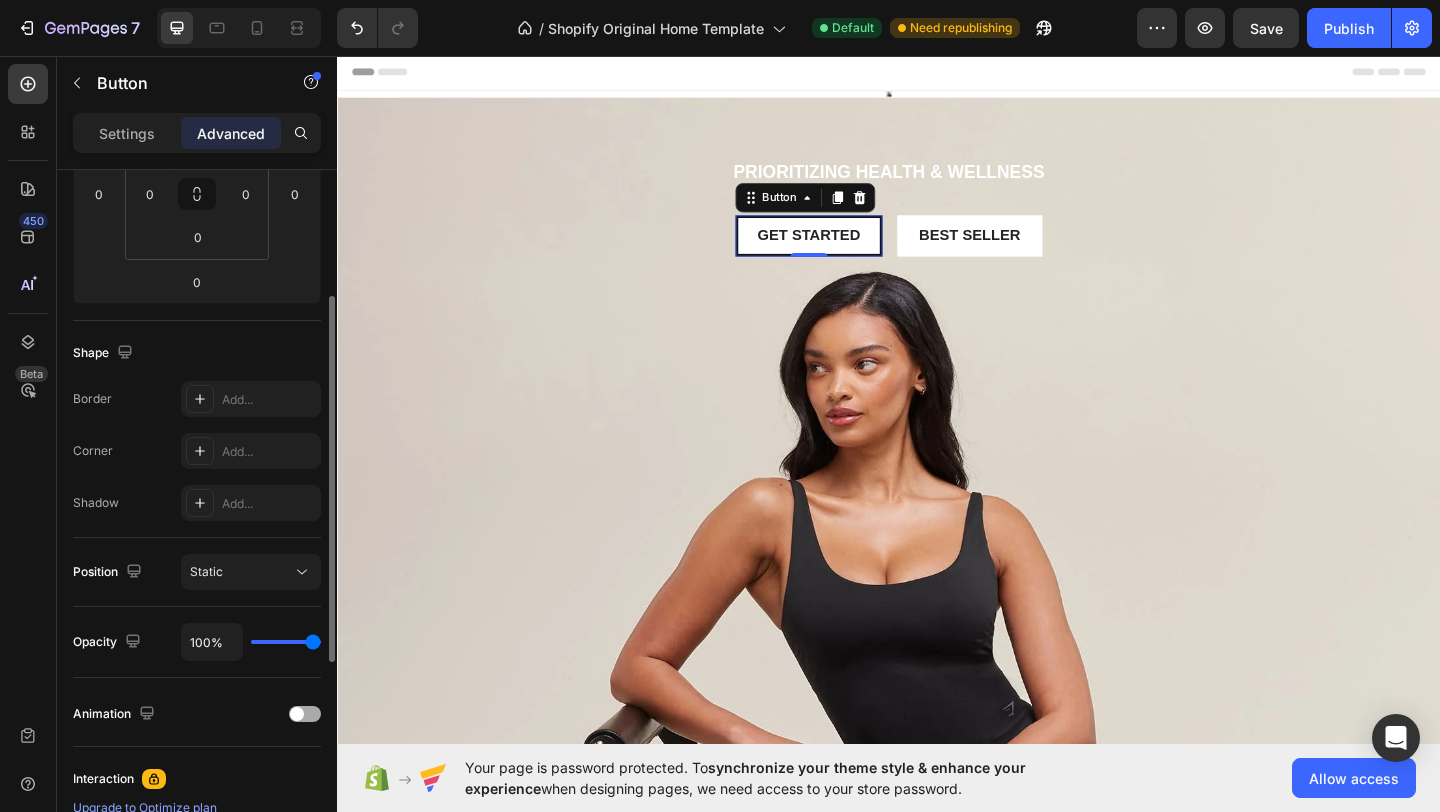scroll, scrollTop: 321, scrollLeft: 0, axis: vertical 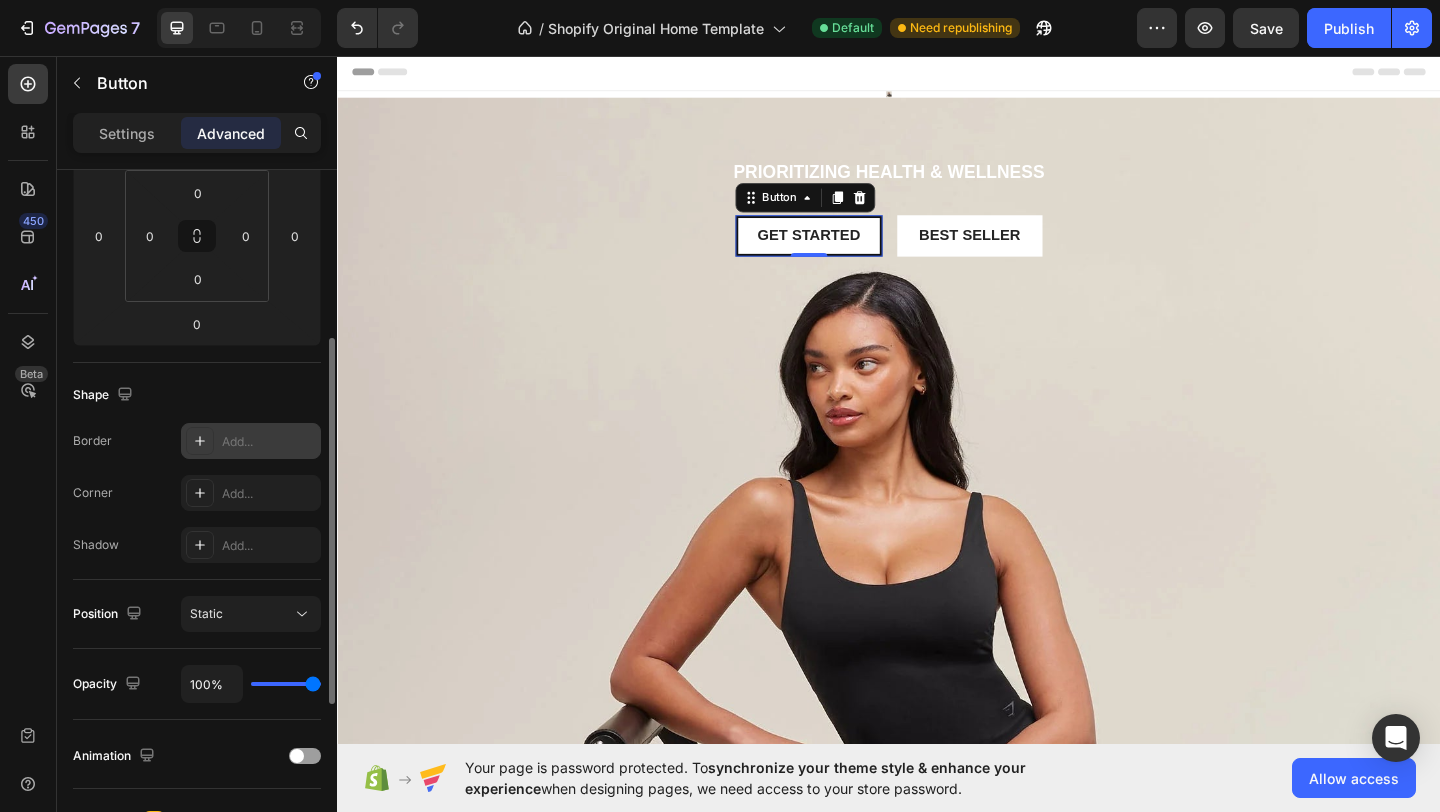 click on "Add..." at bounding box center [269, 442] 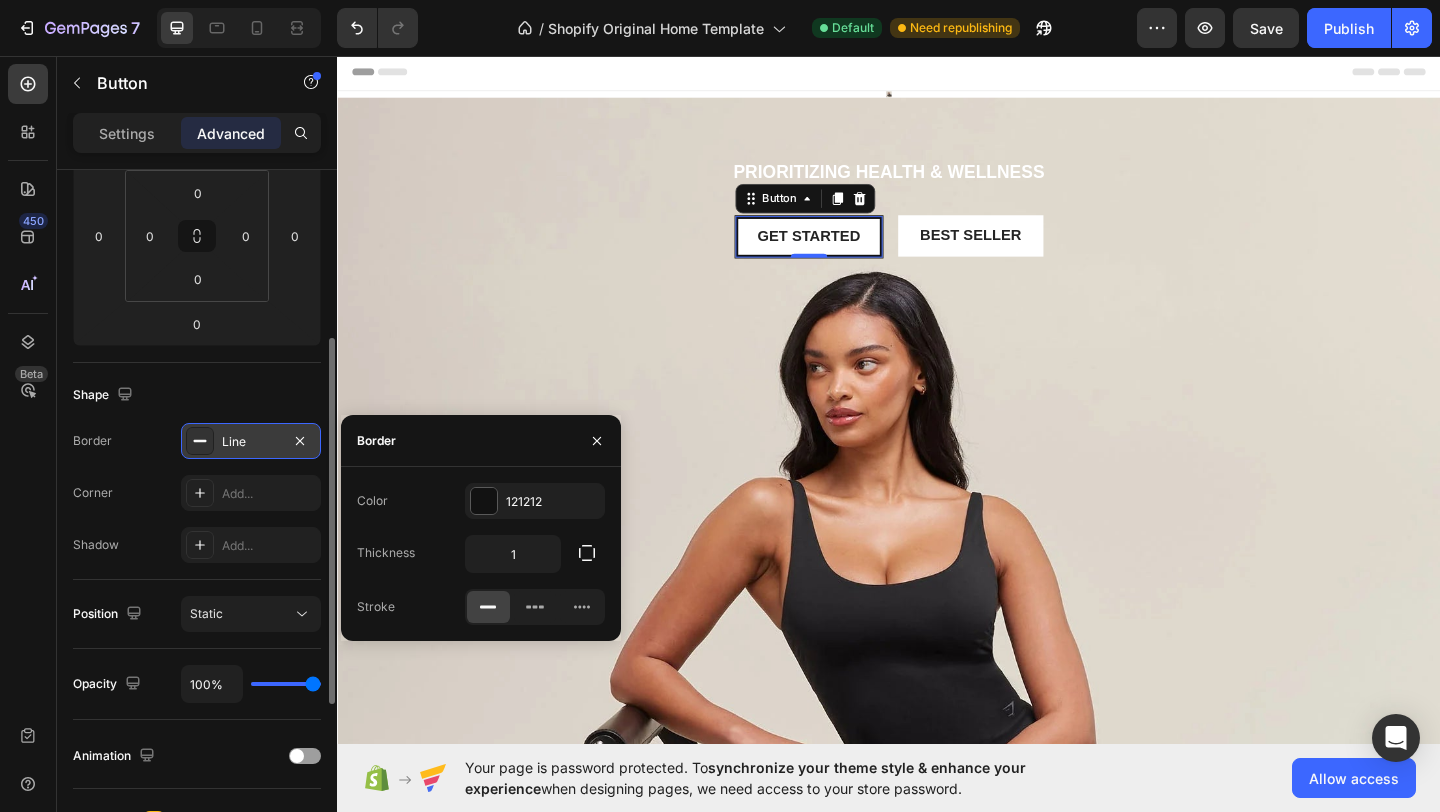 click on "Shape" at bounding box center [197, 395] 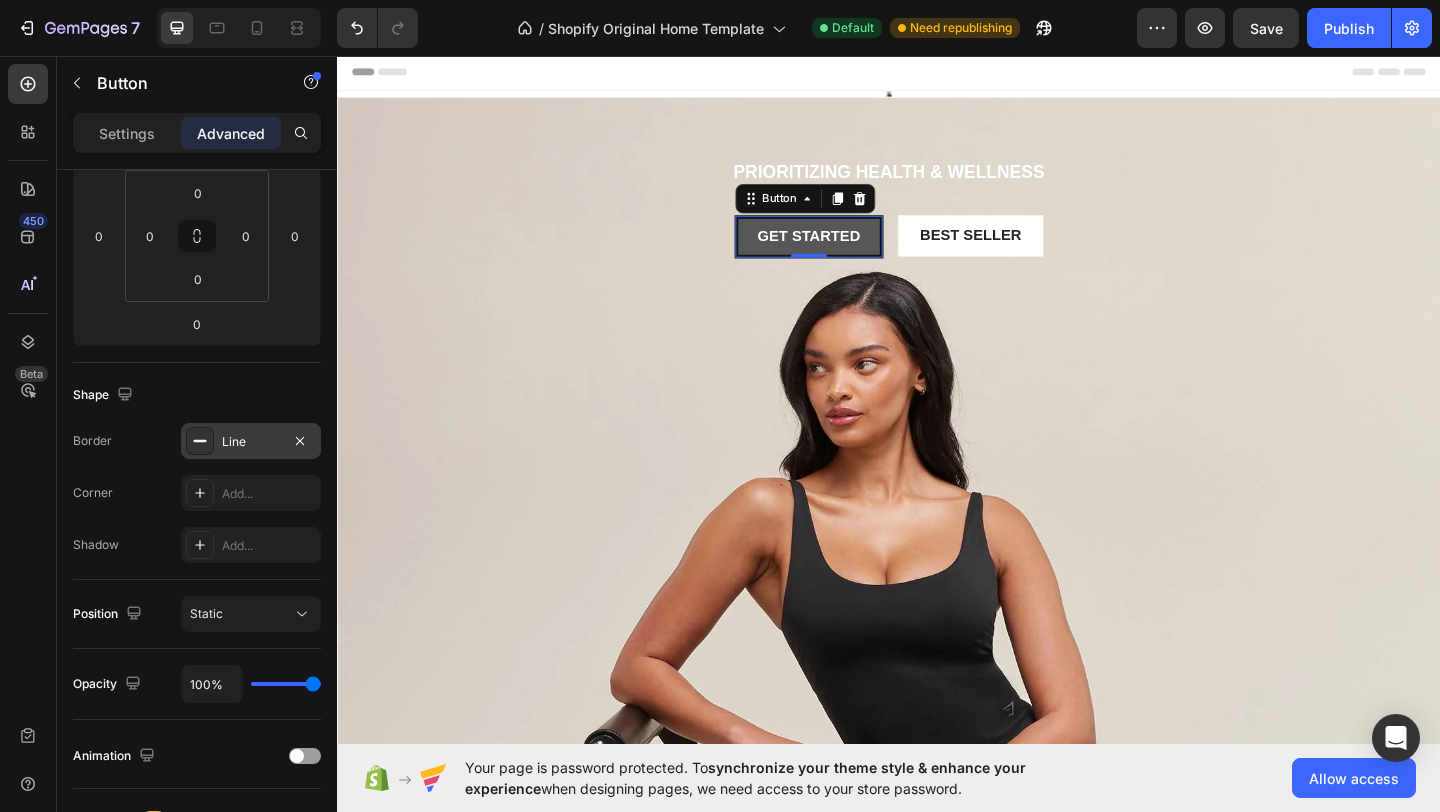 click on "Get started" at bounding box center [850, 252] 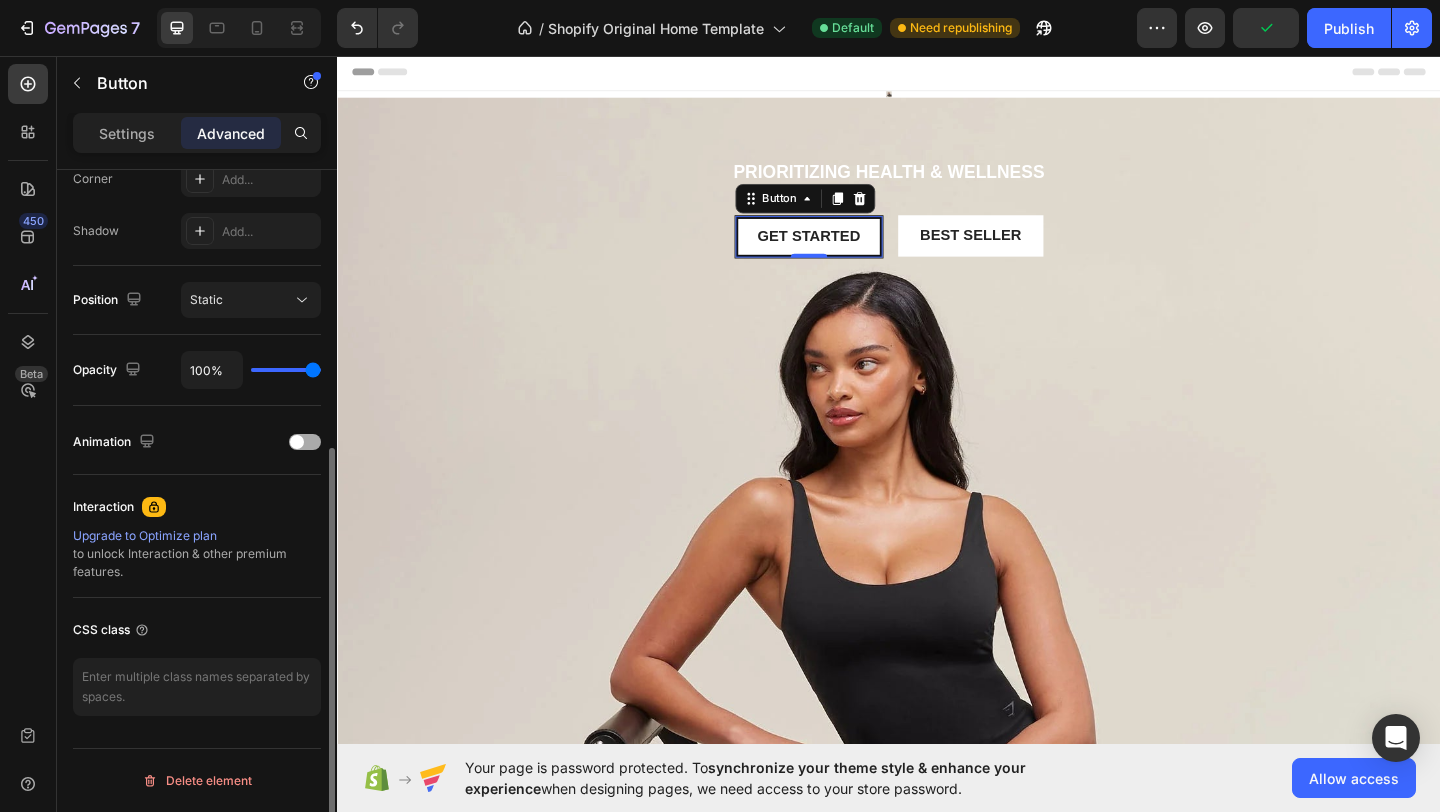 scroll, scrollTop: 582, scrollLeft: 0, axis: vertical 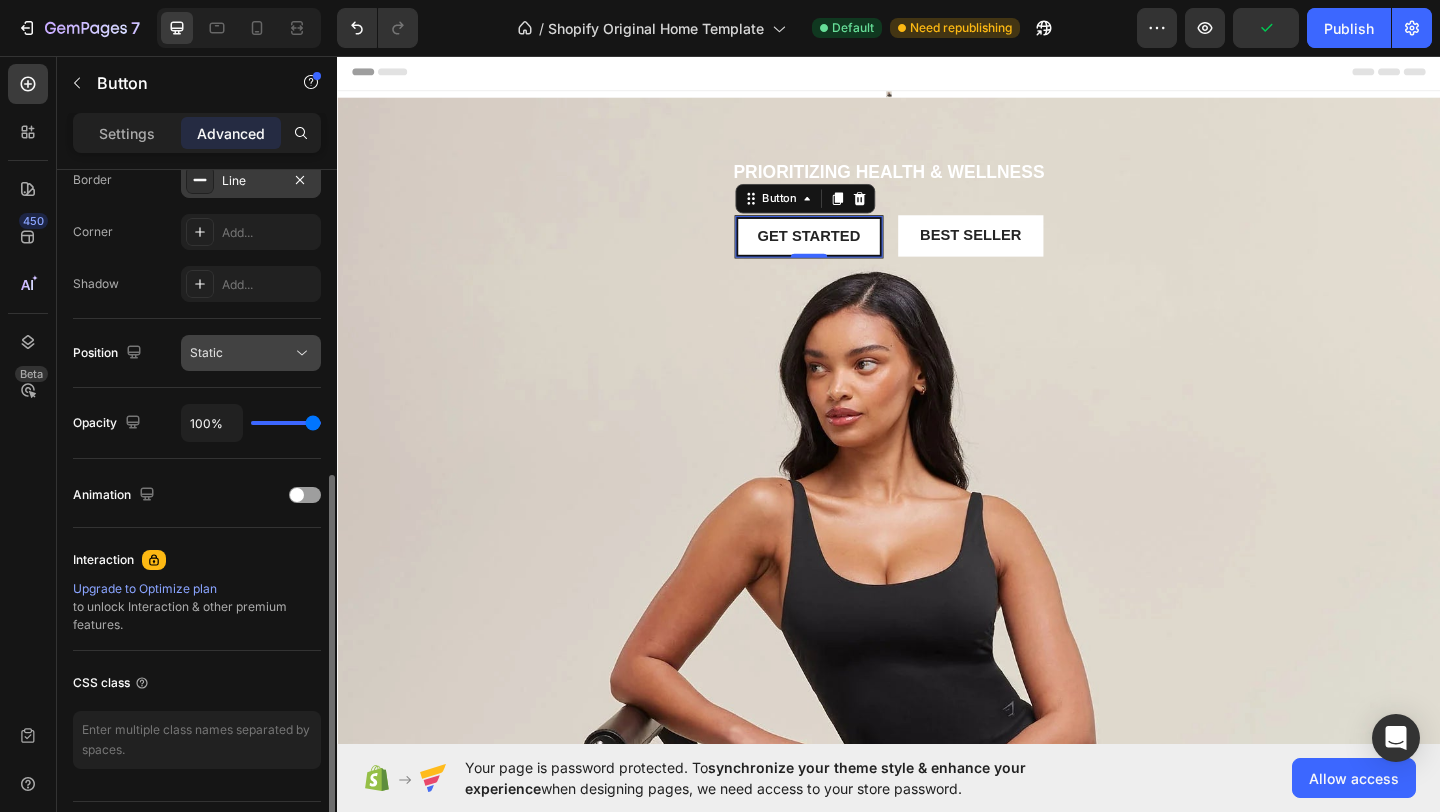 click on "Static" at bounding box center [241, 353] 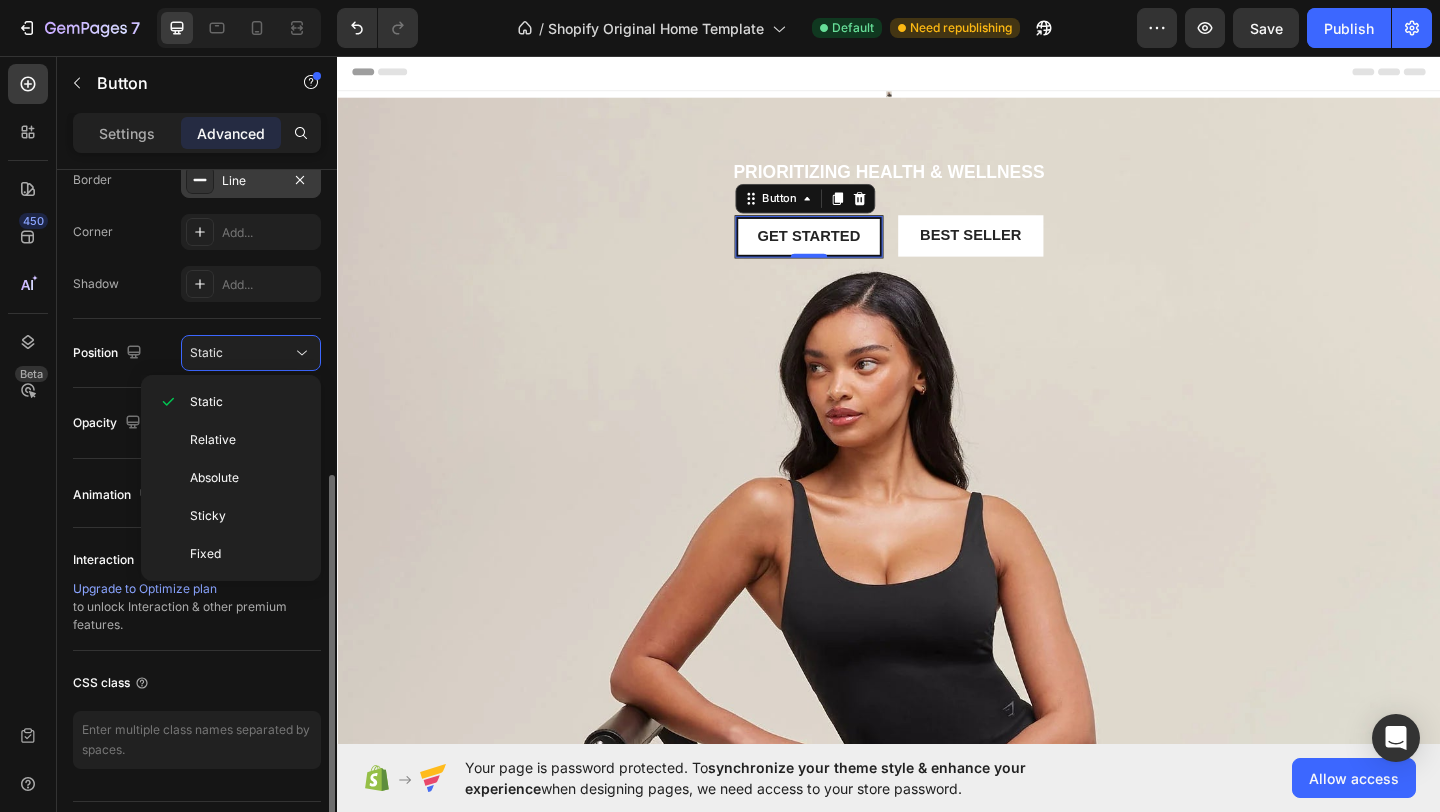click on "Position Static" 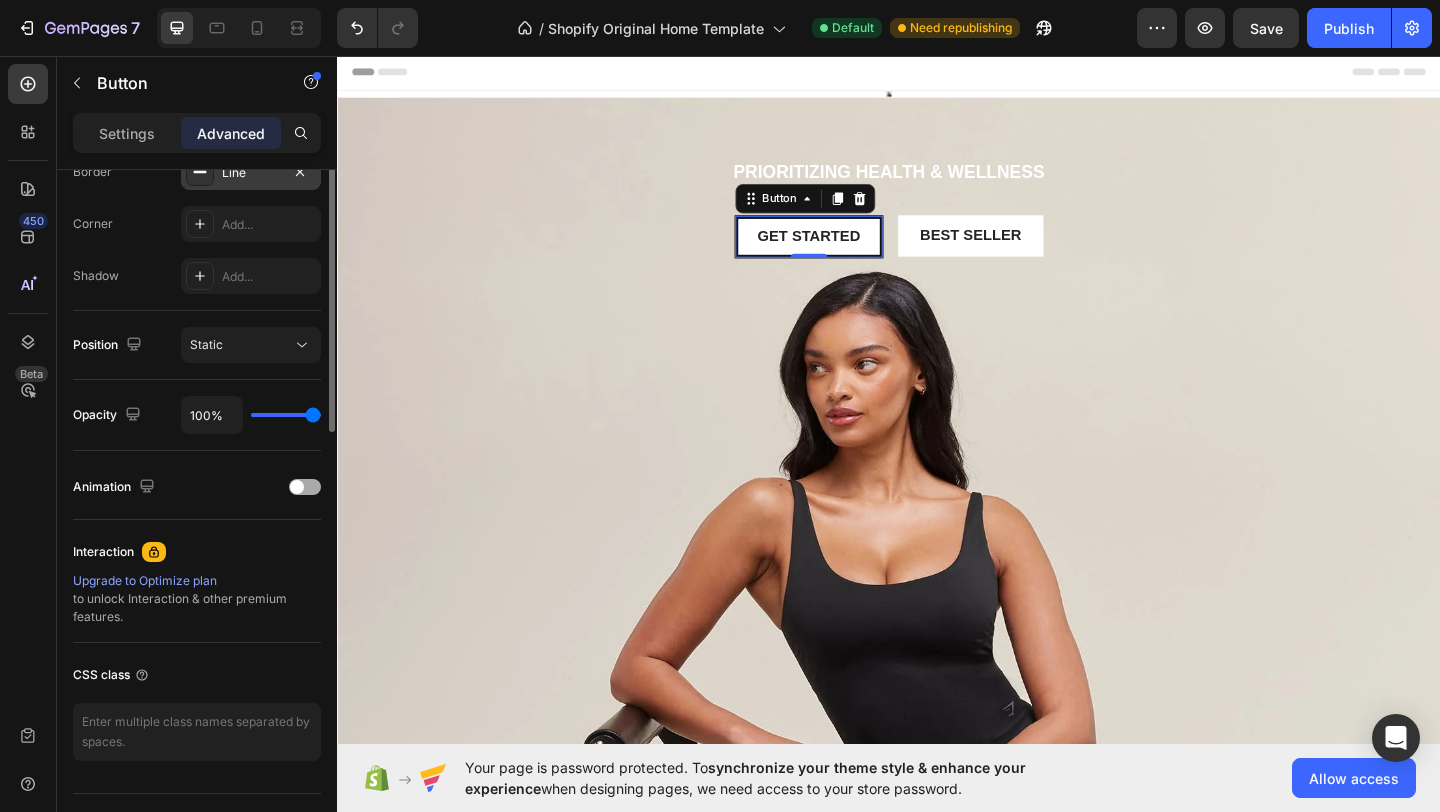 scroll, scrollTop: 280, scrollLeft: 0, axis: vertical 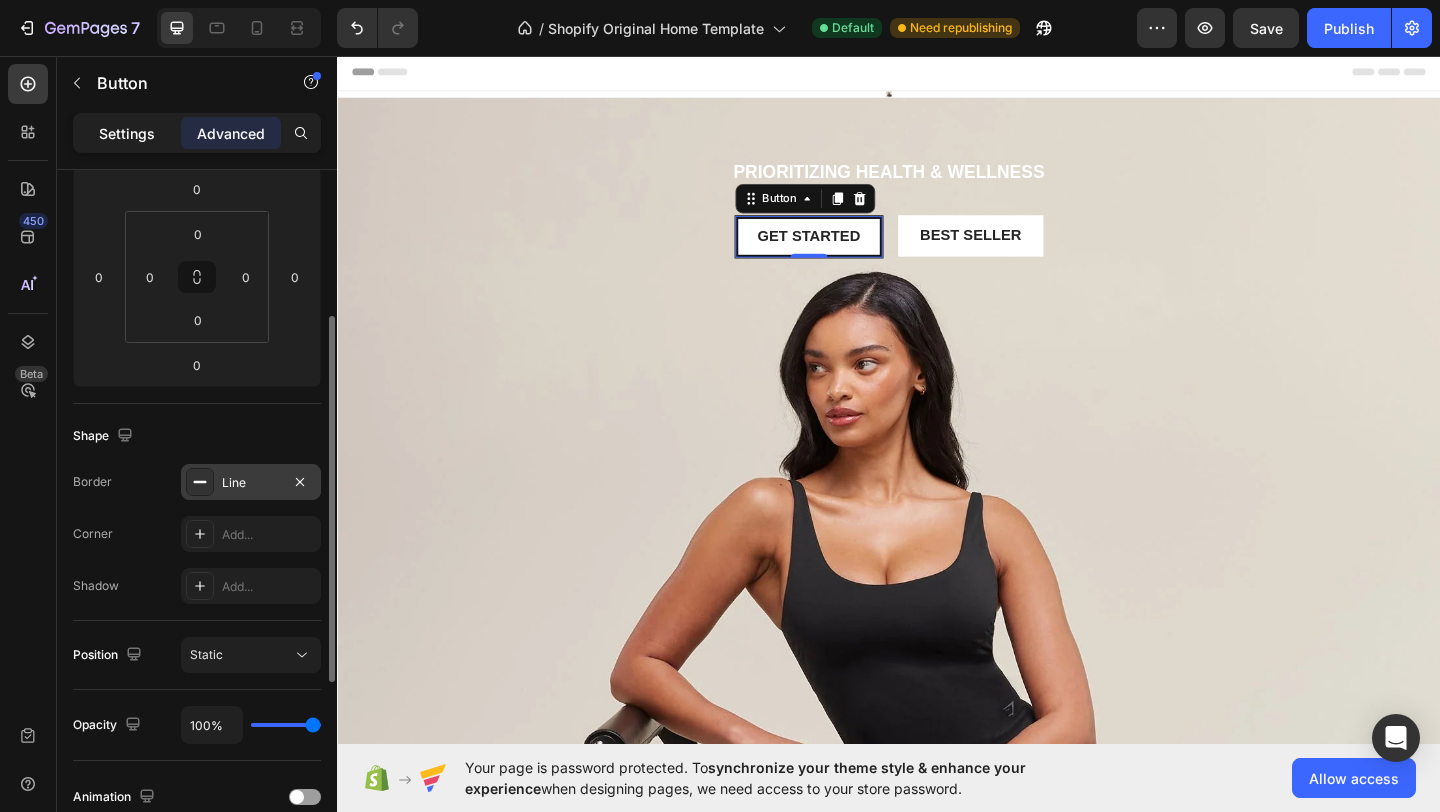click on "Settings" 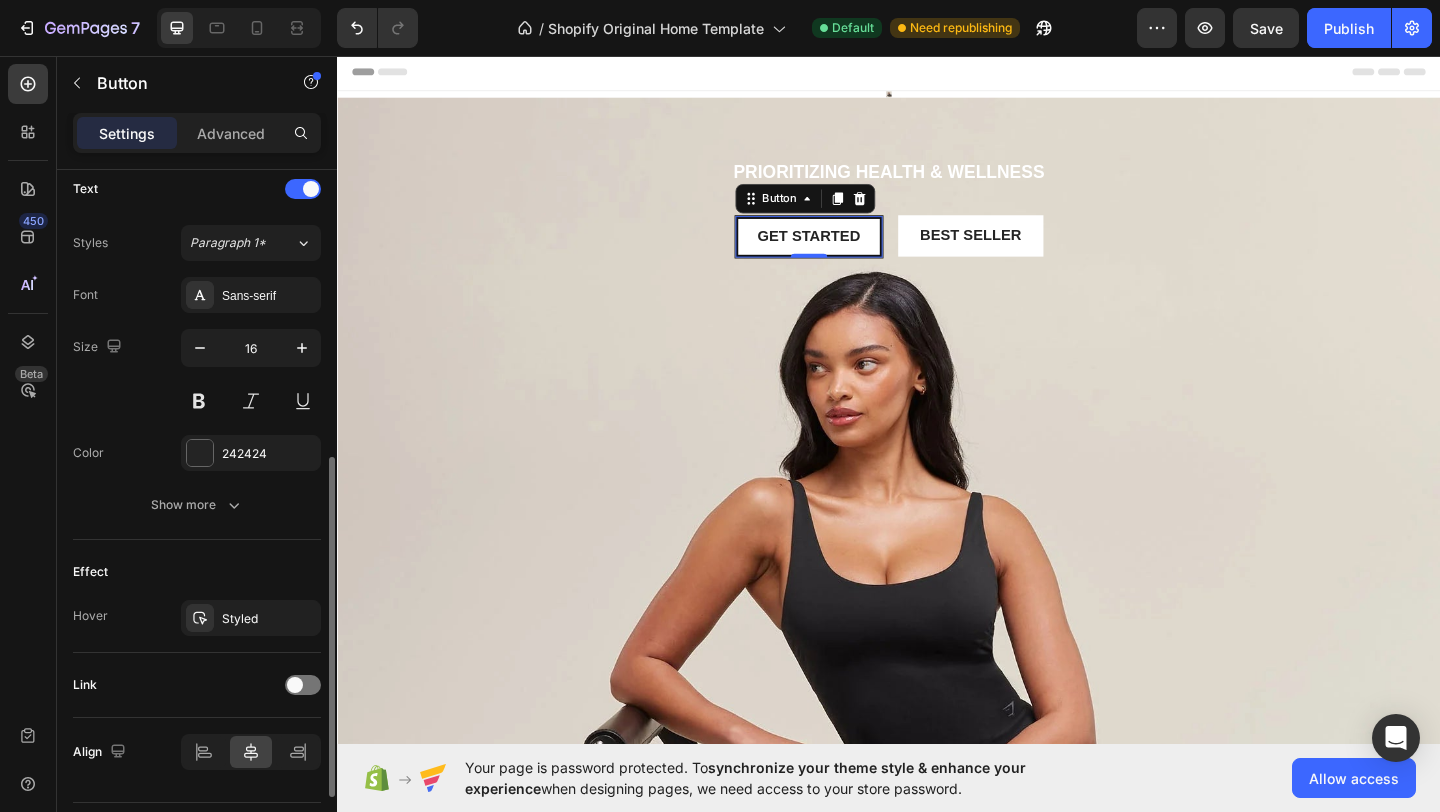 scroll, scrollTop: 632, scrollLeft: 0, axis: vertical 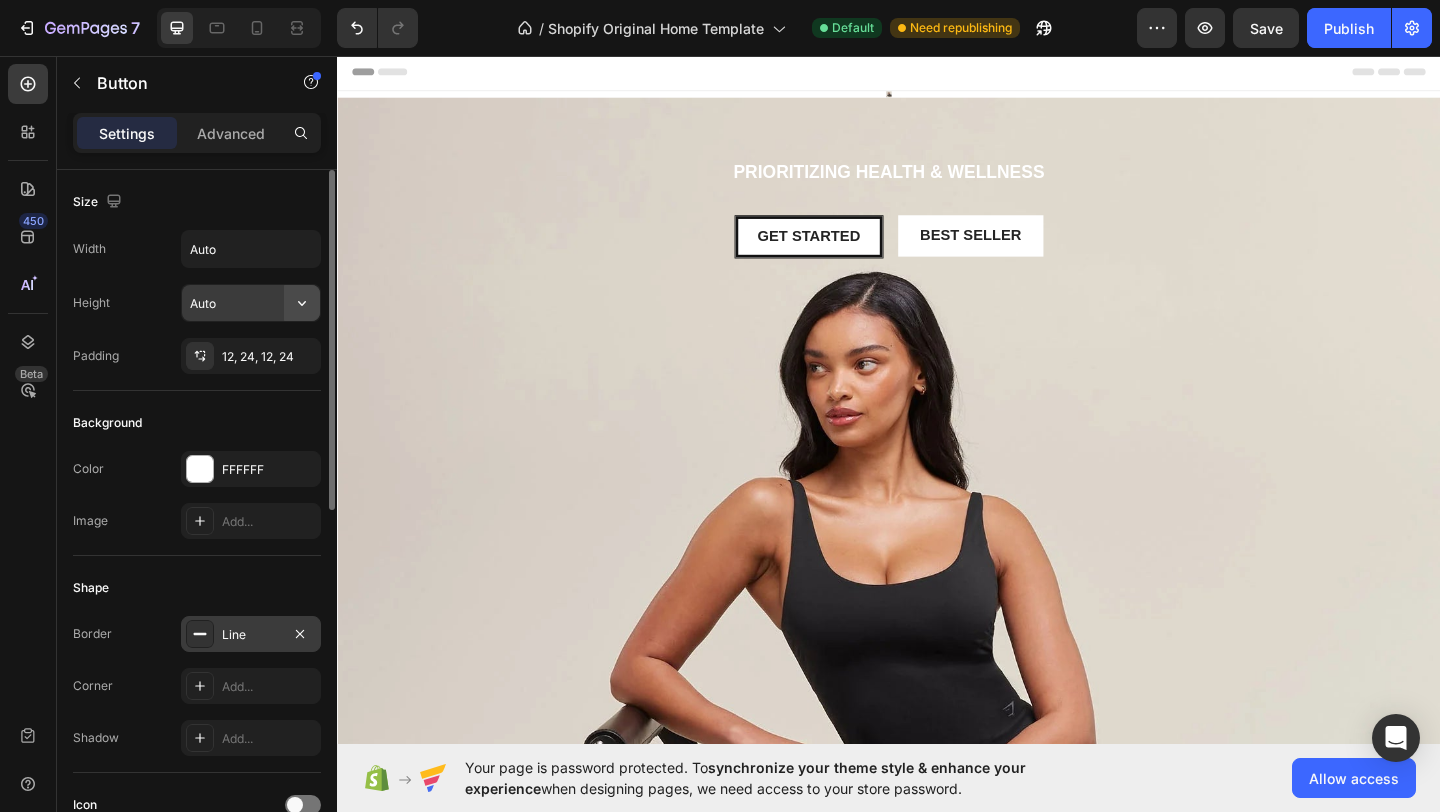 click 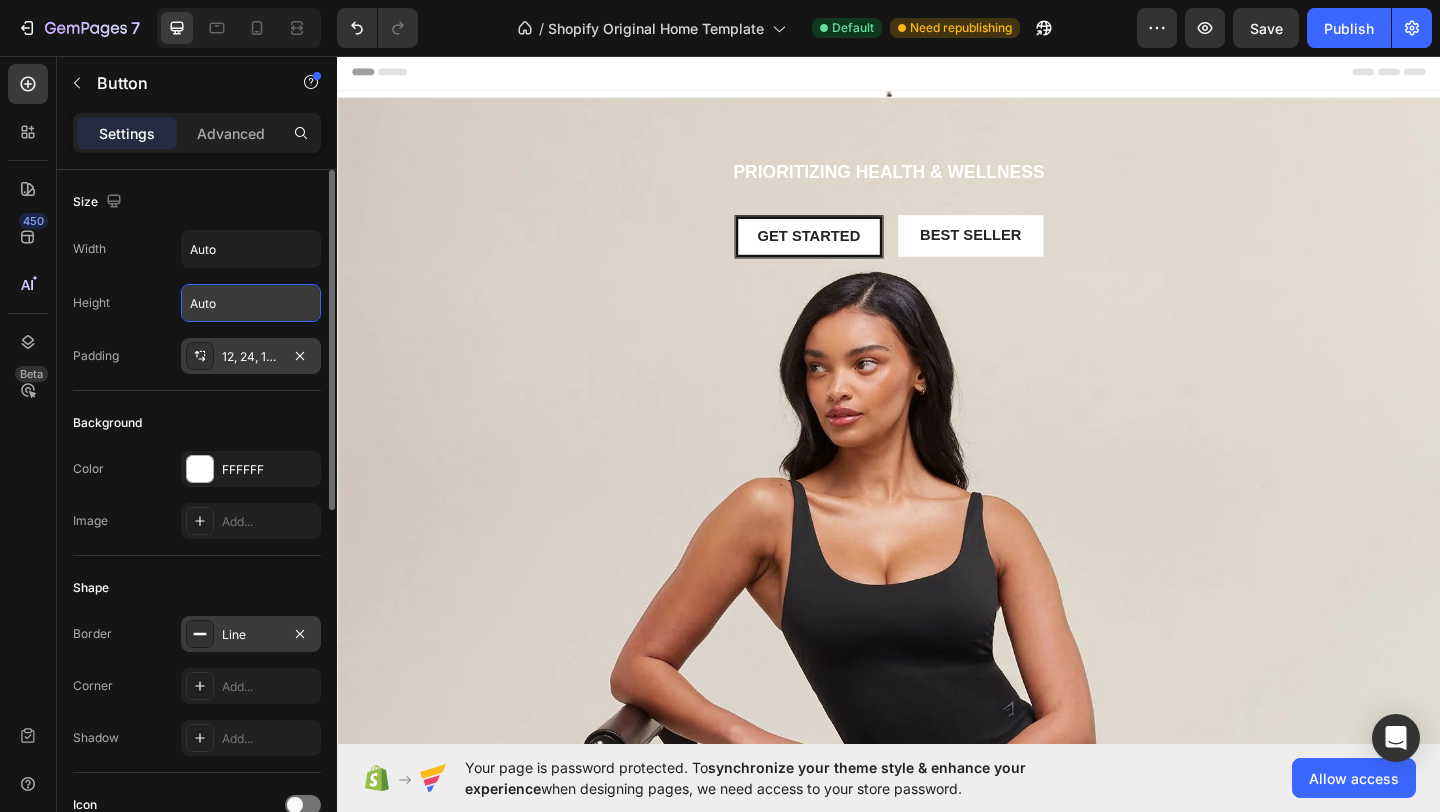 click on "12, 24, 12, 24" at bounding box center (251, 357) 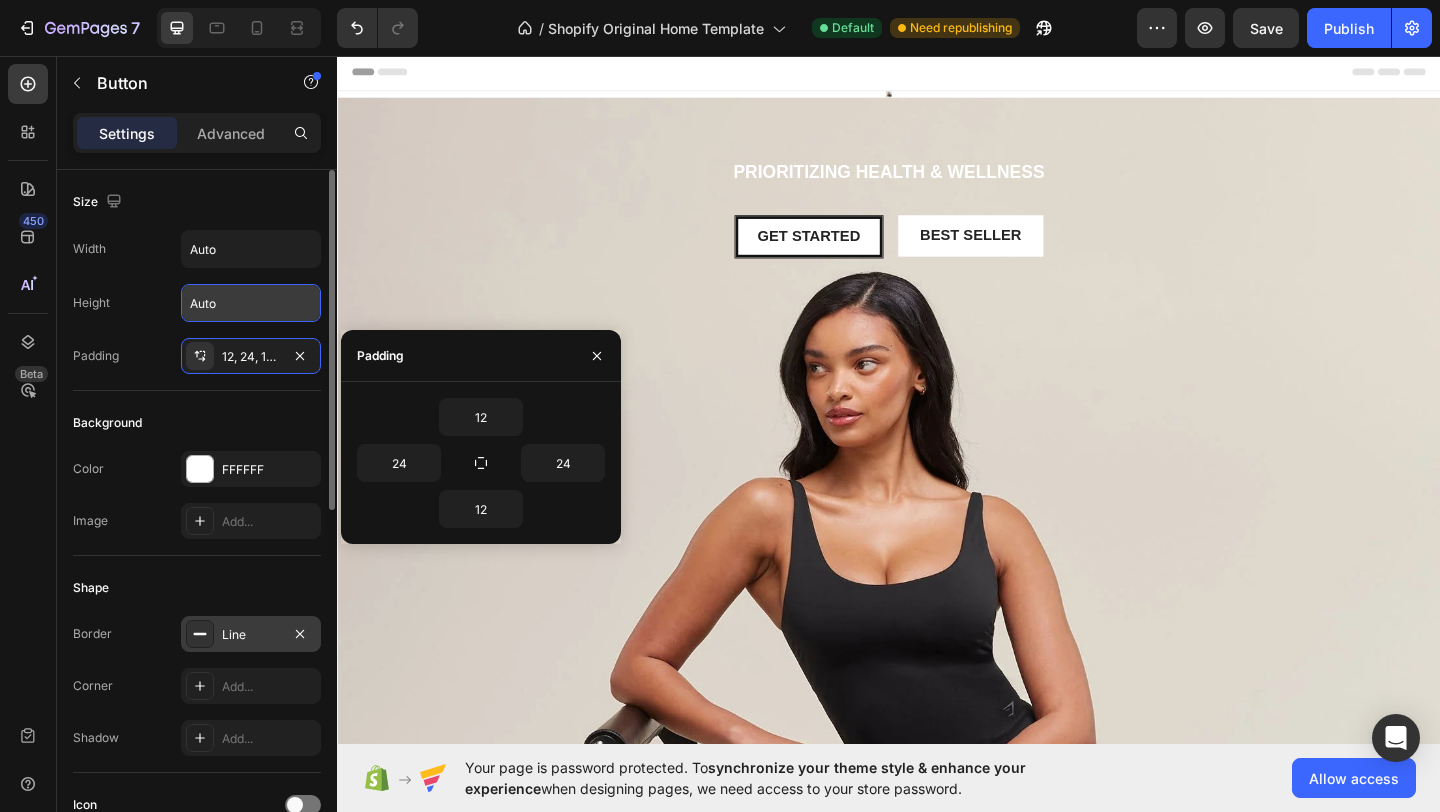 click on "Background Color FFFFFF Image Add..." 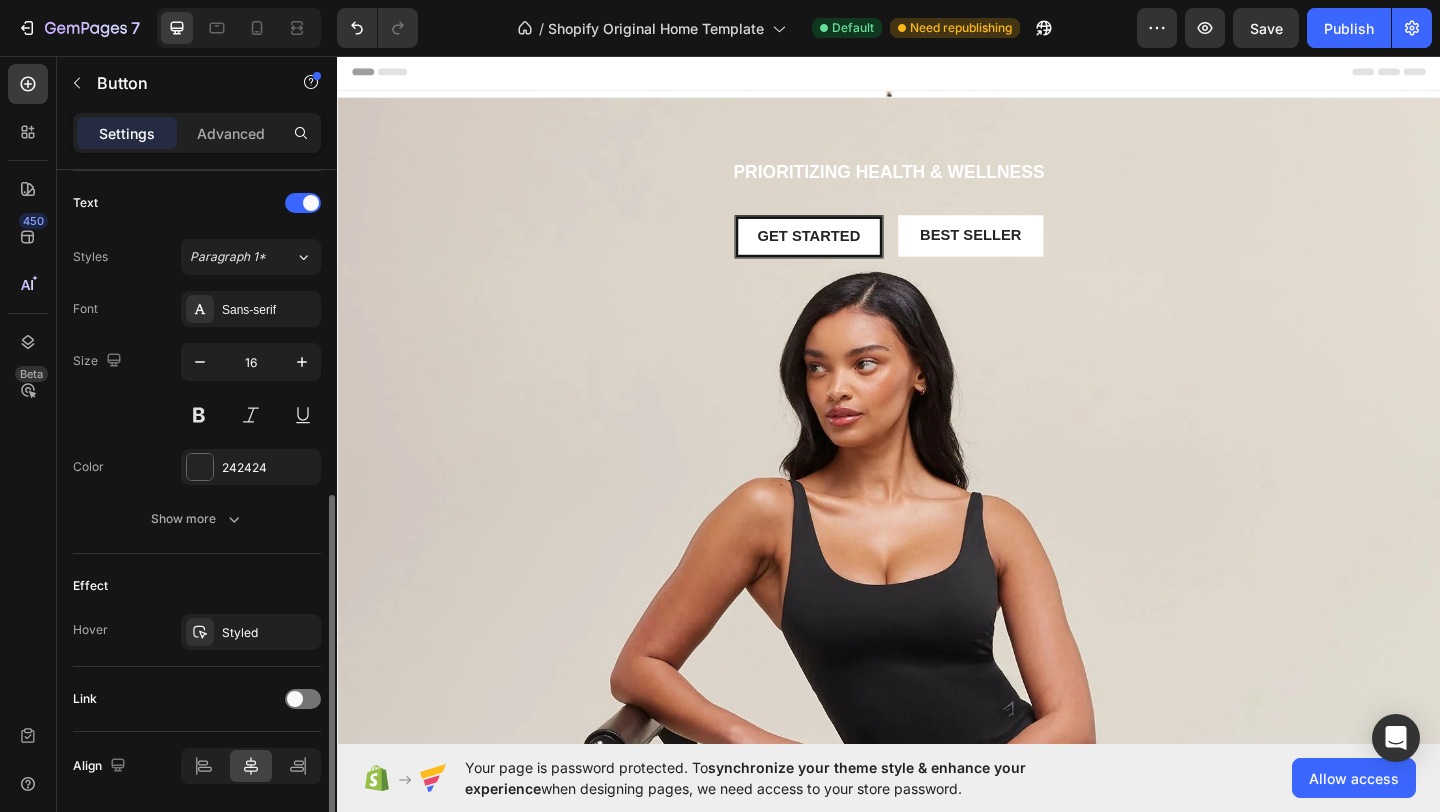 scroll, scrollTop: 0, scrollLeft: 0, axis: both 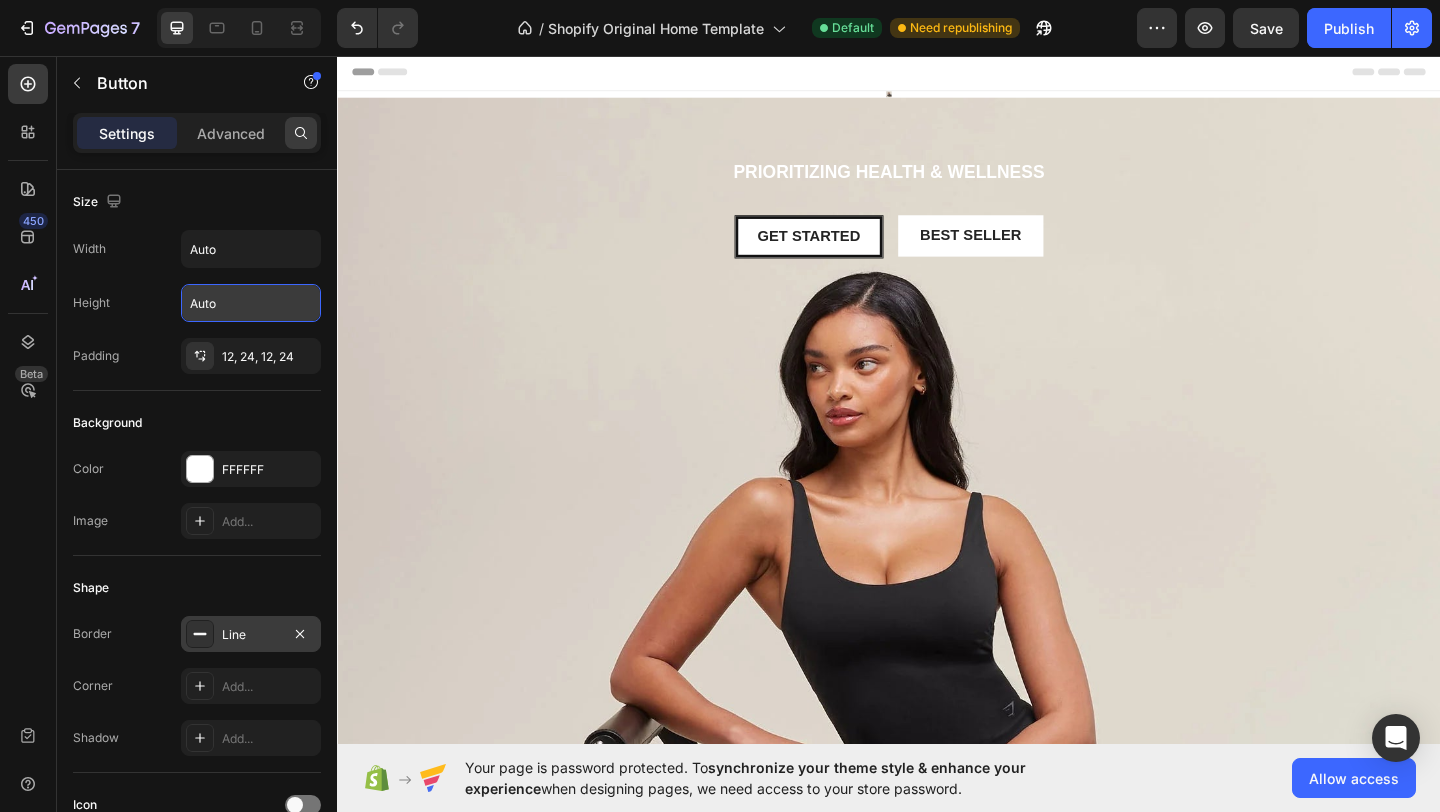 click 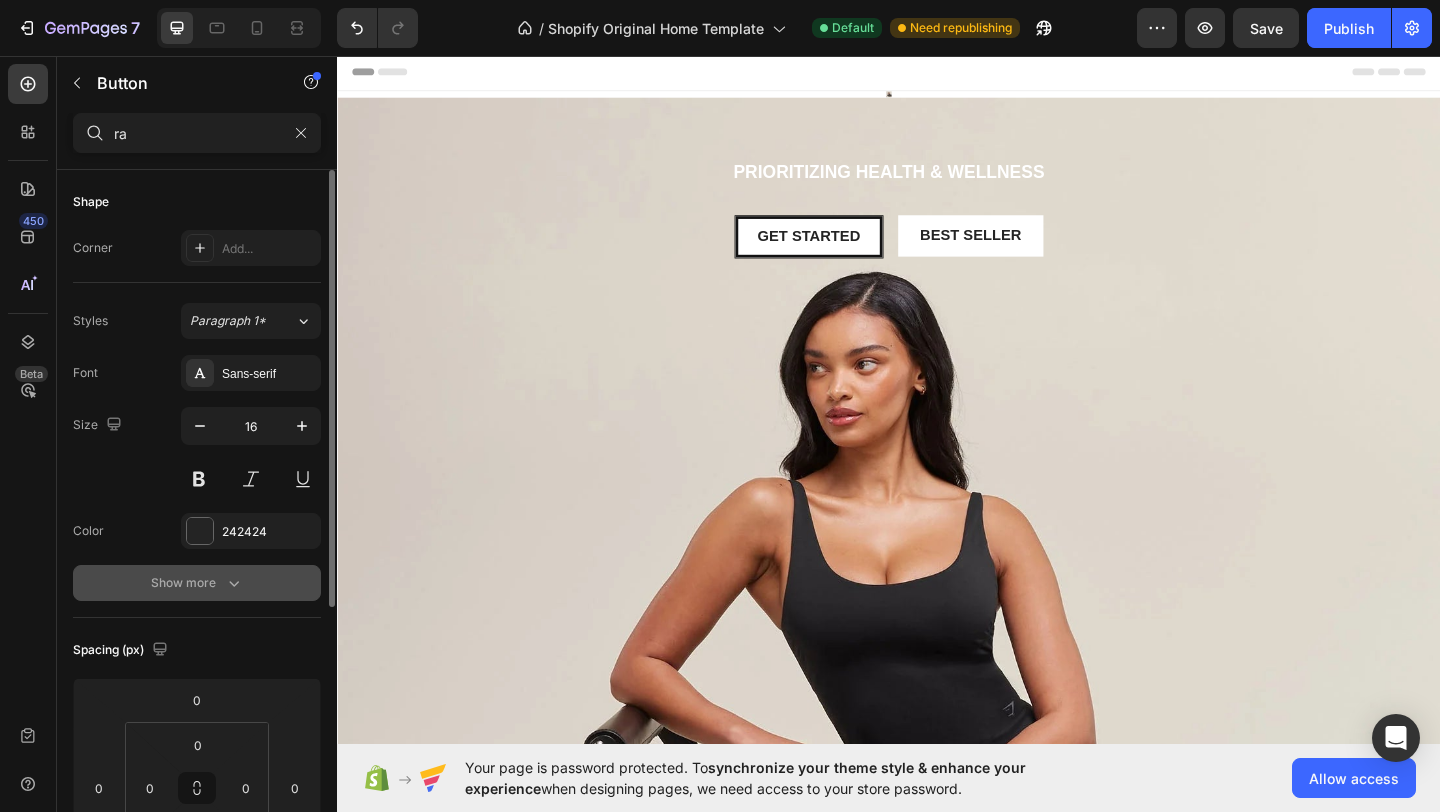 type on "ra" 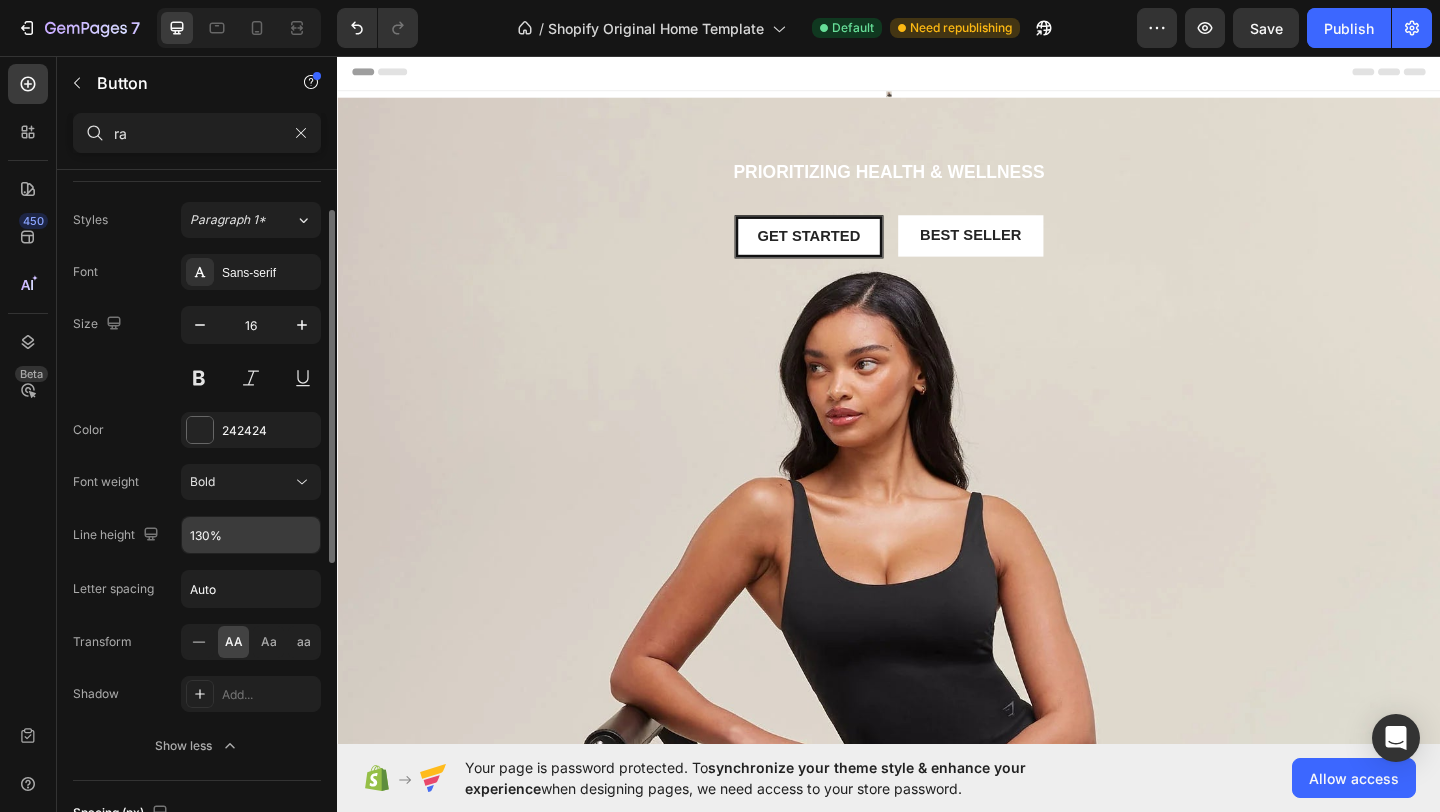 scroll, scrollTop: 109, scrollLeft: 0, axis: vertical 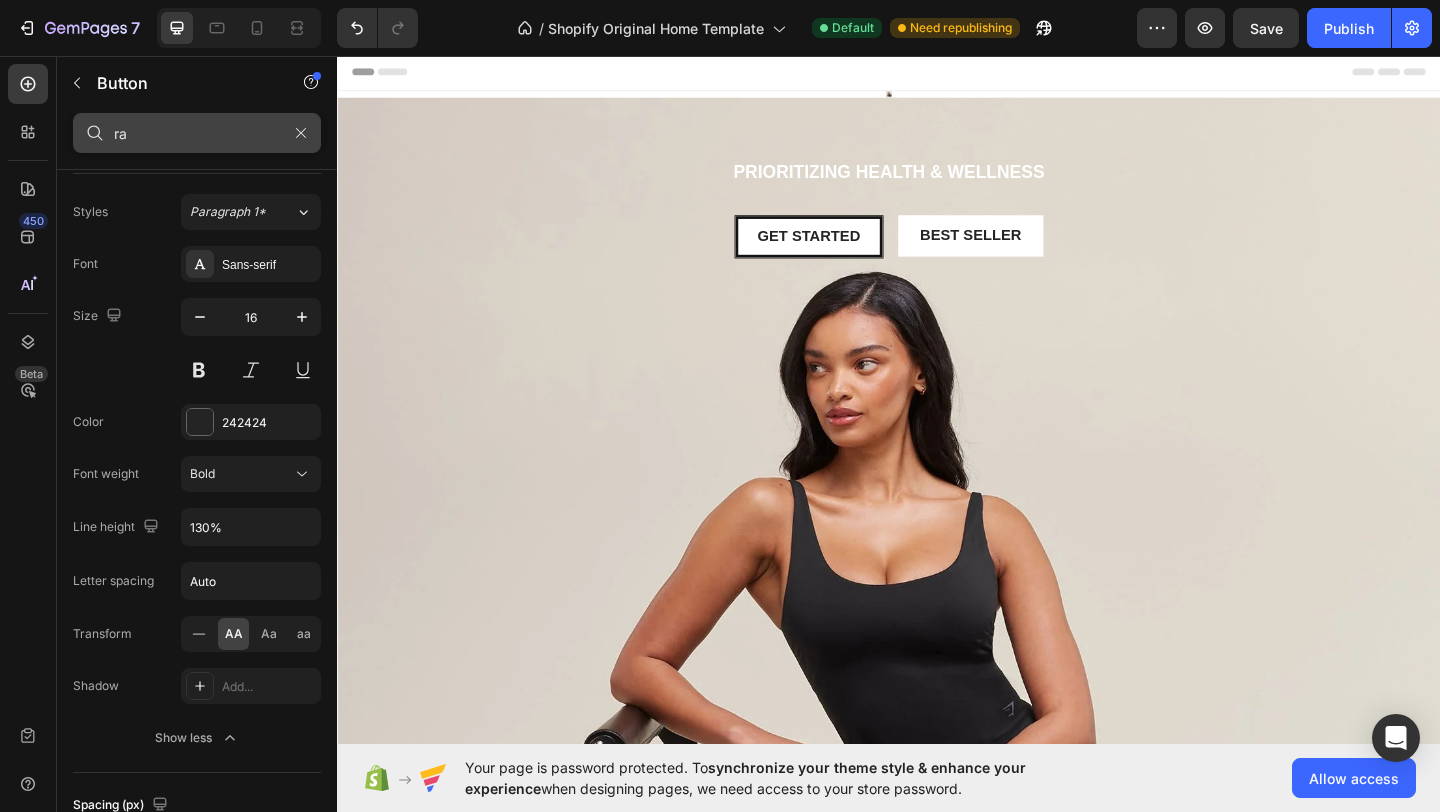 type 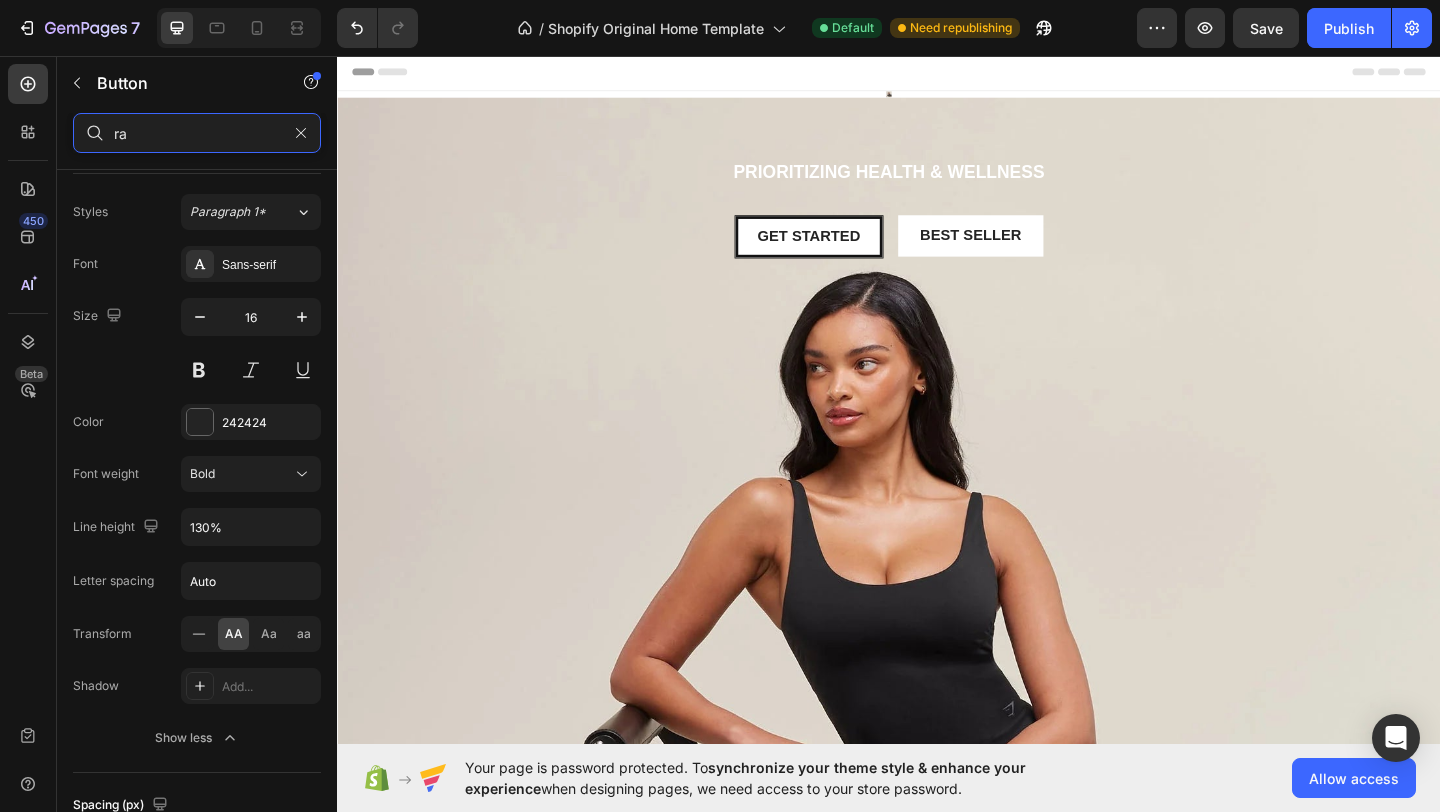 click on "ra" 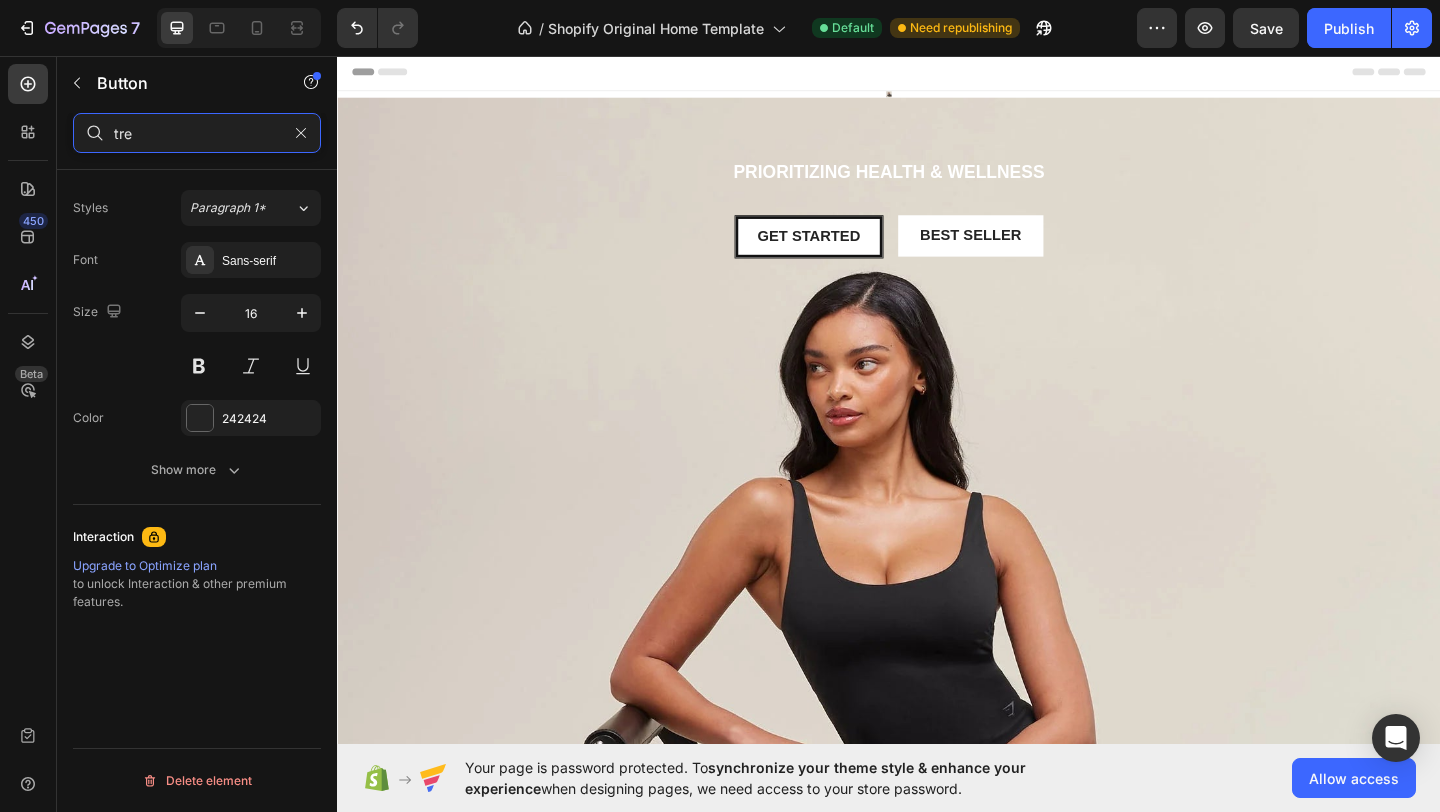 scroll, scrollTop: 0, scrollLeft: 0, axis: both 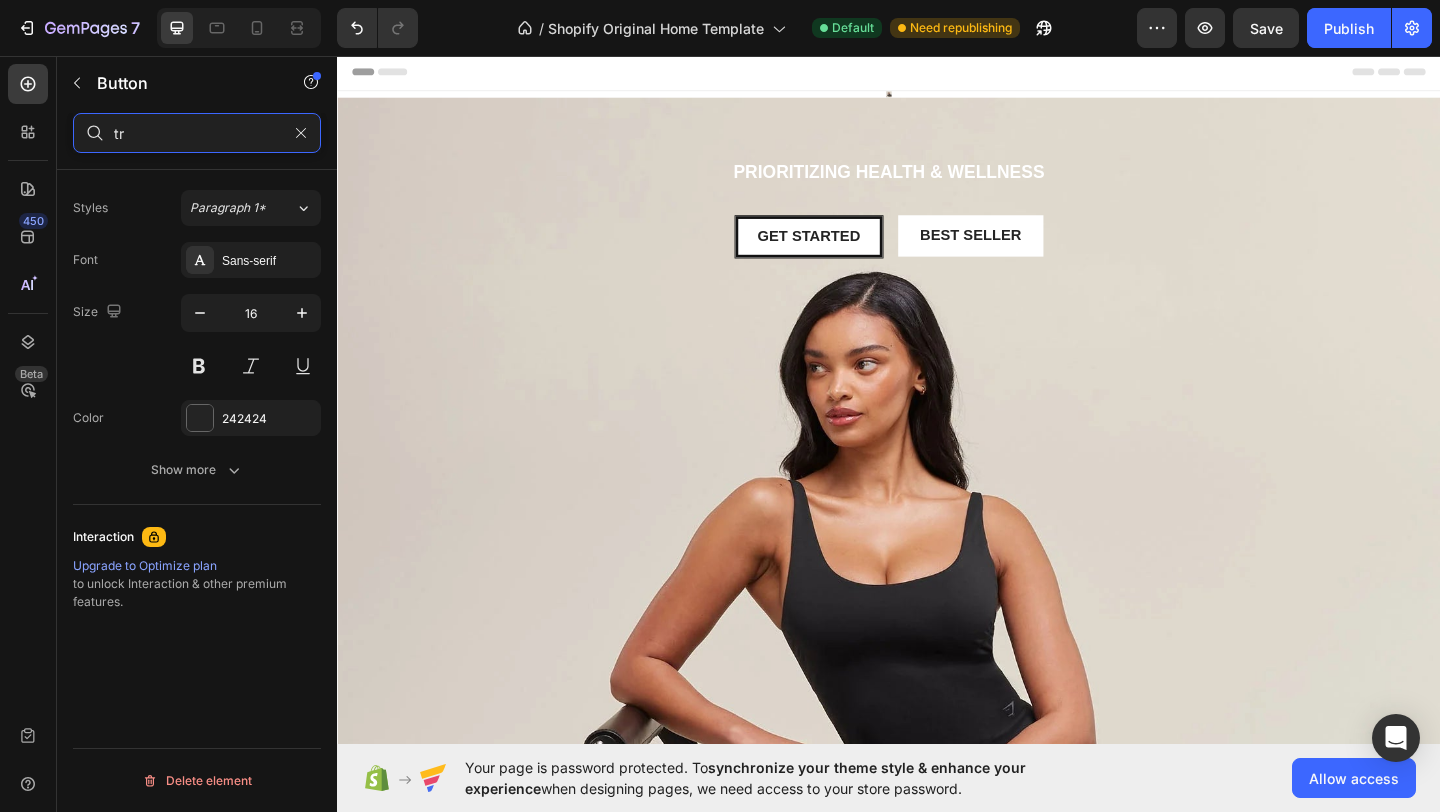 type on "t" 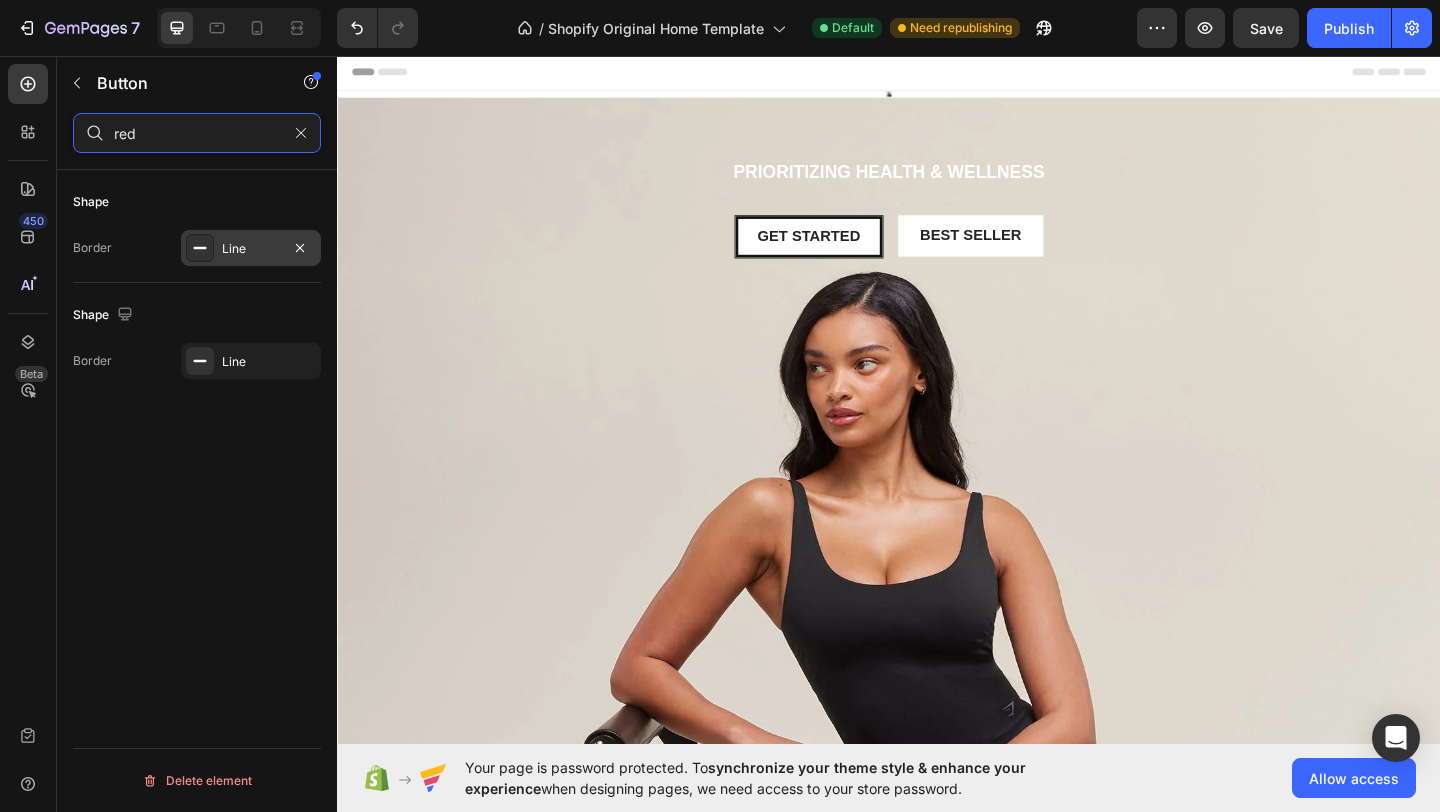 type on "red" 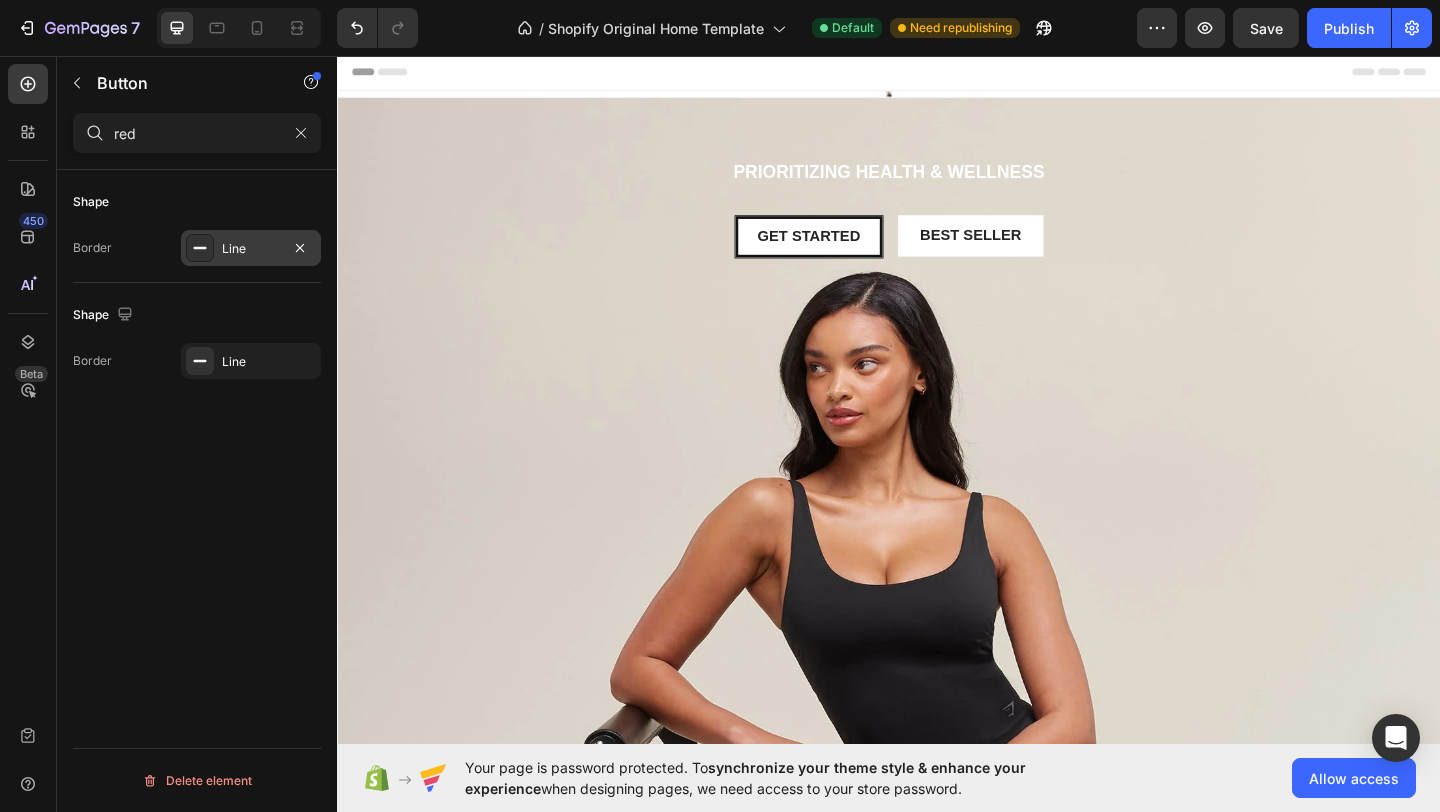 click on "Line" at bounding box center (251, 249) 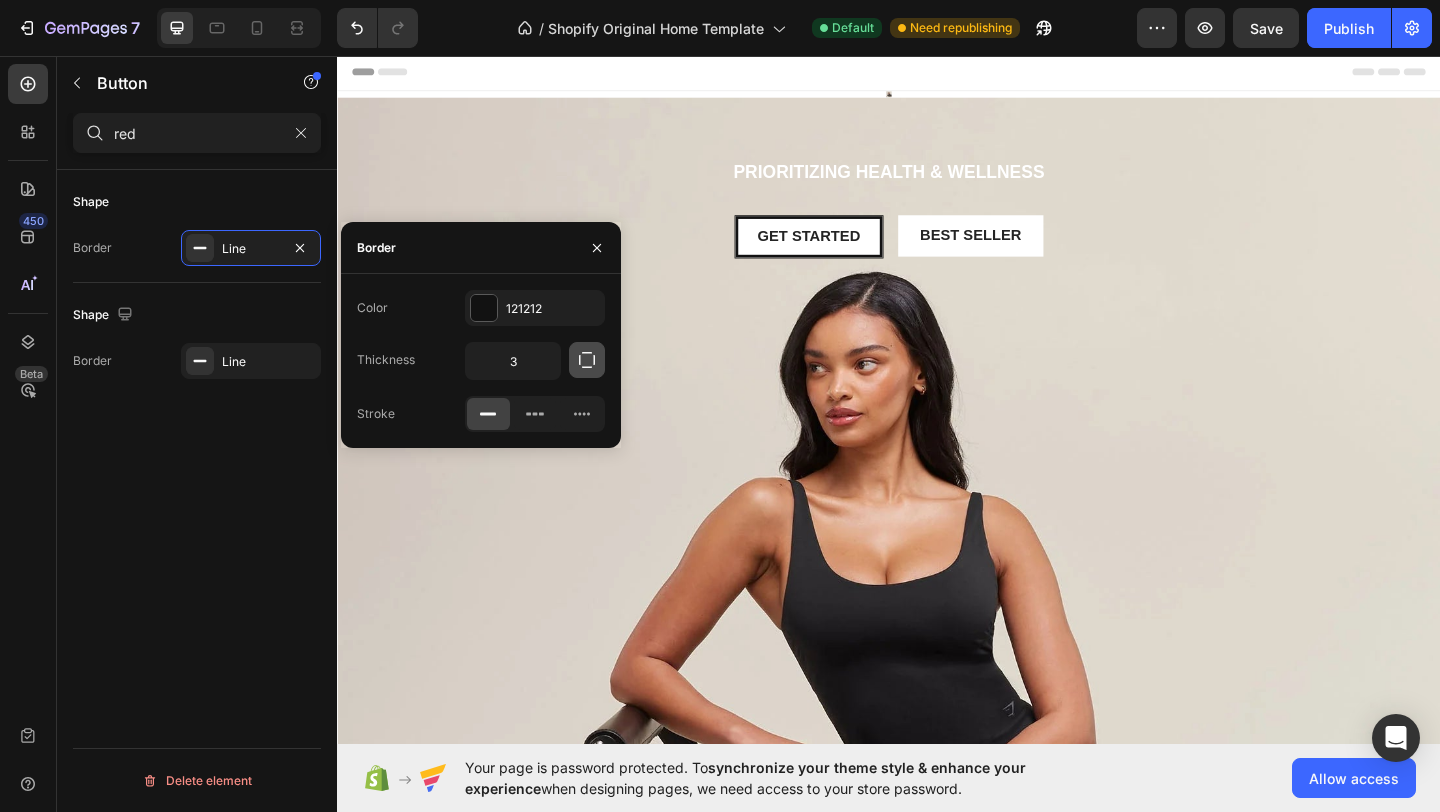 click 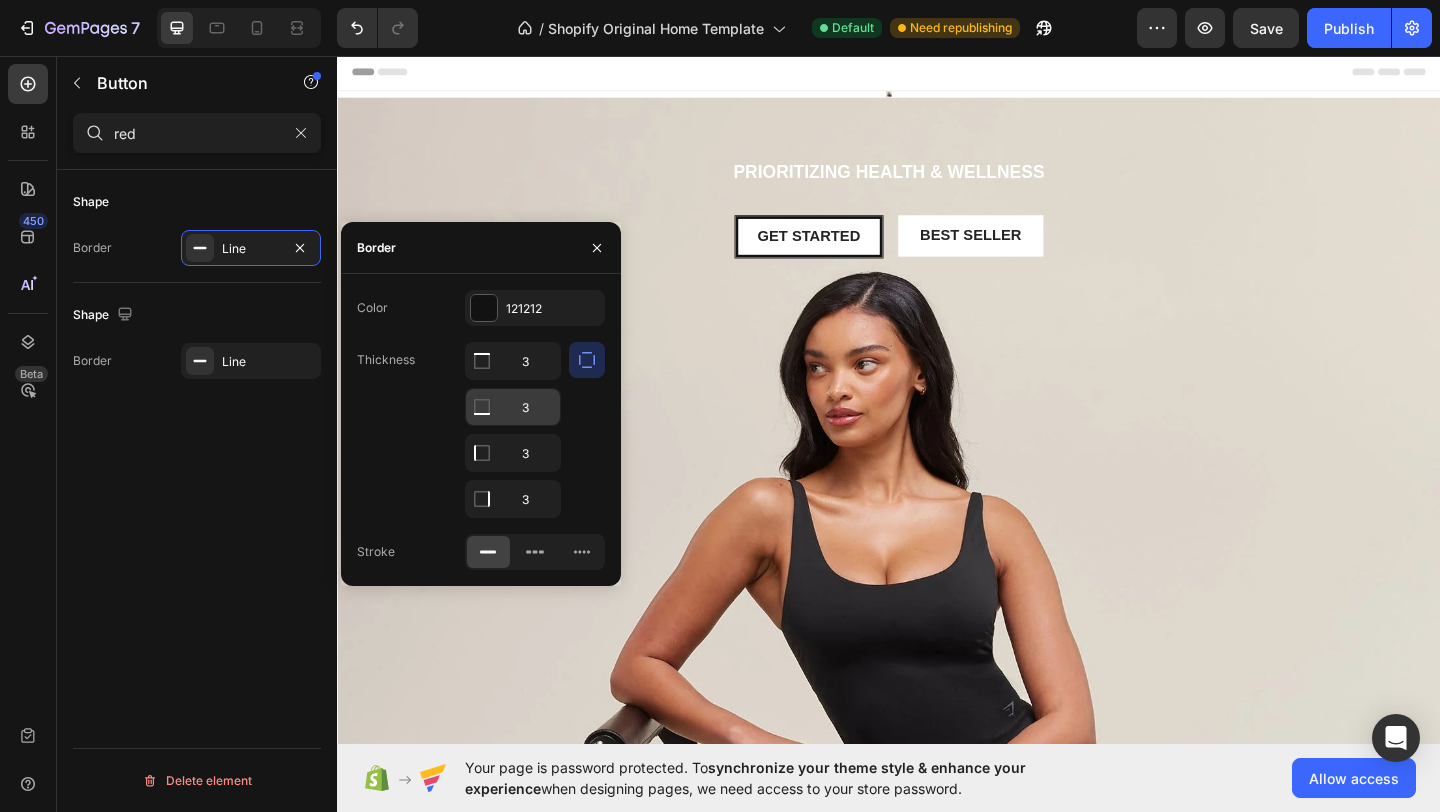 click on "3" at bounding box center (513, 361) 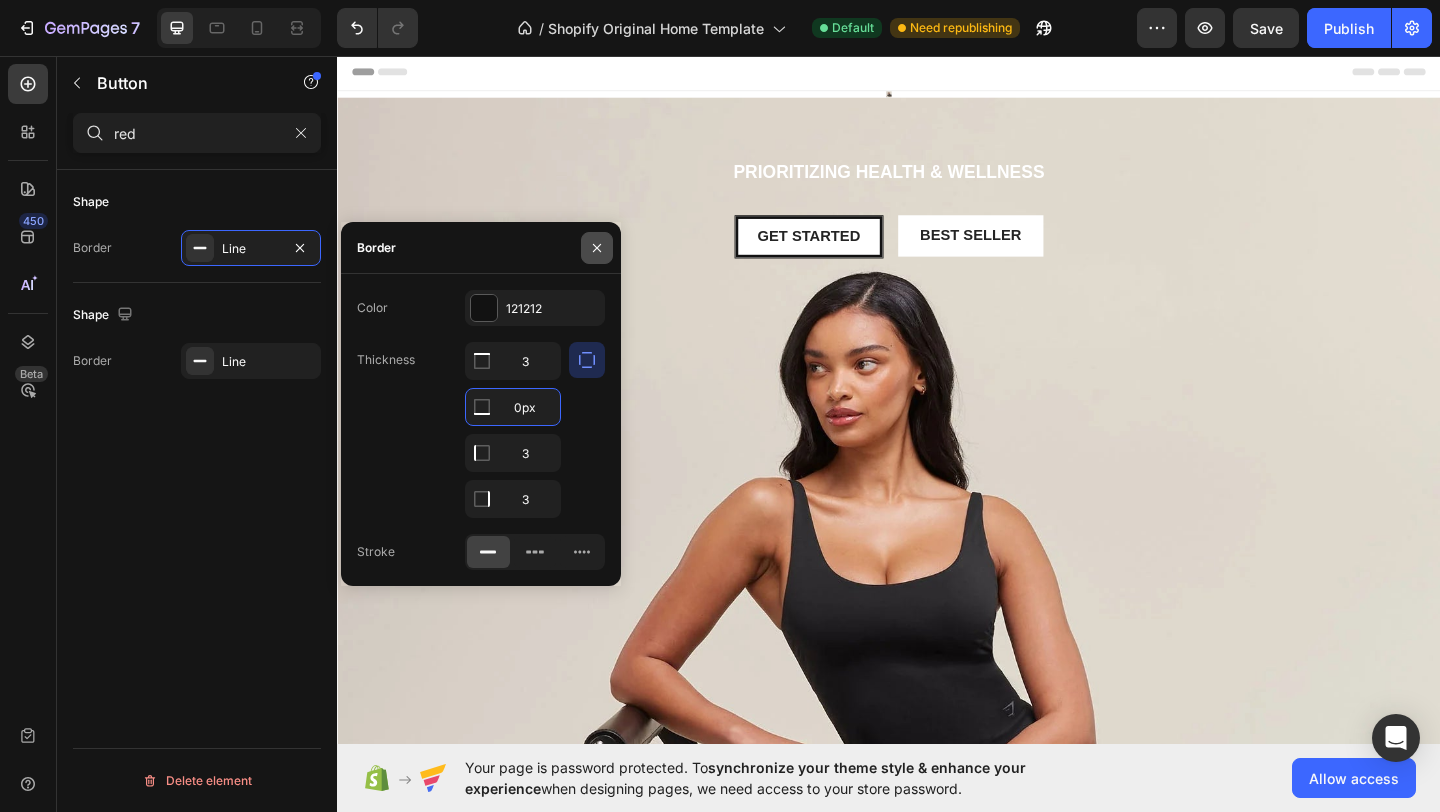 type on "0" 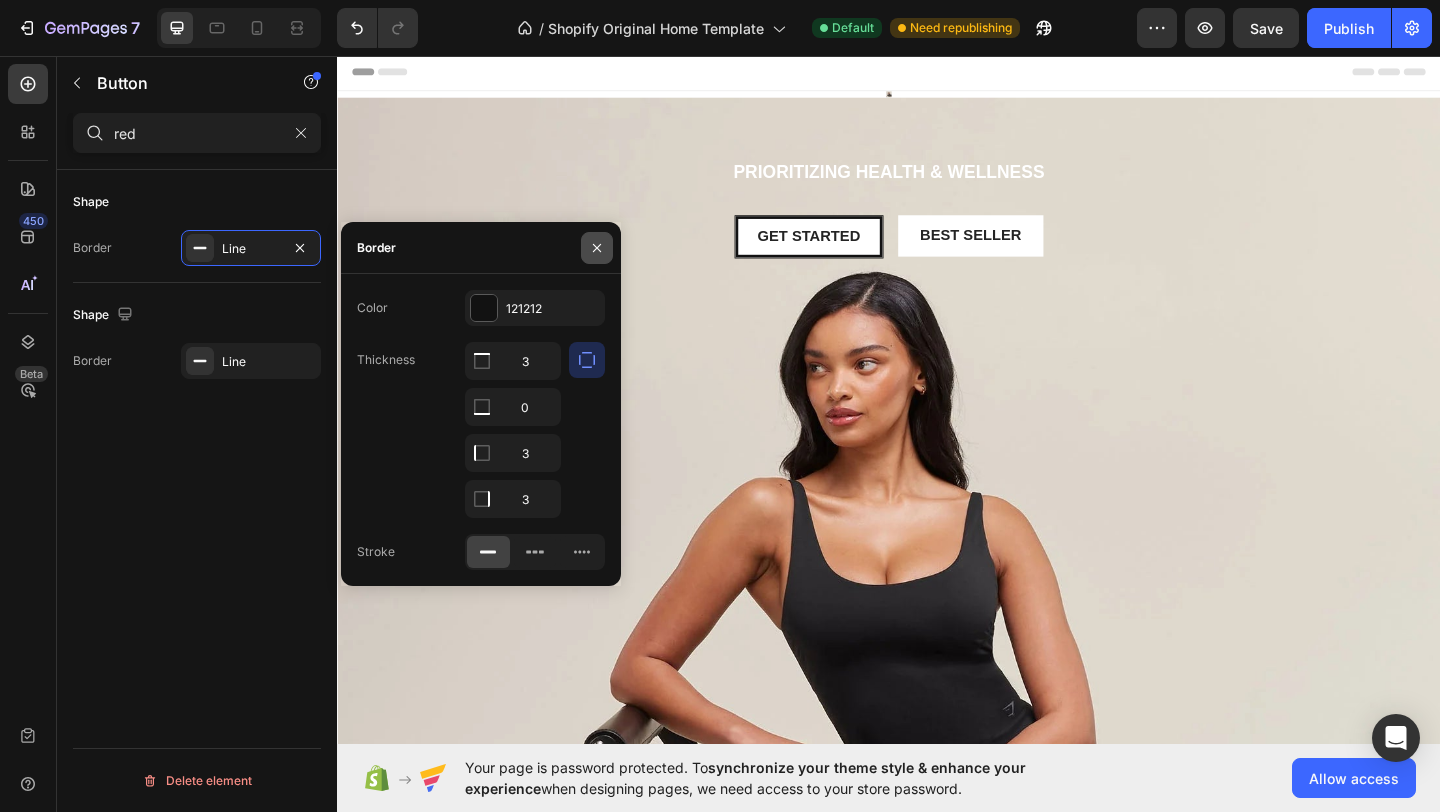 click 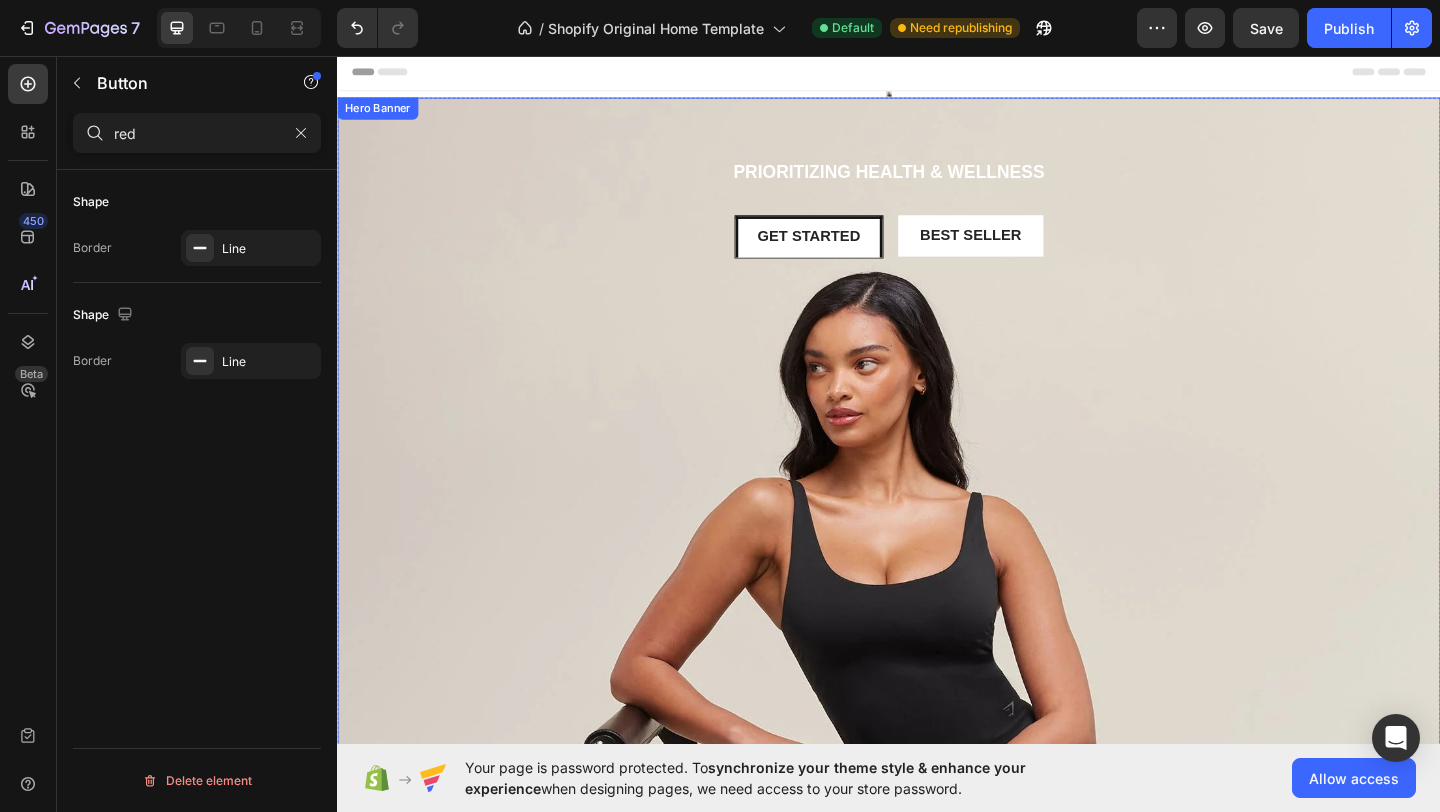 click on "PriorITIzing Health & Wellness  Text Block Get started Button Best Seller Button Row" at bounding box center (937, 220) 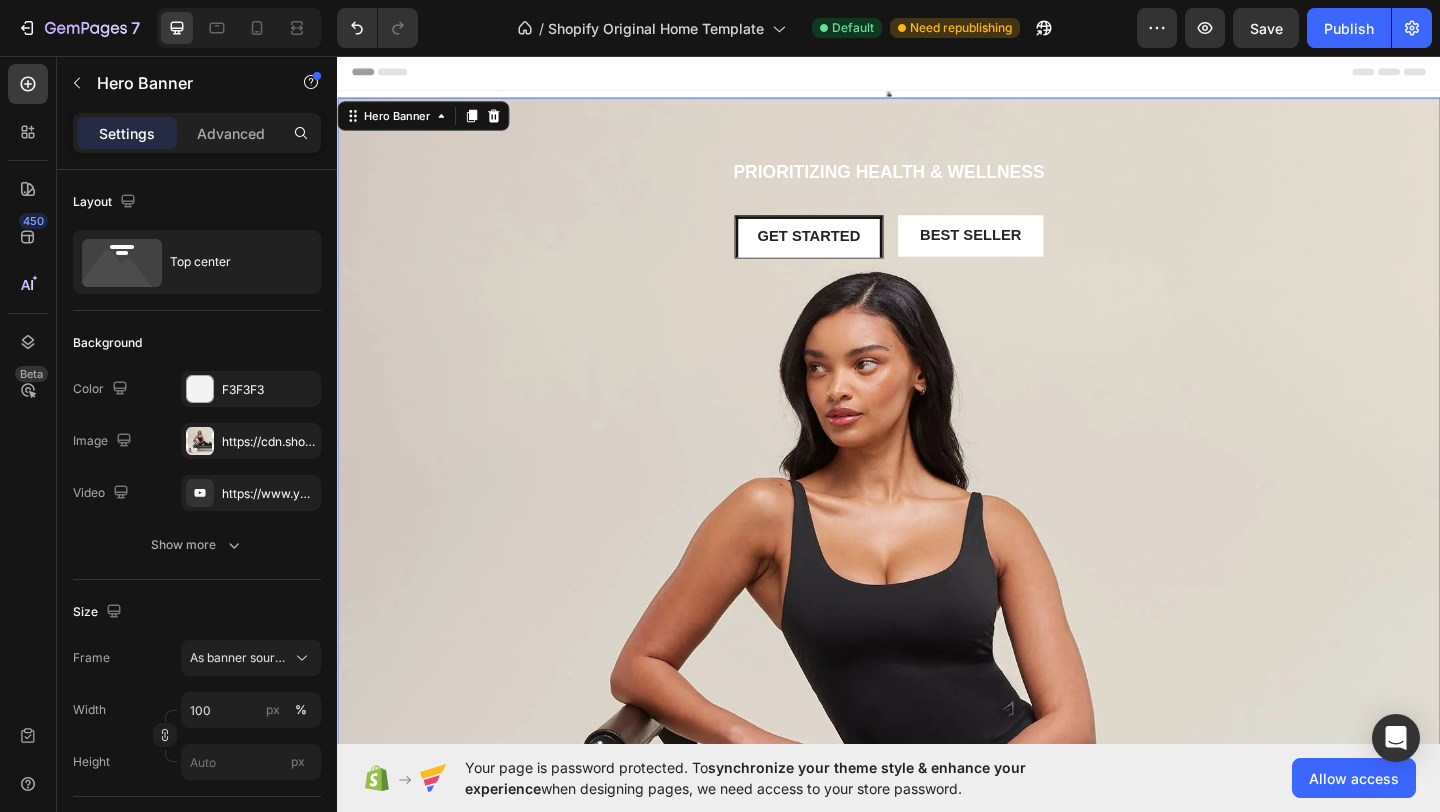 click on "PriorITIzing Health & Wellness  Text Block Get started Button Best Seller Button Row" at bounding box center [937, 238] 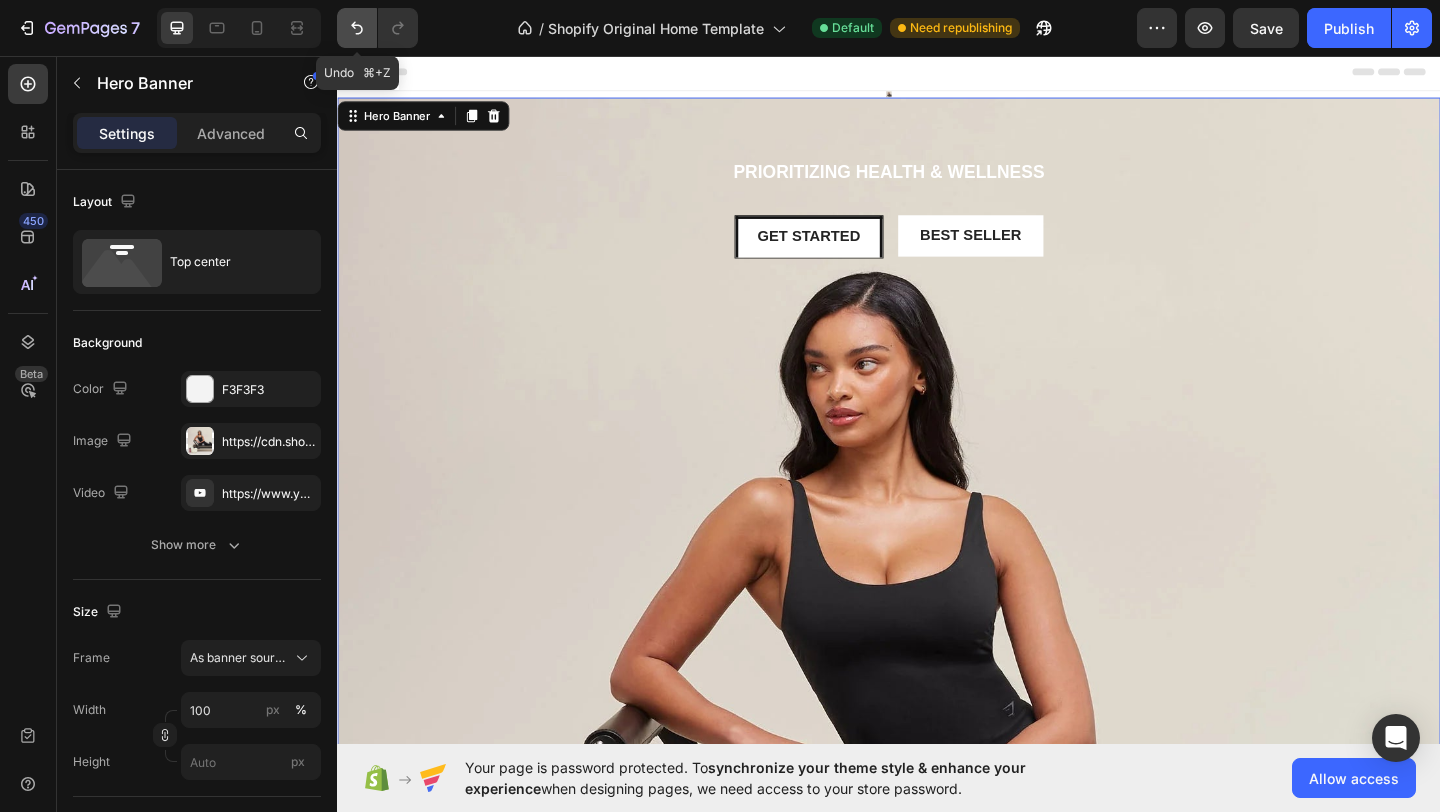 click 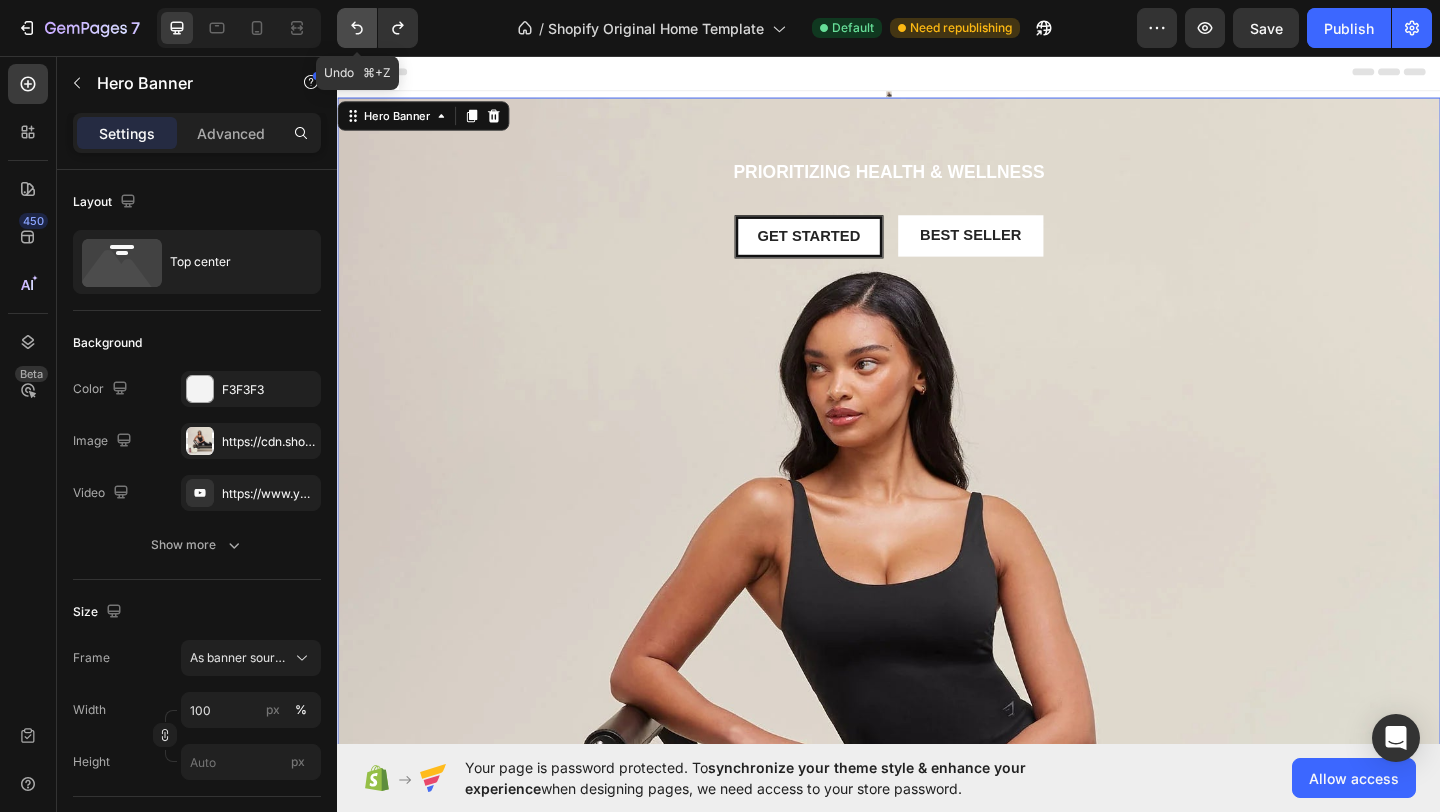 click 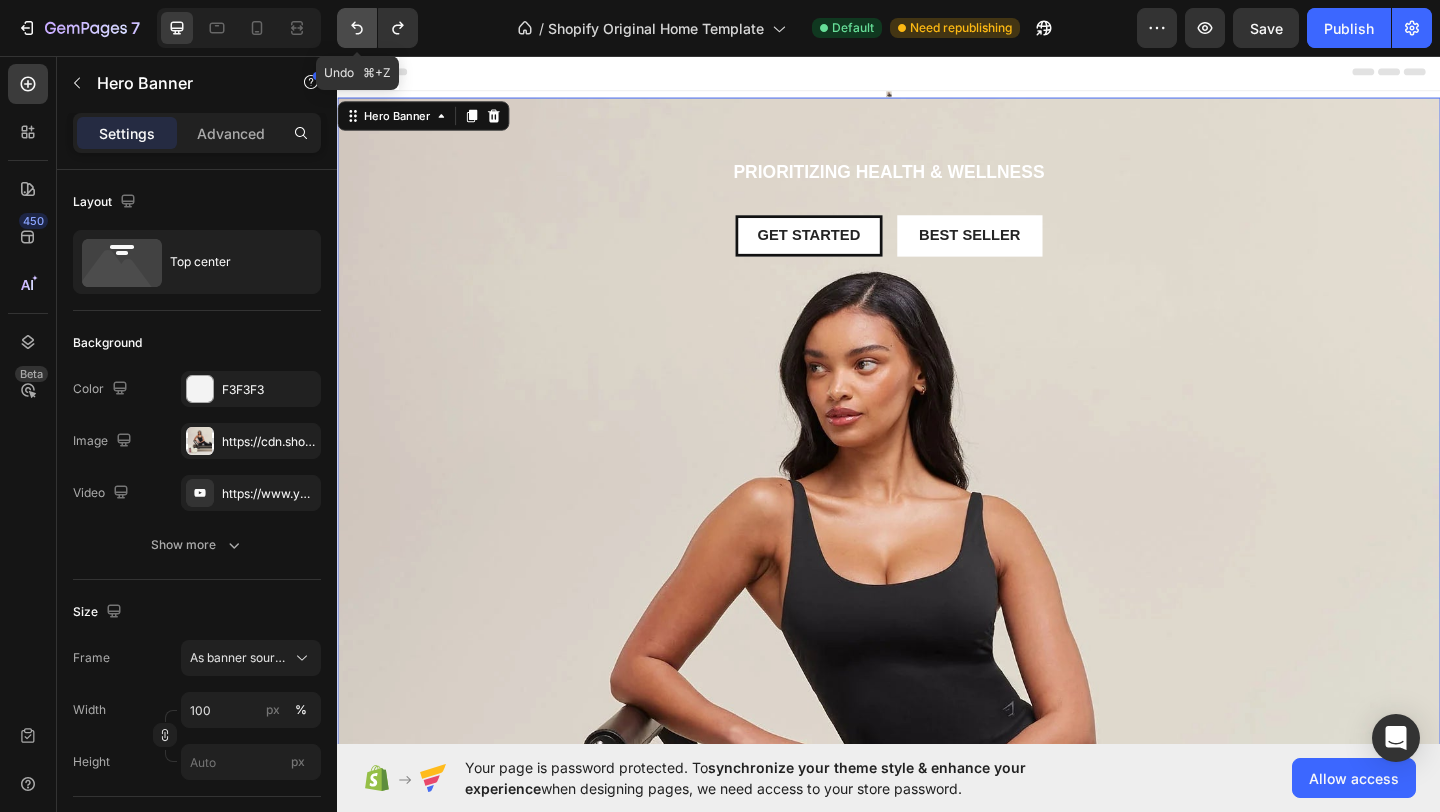 click 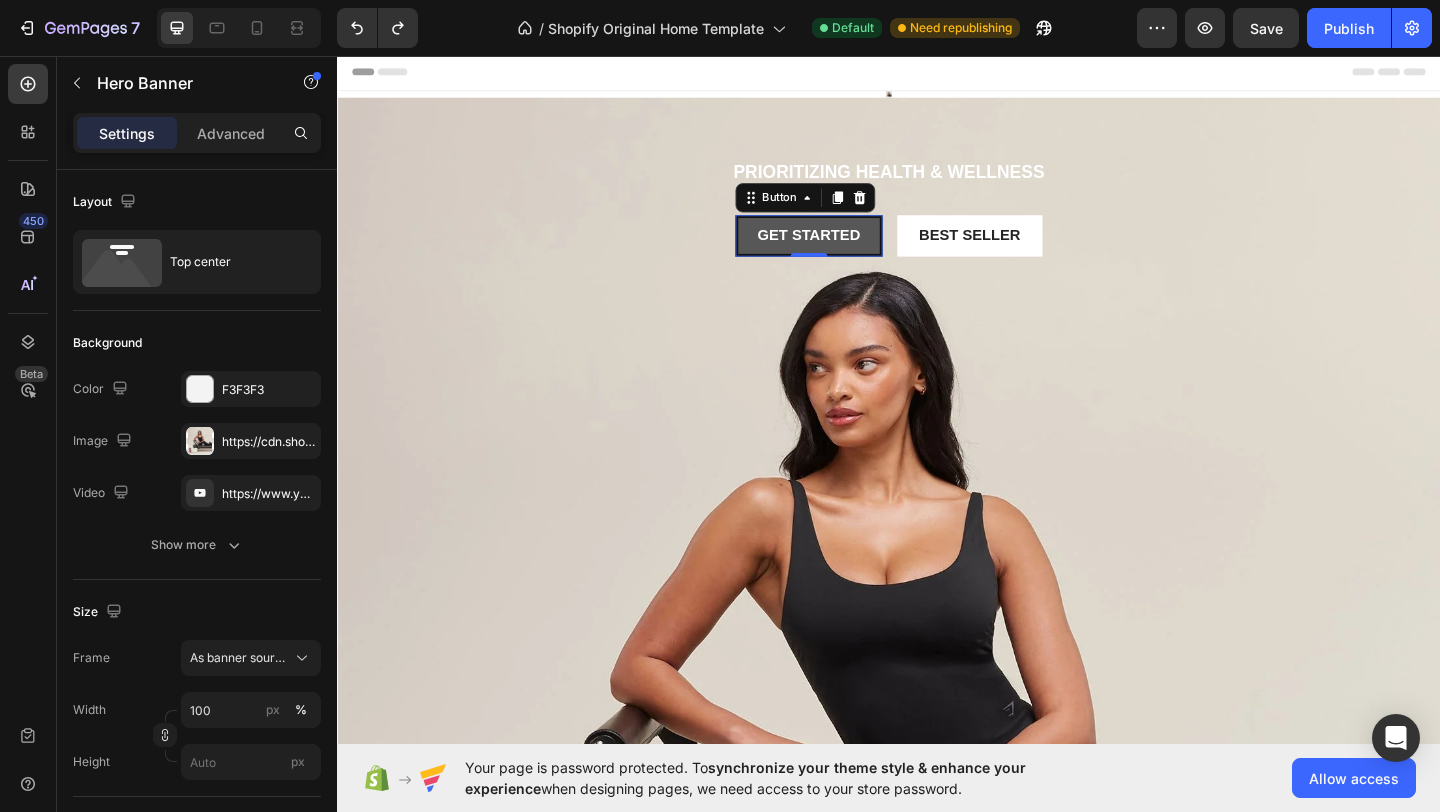 click on "Get started" at bounding box center [850, 251] 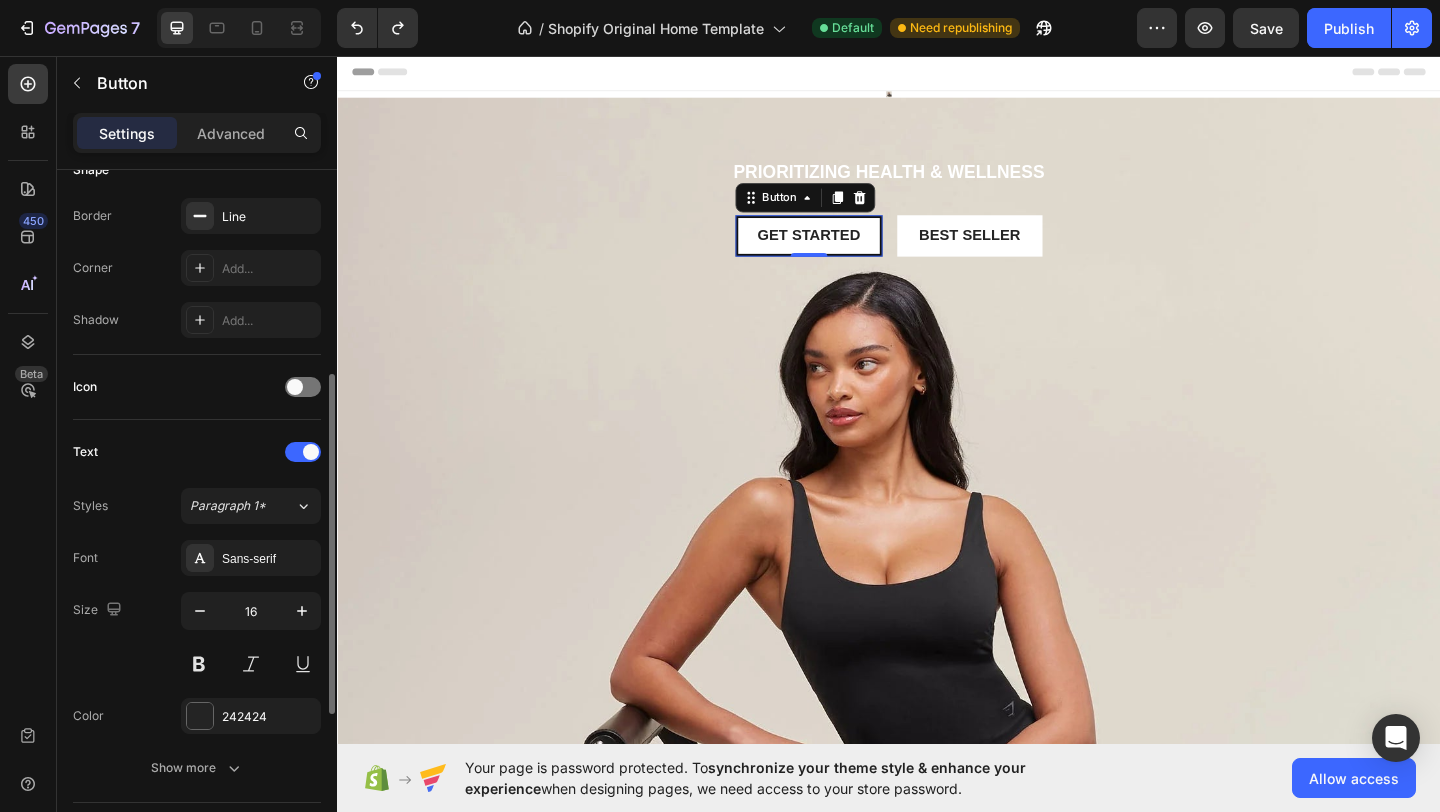 scroll, scrollTop: 735, scrollLeft: 0, axis: vertical 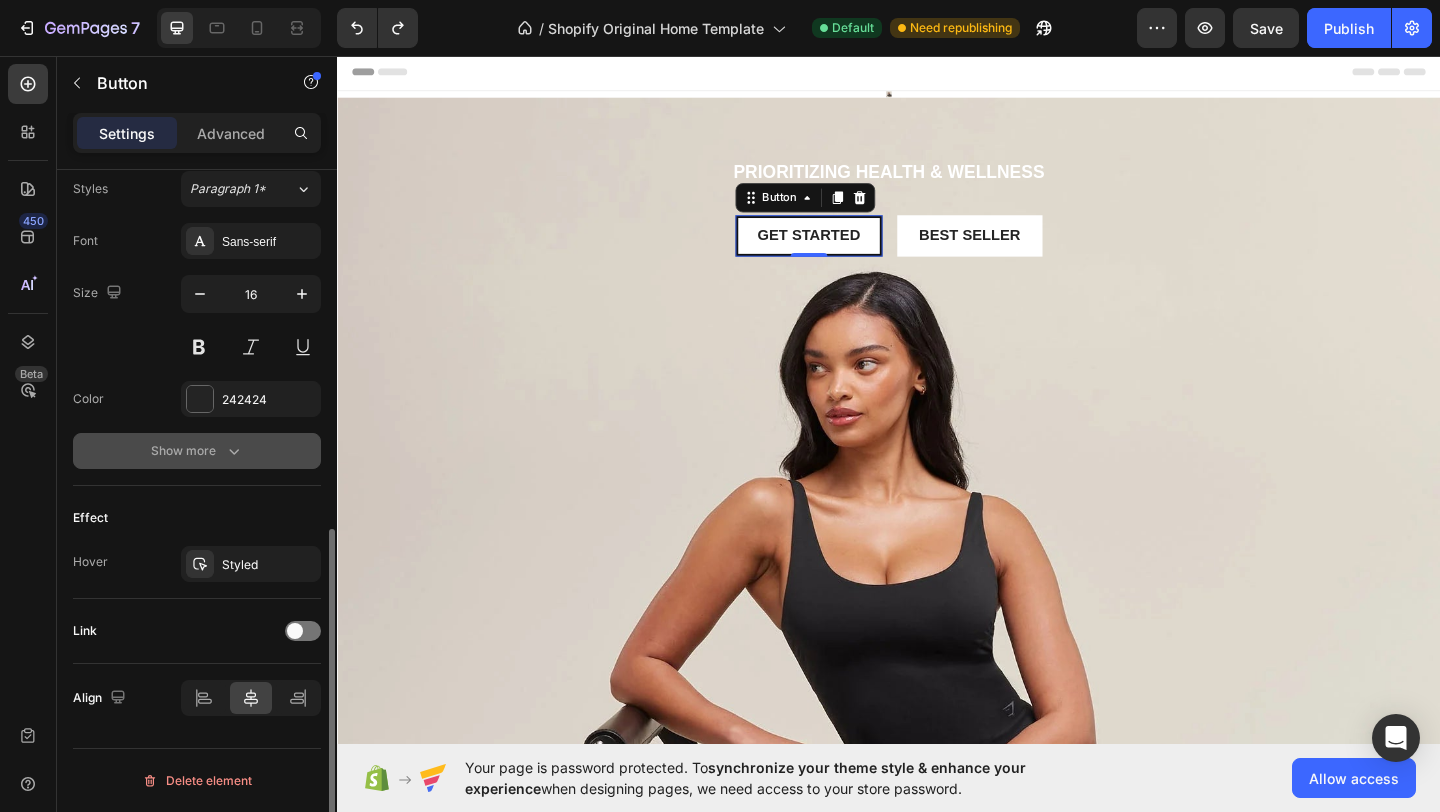 click on "Show more" at bounding box center (197, 451) 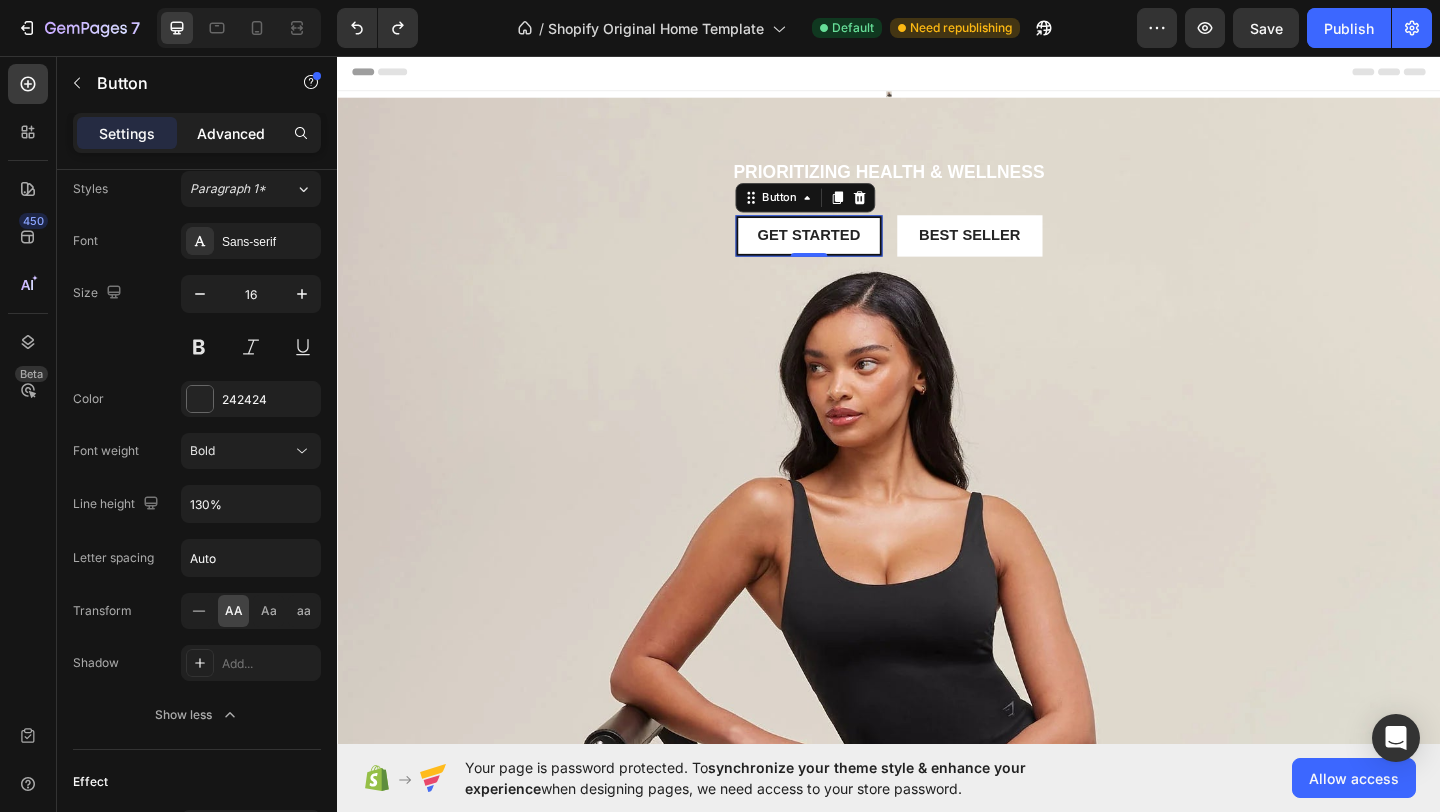 click on "Advanced" at bounding box center [231, 133] 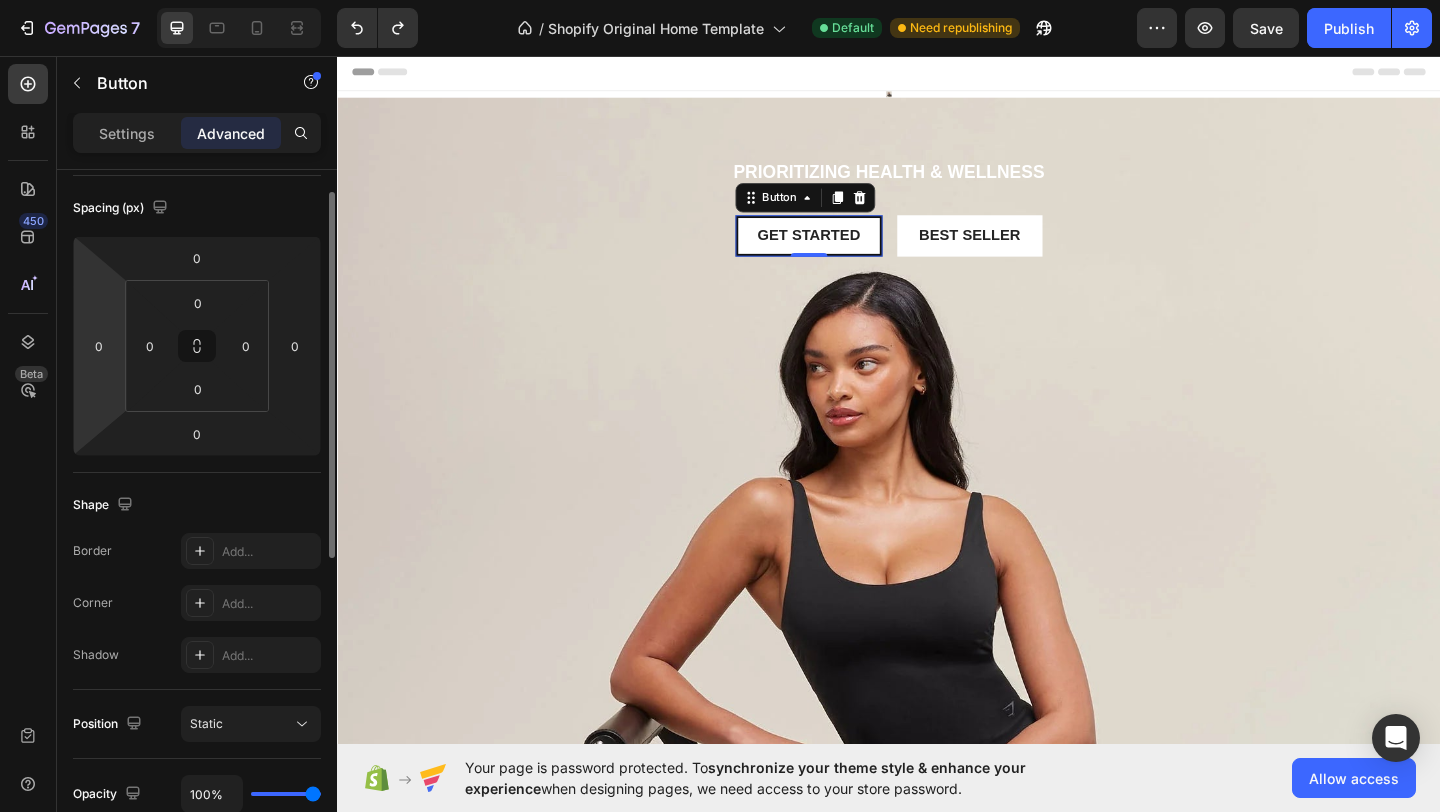 scroll, scrollTop: 0, scrollLeft: 0, axis: both 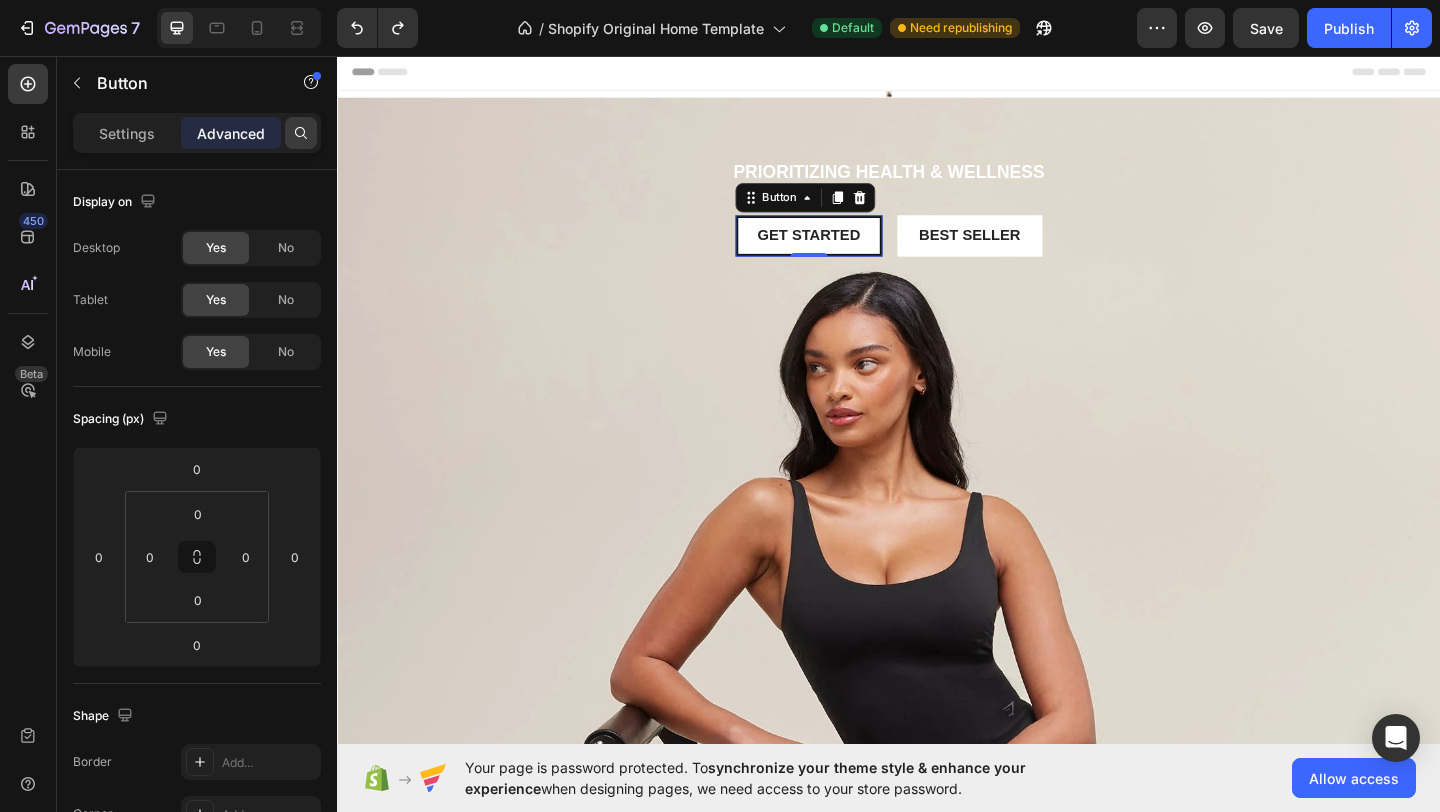 click 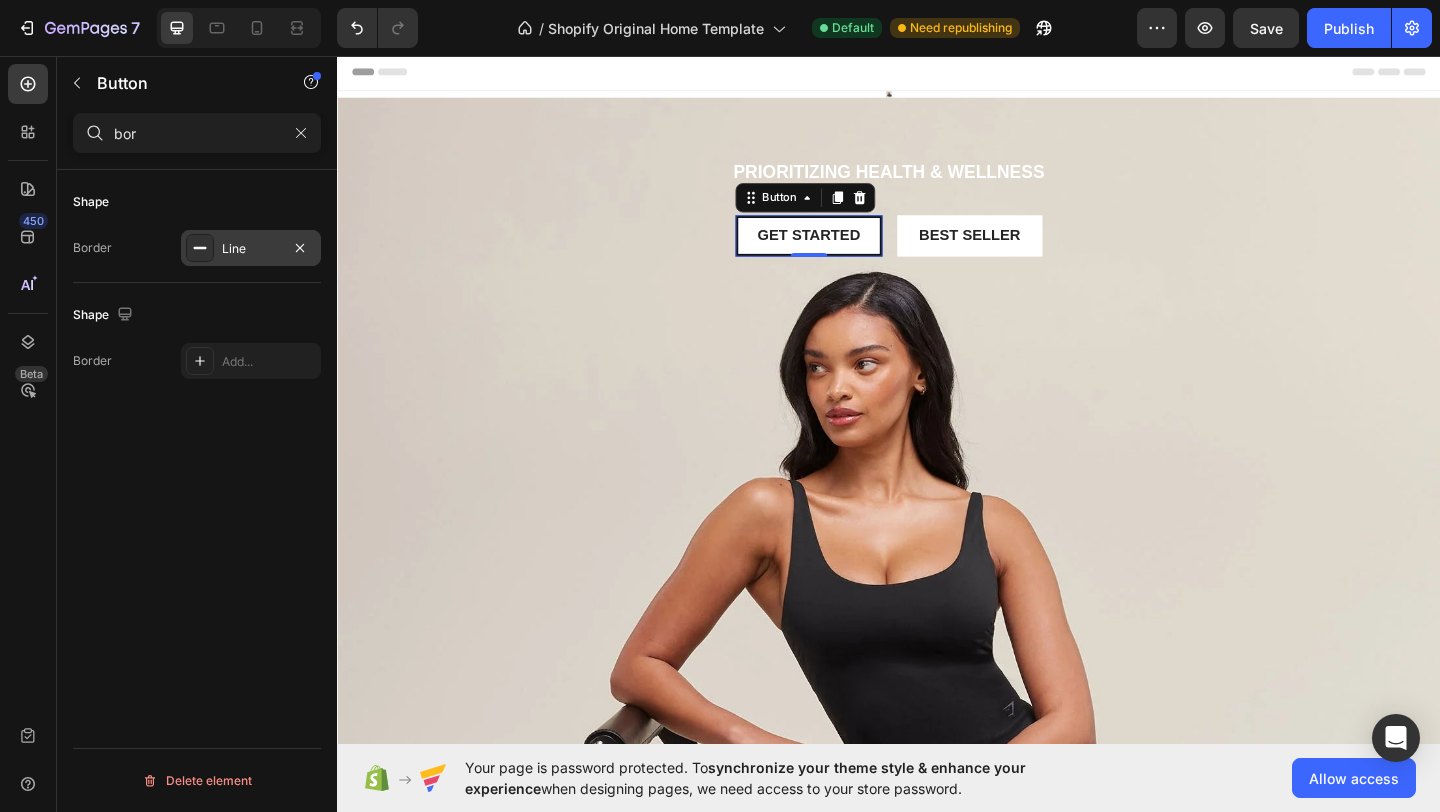 type on "bor" 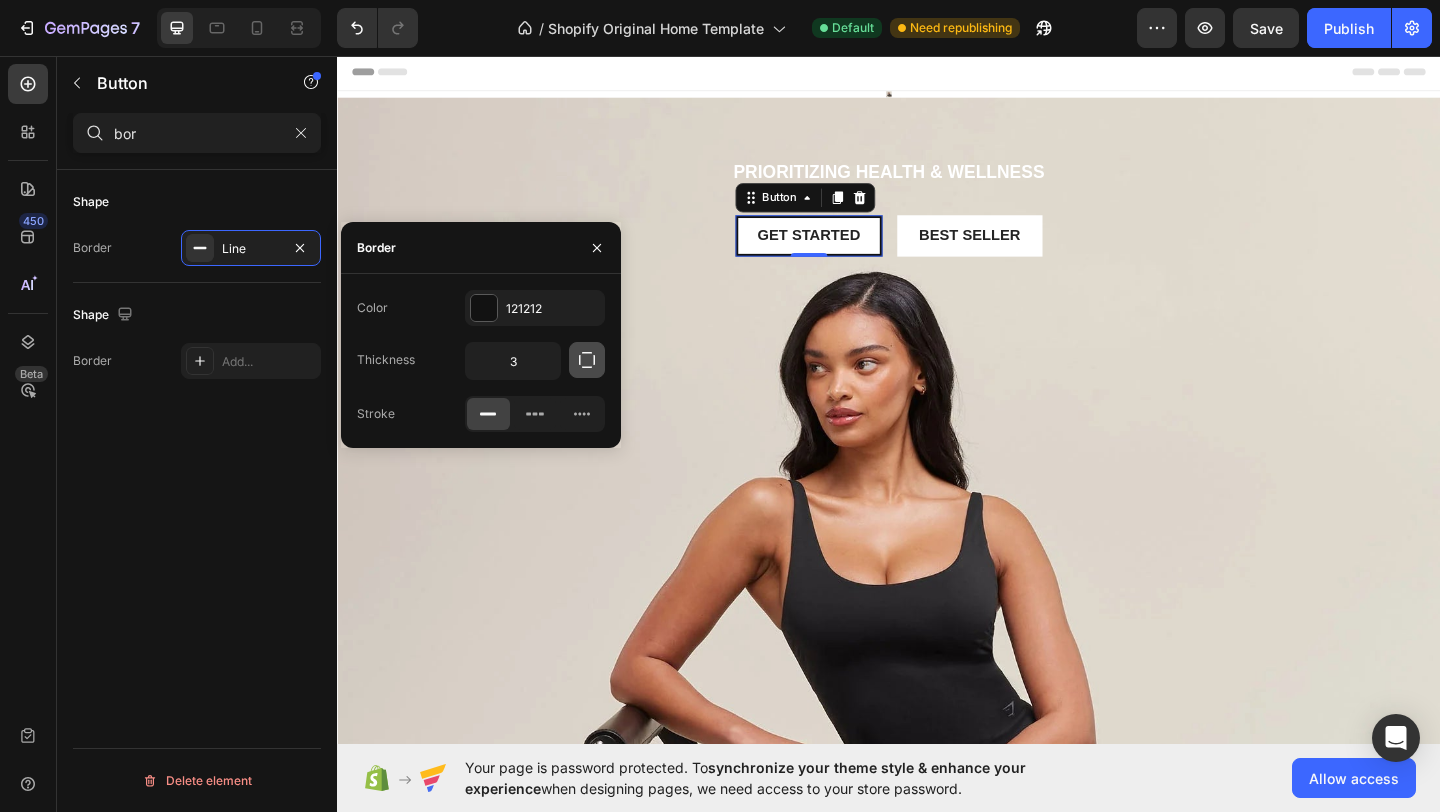 click 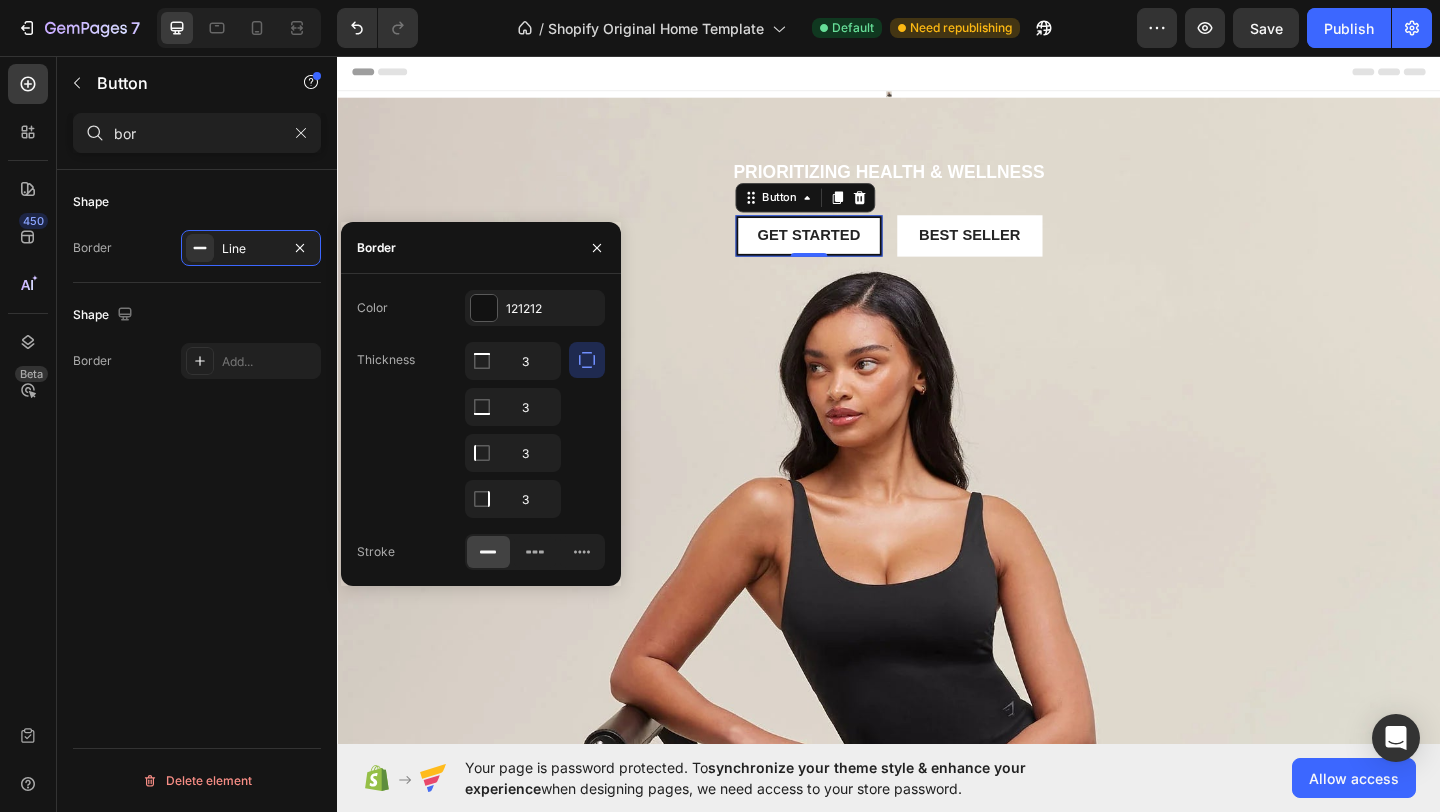 click 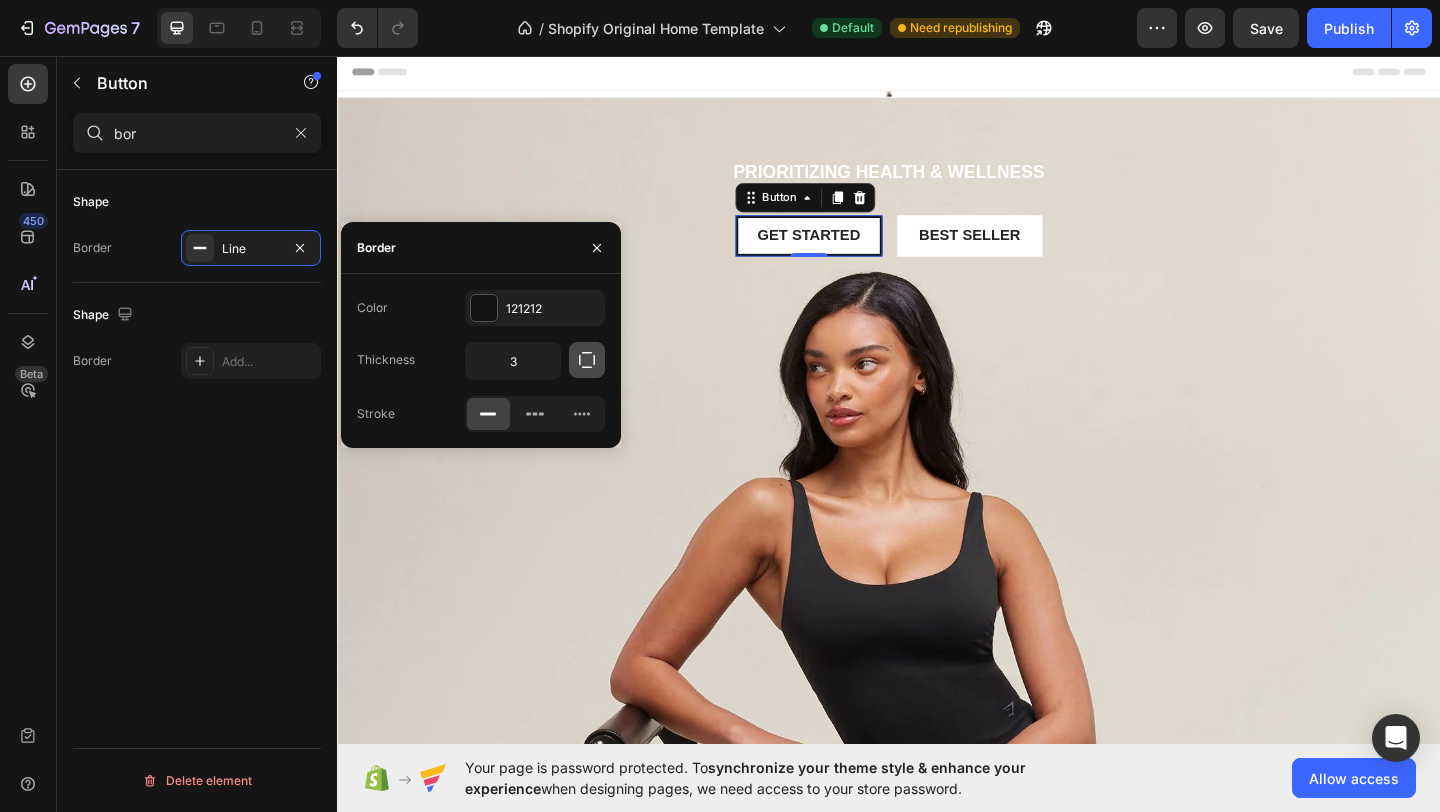 click 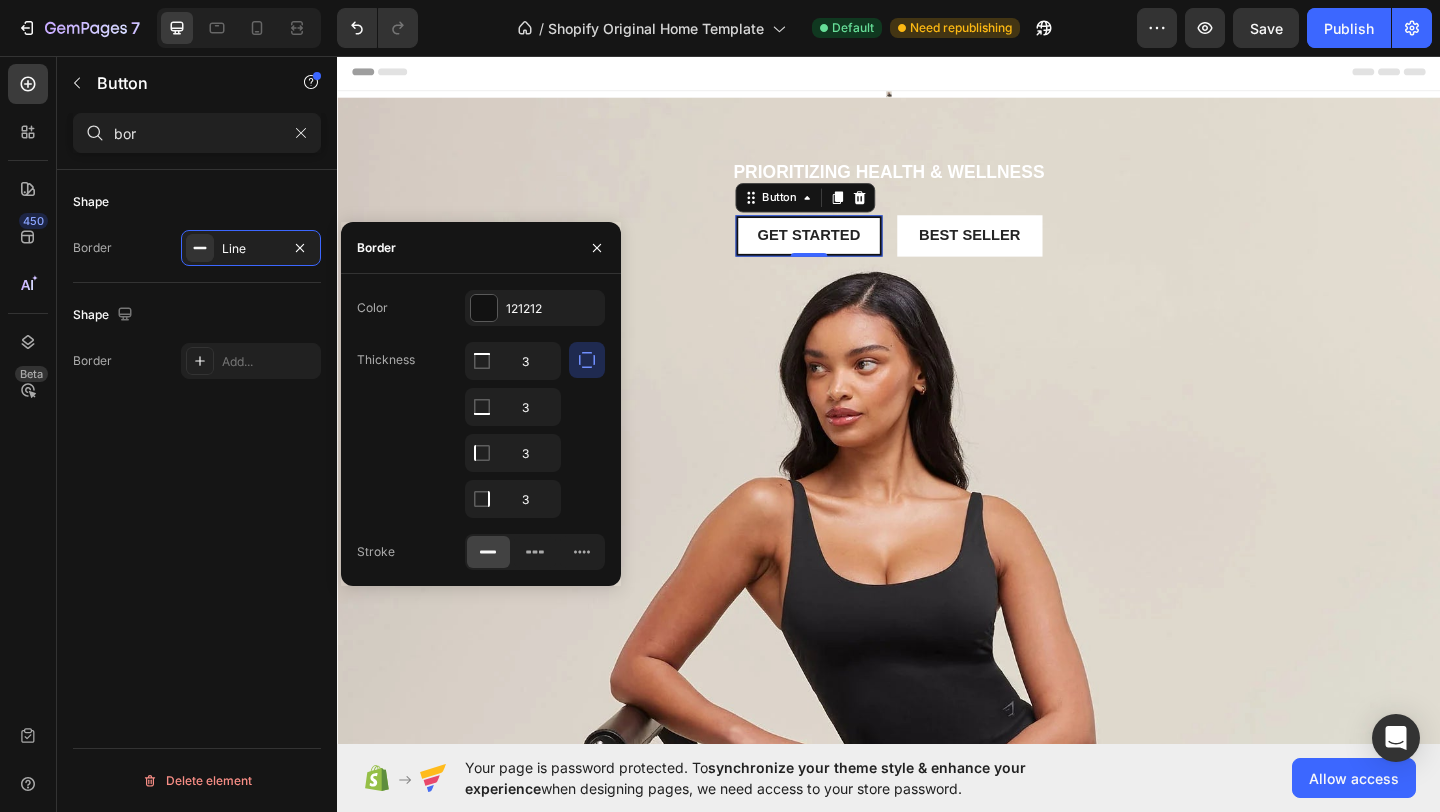 click 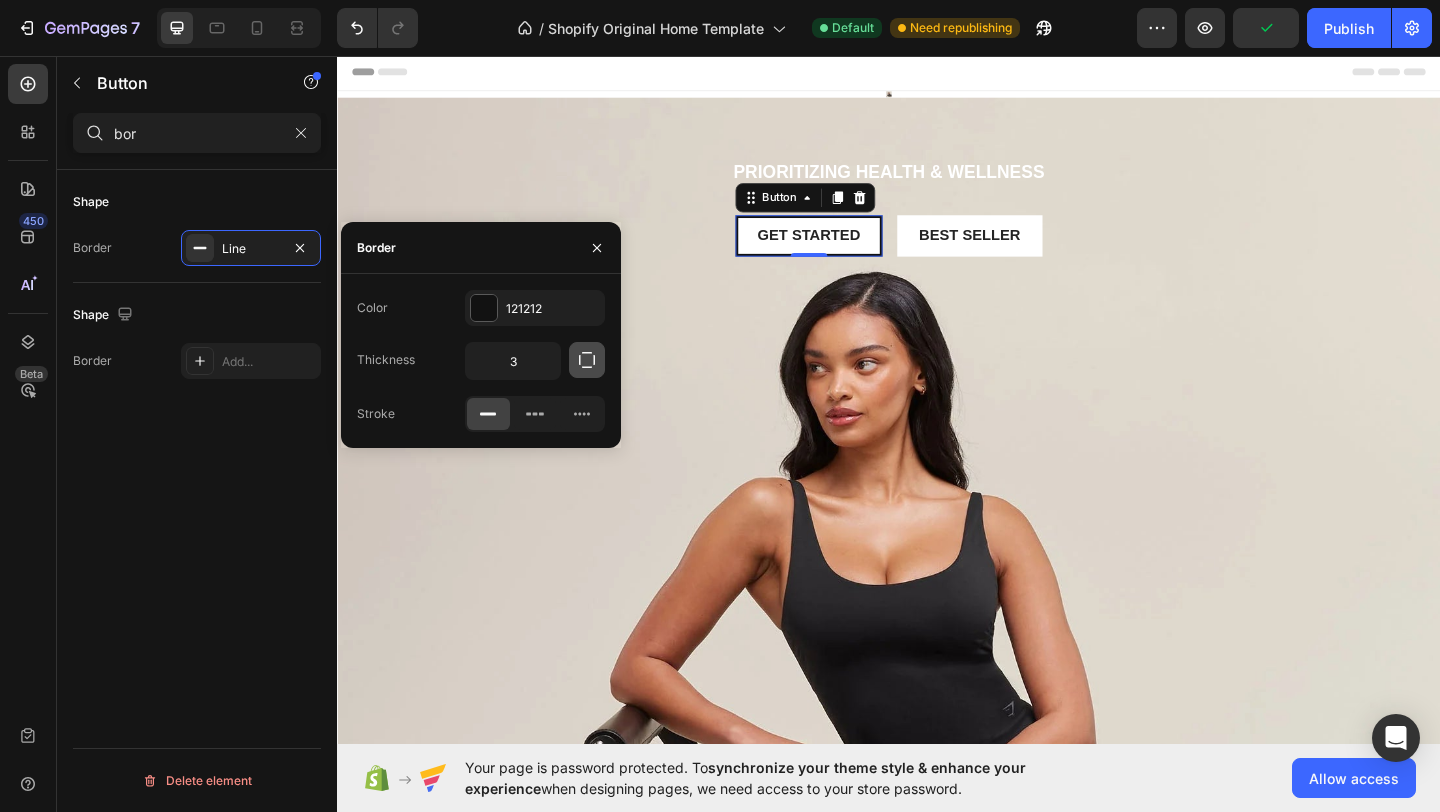 click 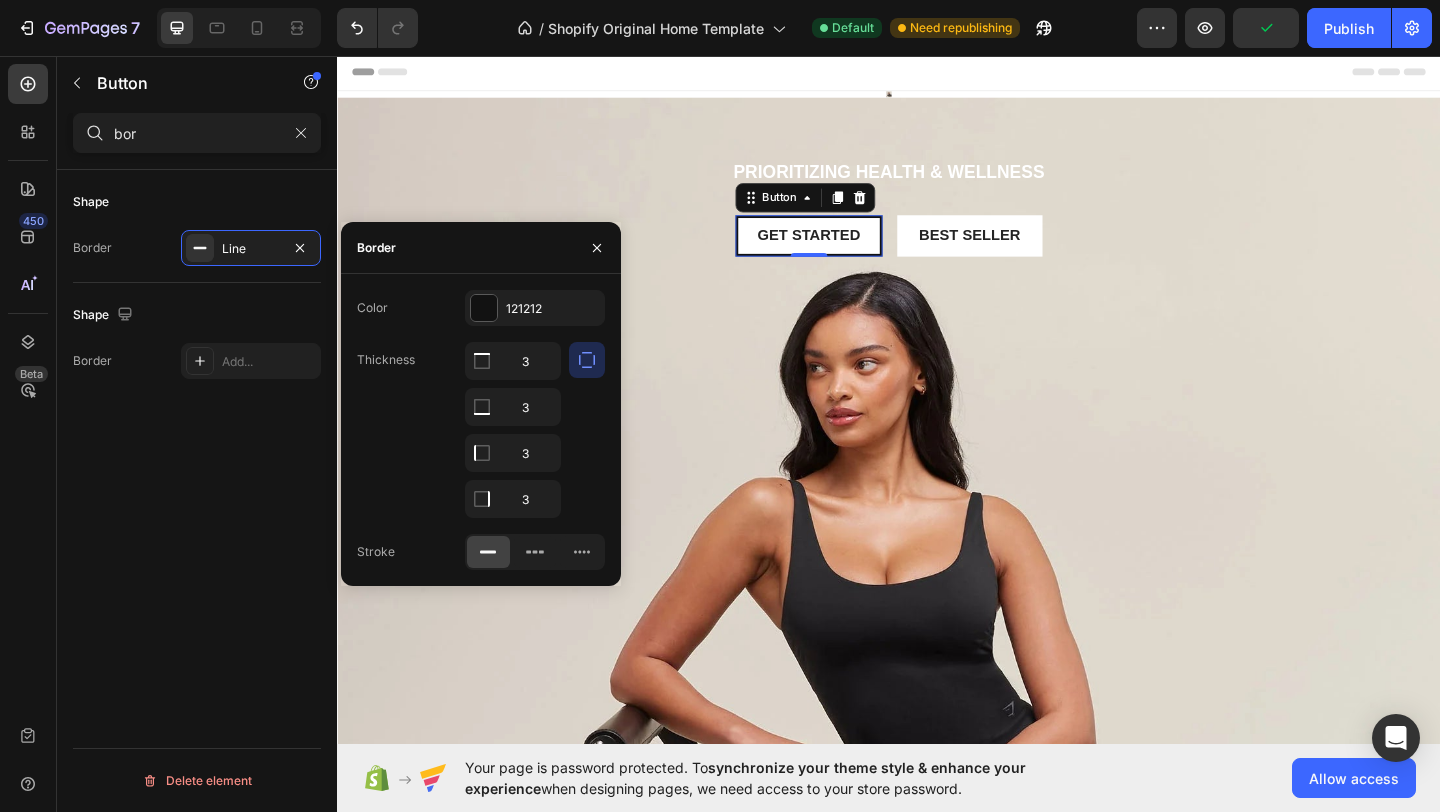 click 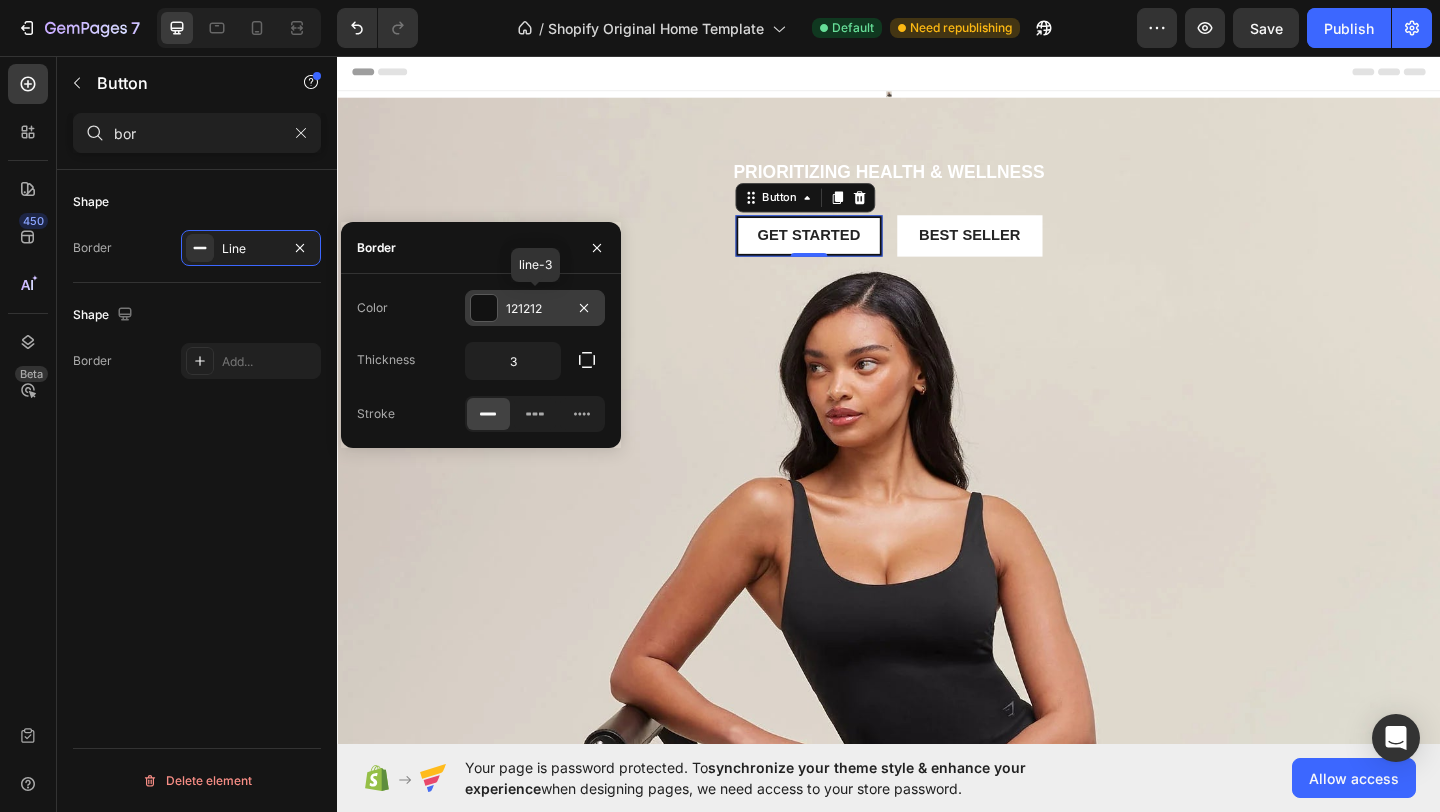 click on "121212" at bounding box center (535, 309) 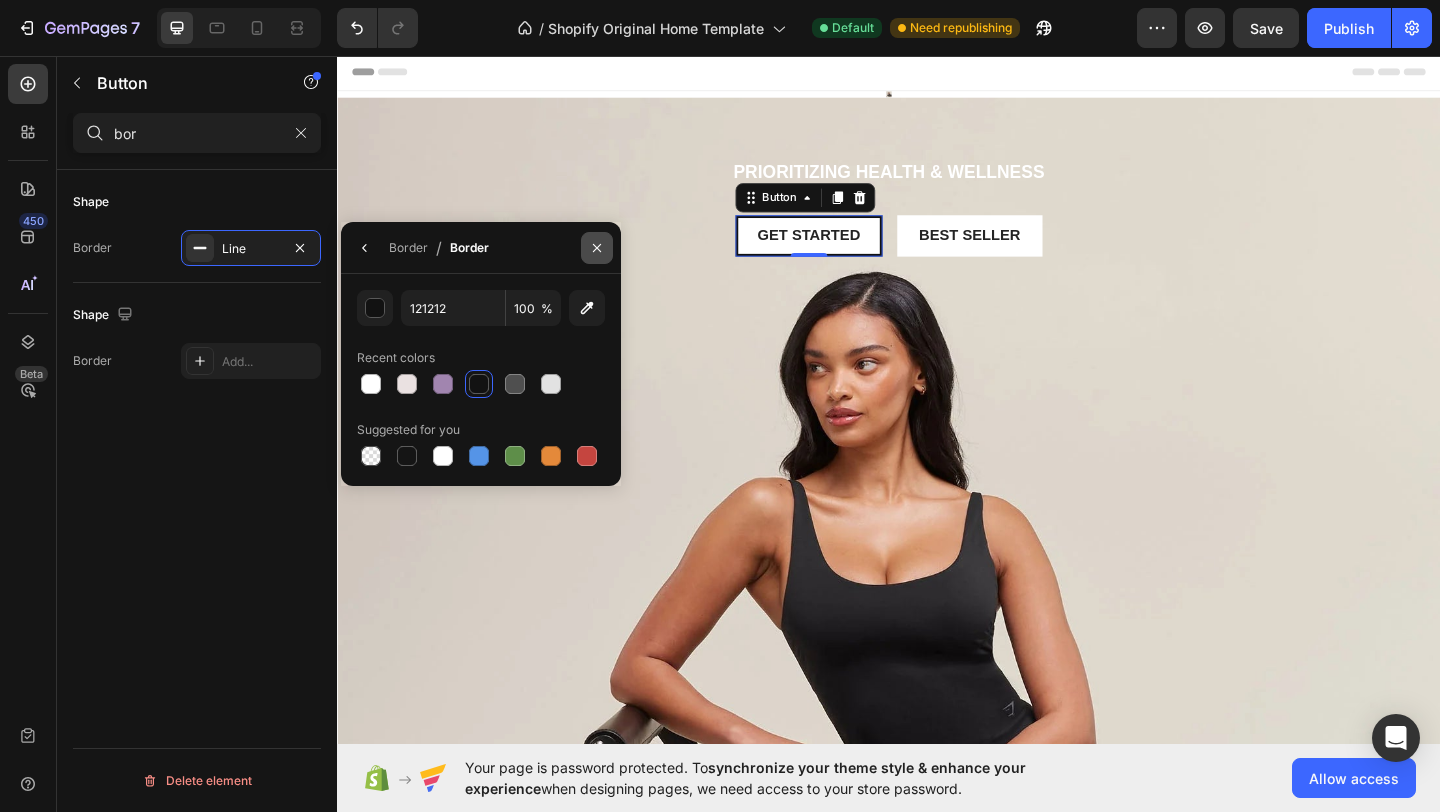 click 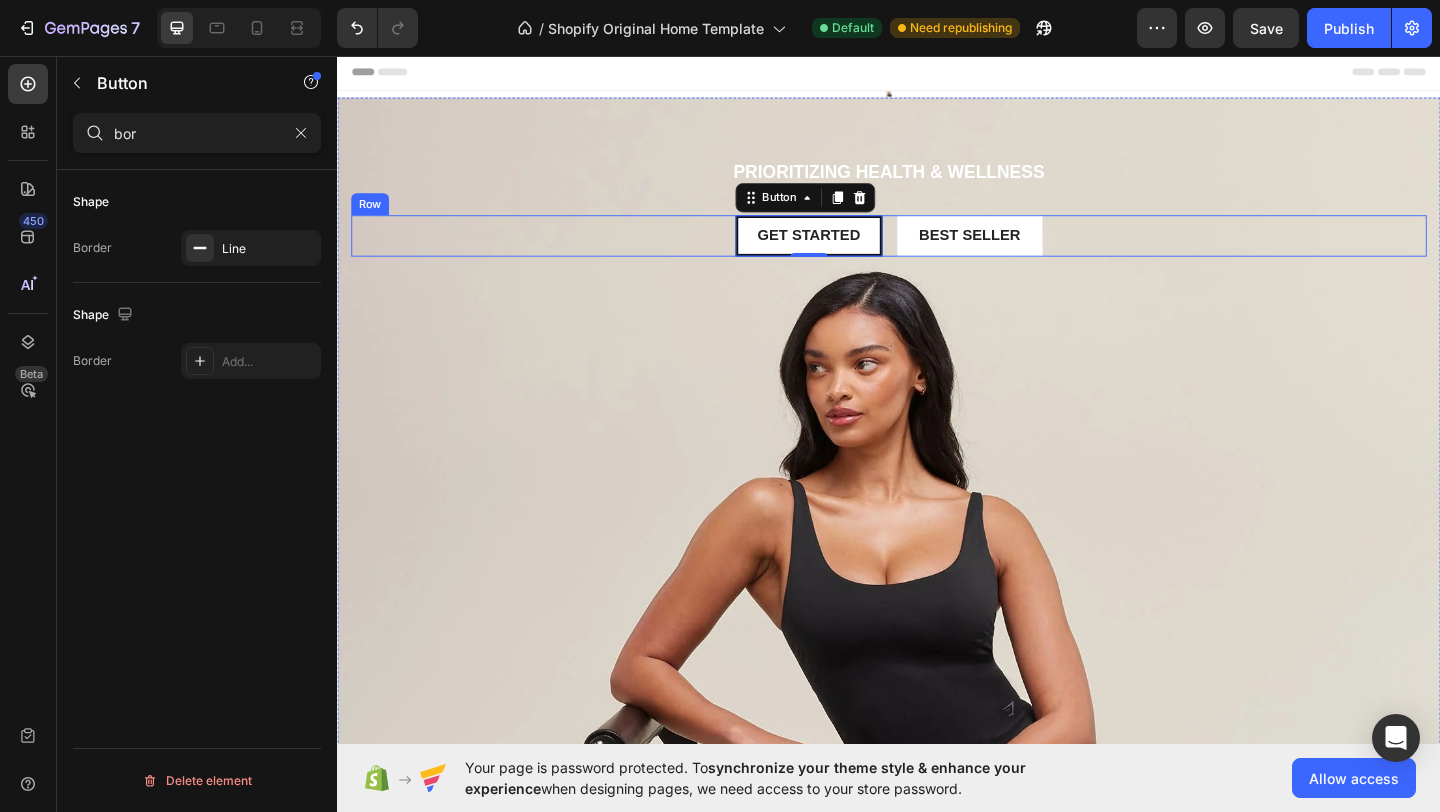 click at bounding box center [937, 816] 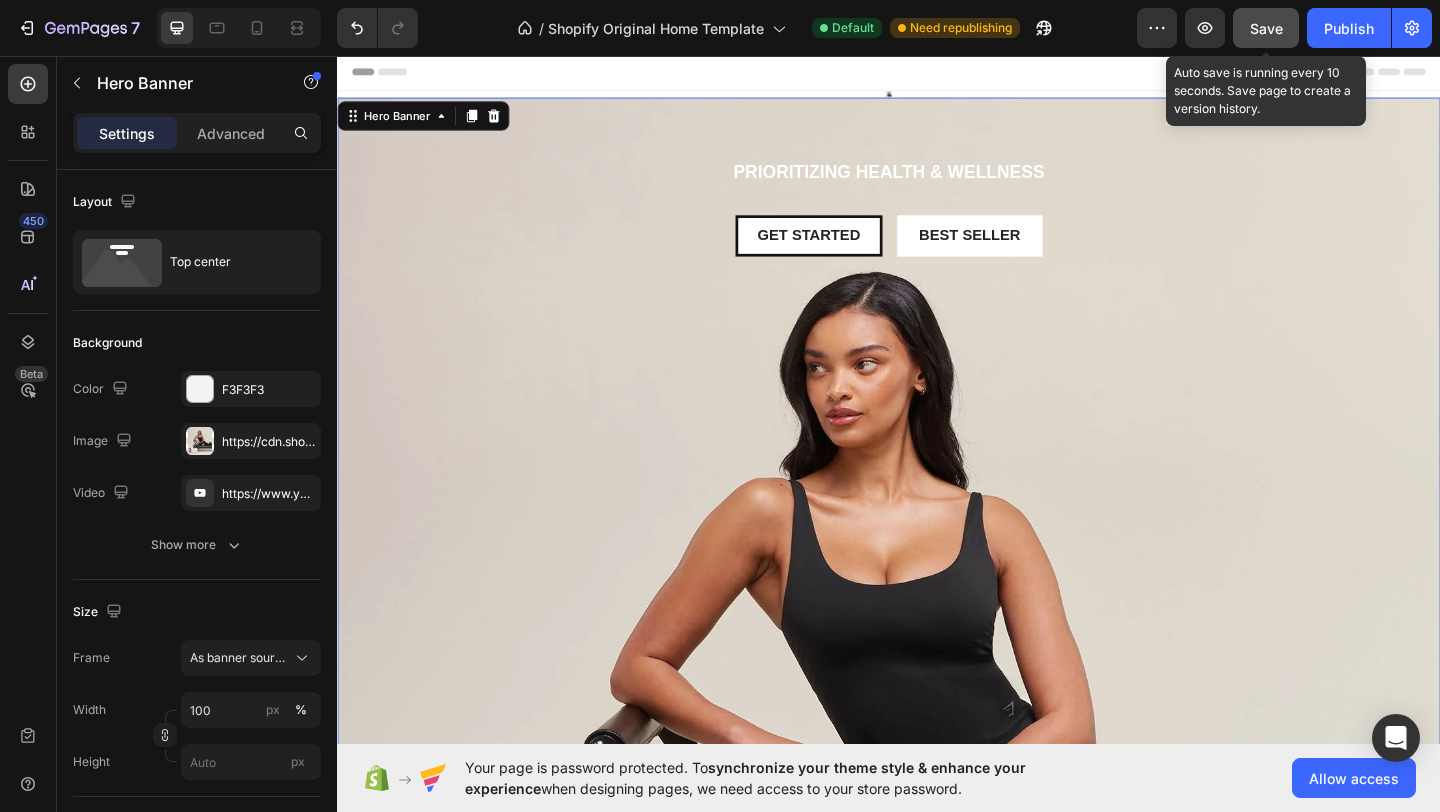 click on "Save" 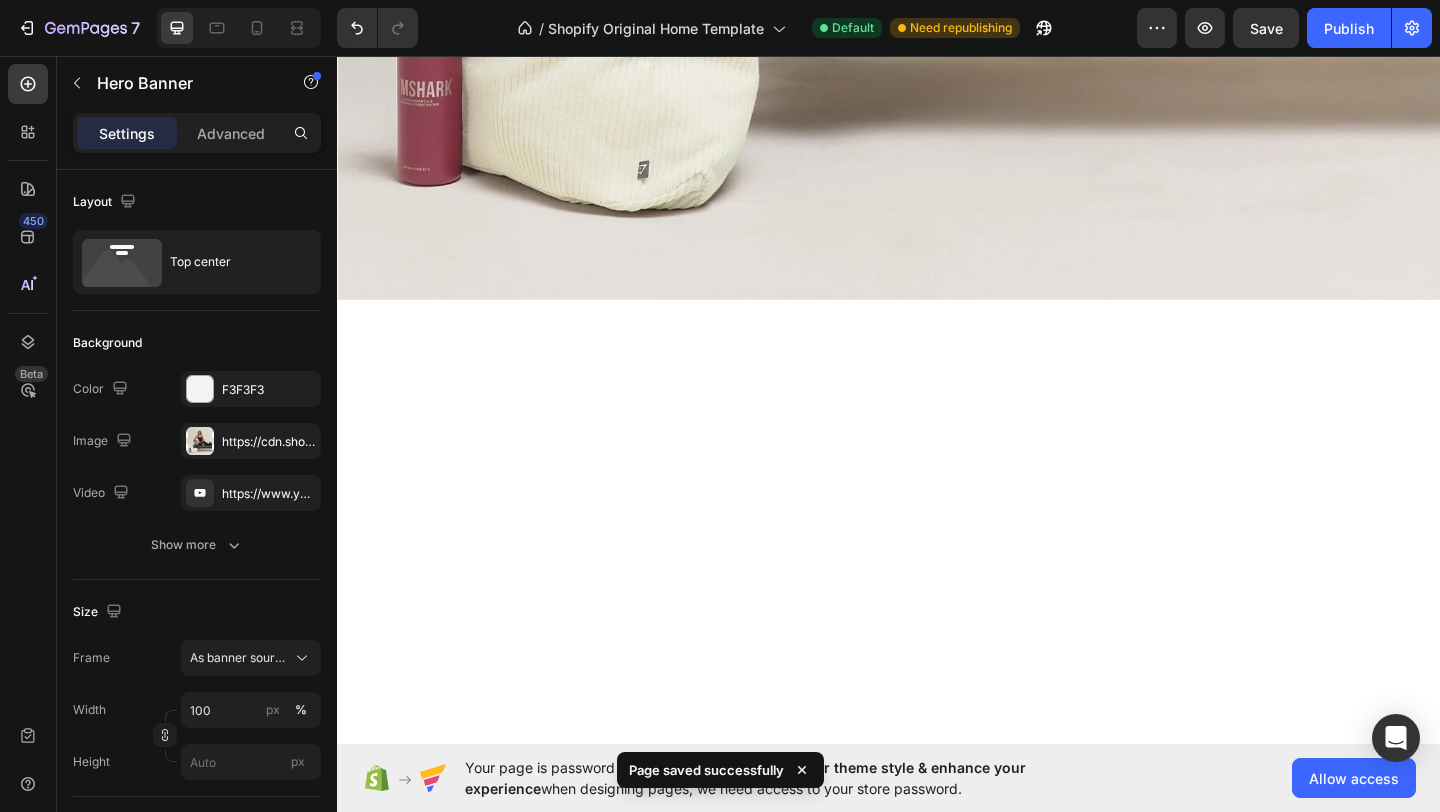 scroll, scrollTop: 414, scrollLeft: 0, axis: vertical 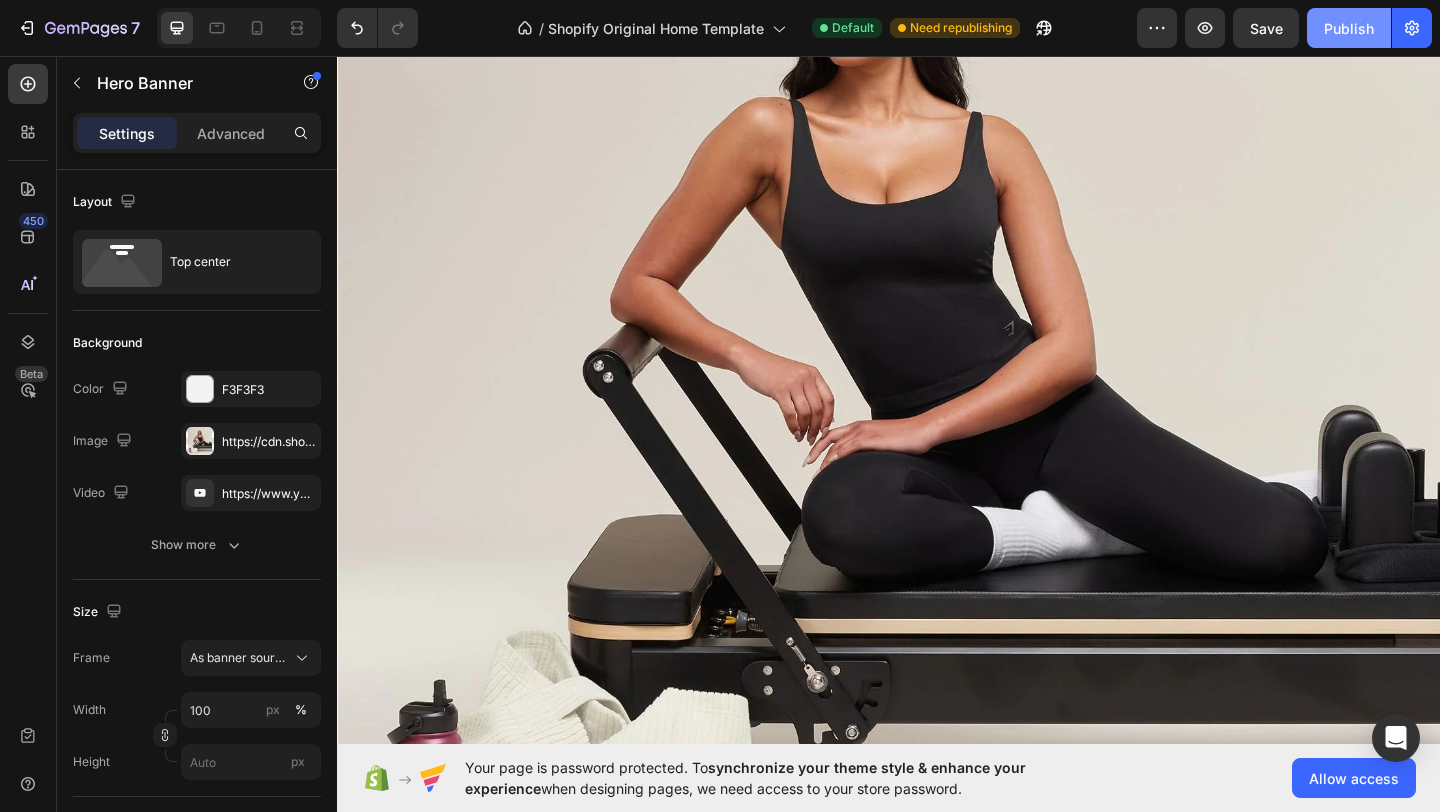 click on "Publish" at bounding box center (1349, 28) 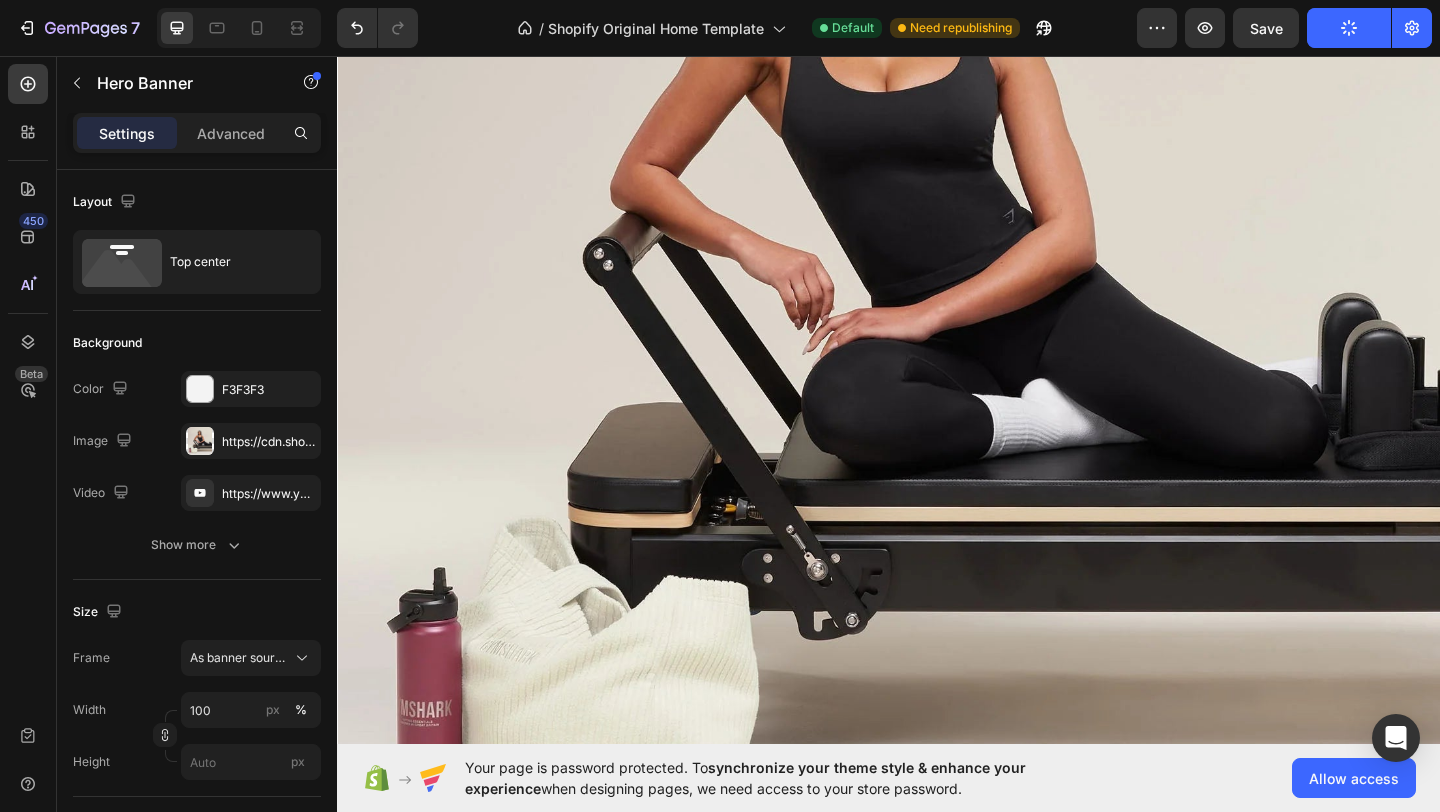 scroll, scrollTop: 486, scrollLeft: 0, axis: vertical 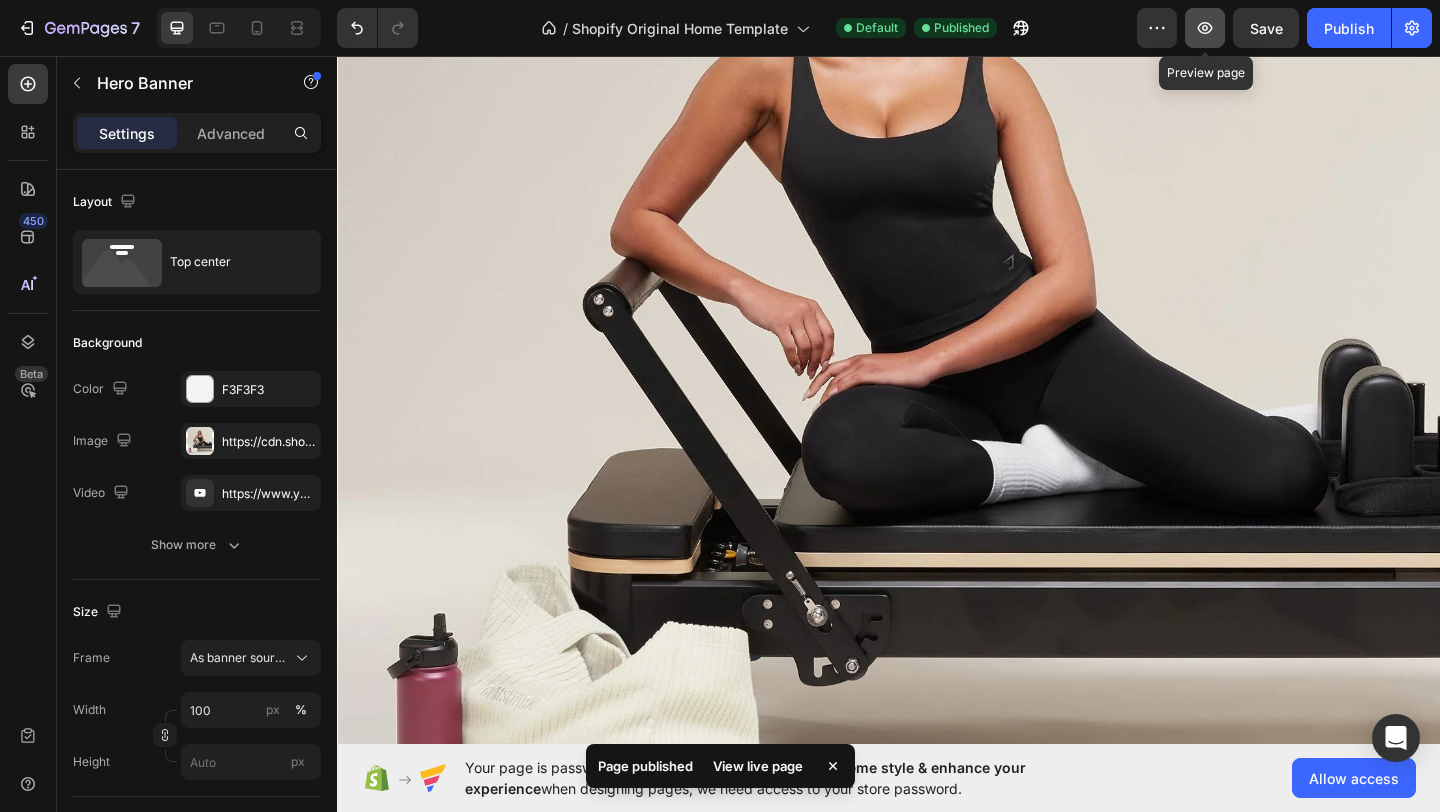 click 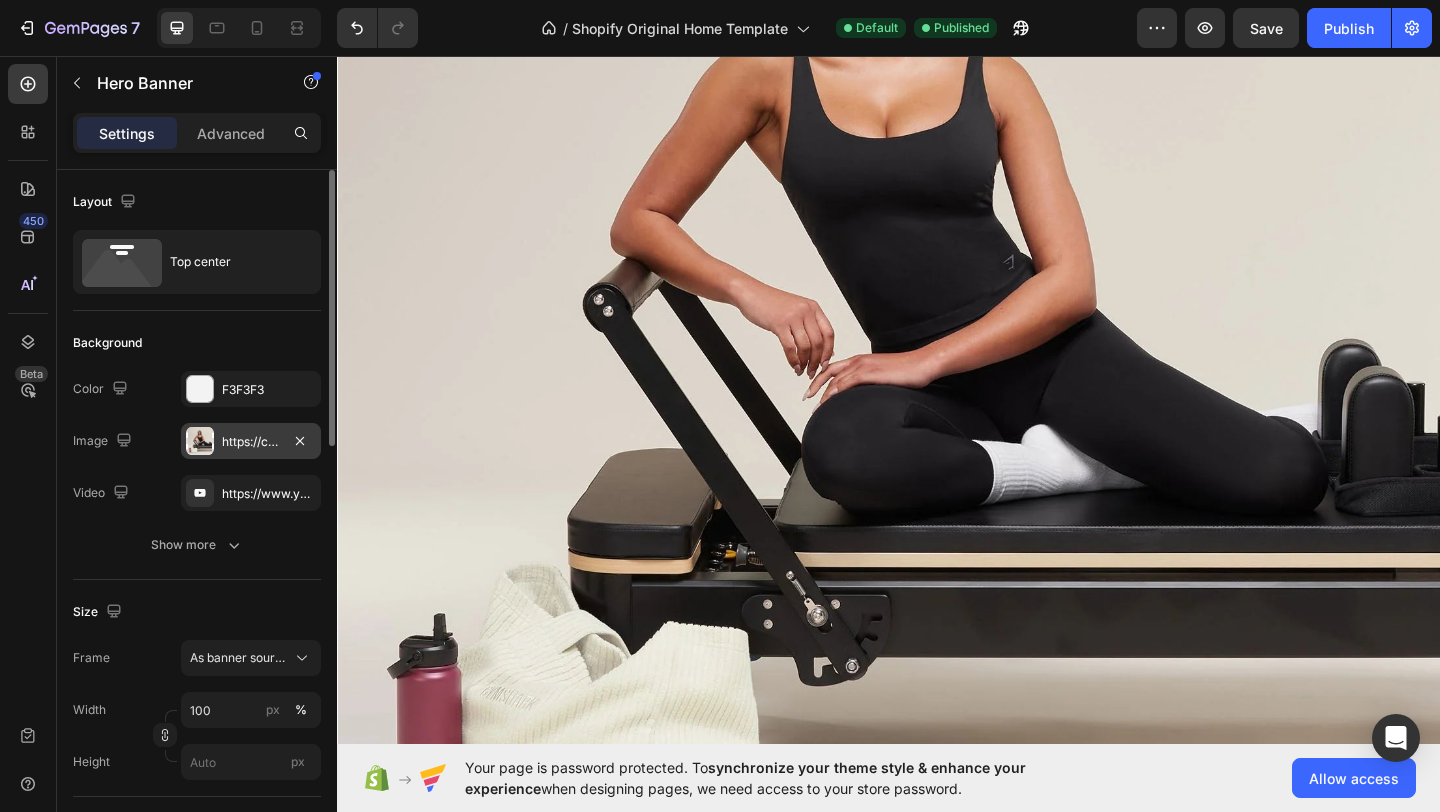 click on "https://cdn.shopify.com/s/files/1/0934/6308/5386/files/gempages_568203340287050833-498c2b2b-ab84-4172-8a04-ece68ae5def6.webp" at bounding box center (251, 442) 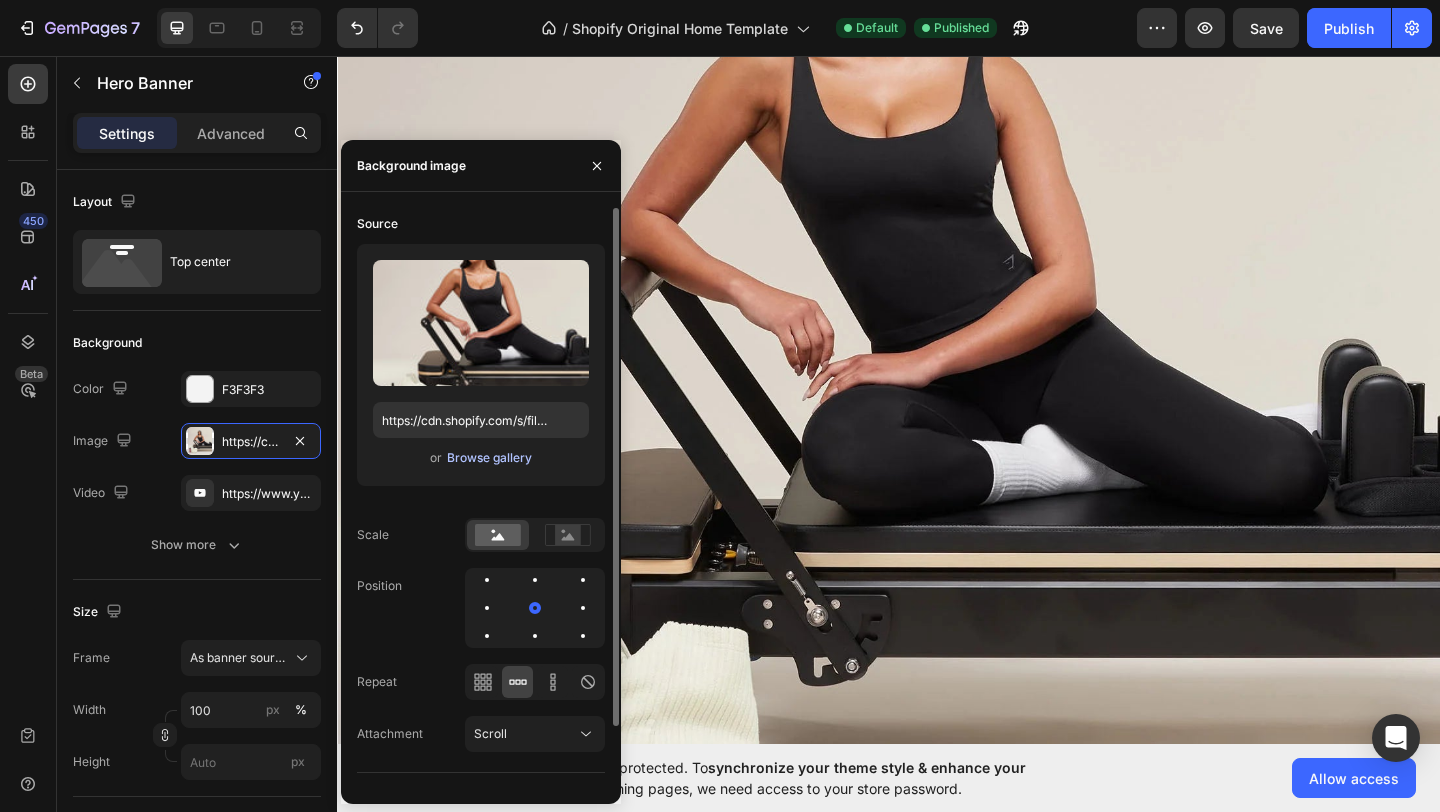 click on "Browse gallery" at bounding box center (489, 458) 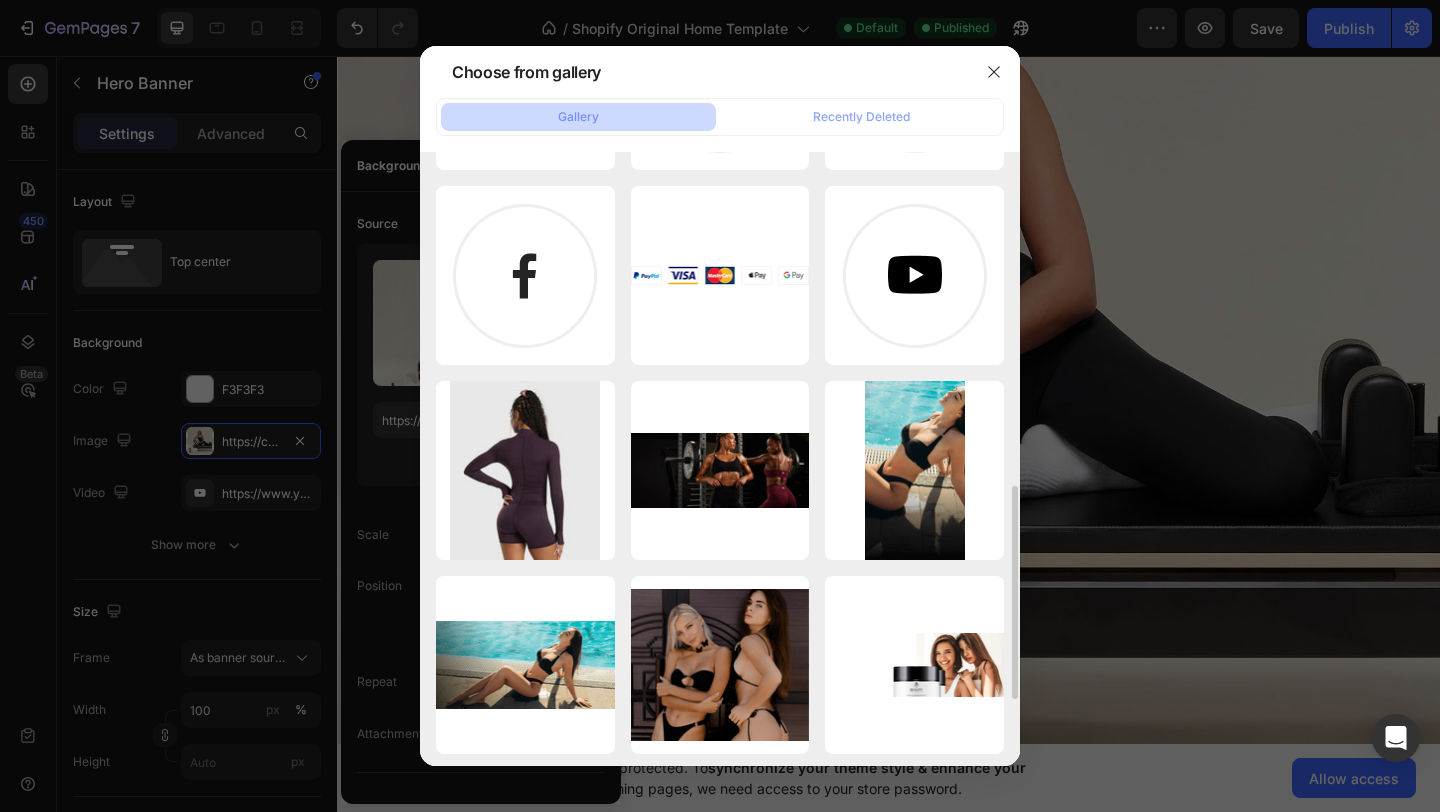 scroll, scrollTop: 957, scrollLeft: 0, axis: vertical 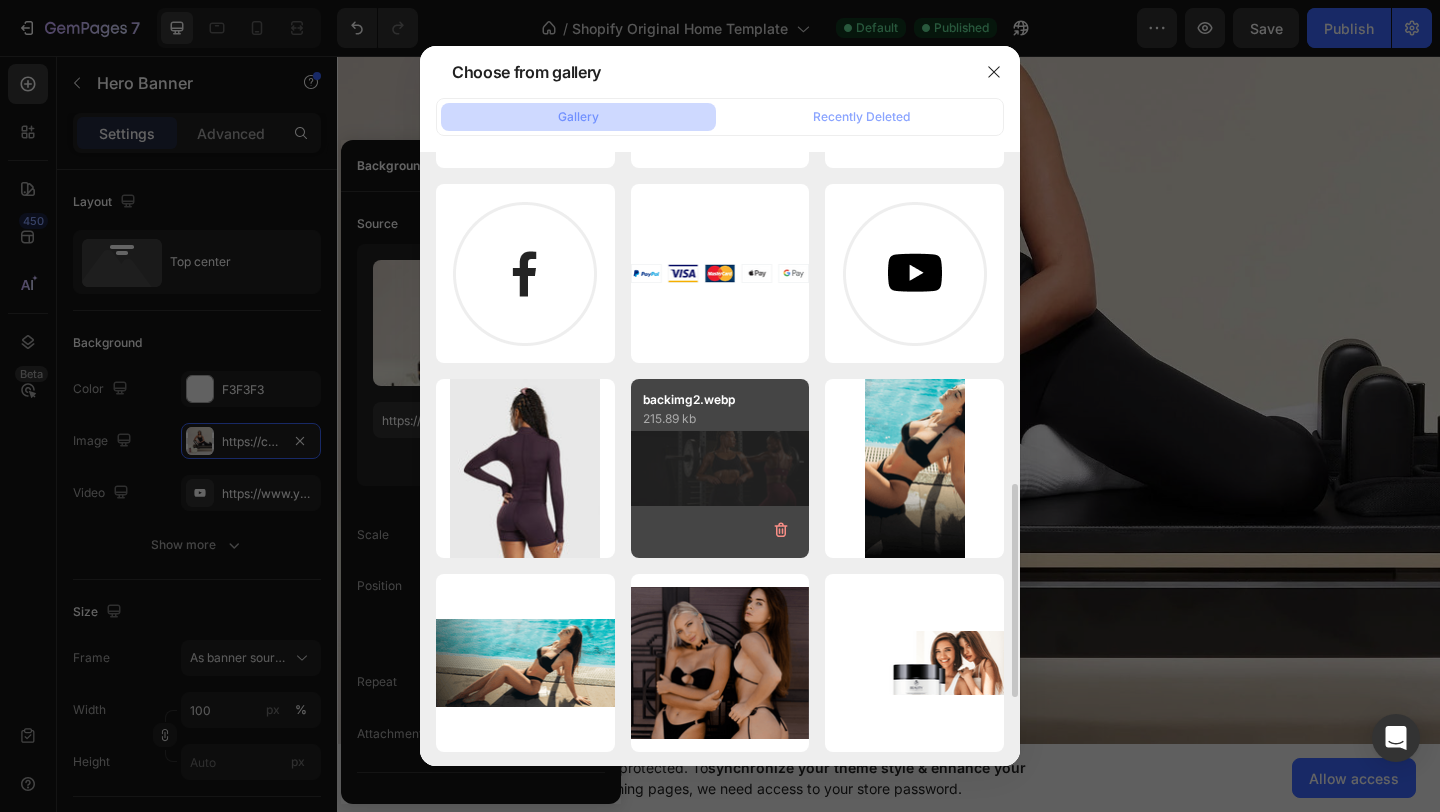 click on "backimg2.webp 215.89 kb" at bounding box center [720, 468] 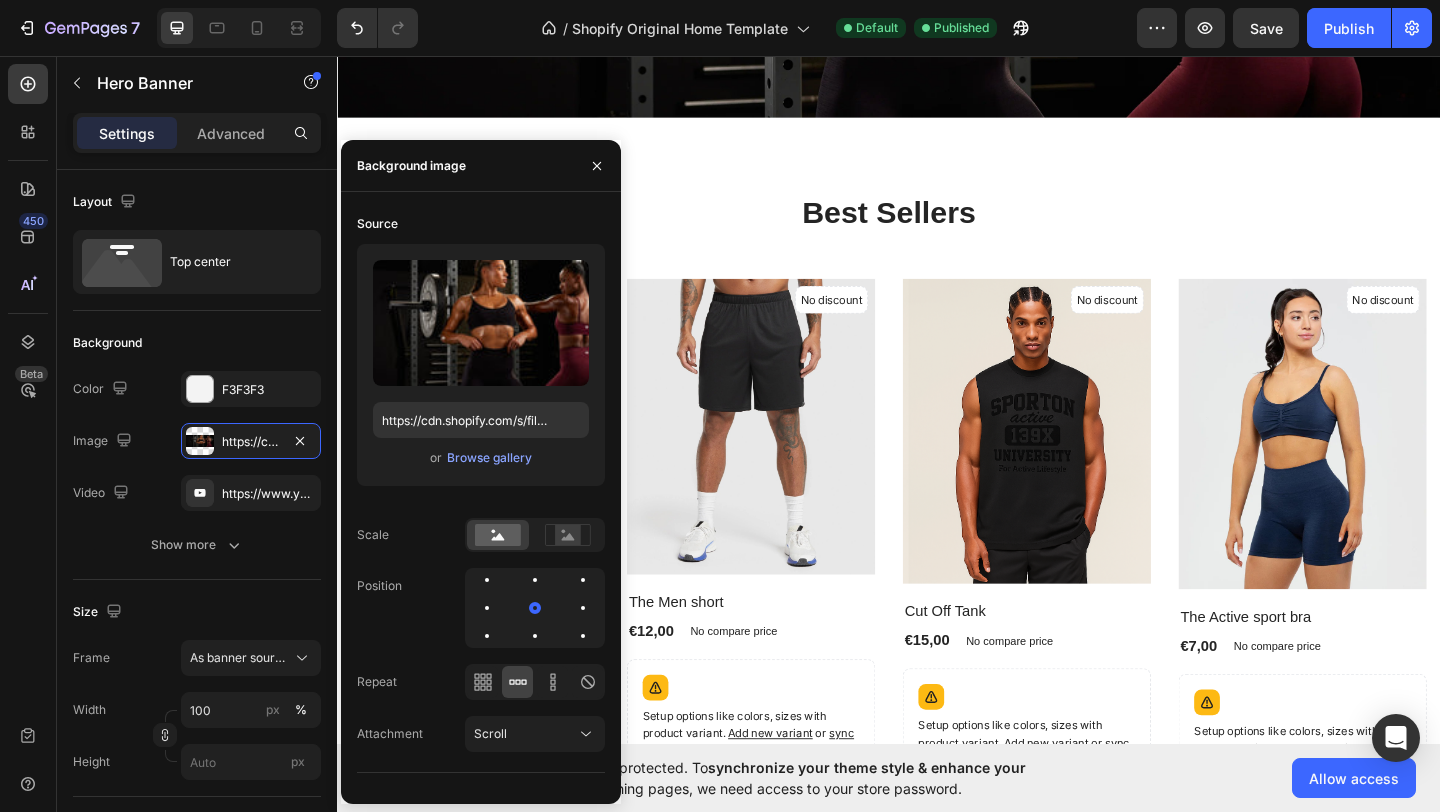 scroll, scrollTop: 0, scrollLeft: 0, axis: both 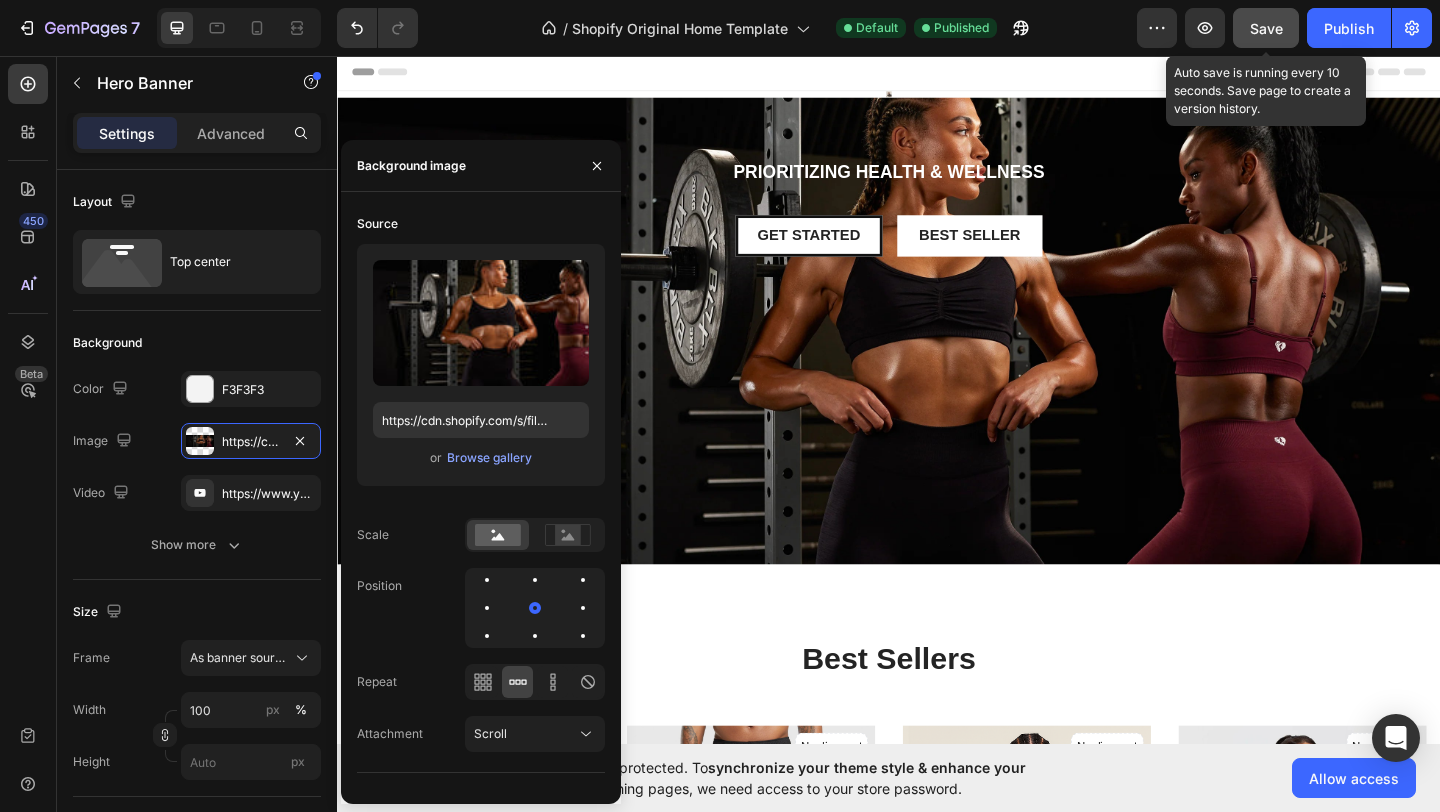 click on "Save" at bounding box center (1266, 28) 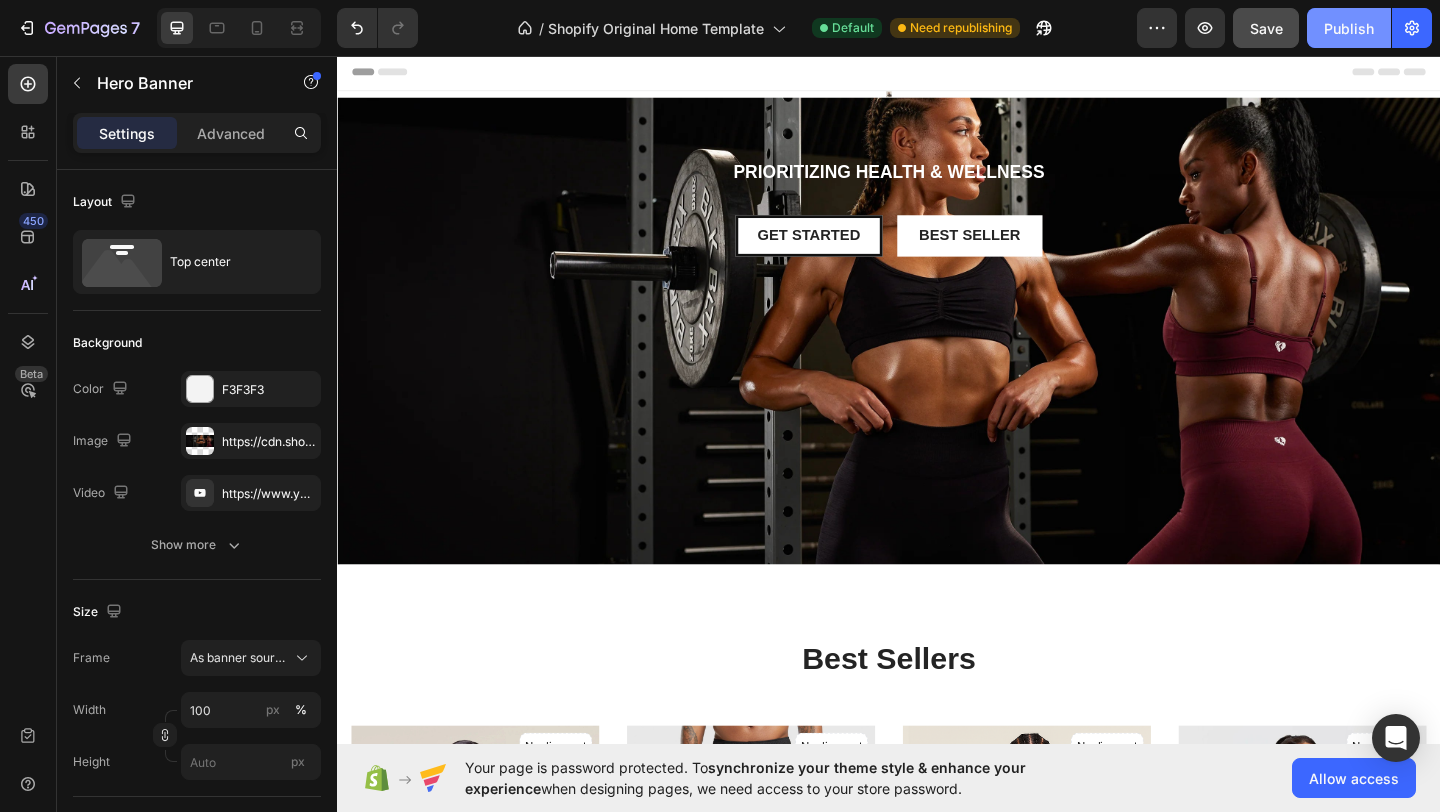 click on "Publish" at bounding box center [1349, 28] 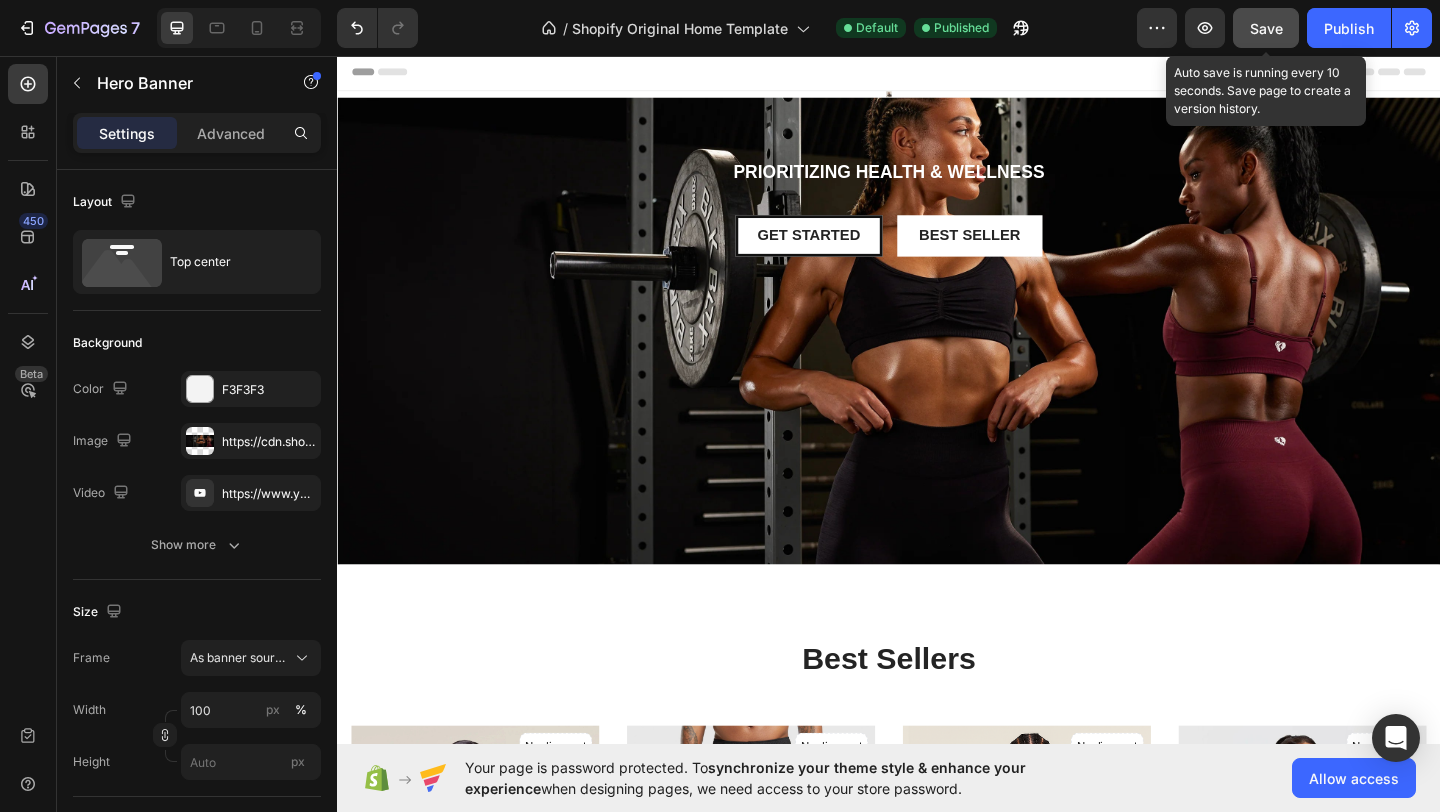 click on "Save" 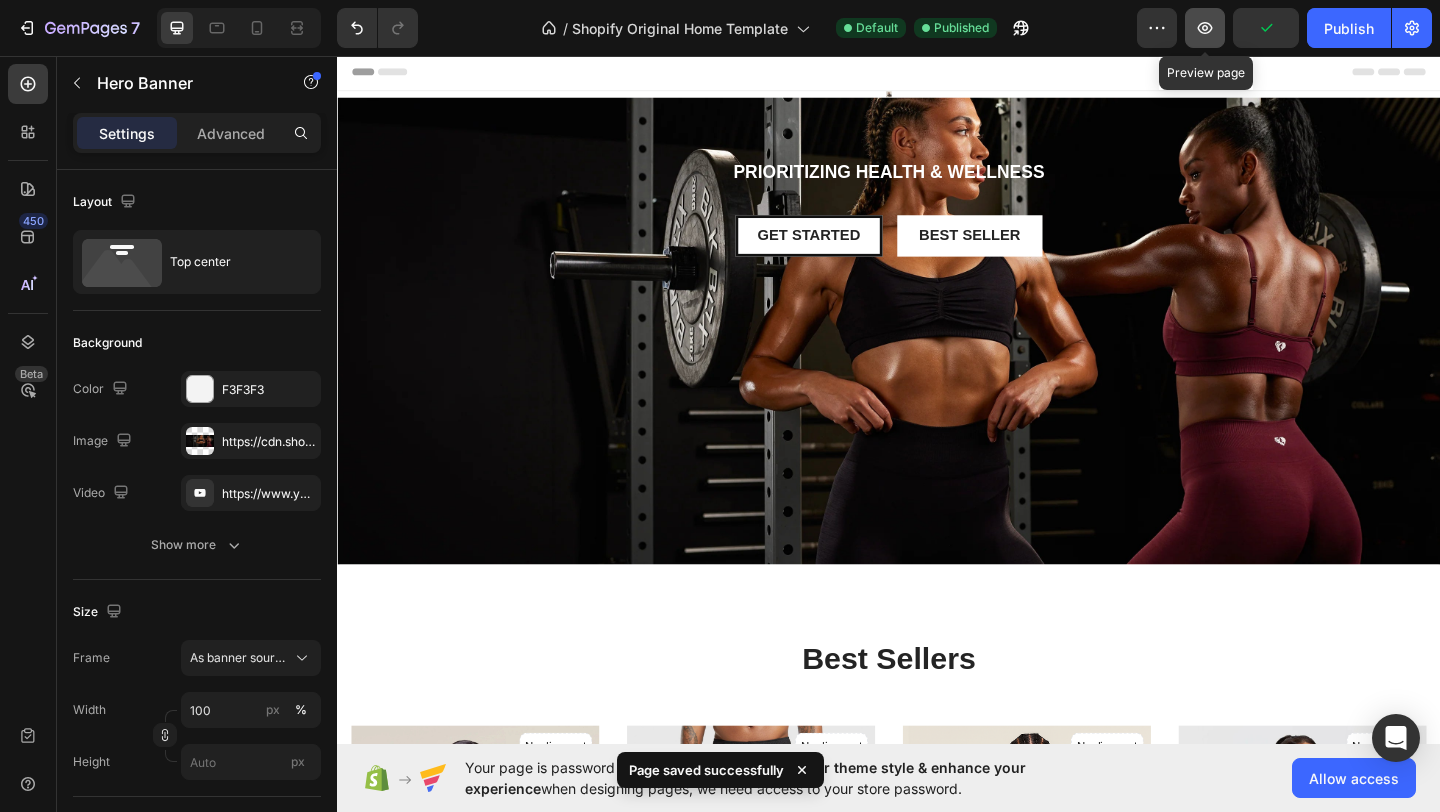 click 